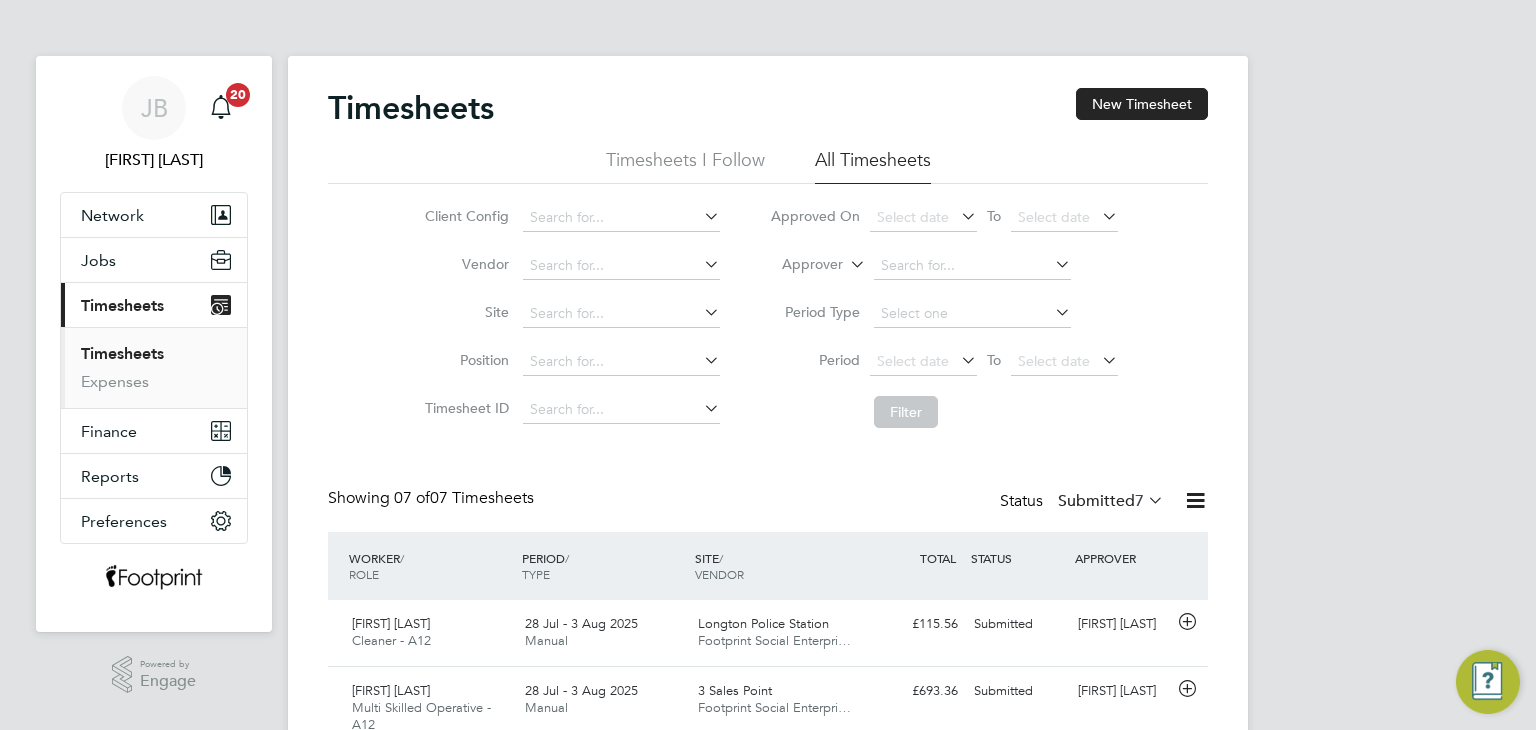 scroll, scrollTop: 0, scrollLeft: 0, axis: both 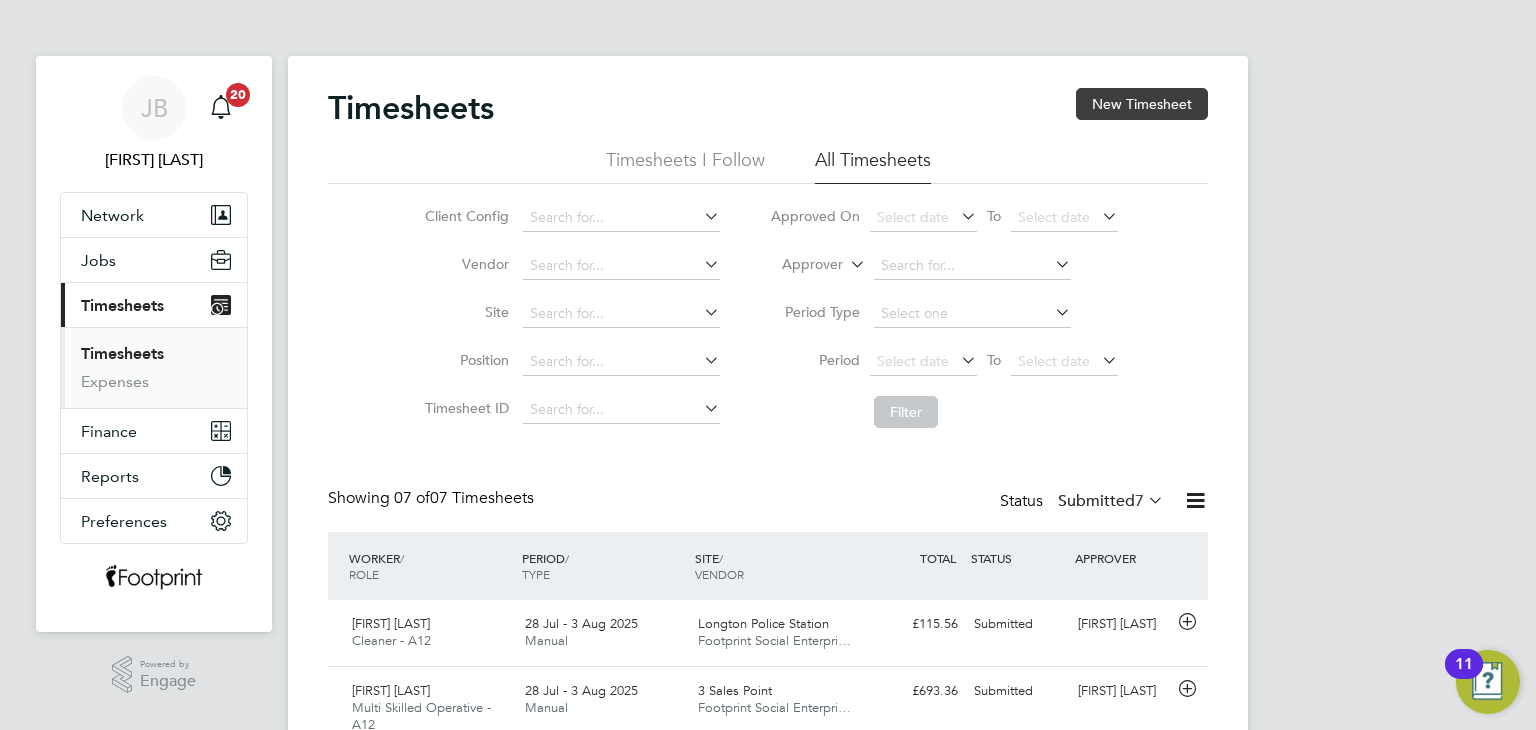 click on "New Timesheet" 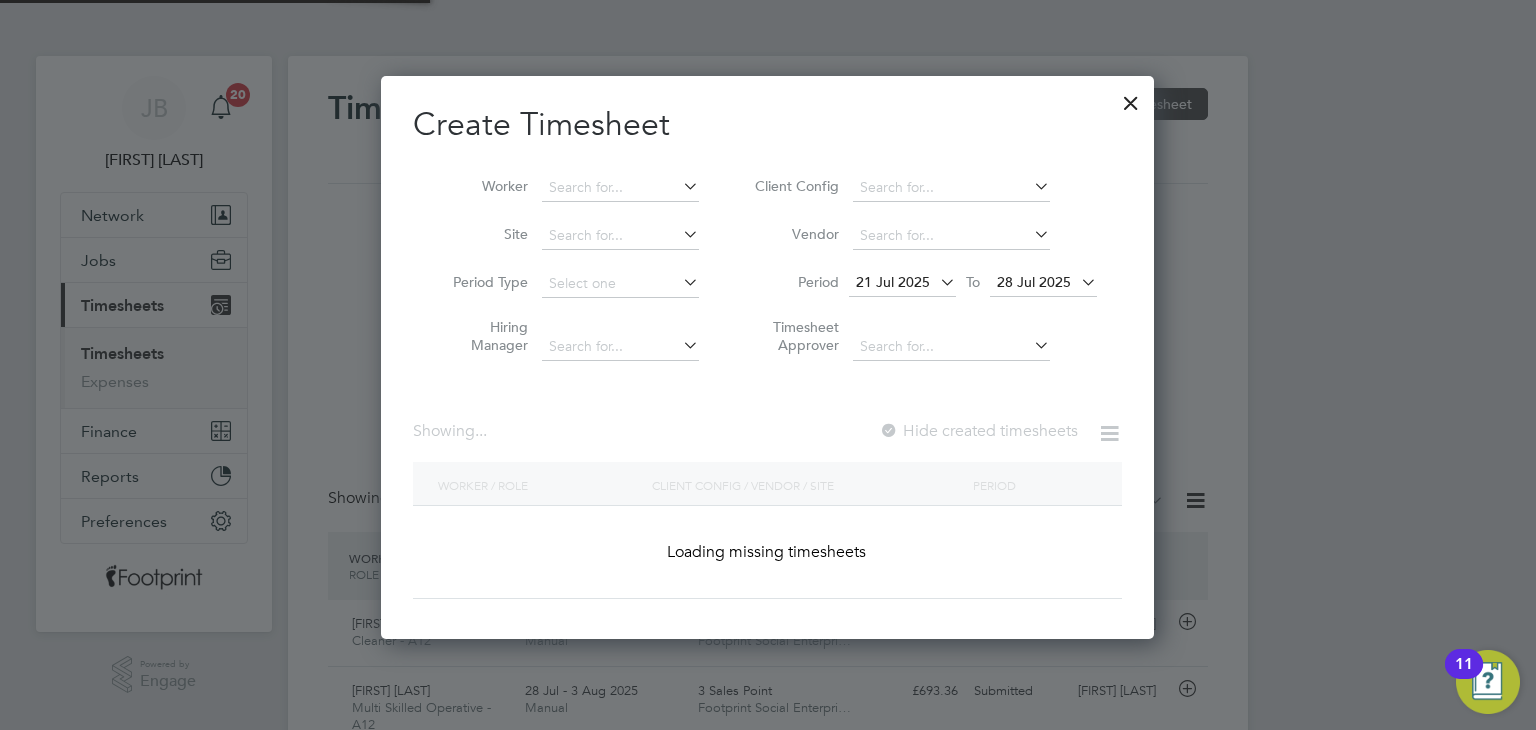 scroll, scrollTop: 10, scrollLeft: 10, axis: both 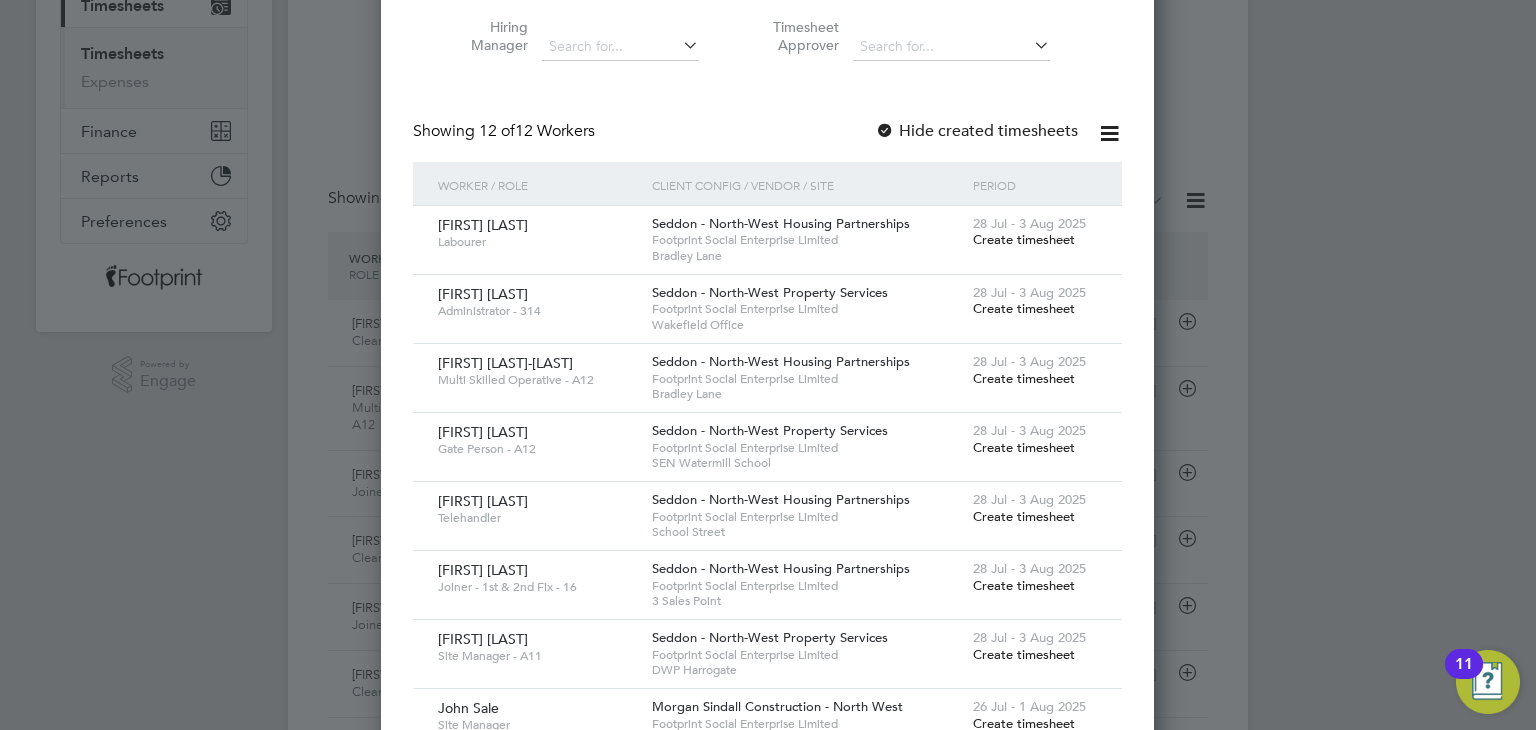 click on "Create timesheet" at bounding box center (1024, 239) 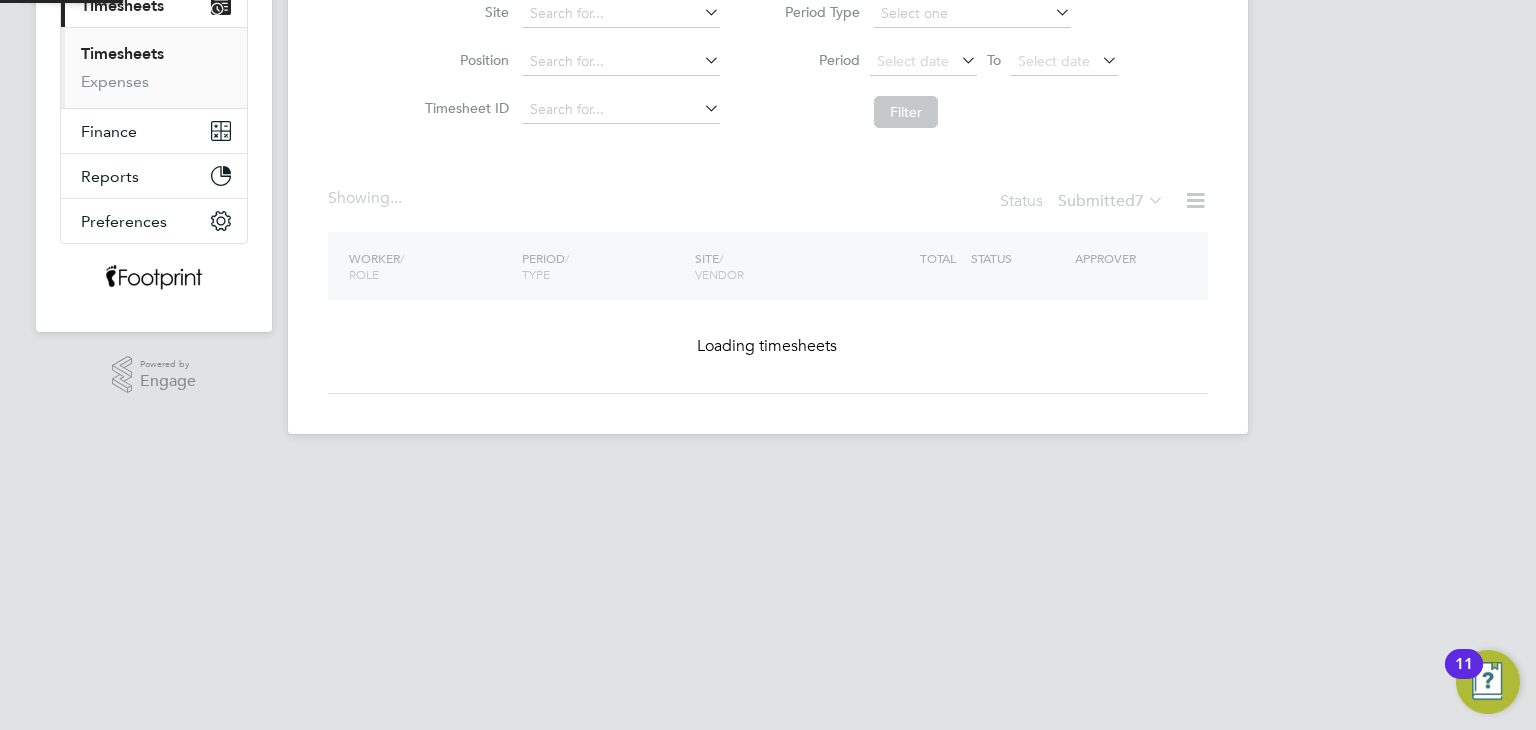 scroll, scrollTop: 176, scrollLeft: 0, axis: vertical 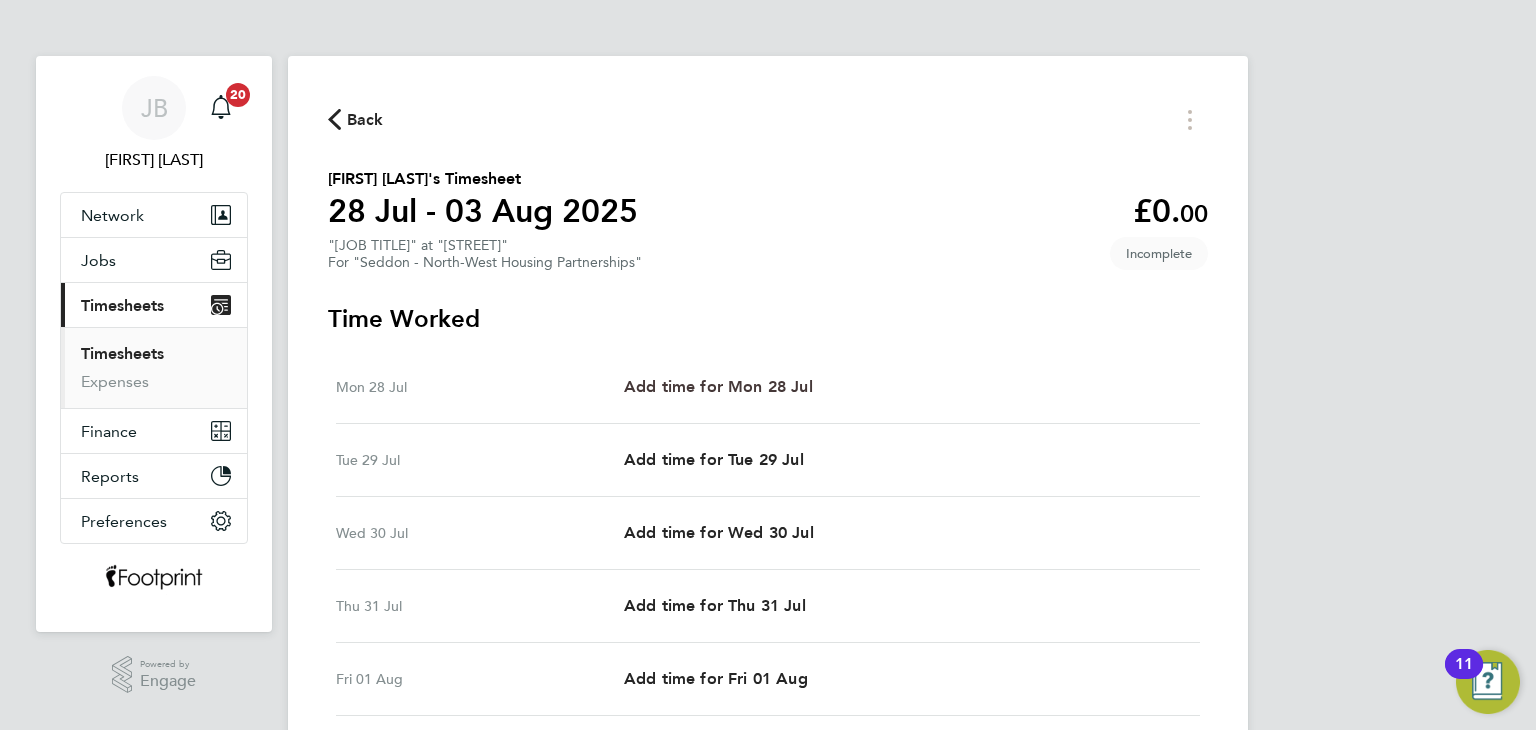 click on "Add time for Mon 28 Jul" at bounding box center [718, 386] 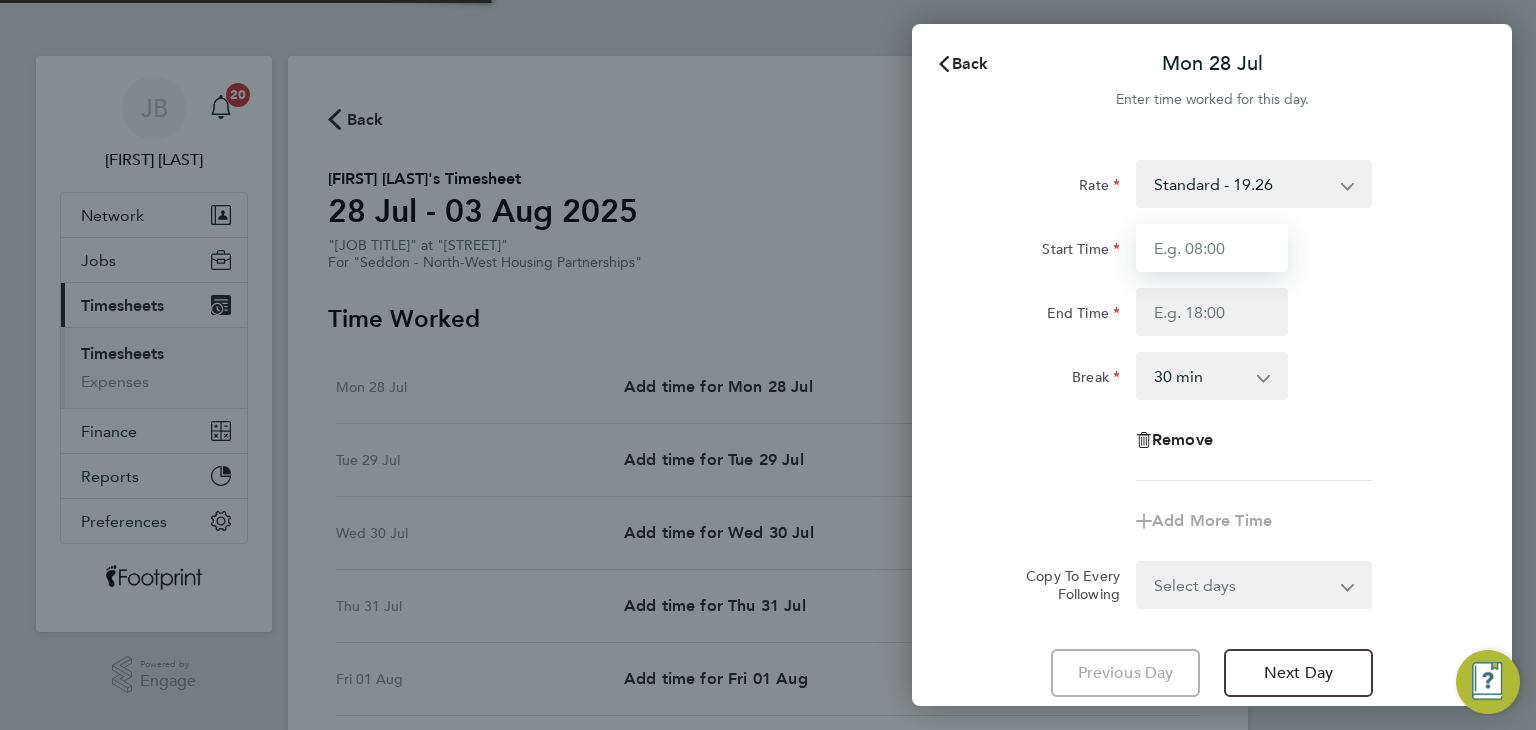 click on "Start Time" at bounding box center (1212, 248) 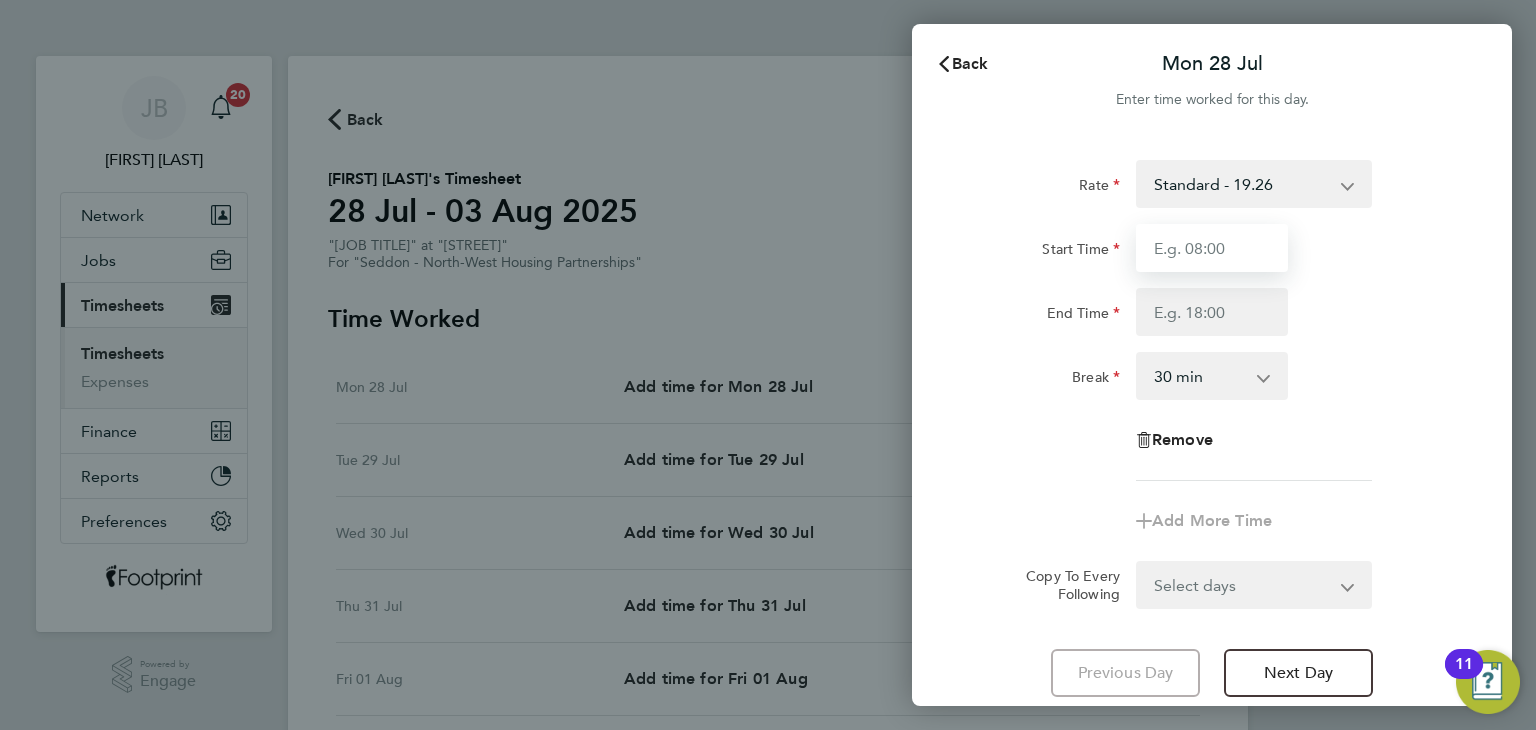 type on "07:30" 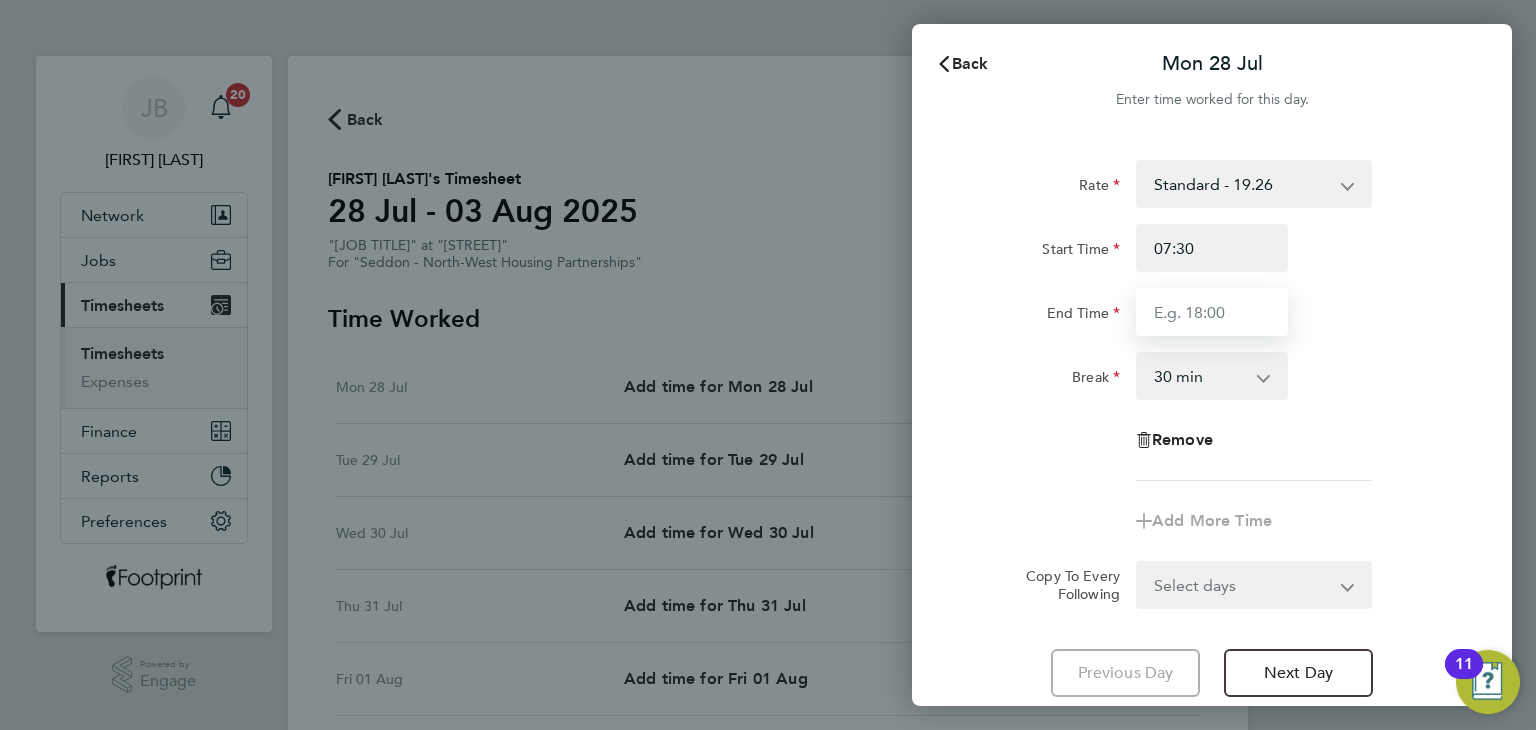 click on "End Time" at bounding box center [1212, 312] 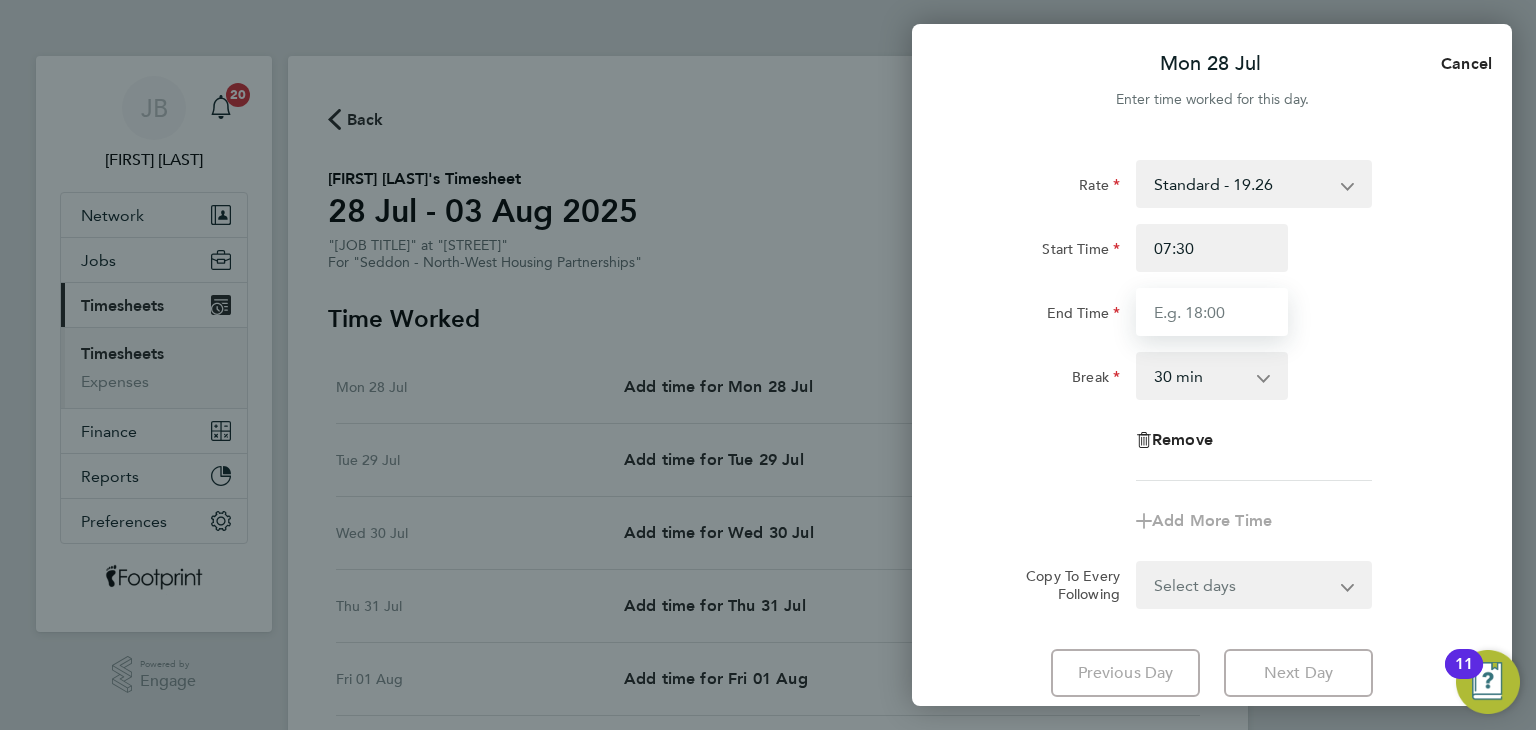 type on "16:00" 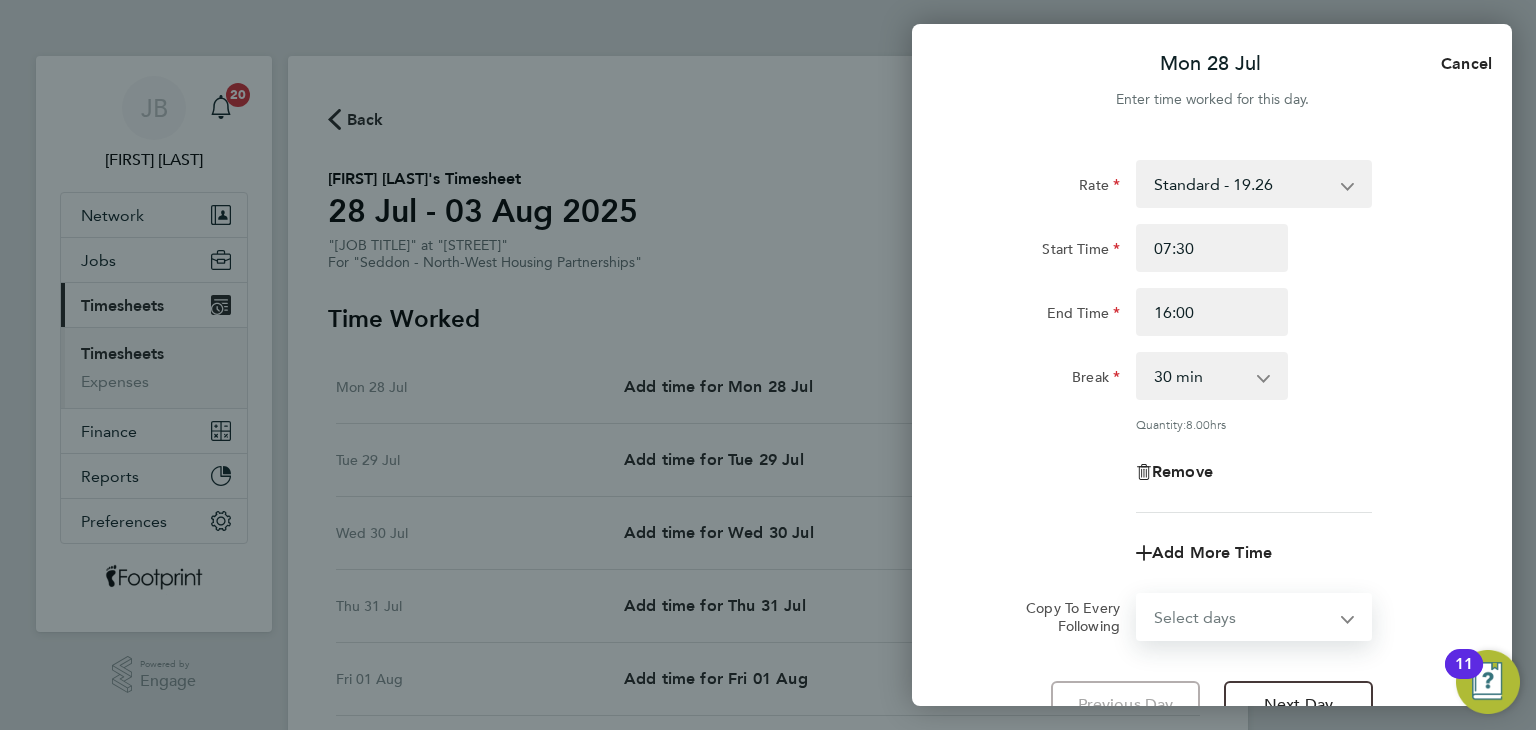 click on "Rate  Standard - 19.26
Start Time 07:30 End Time 16:00 Break  0 min   15 min   30 min   45 min   60 min   75 min   90 min
Quantity:  8.00  hrs
Remove
Add More Time  Copy To Every Following  Select days   Day   Weekday (Mon-Fri)   Weekend (Sat-Sun)   Tuesday   Wednesday   Thursday   Friday   Saturday   Sunday" 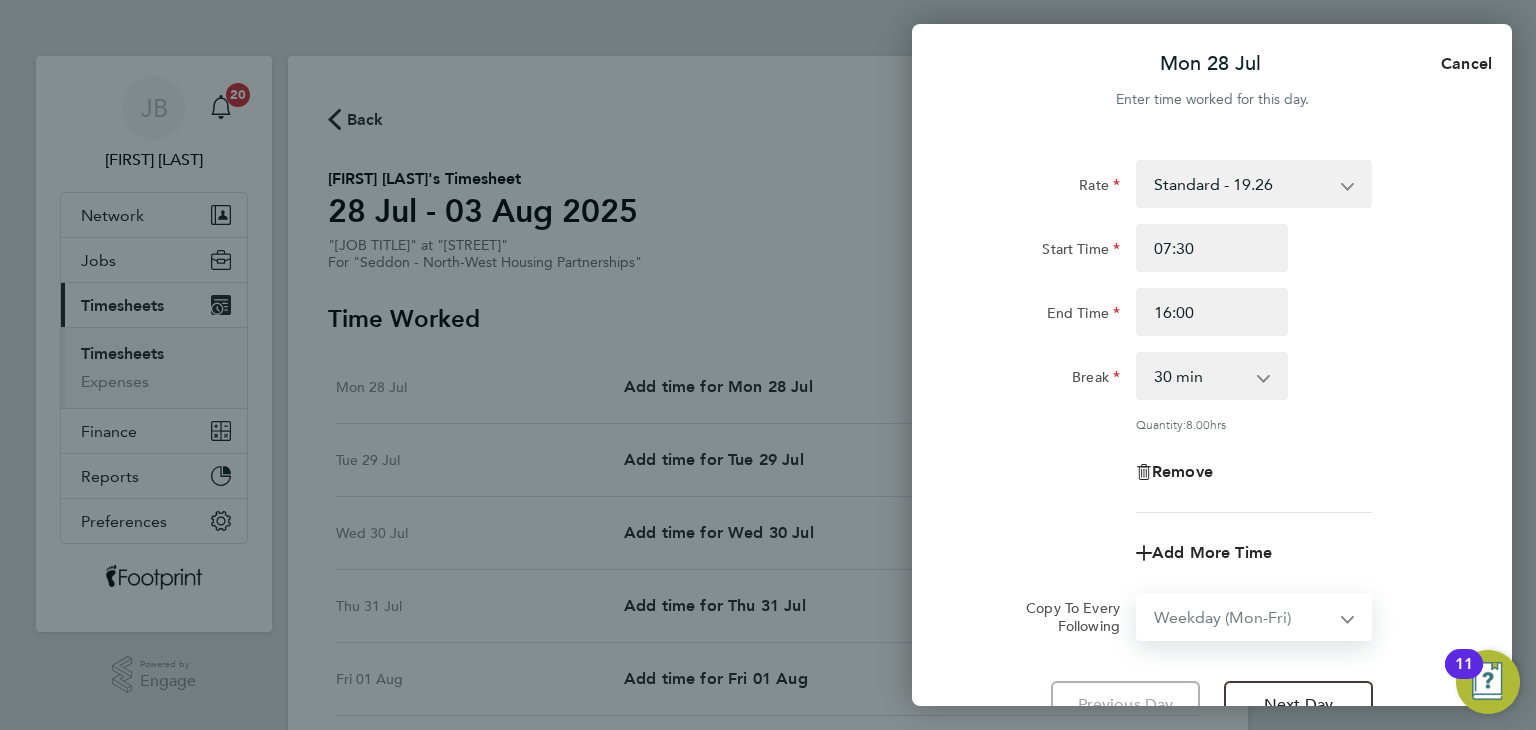 click on "Select days   Day   Weekday (Mon-Fri)   Weekend (Sat-Sun)   Tuesday   Wednesday   Thursday   Friday   Saturday   Sunday" at bounding box center [1243, 617] 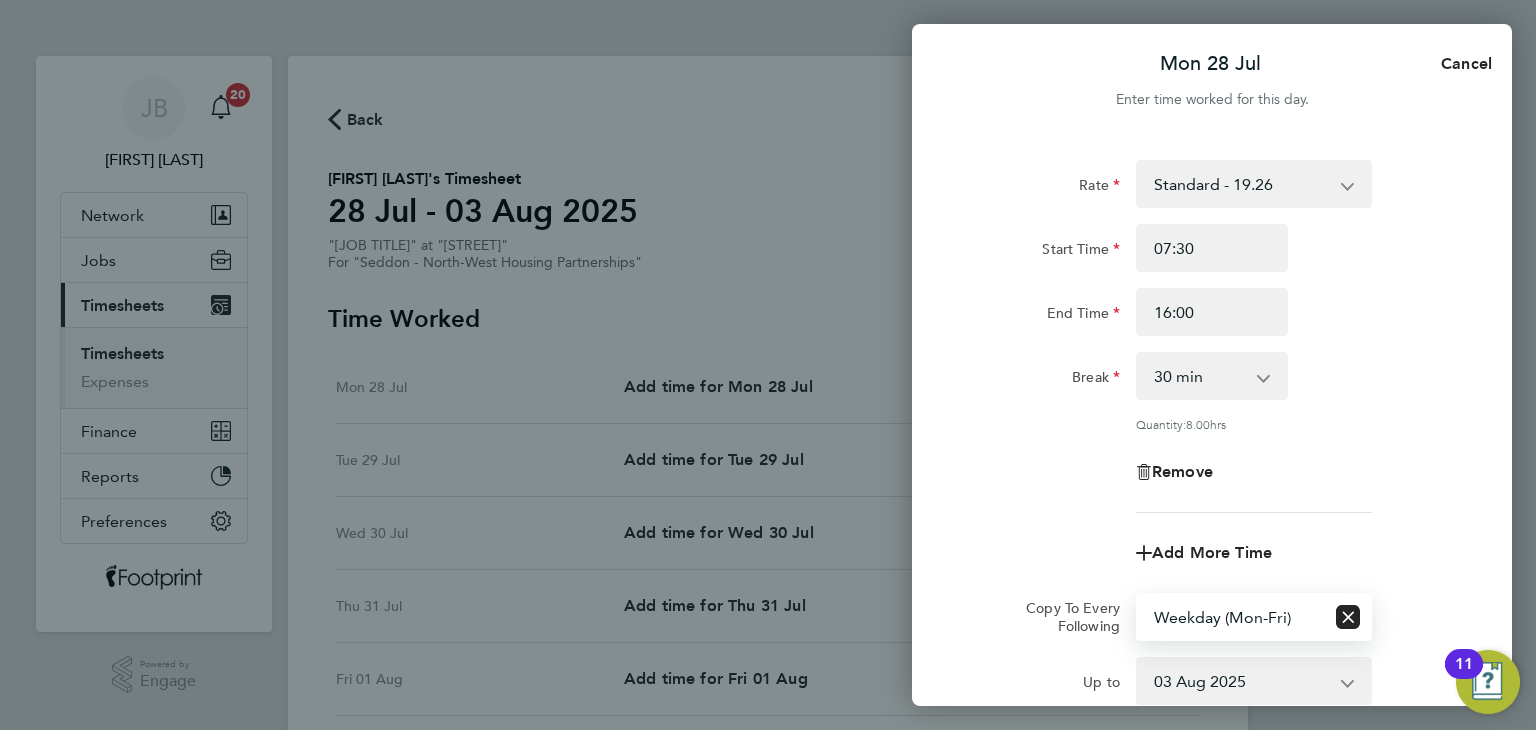 scroll, scrollTop: 260, scrollLeft: 0, axis: vertical 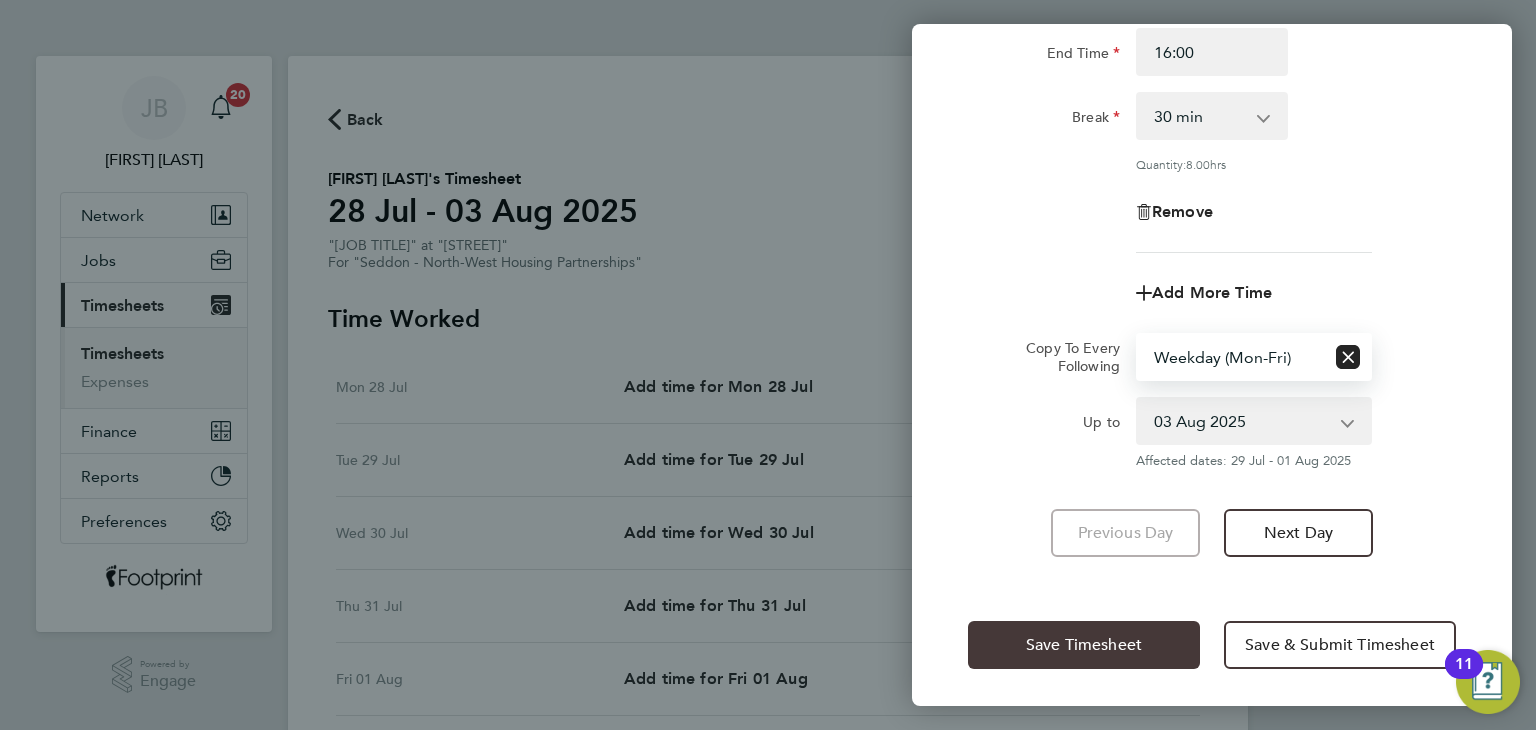 click on "Save Timesheet" 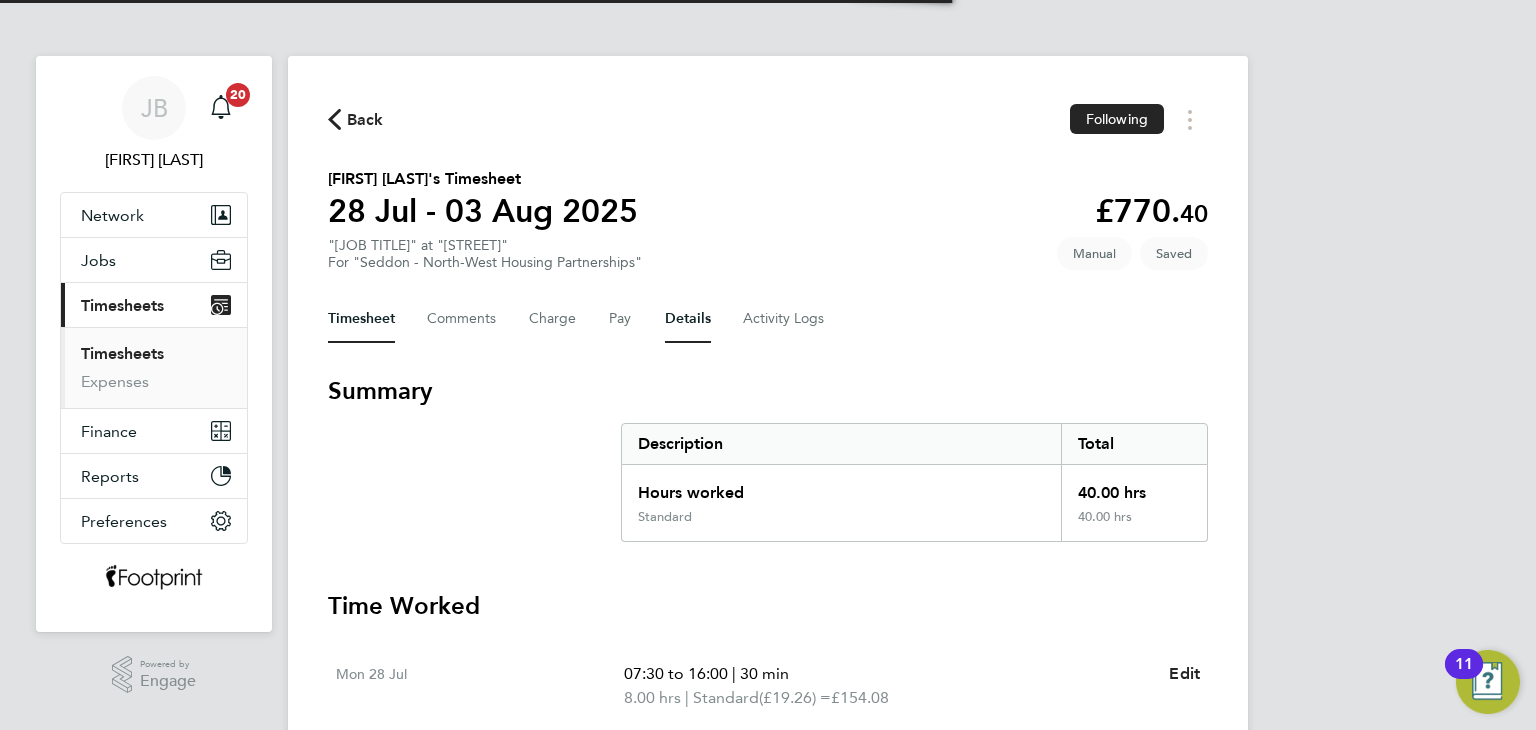 click on "Details" at bounding box center [688, 319] 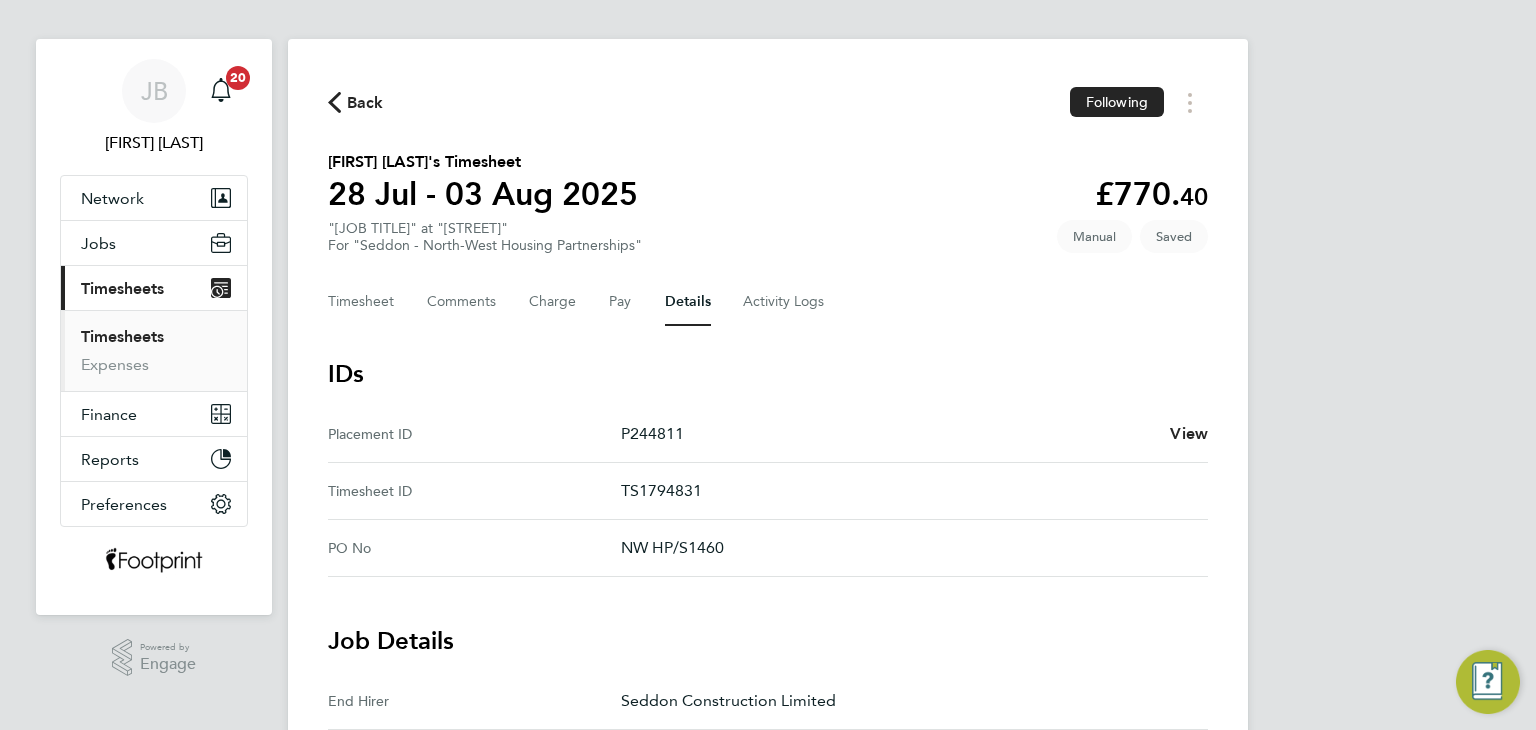 scroll, scrollTop: 500, scrollLeft: 0, axis: vertical 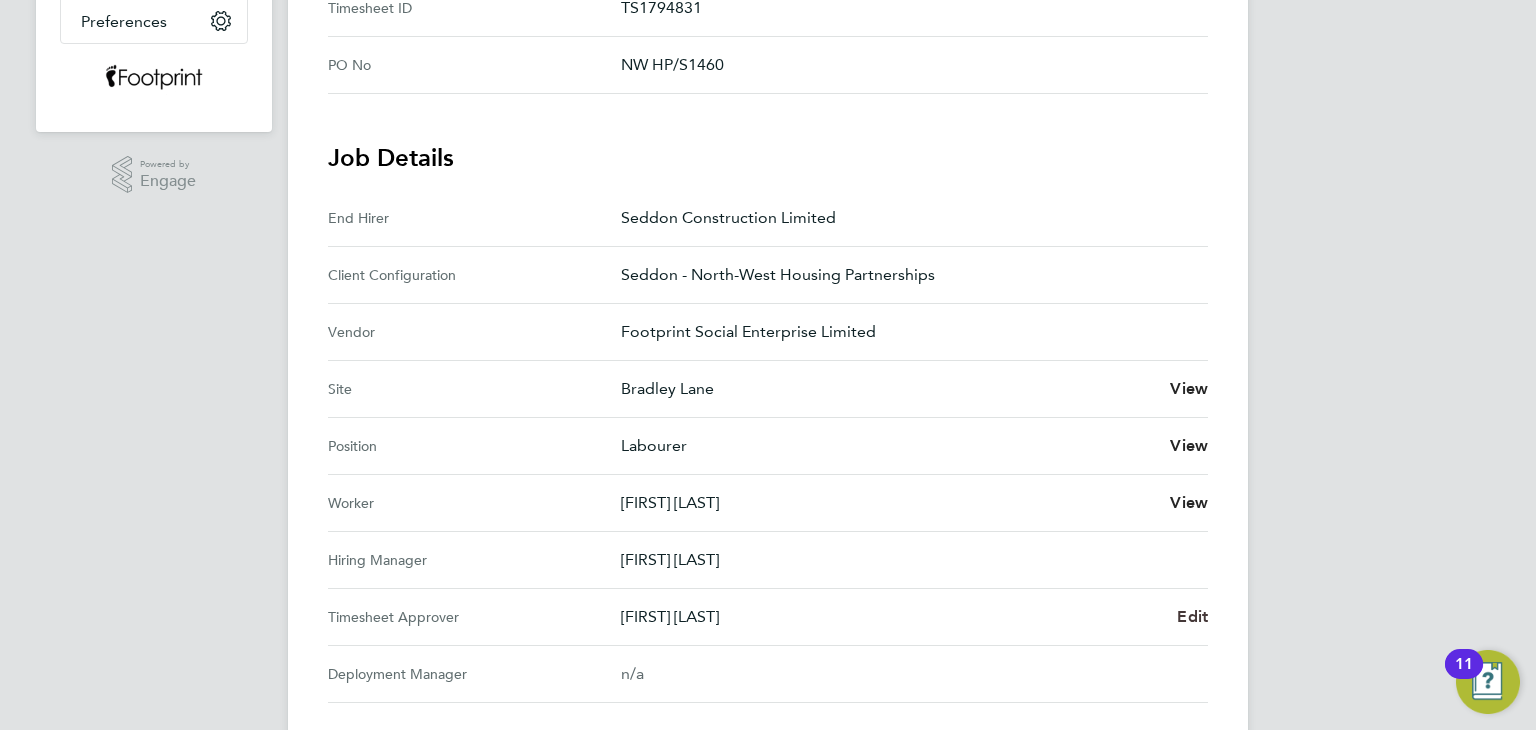 click on "Edit" at bounding box center [1192, 616] 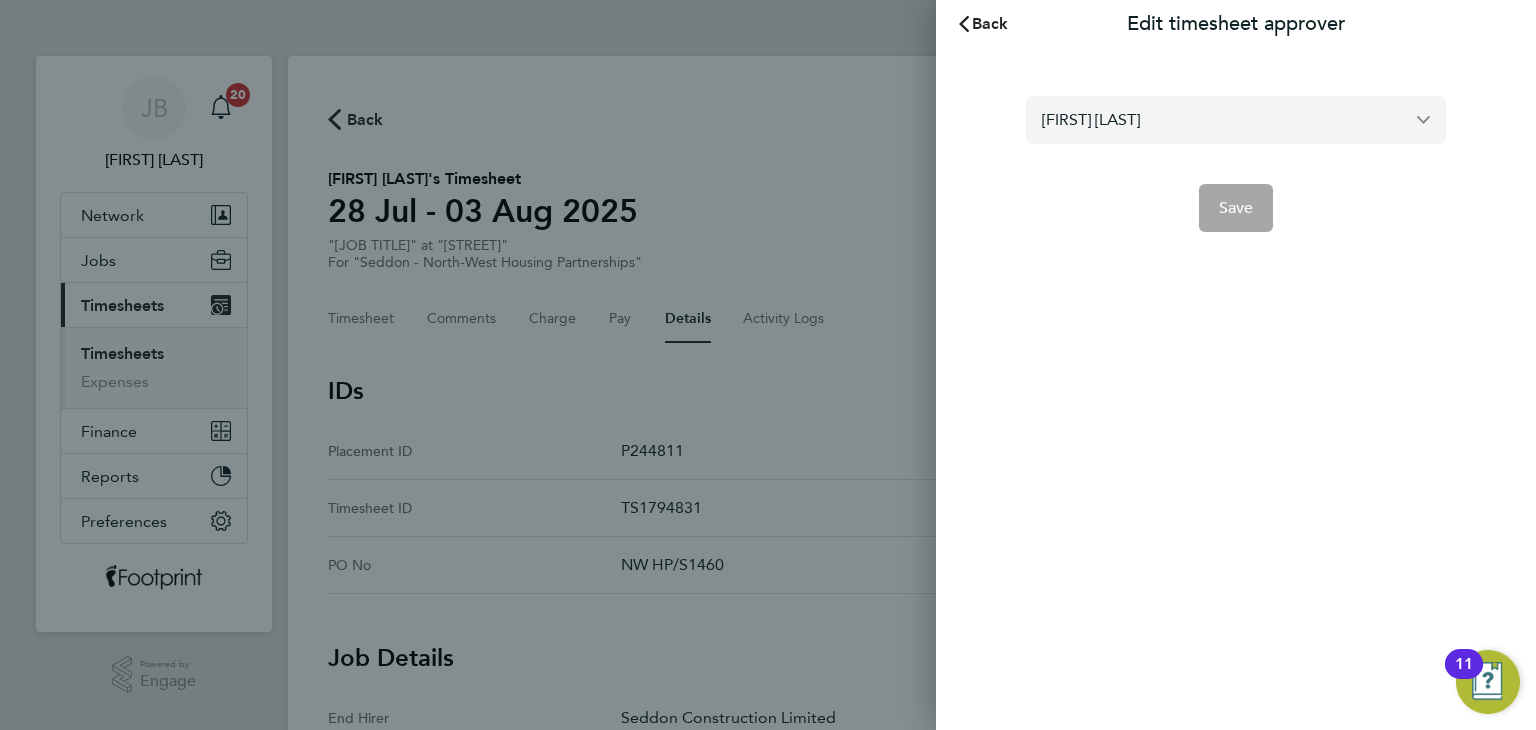 click on "[FIRST] [LAST]" at bounding box center [1236, 119] 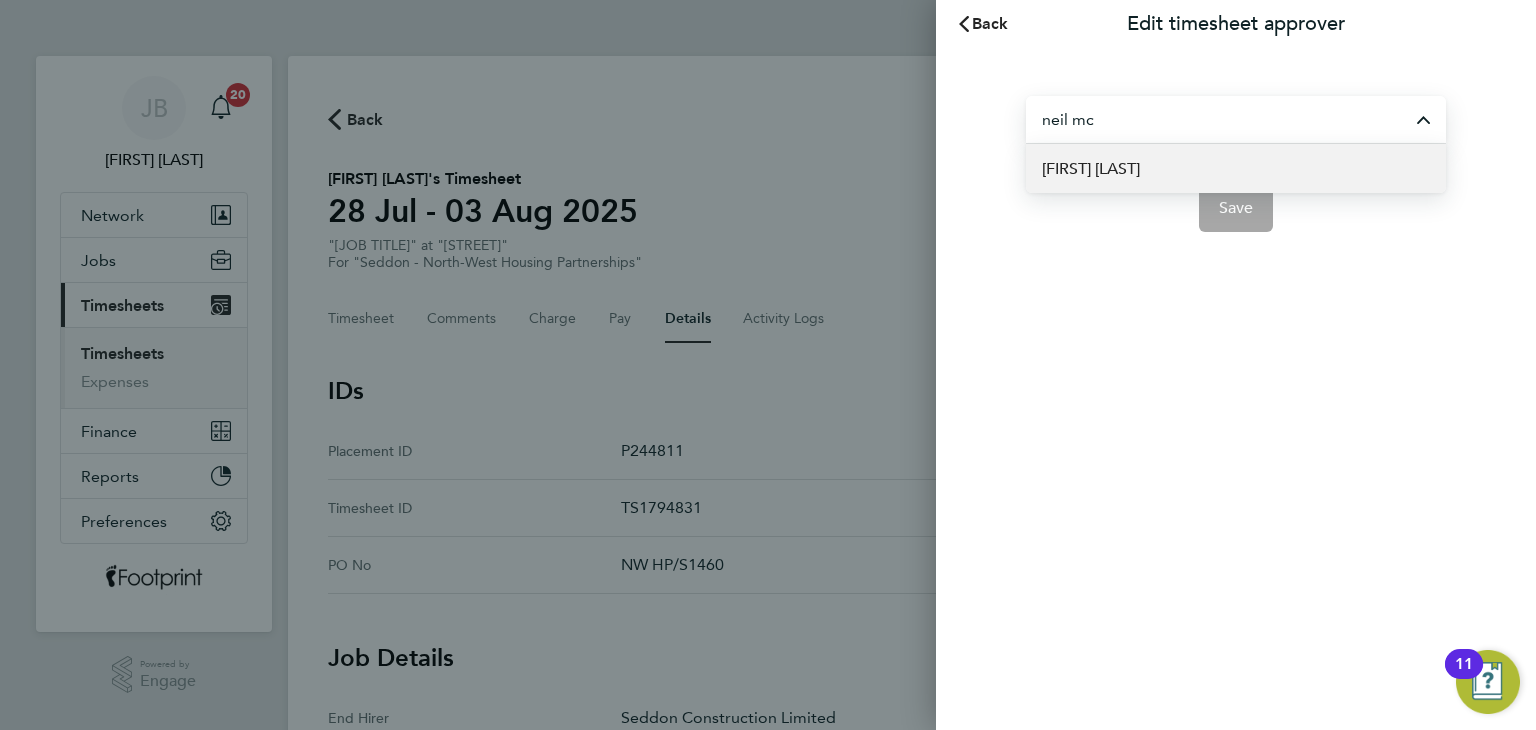 click on "[FIRST] [LAST]" at bounding box center [1236, 168] 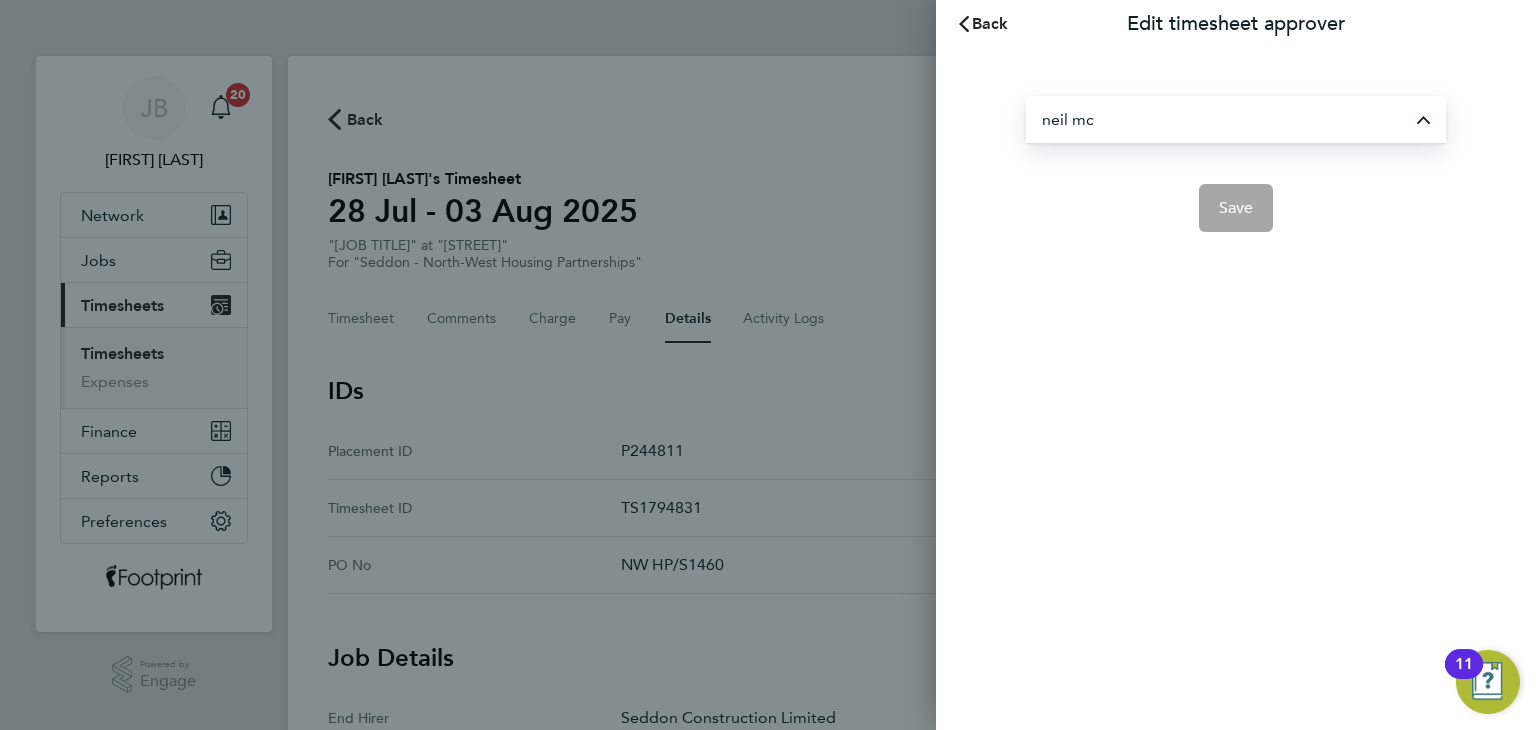 type on "[FIRST] [LAST]" 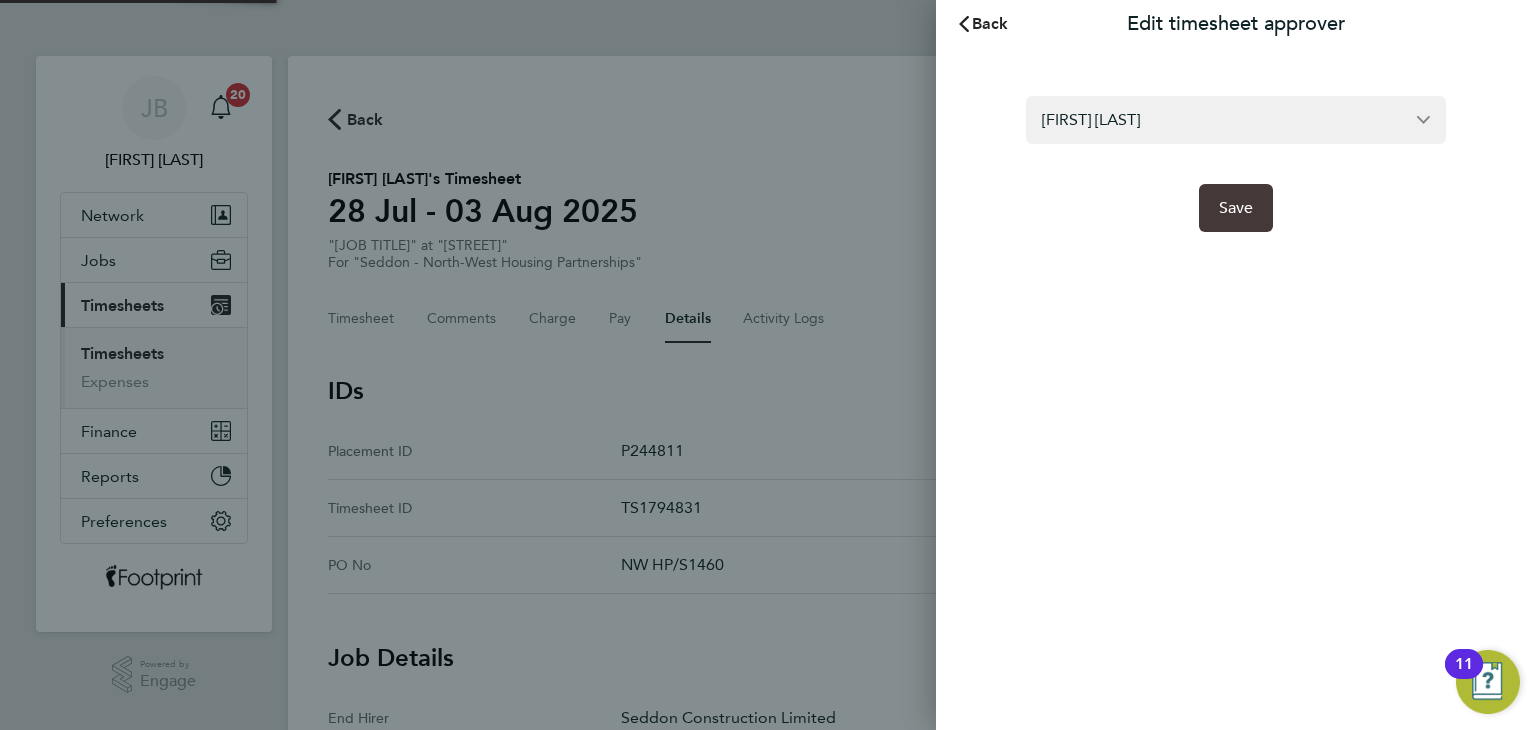 click on "Save" 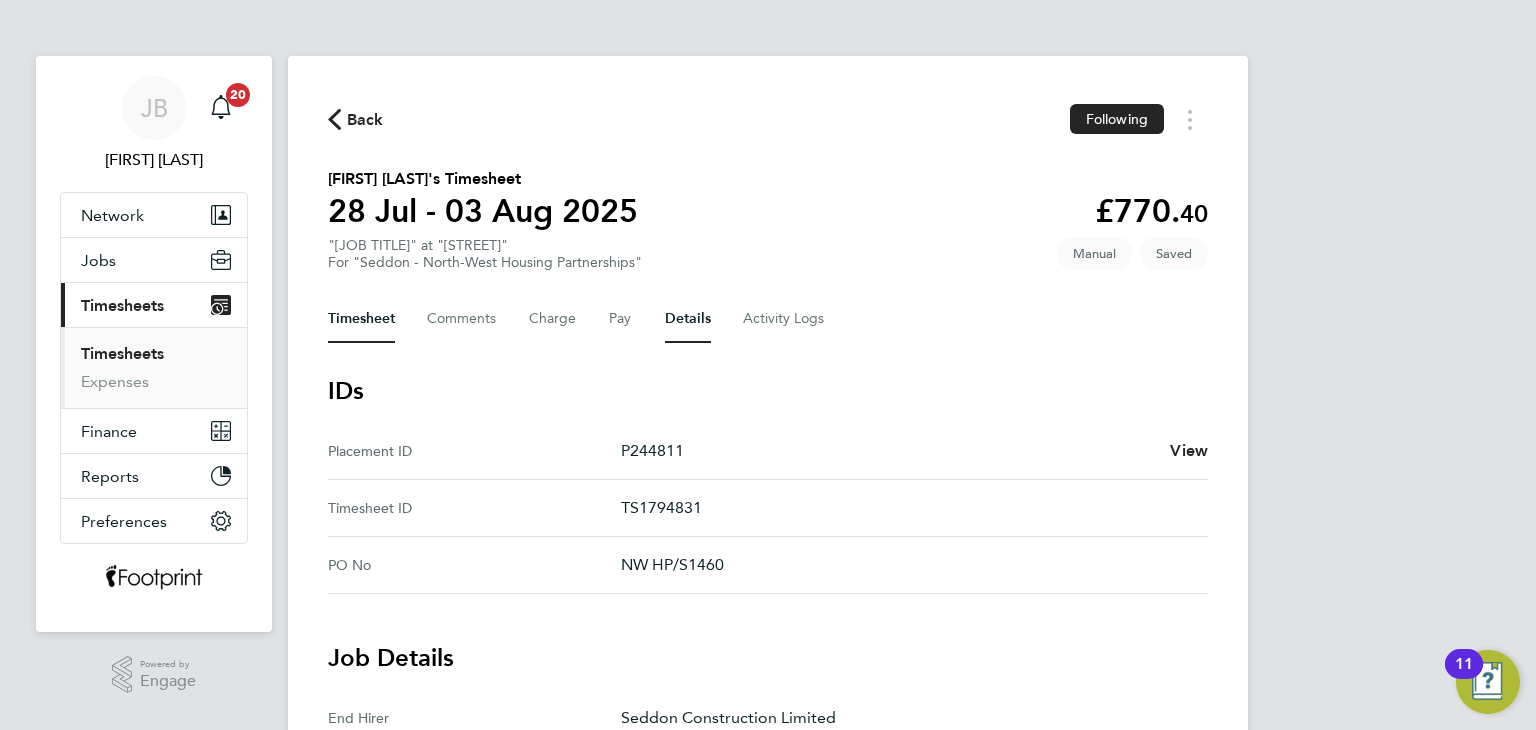 click on "Timesheet" at bounding box center [361, 319] 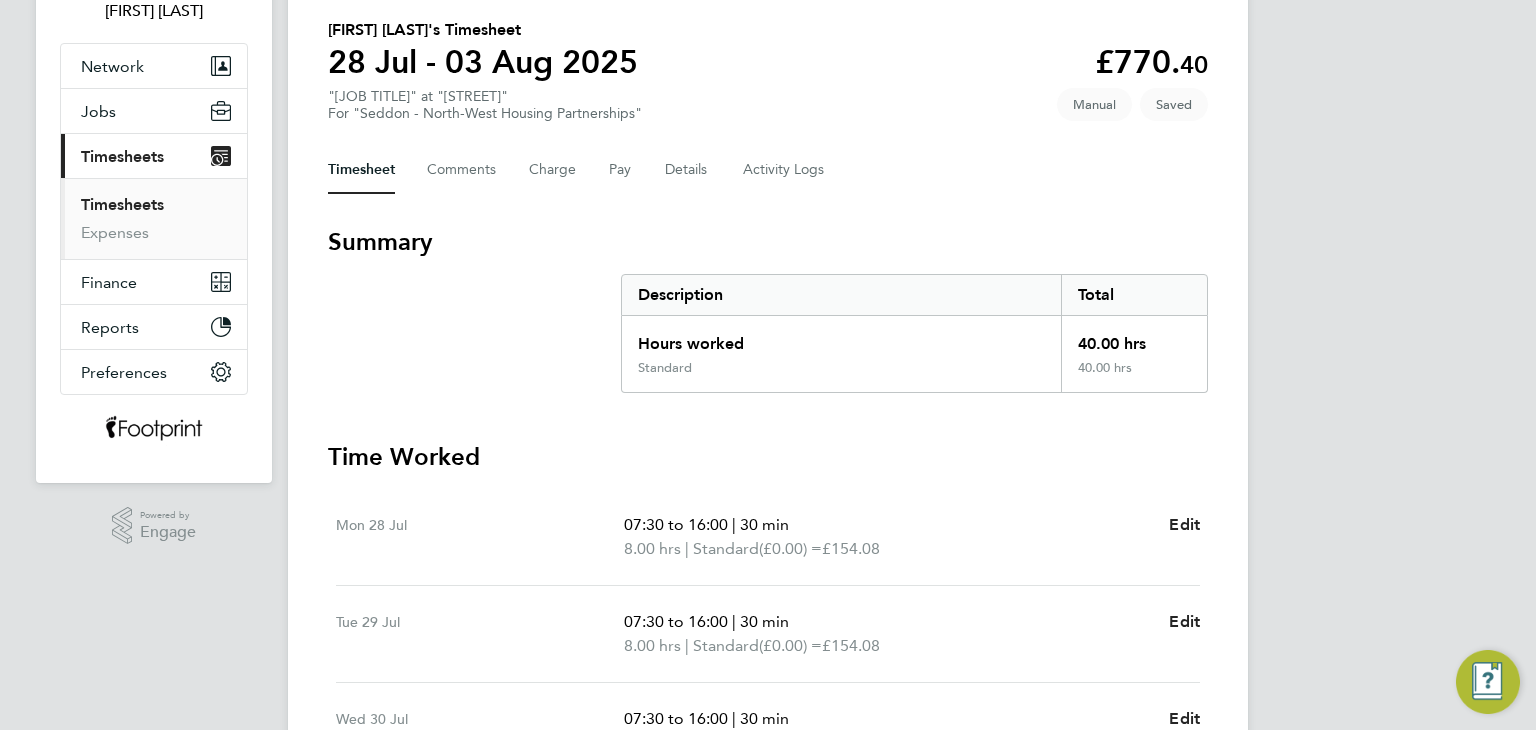 scroll, scrollTop: 700, scrollLeft: 0, axis: vertical 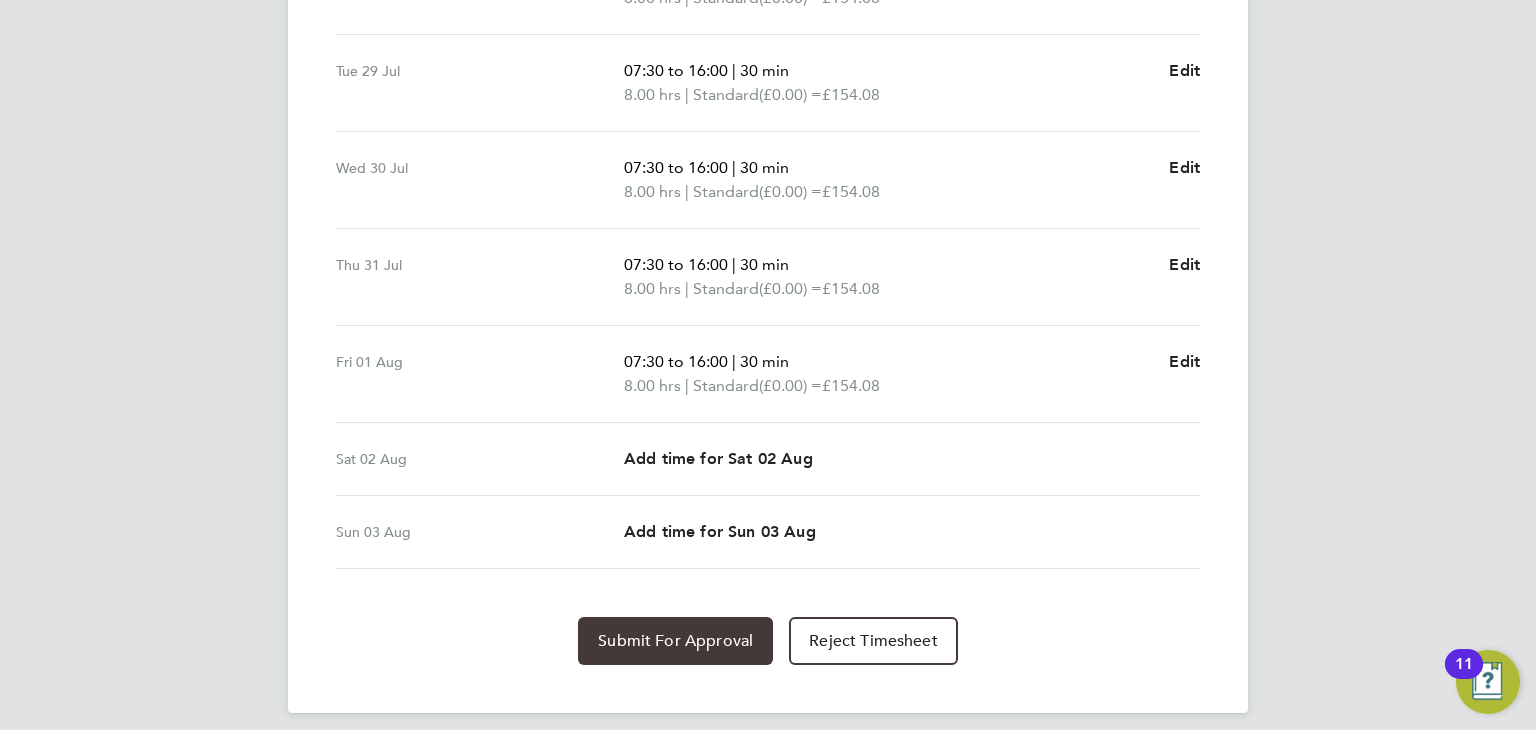 click on "Submit For Approval" 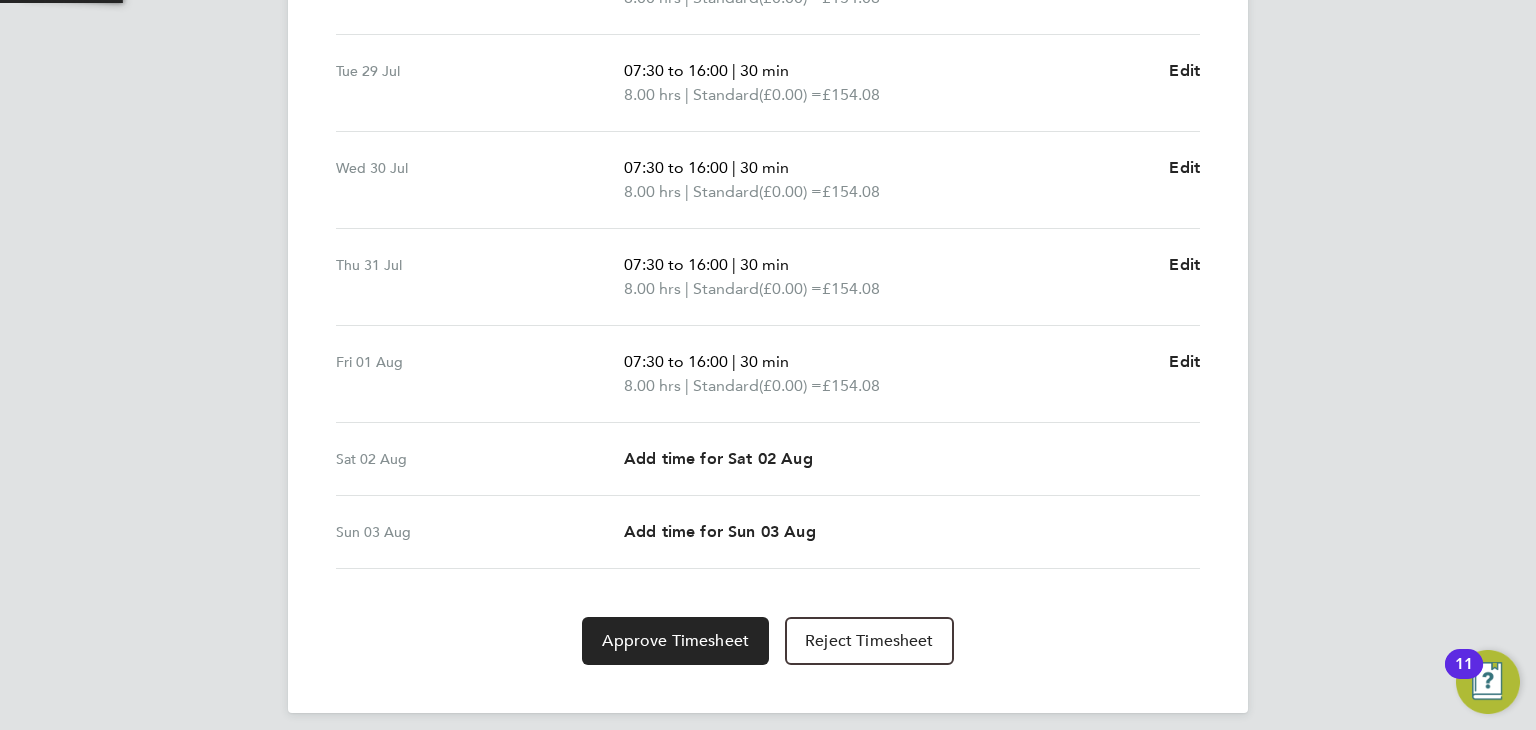 scroll, scrollTop: 200, scrollLeft: 0, axis: vertical 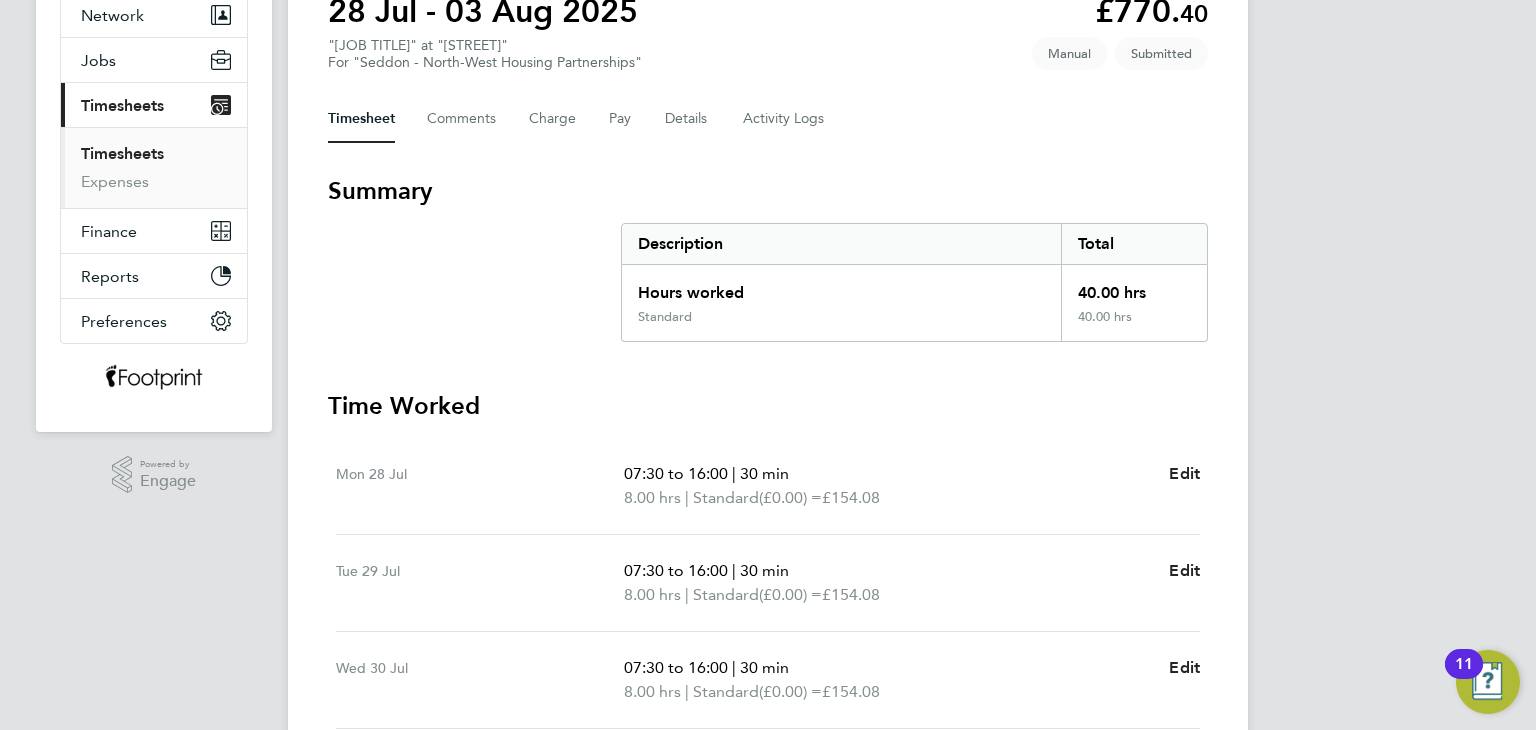 click on "Timesheets" at bounding box center [122, 153] 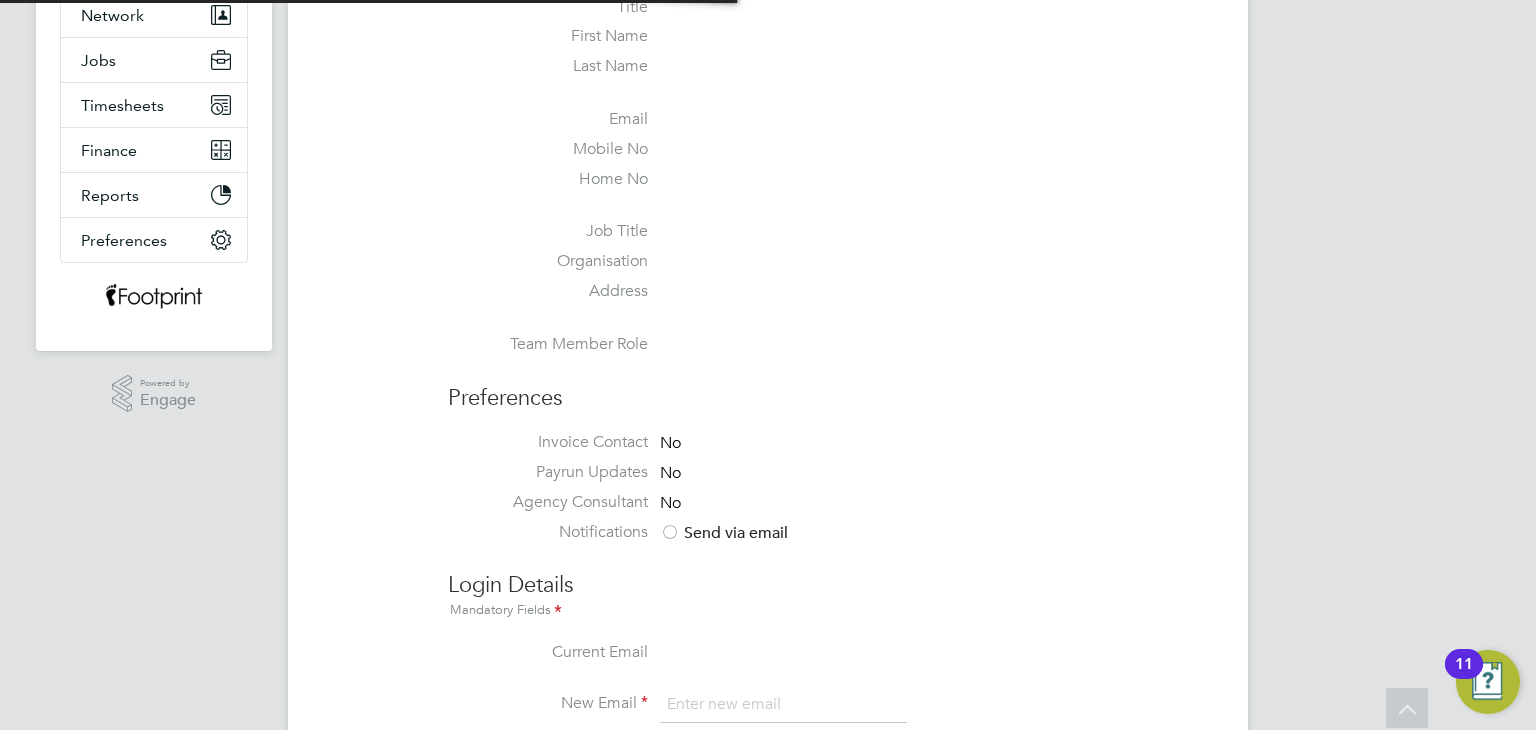 scroll, scrollTop: 0, scrollLeft: 0, axis: both 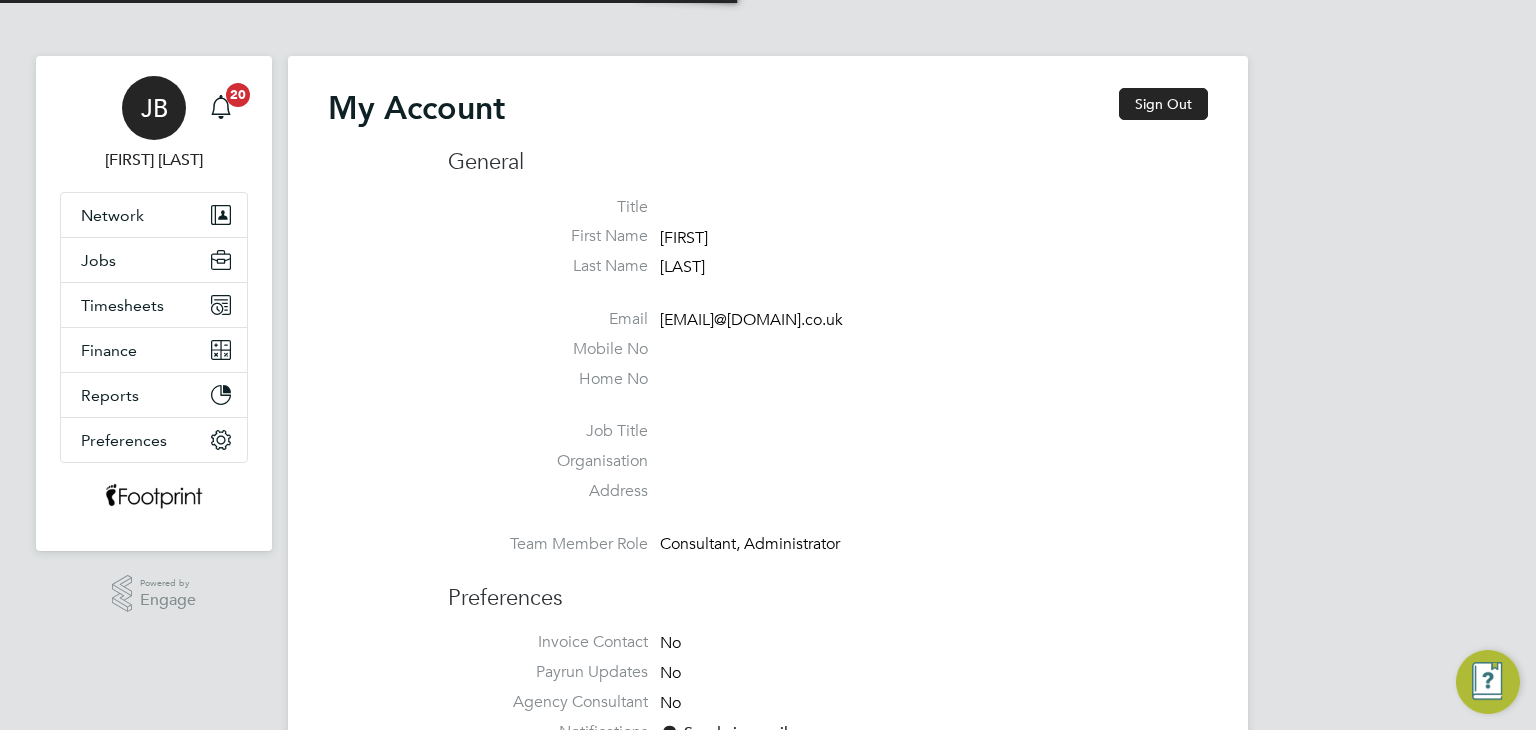 type on "[EMAIL]@[DOMAIN].co.uk" 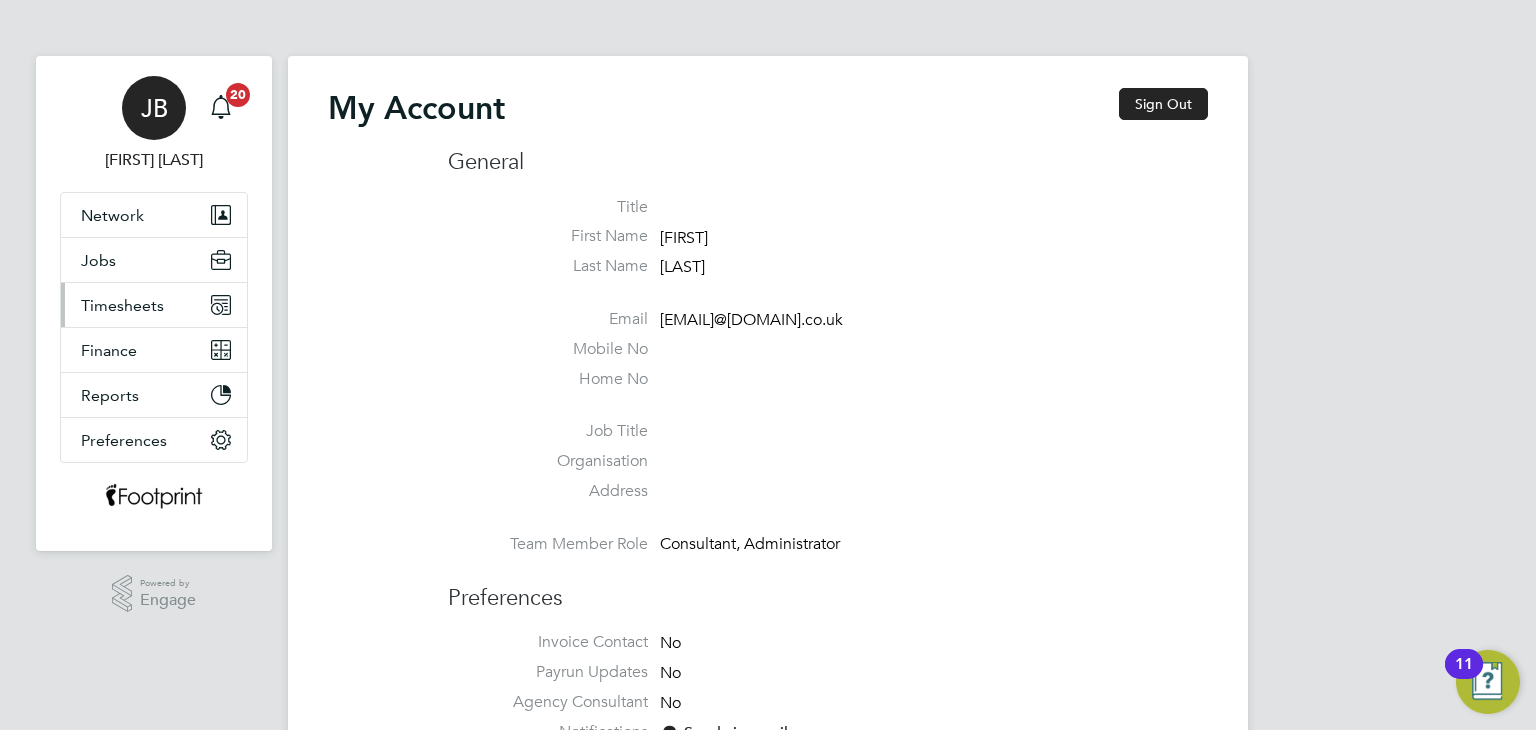 click on "Timesheets" at bounding box center (122, 305) 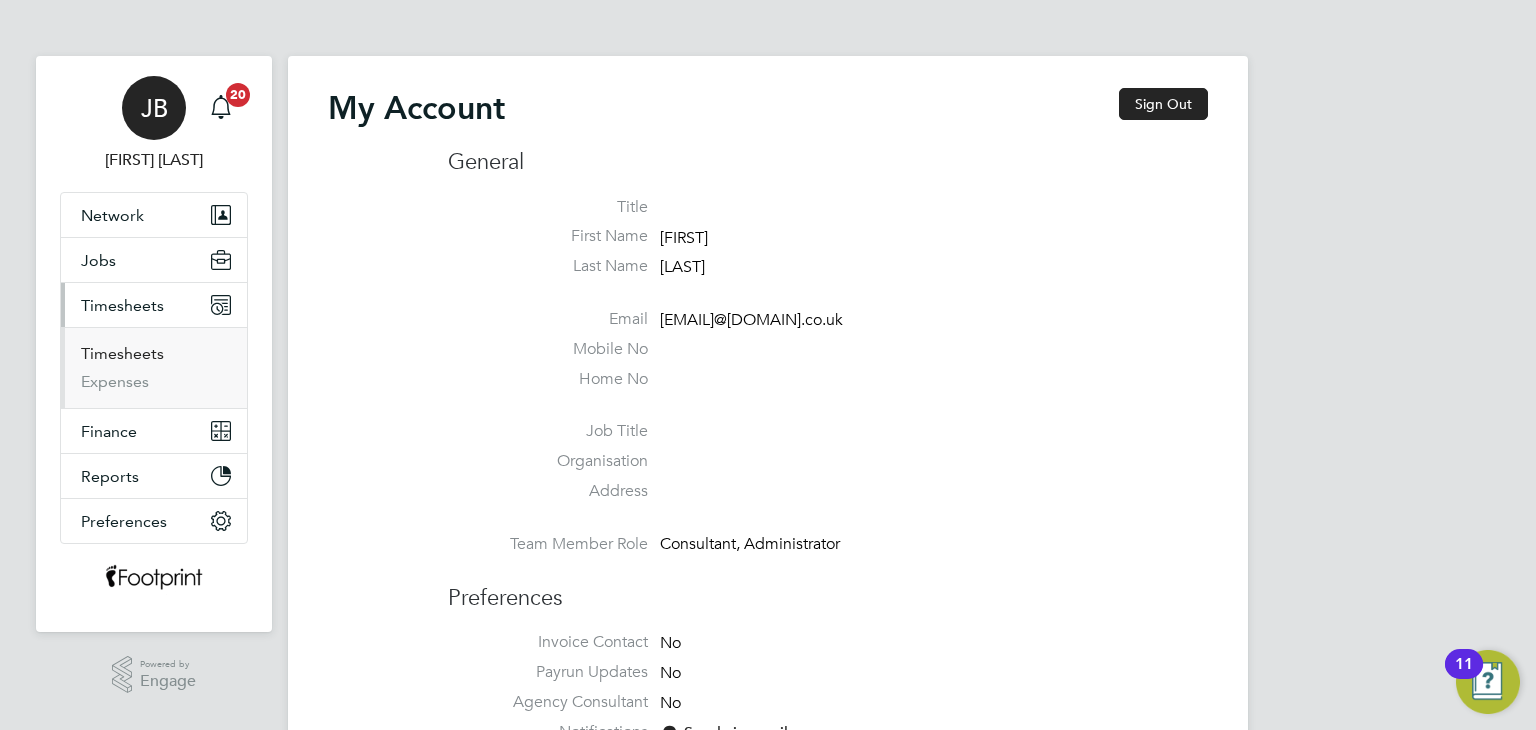 click on "Timesheets" at bounding box center (122, 353) 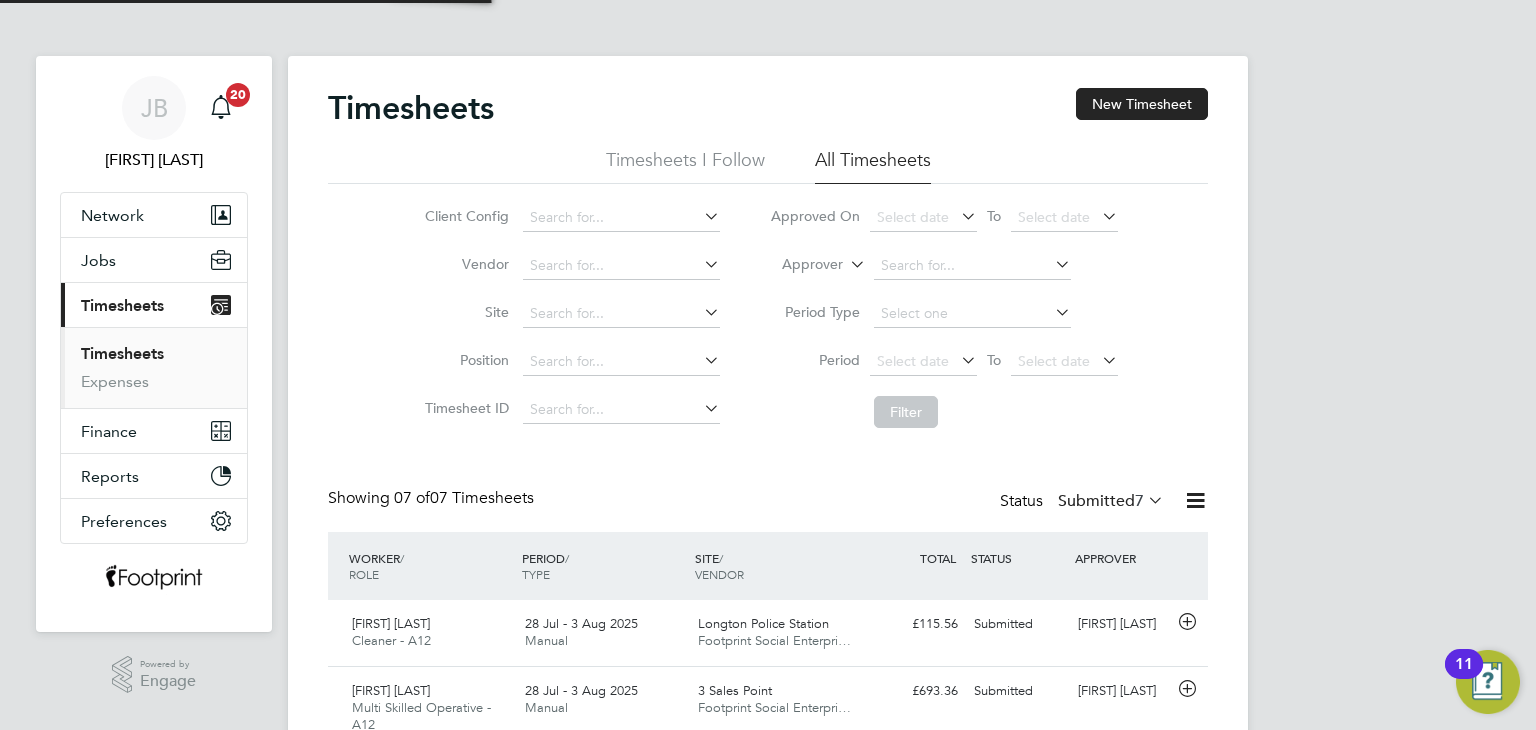 scroll, scrollTop: 9, scrollLeft: 10, axis: both 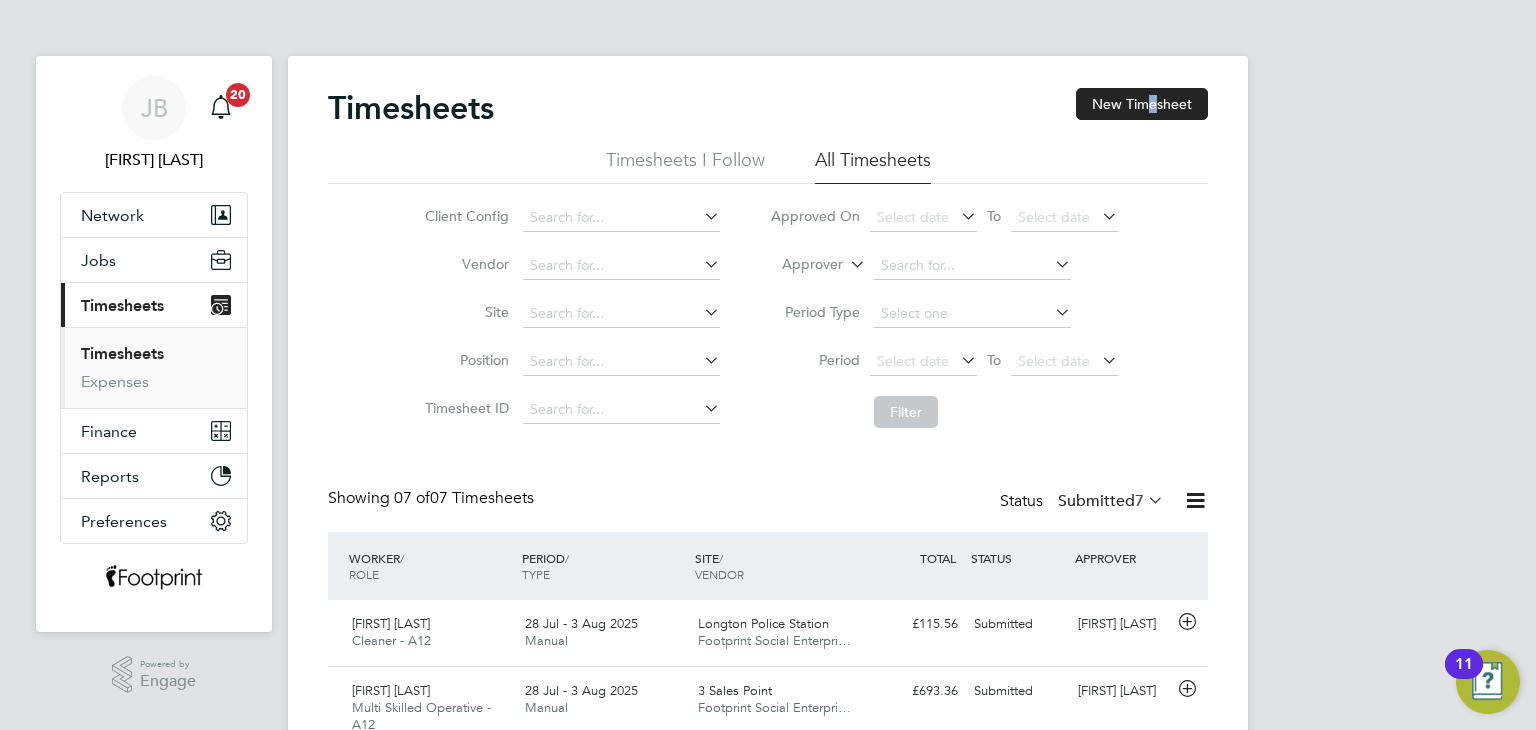 click on "Timesheets New Timesheet" 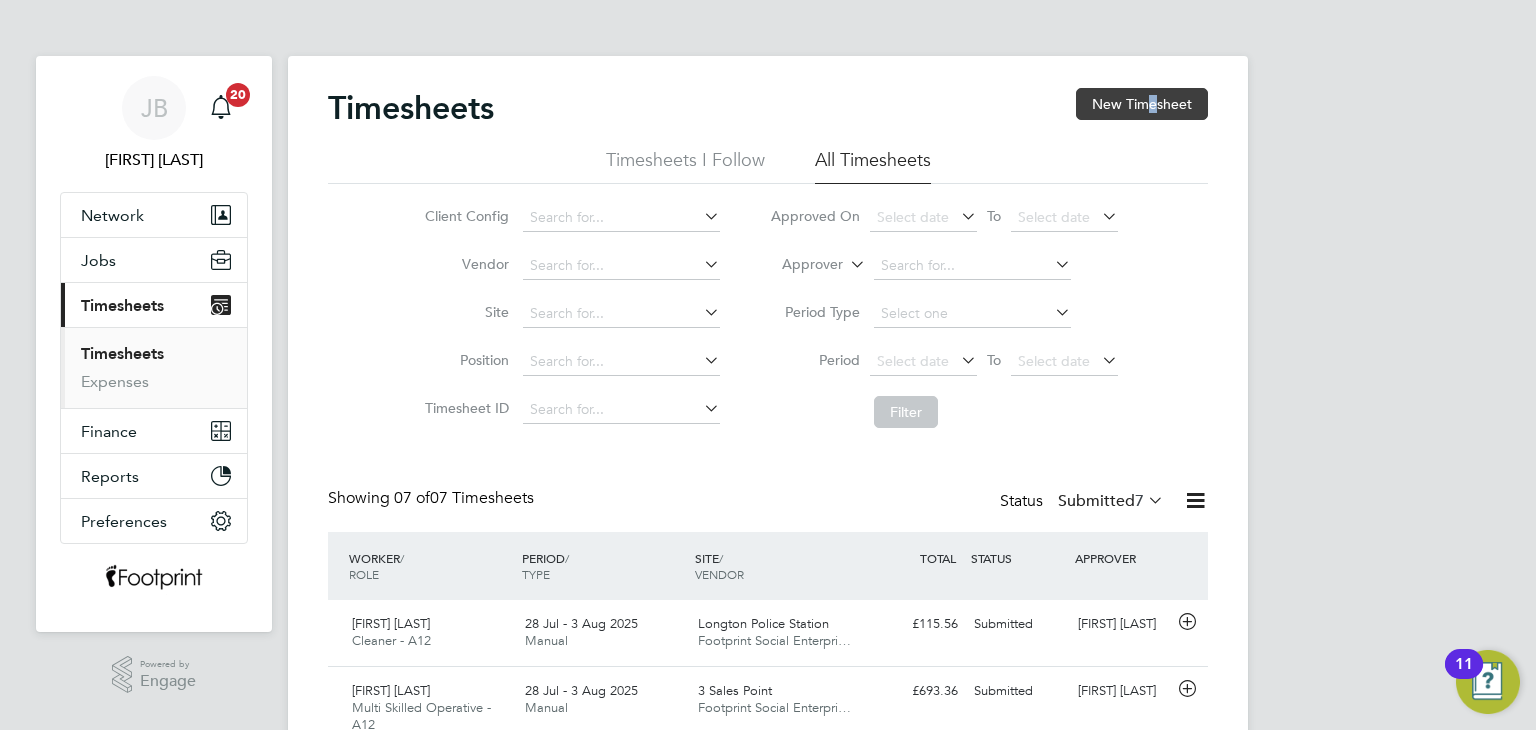 click on "New Timesheet" 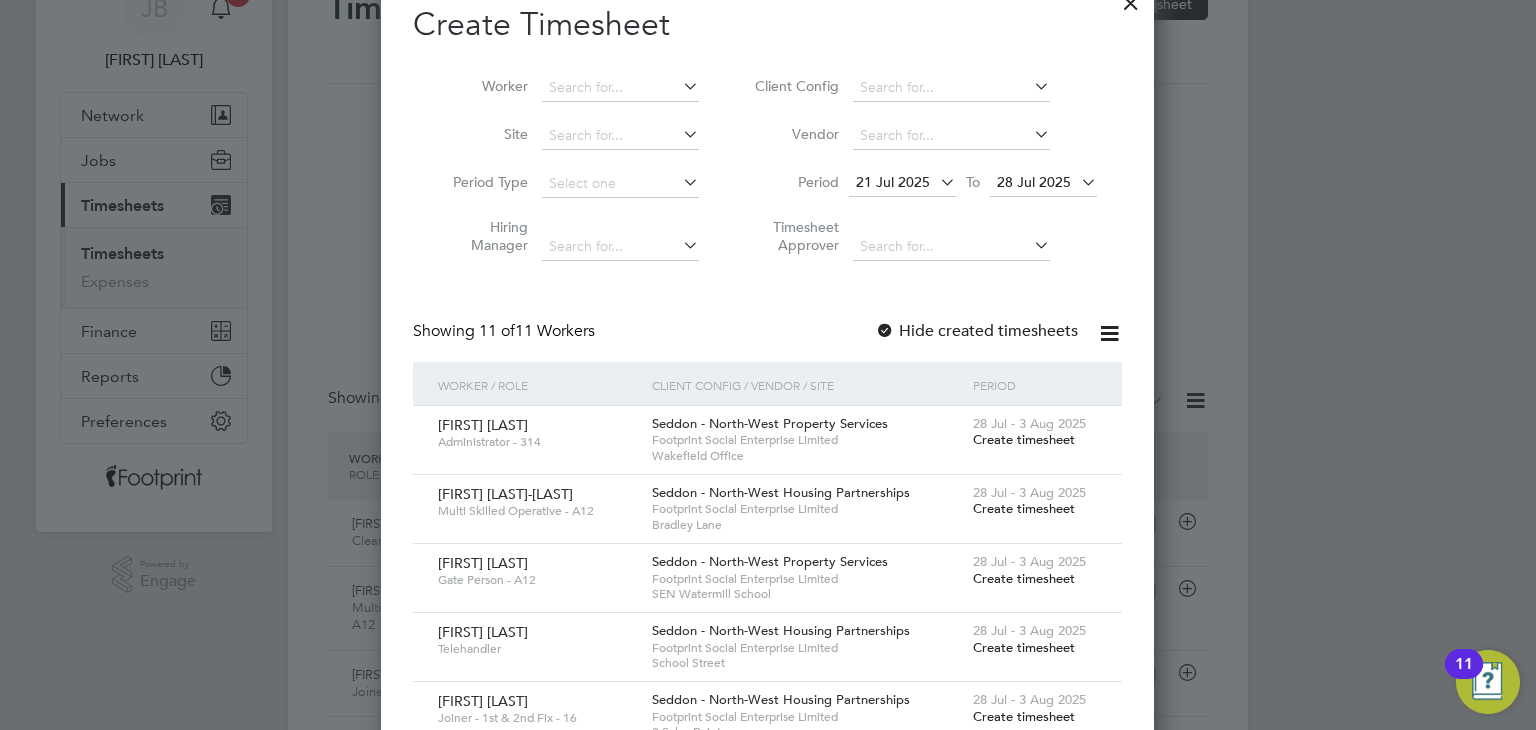 click on "Create timesheet" at bounding box center [1024, 439] 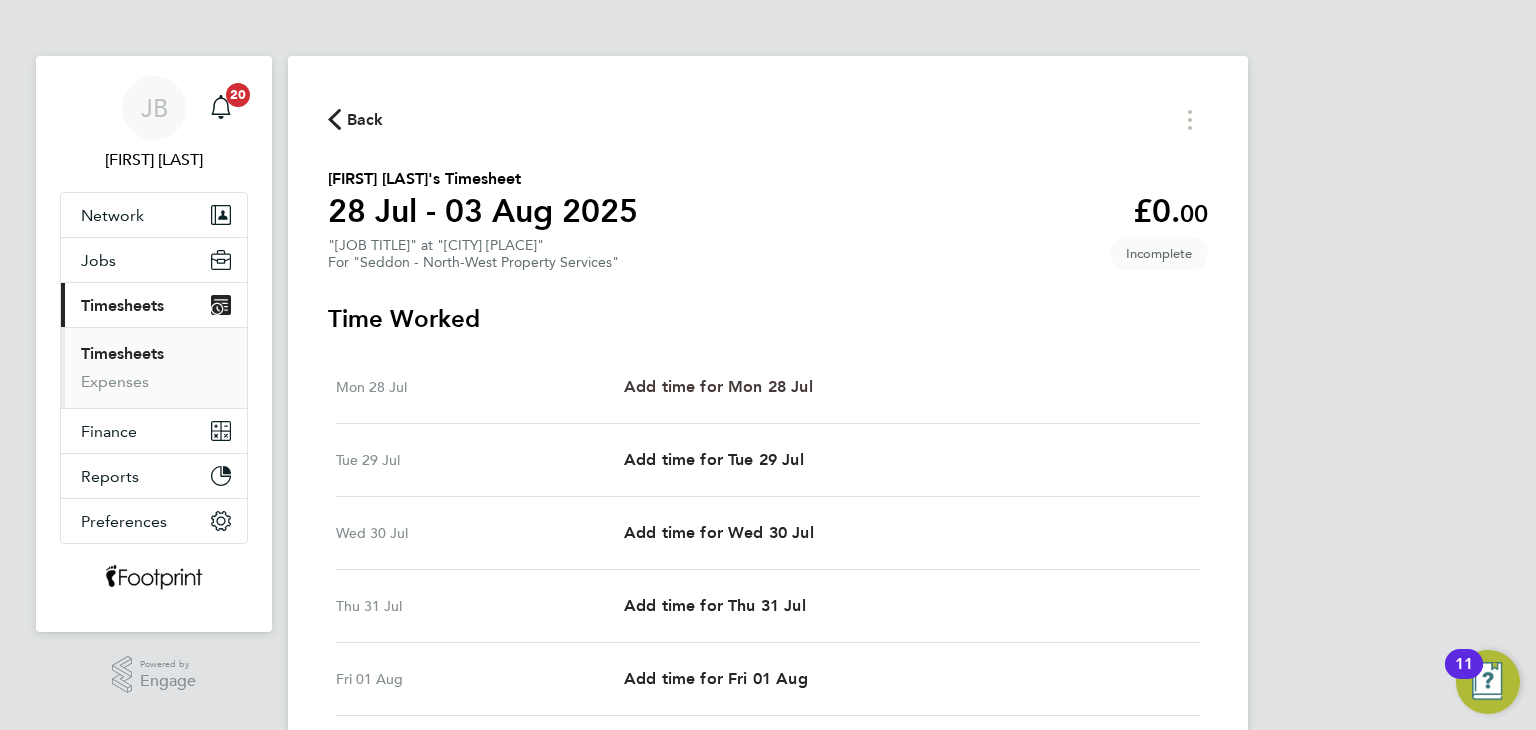 click on "Add time for Mon 28 Jul" at bounding box center (718, 386) 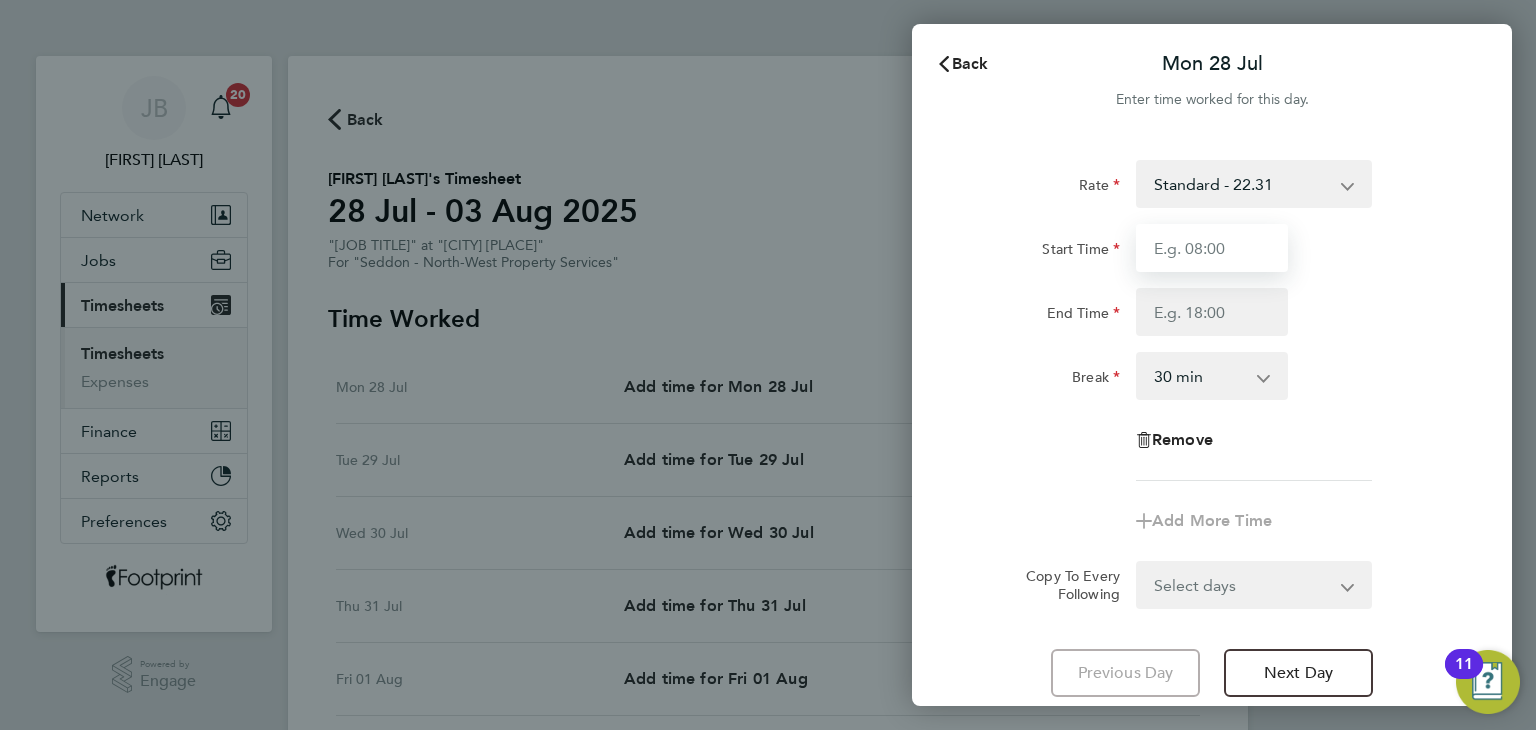 click on "Start Time" at bounding box center (1212, 248) 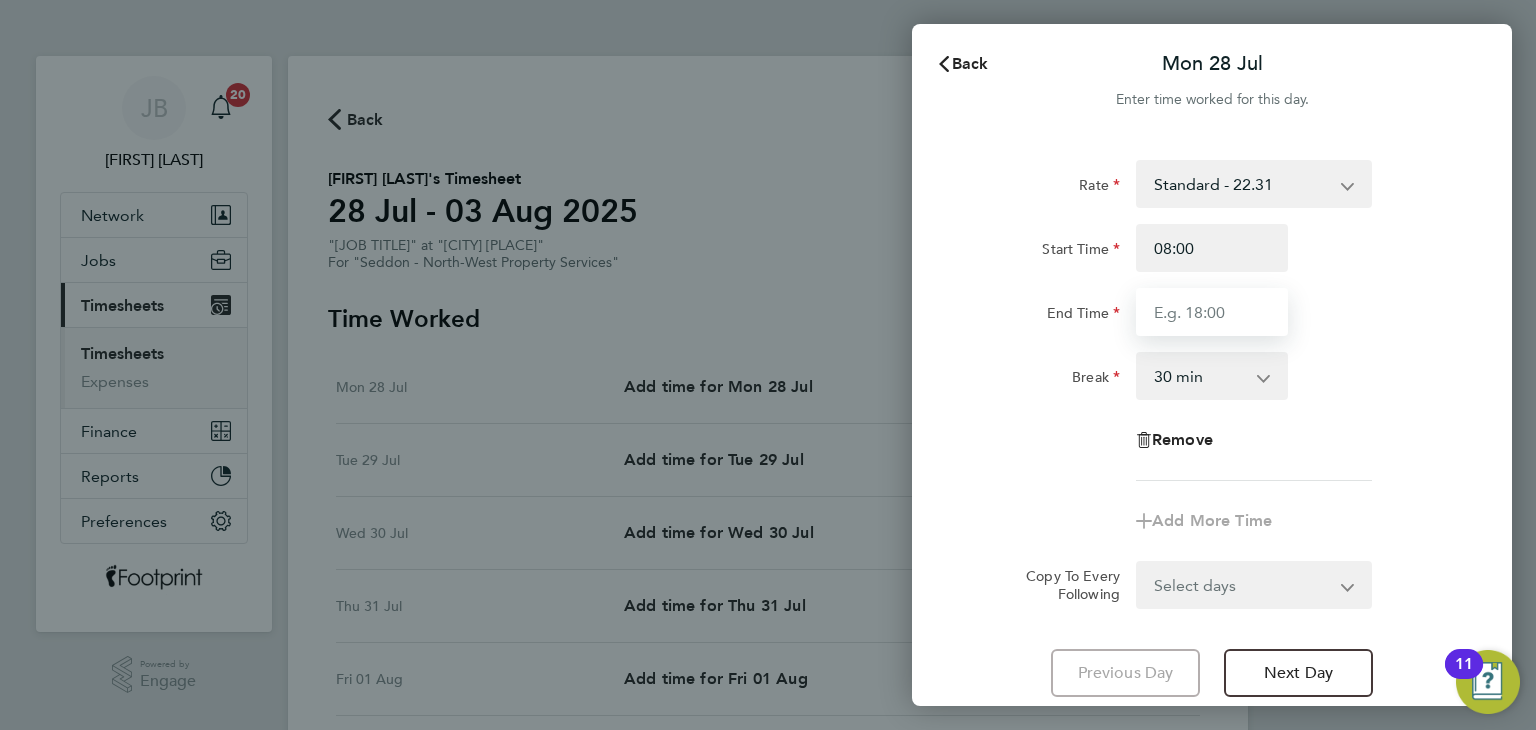 click on "End Time" at bounding box center [1212, 312] 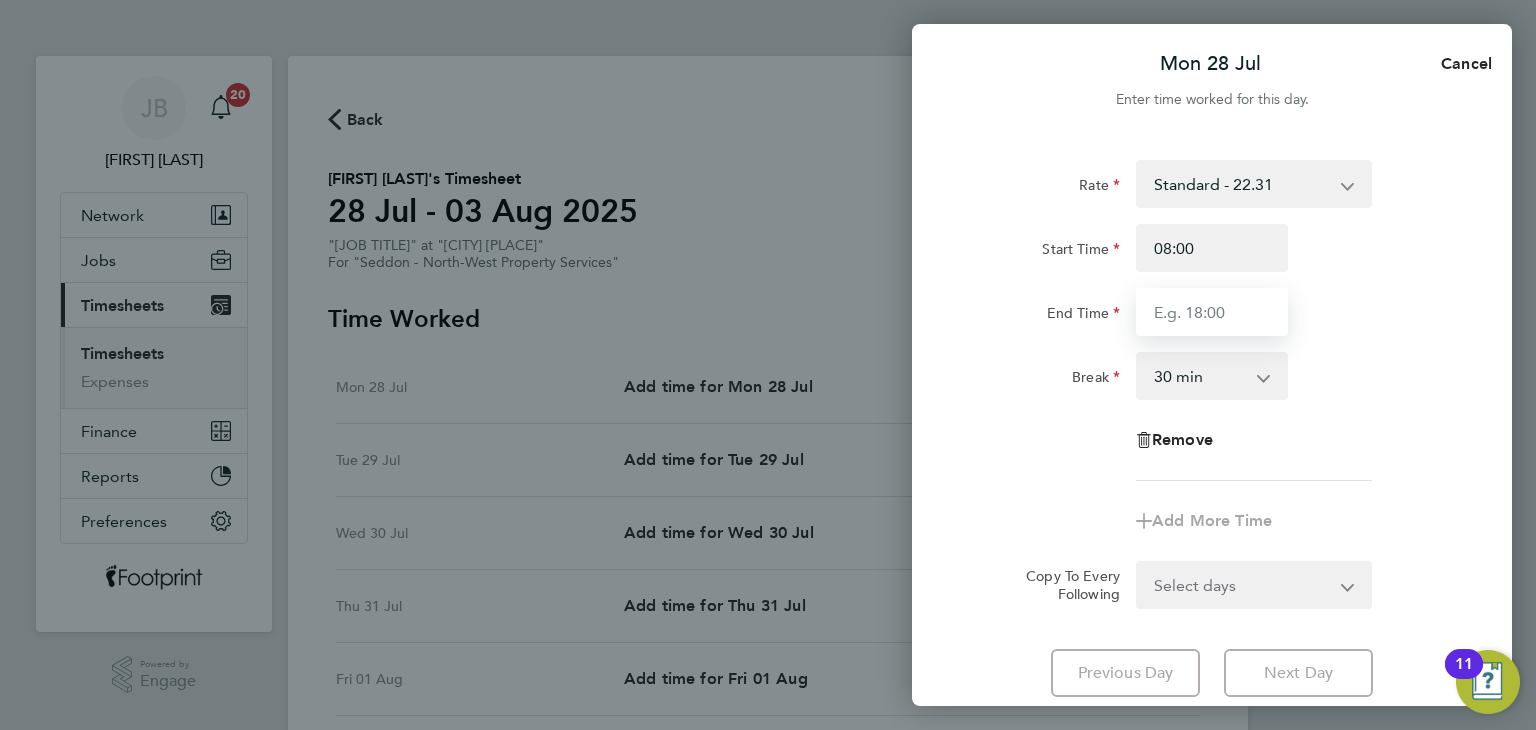 type on "16:00" 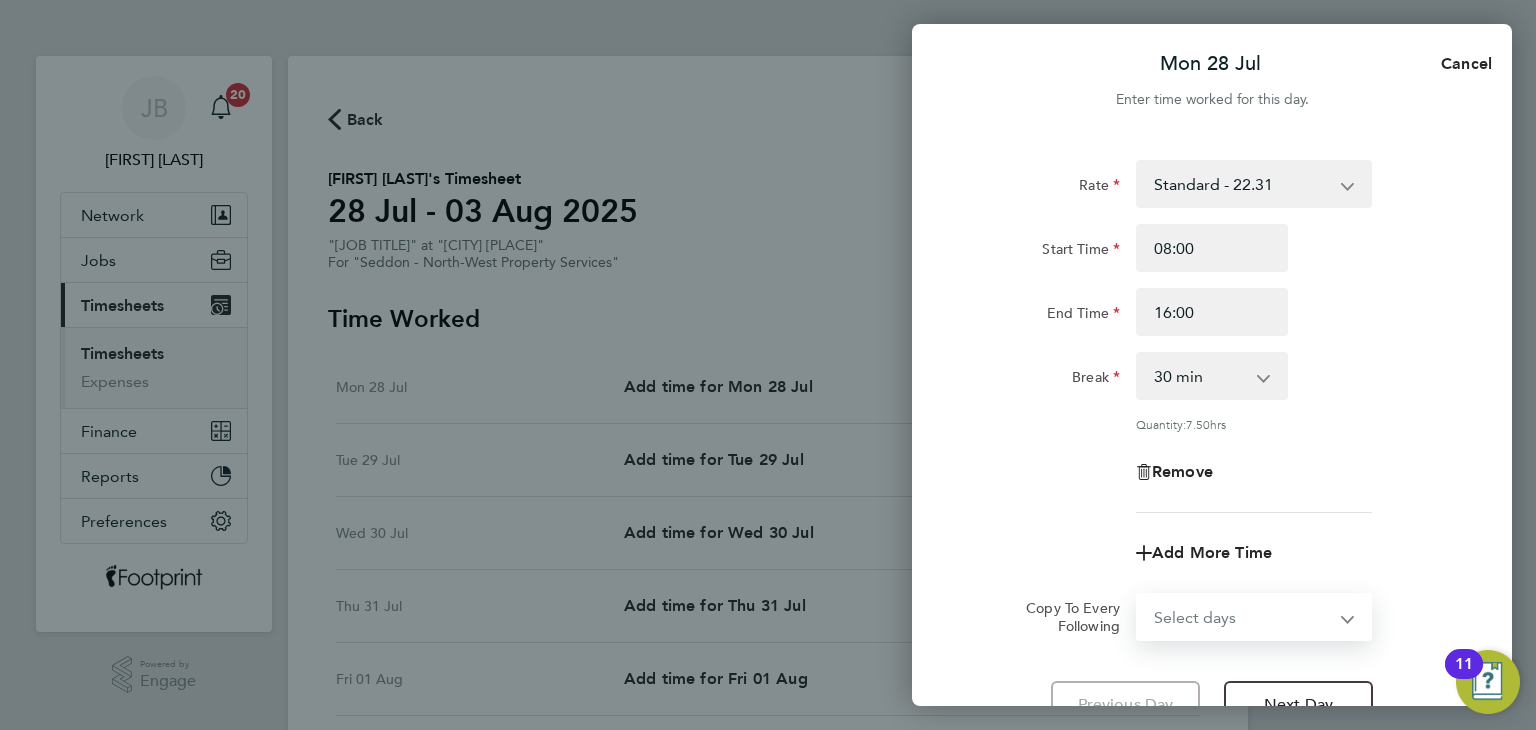 click on "Rate  Standard - 22.31
Start Time 08:00 End Time 16:00 Break  0 min   15 min   30 min   45 min   60 min   75 min   90 min
Quantity:  7.50  hrs
Remove
Add More Time  Copy To Every Following  Select days   Day   Weekday (Mon-Fri)   Weekend (Sat-Sun)   Tuesday   Wednesday   Thursday   Friday   Saturday   Sunday" 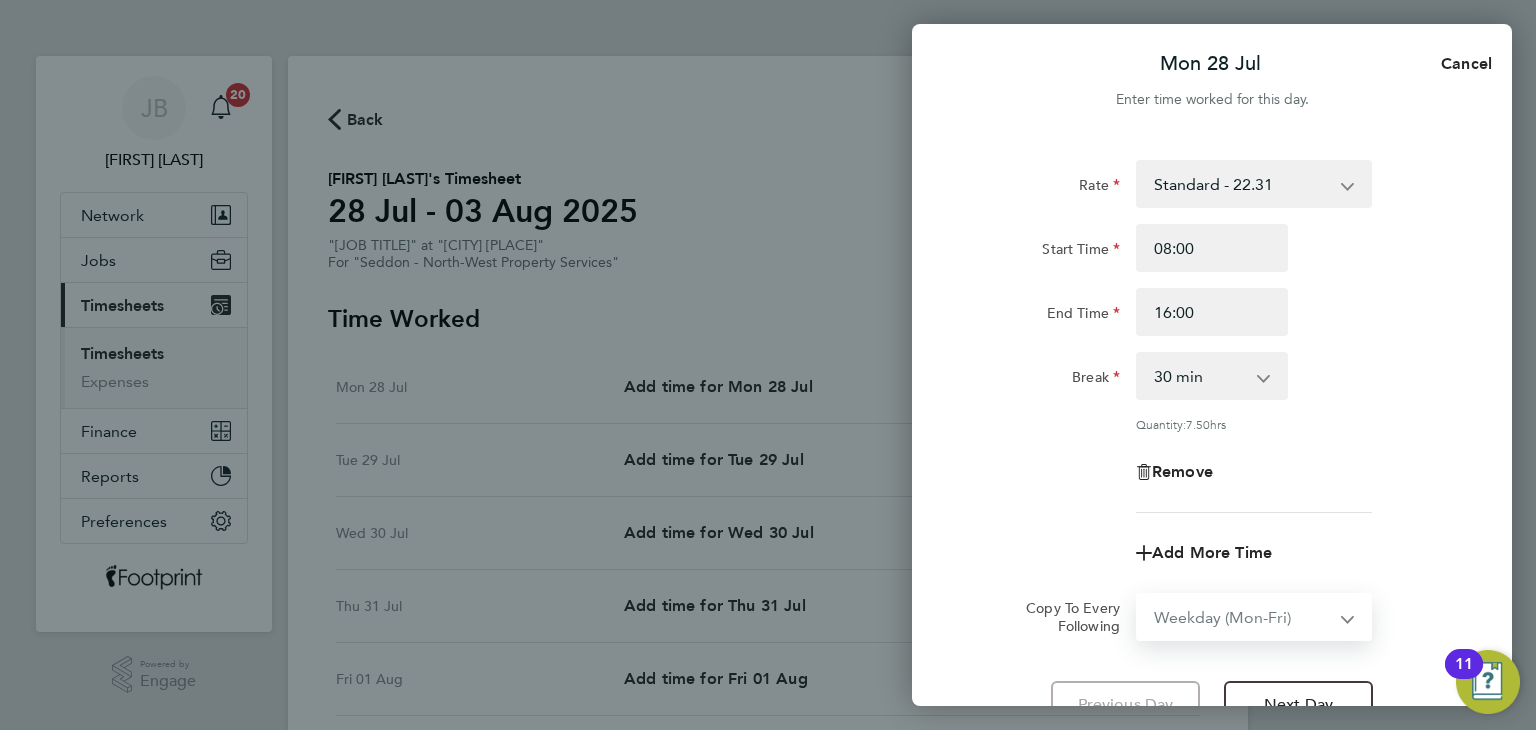 click on "Select days   Day   Weekday (Mon-Fri)   Weekend (Sat-Sun)   Tuesday   Wednesday   Thursday   Friday   Saturday   Sunday" at bounding box center (1243, 617) 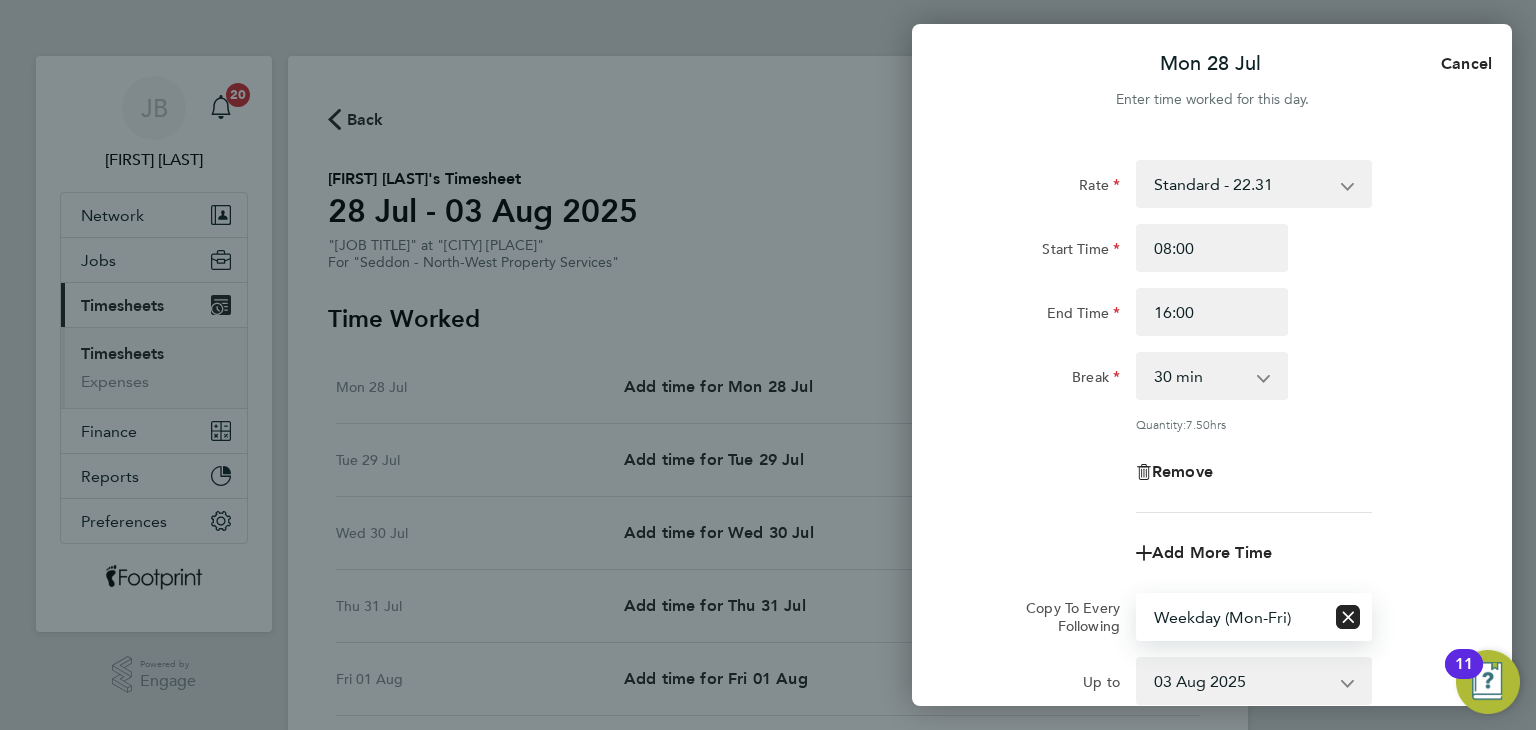 click on "Remove" 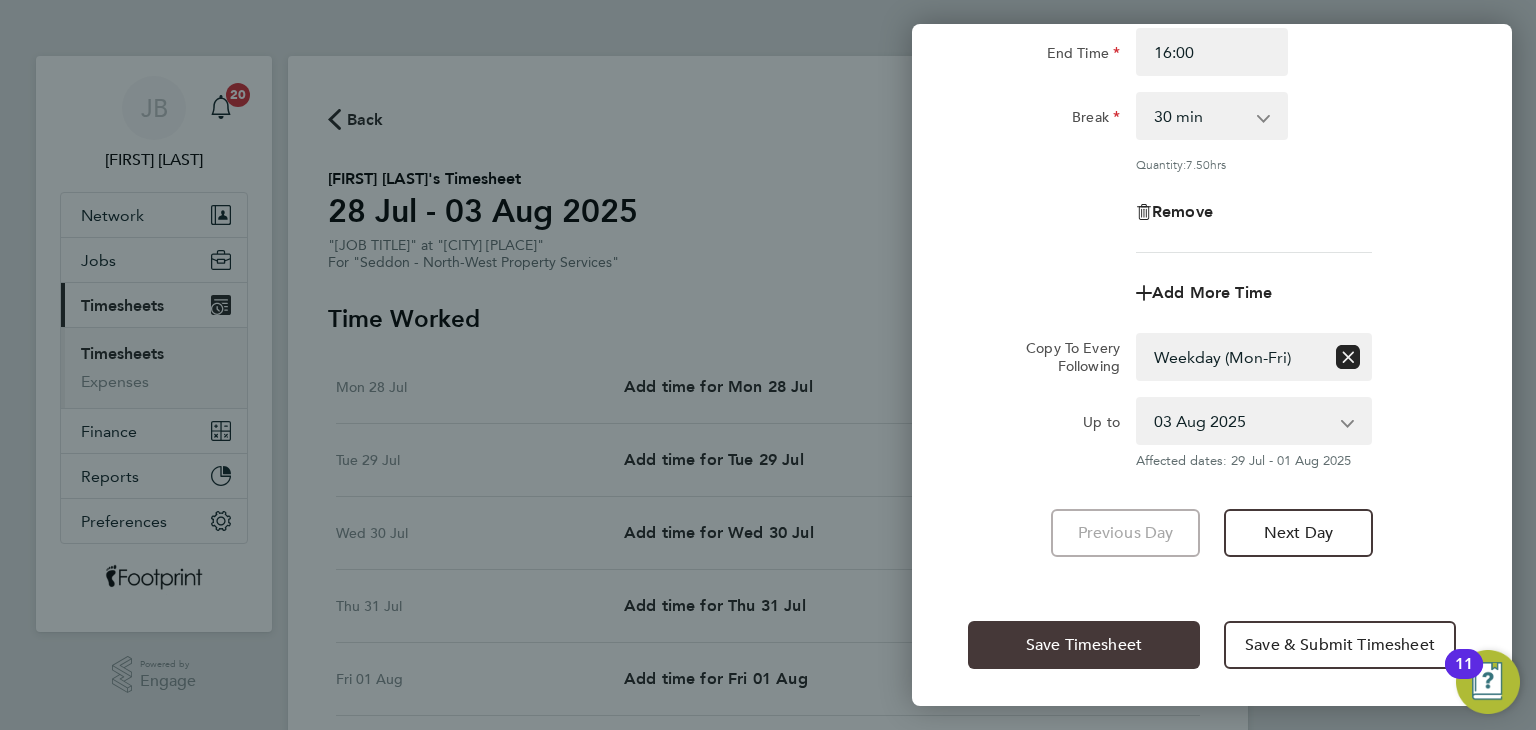click on "Save Timesheet" 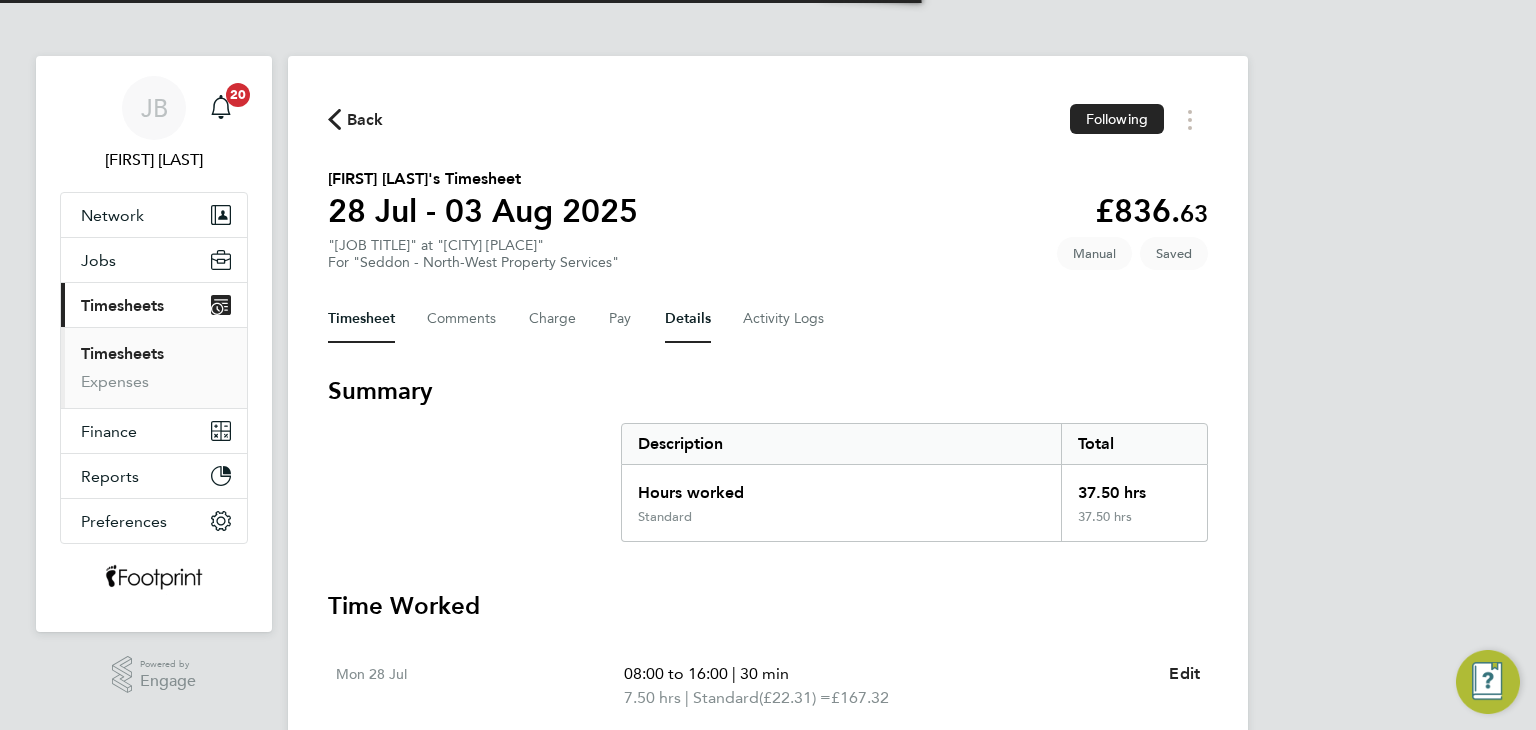 click on "Details" at bounding box center (688, 319) 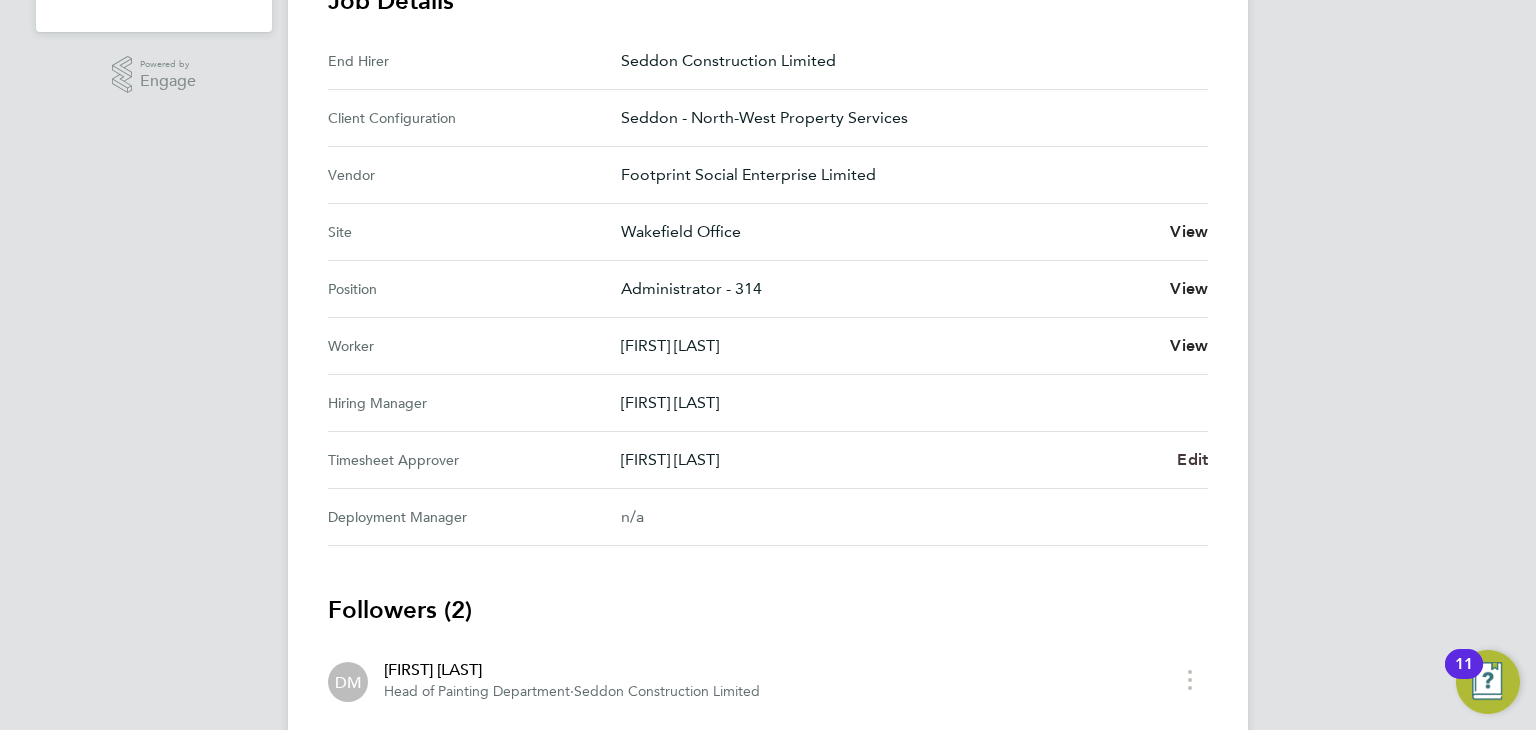 click on "Edit" at bounding box center [1192, 459] 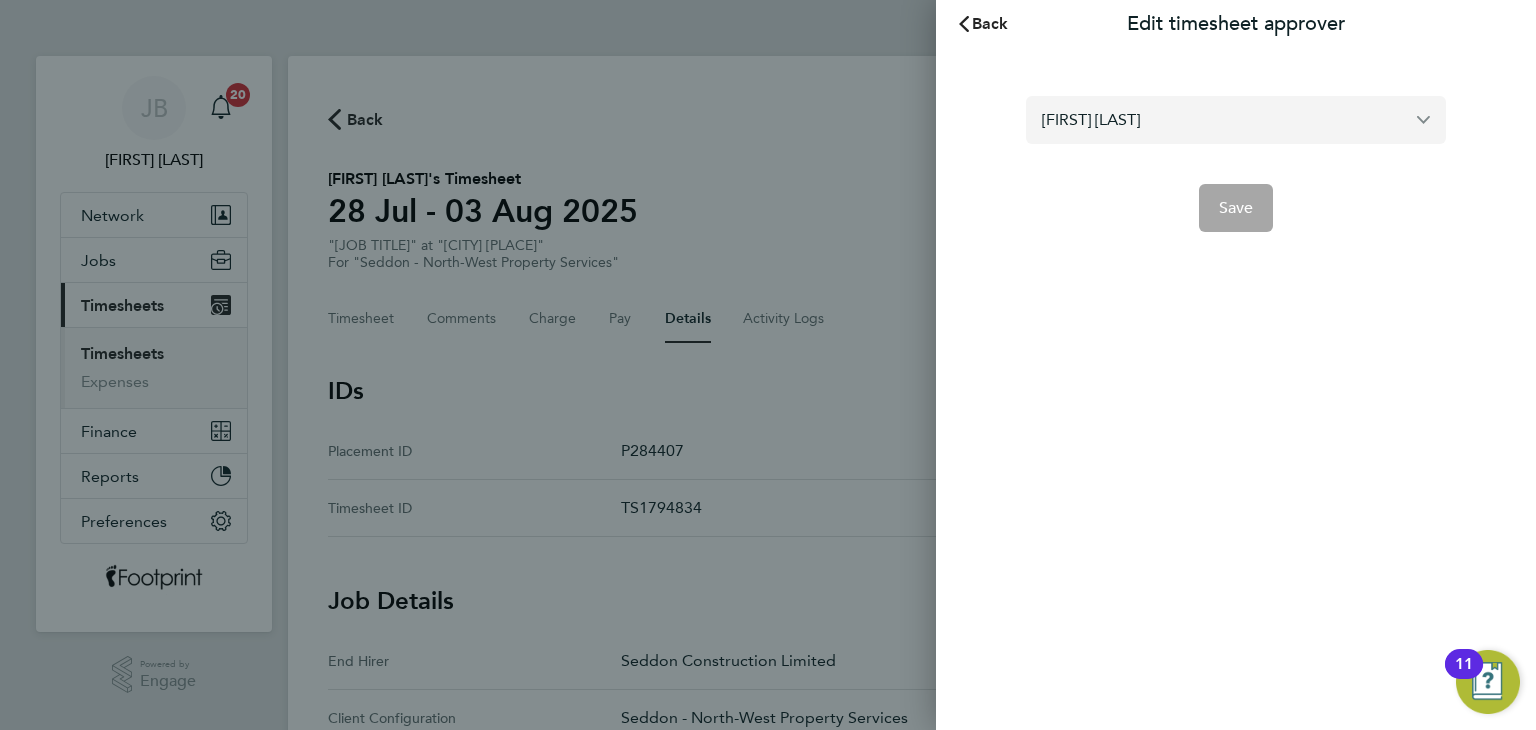 click on "[FIRST] [LAST]" at bounding box center (1236, 119) 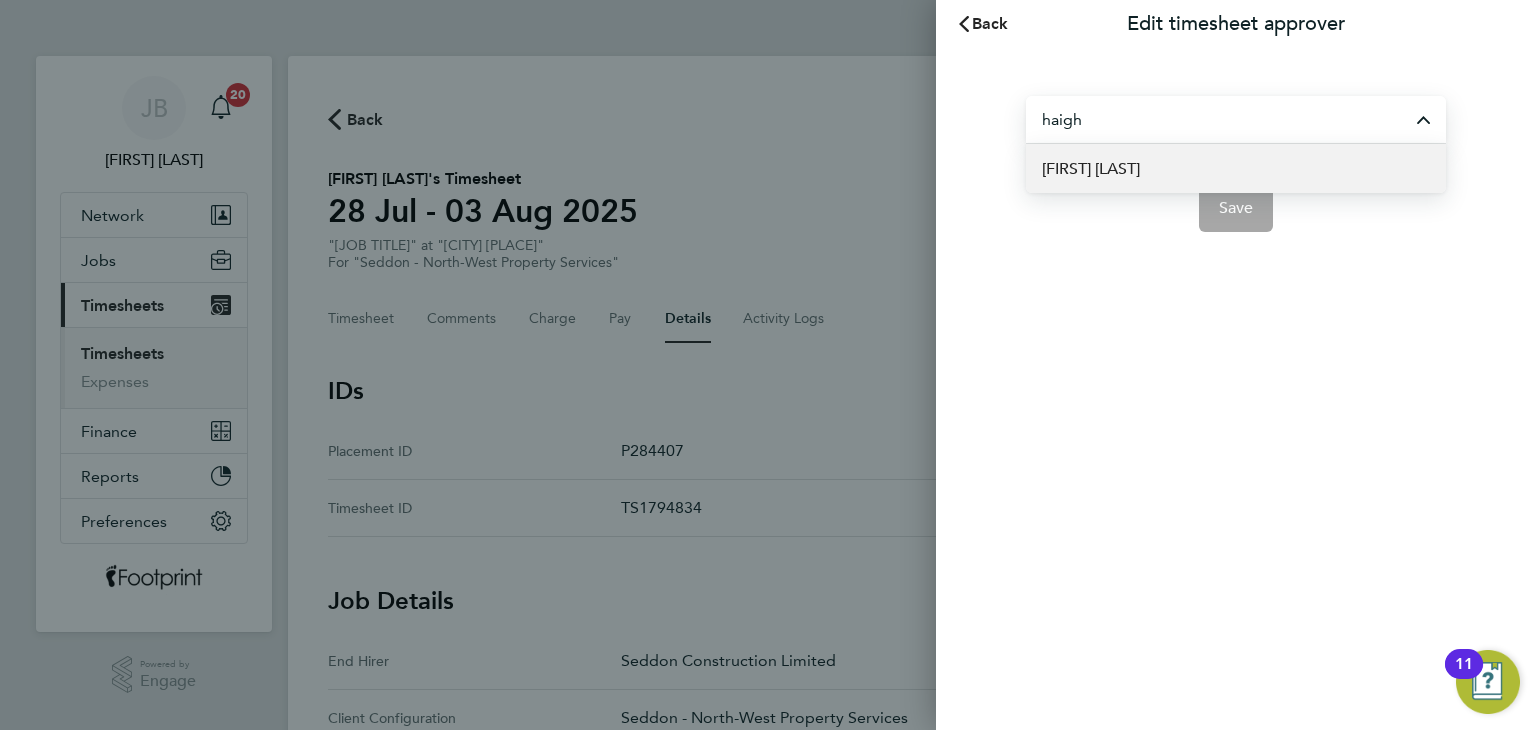 click on "[FIRST] [LAST]" at bounding box center (1236, 168) 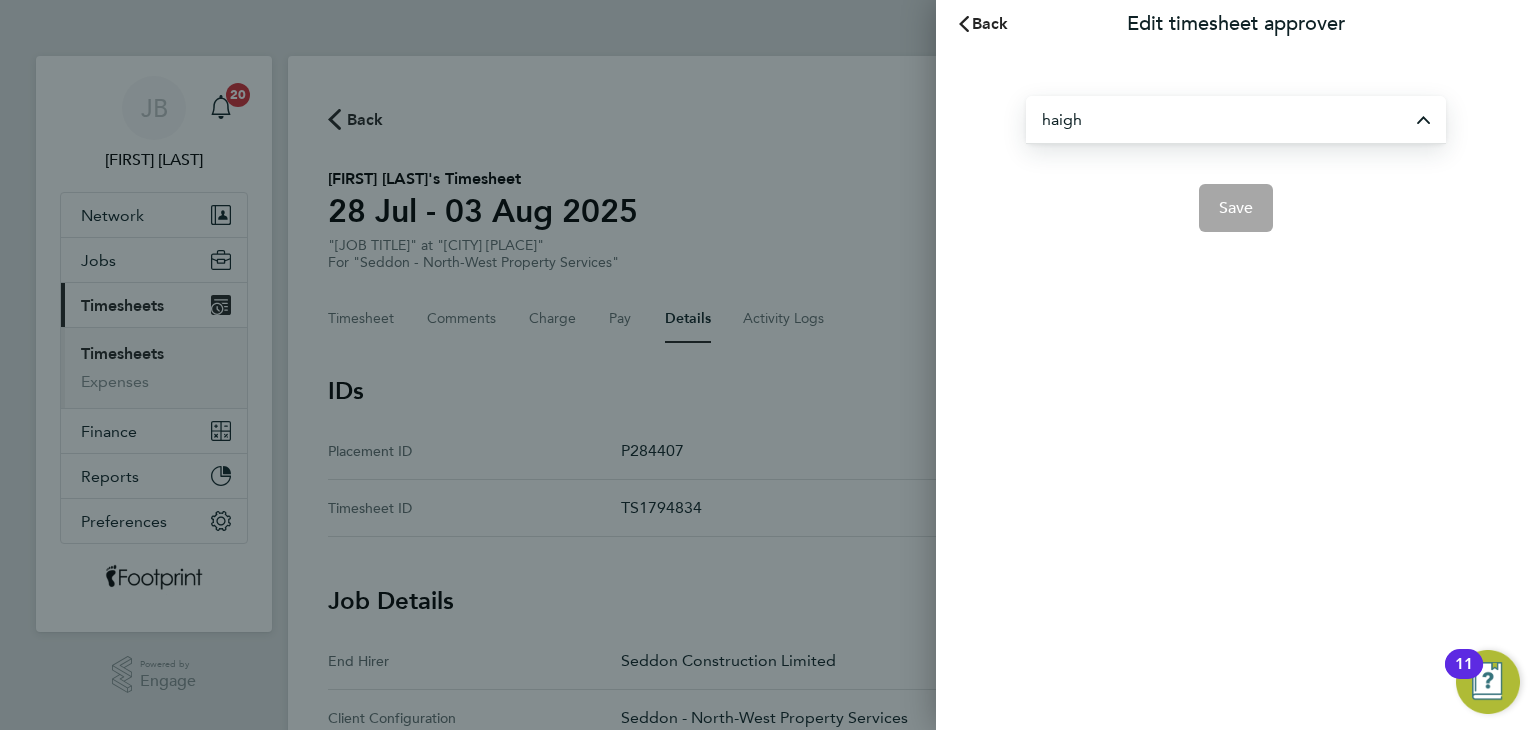 type on "[FIRST] [LAST]" 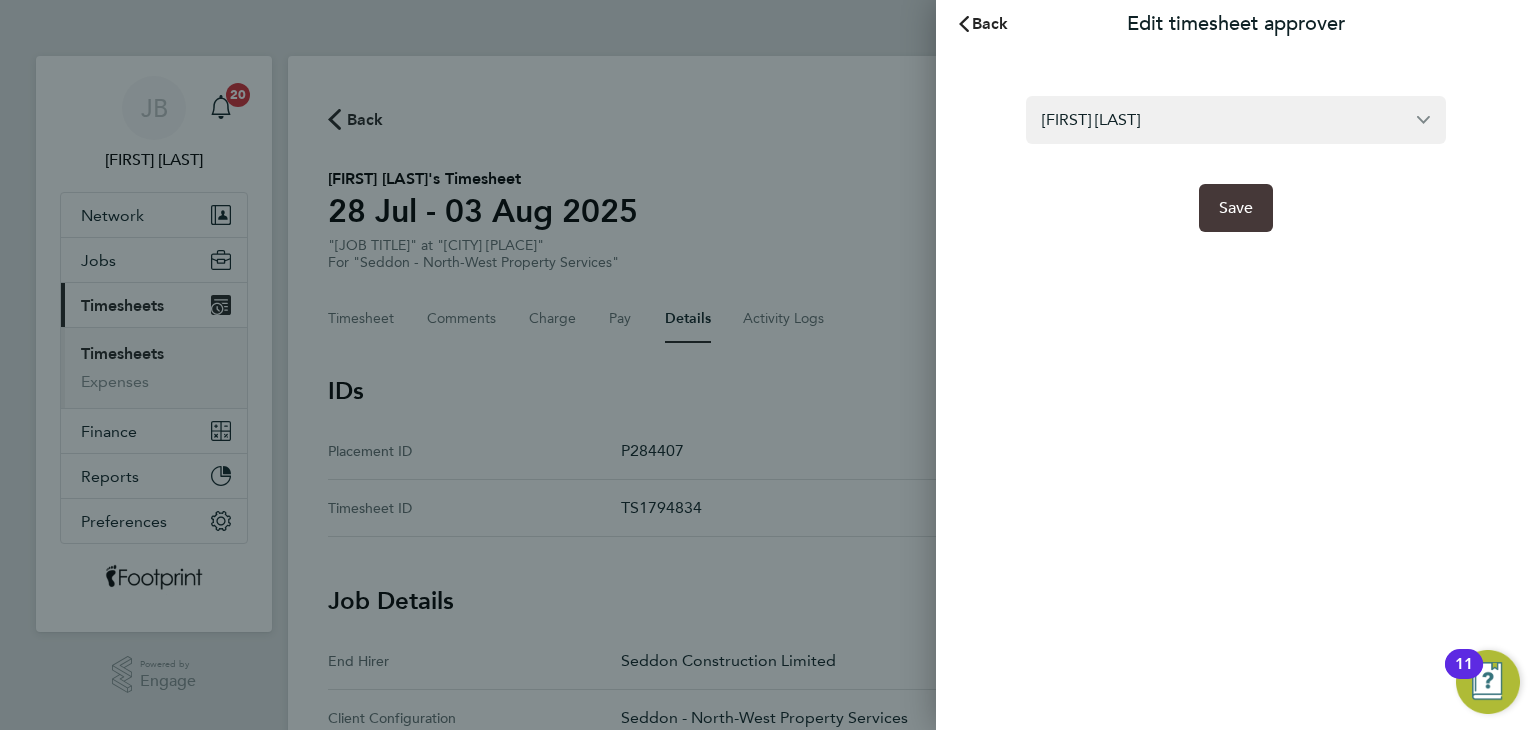 click on "Save" 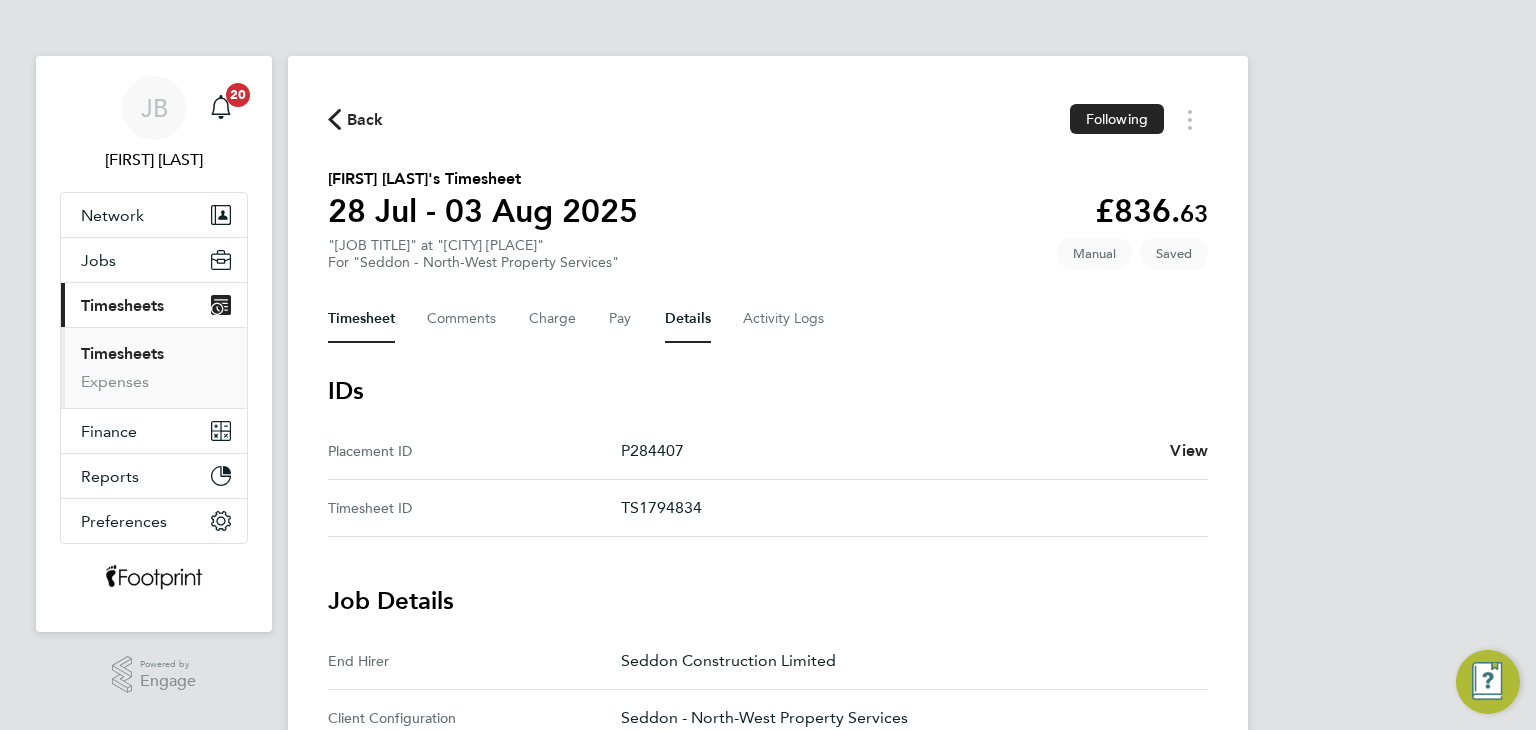 click on "Timesheet" at bounding box center (361, 319) 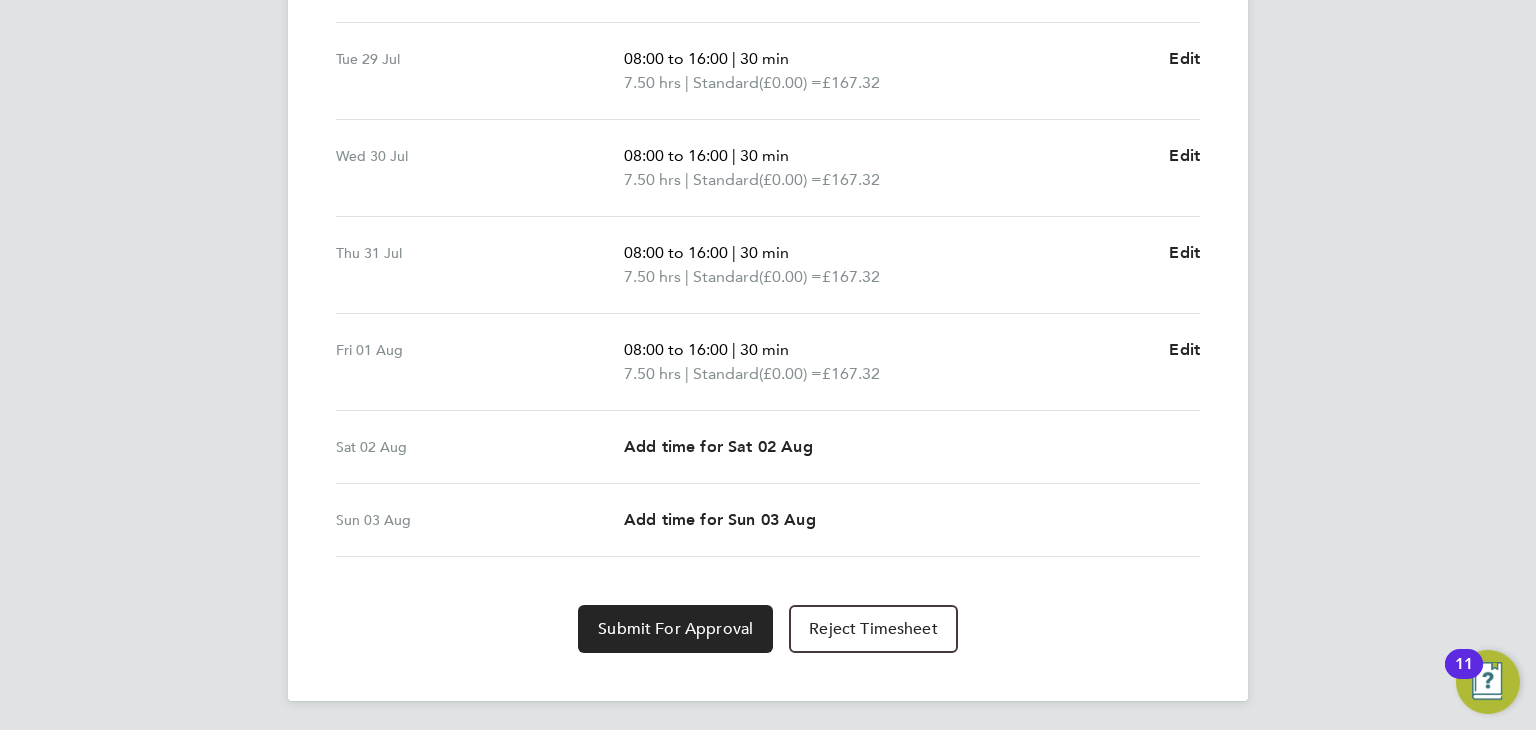 click on "Time Worked   Mon [DD] [MON]   08:00 to 16:00   |   30 min   7.50 hrs   |   Standard   (£0.00) =   £167.32   Edit   Tue [DD] [MON]   08:00 to 16:00   |   30 min   7.50 hrs   |   Standard   (£0.00) =   £167.32   Edit   Wed [DD] [MON]   08:00 to 16:00   |   30 min   7.50 hrs   |   Standard   (£0.00) =   £167.32   Edit   Thu [DD] [MON]   08:00 to 16:00   |   30 min   7.50 hrs   |   Standard   (£0.00) =   £167.32   Edit   Fri [DD] [MON]   08:00 to 16:00   |   30 min   7.50 hrs   |   Standard   (£0.00) =   £167.32   Edit   Sat [DD] [MON]   Add time for Sat [DD] [MON]   Add time for Sat [DD] [MON]   Sun [DD] [MON]   Add time for Sun [DD] [MON]   Add time for Sun [DD] [MON]   Submit For Approval   Reject Timesheet" at bounding box center [768, 265] 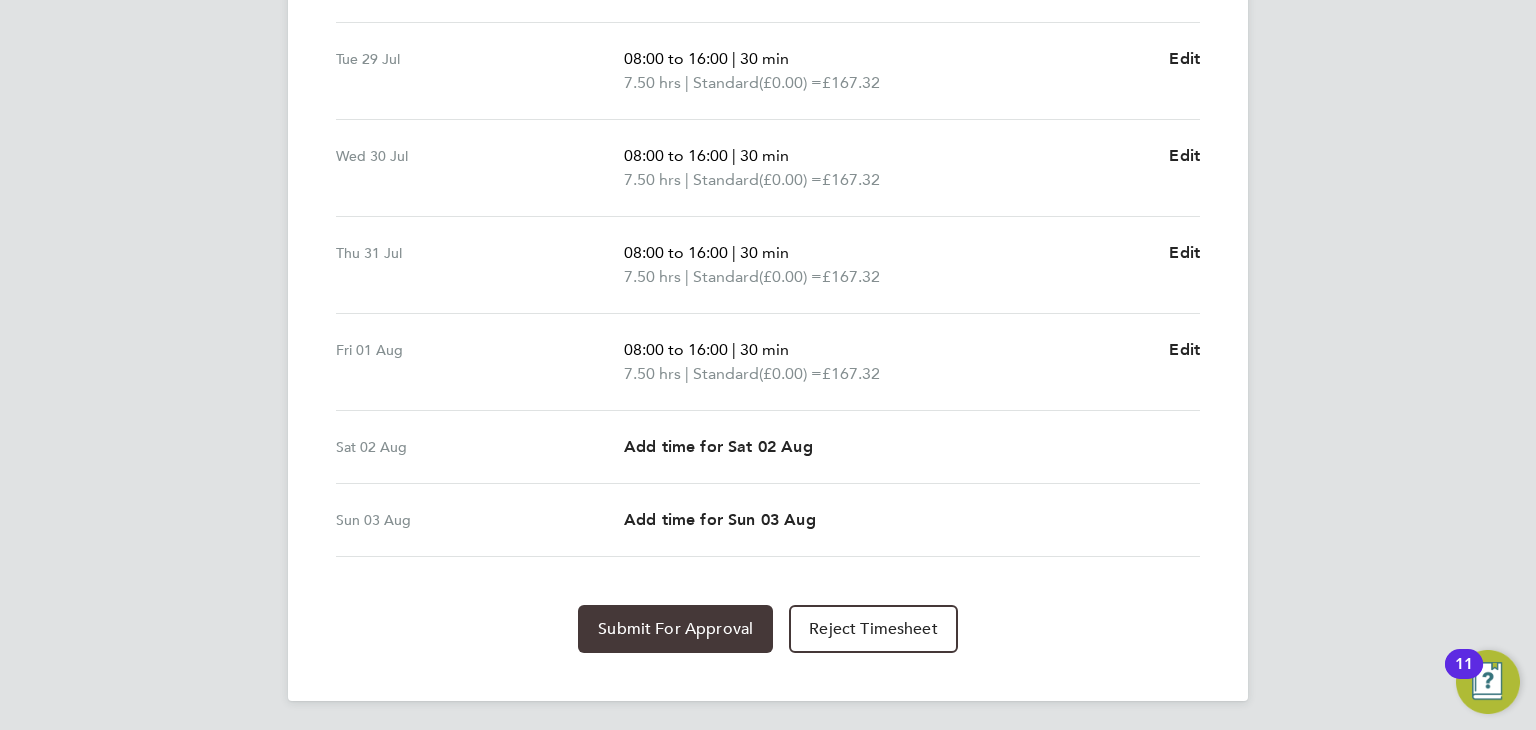 click on "Submit For Approval" 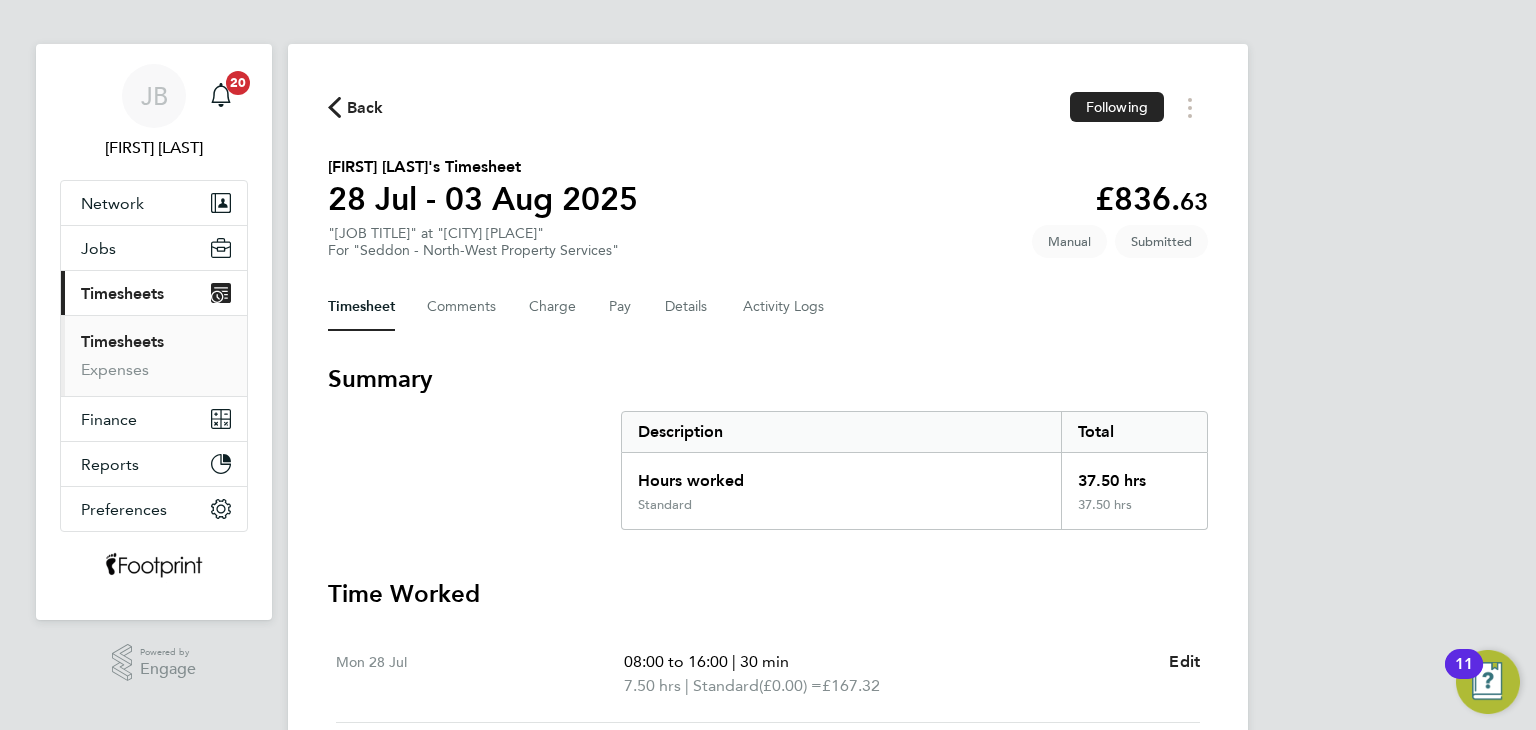click on "Timesheets   Expenses" at bounding box center [154, 355] 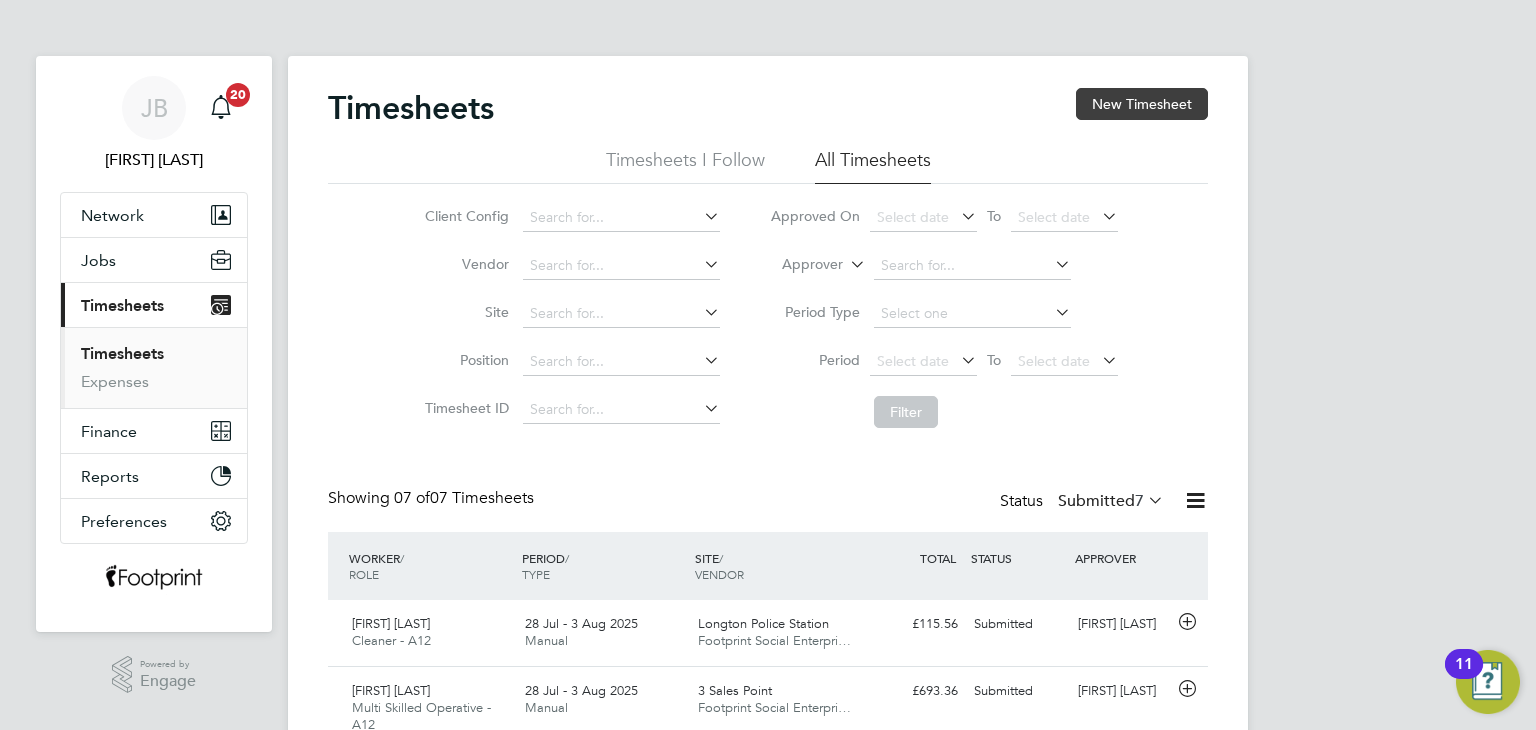 click on "New Timesheet" 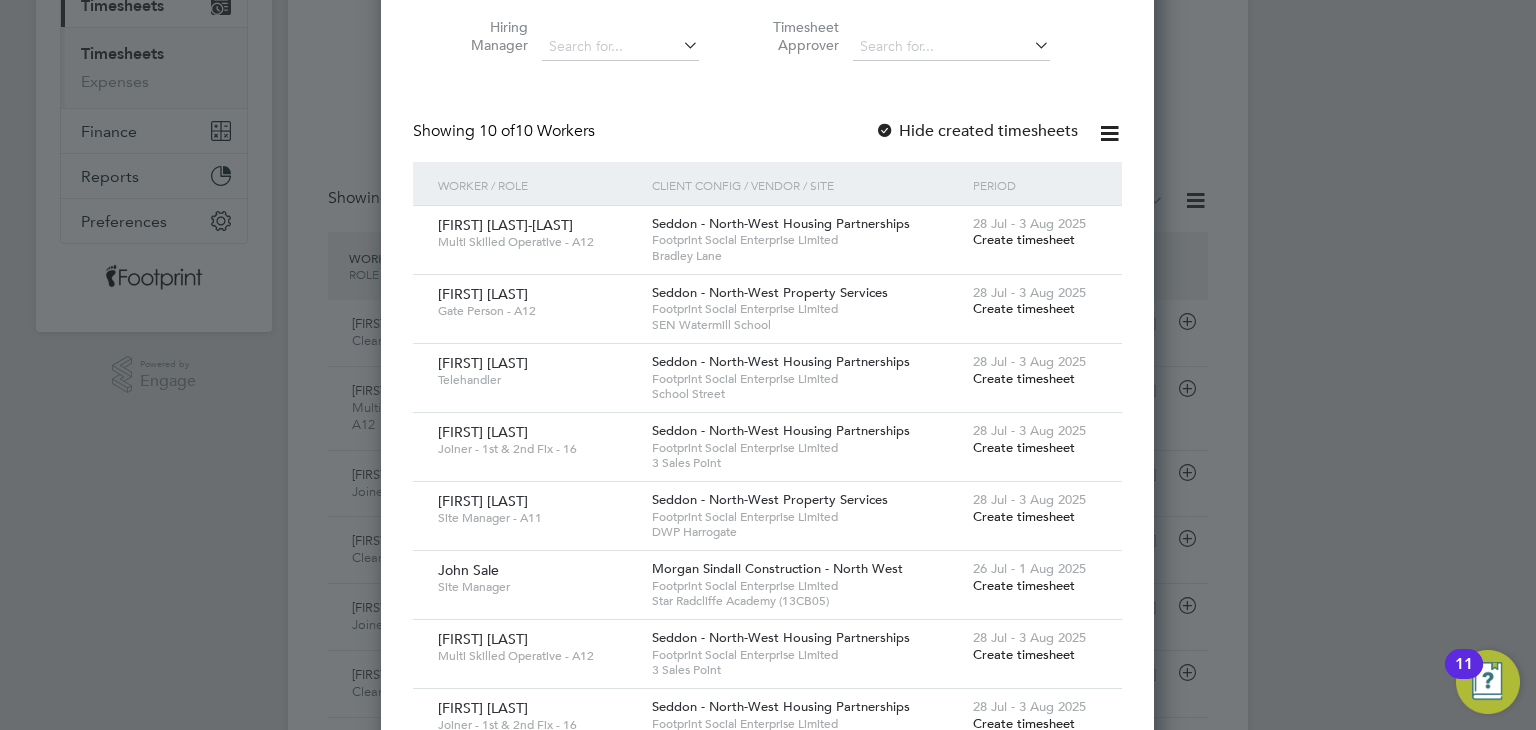click on "Create timesheet" at bounding box center [1024, 239] 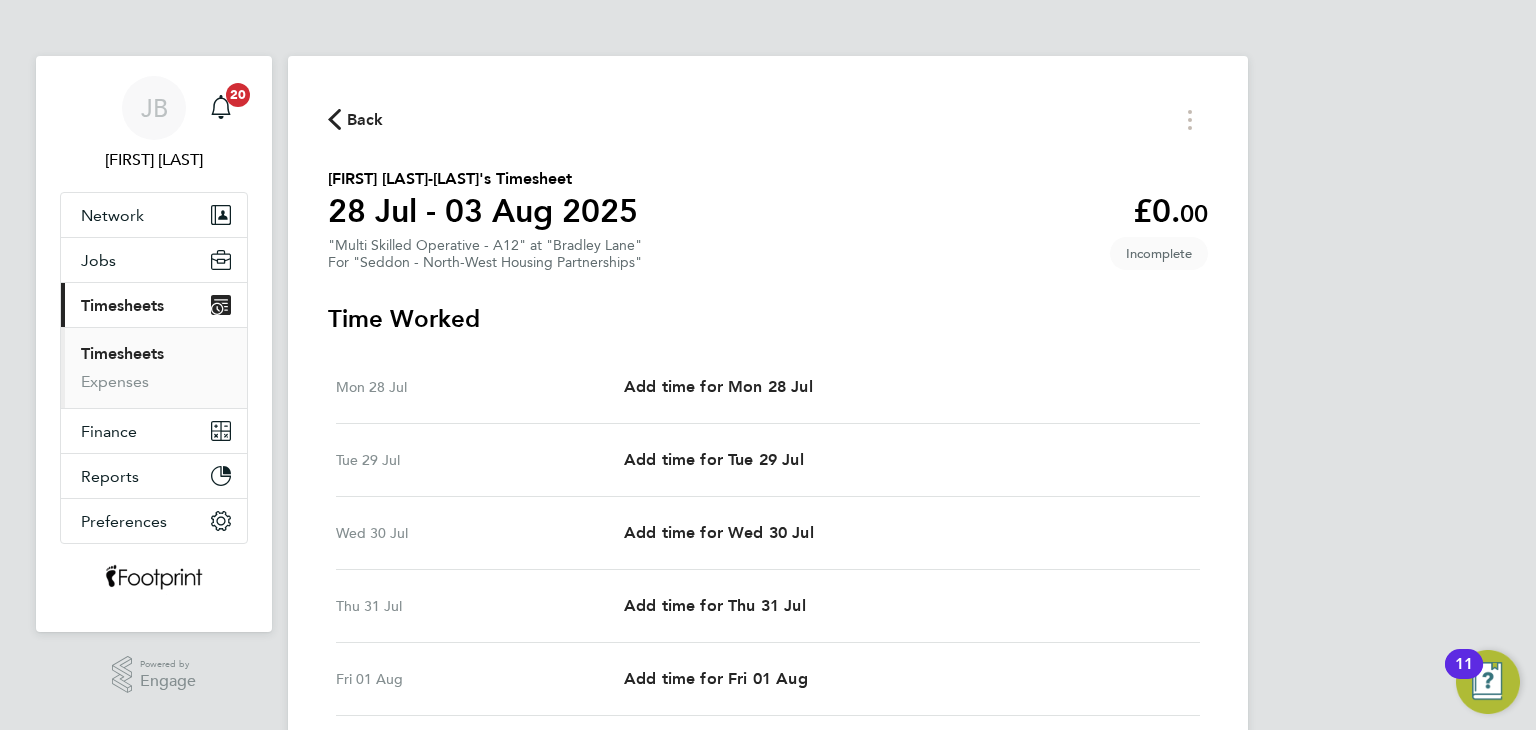 click on "Mon 28 Jul   Add time for Mon 28 Jul   Add time for Mon 28 Jul" at bounding box center [768, 387] 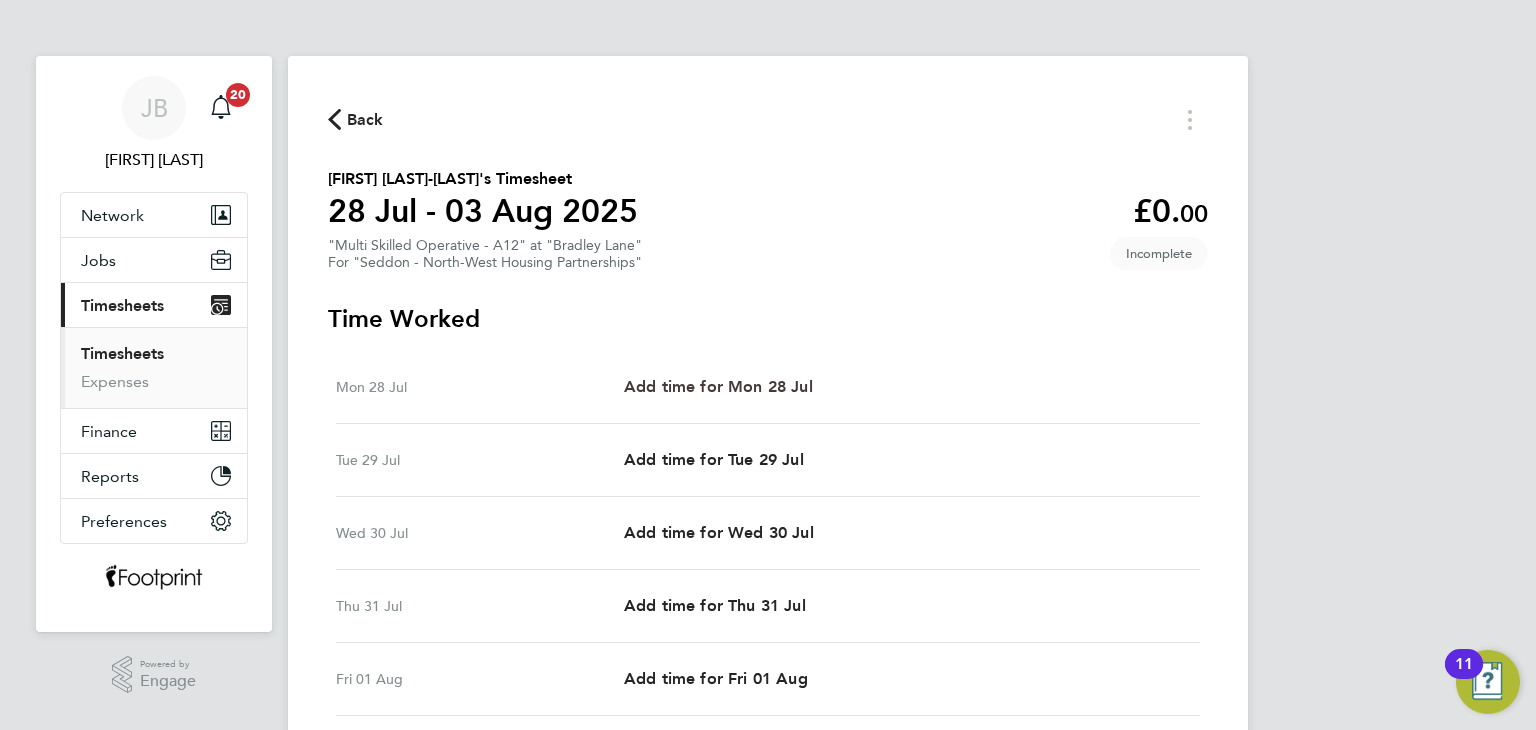 click on "Add time for Mon 28 Jul" at bounding box center (718, 386) 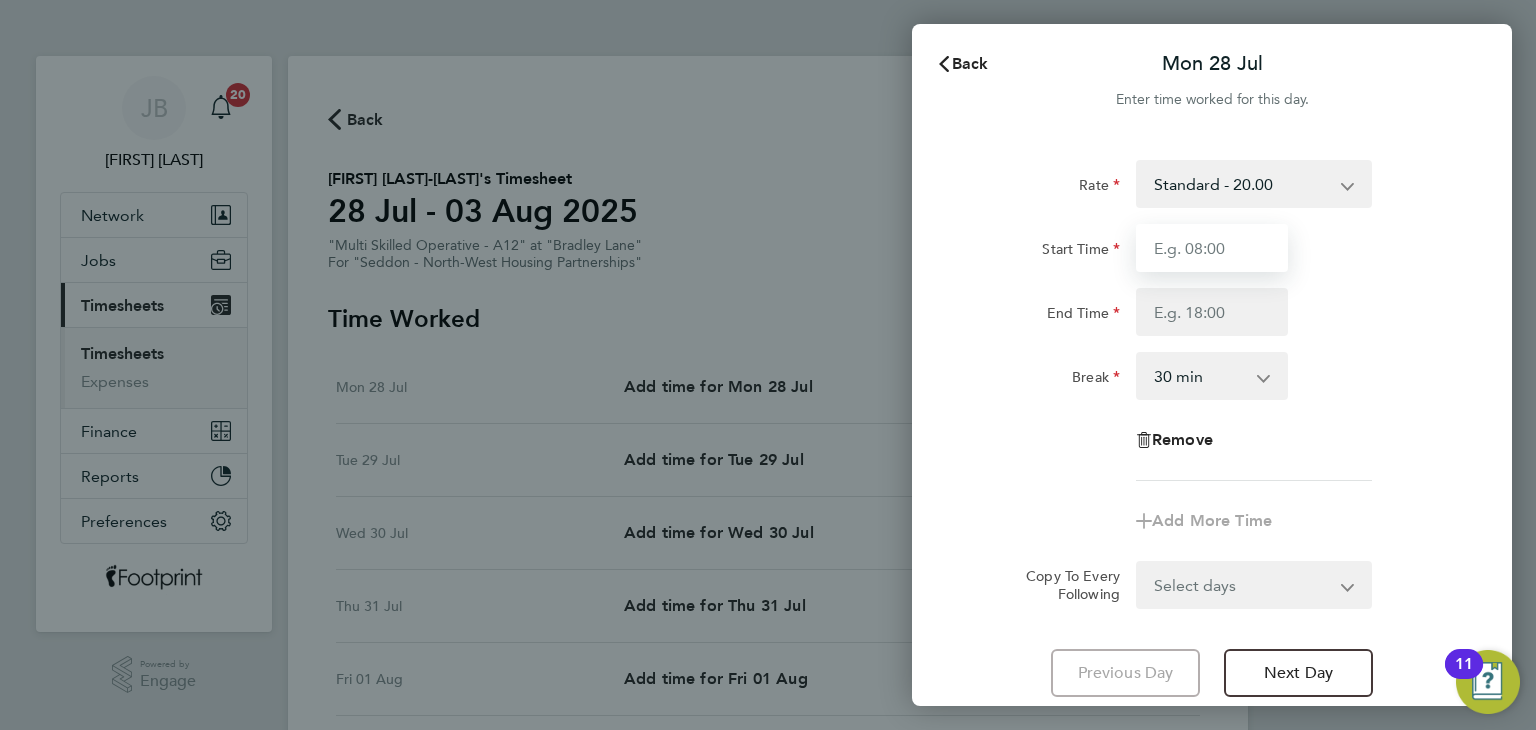 click on "Start Time" at bounding box center (1212, 248) 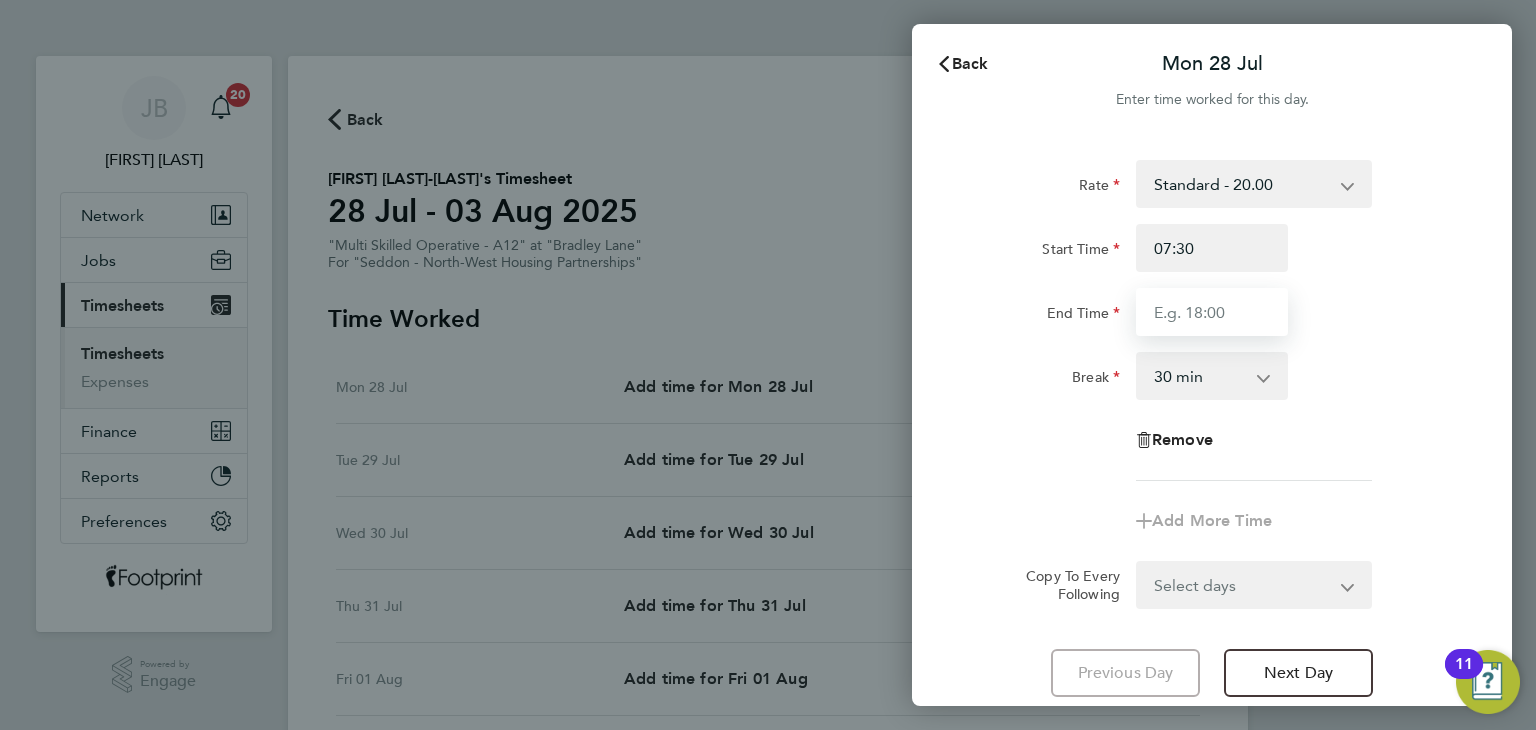 click on "End Time" at bounding box center [1212, 312] 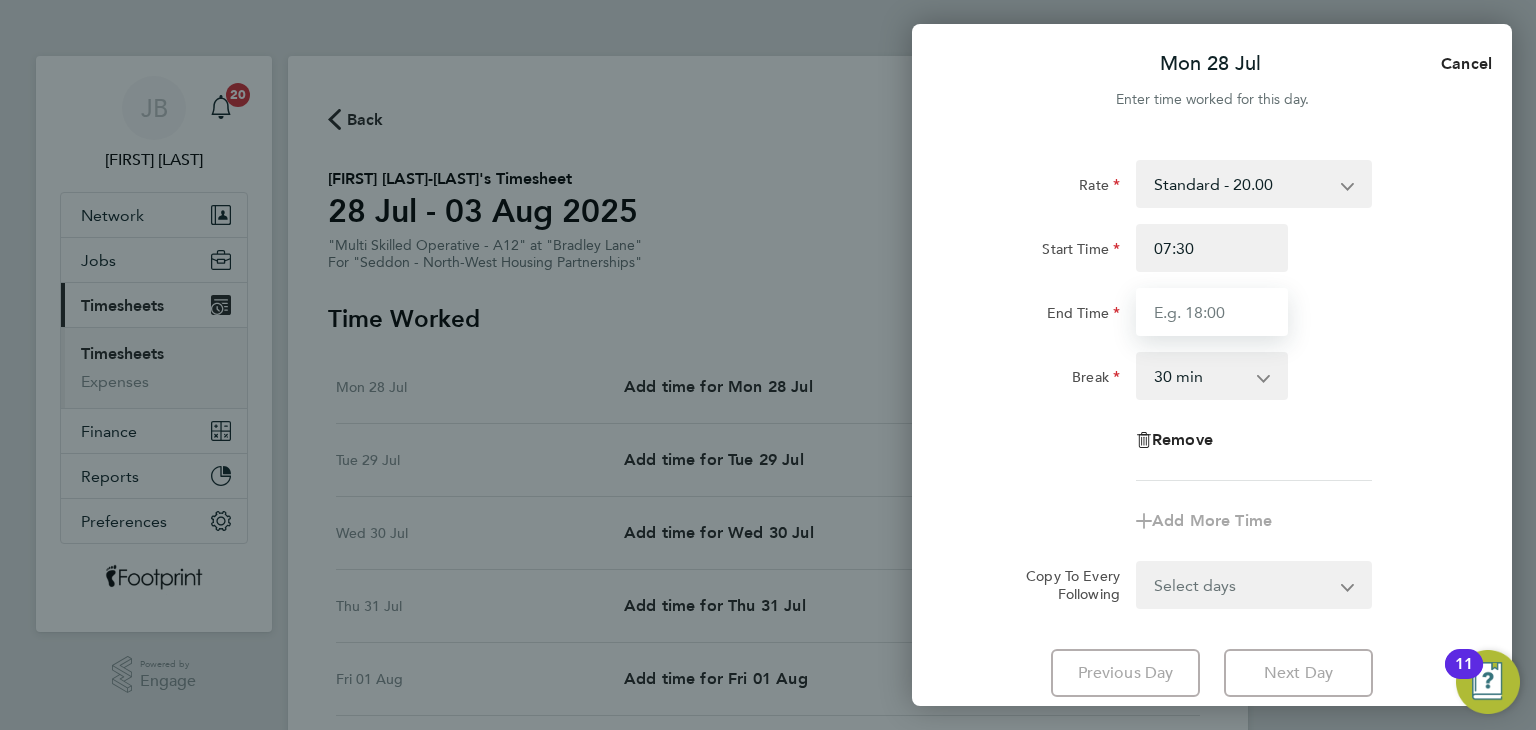 type on "16:00" 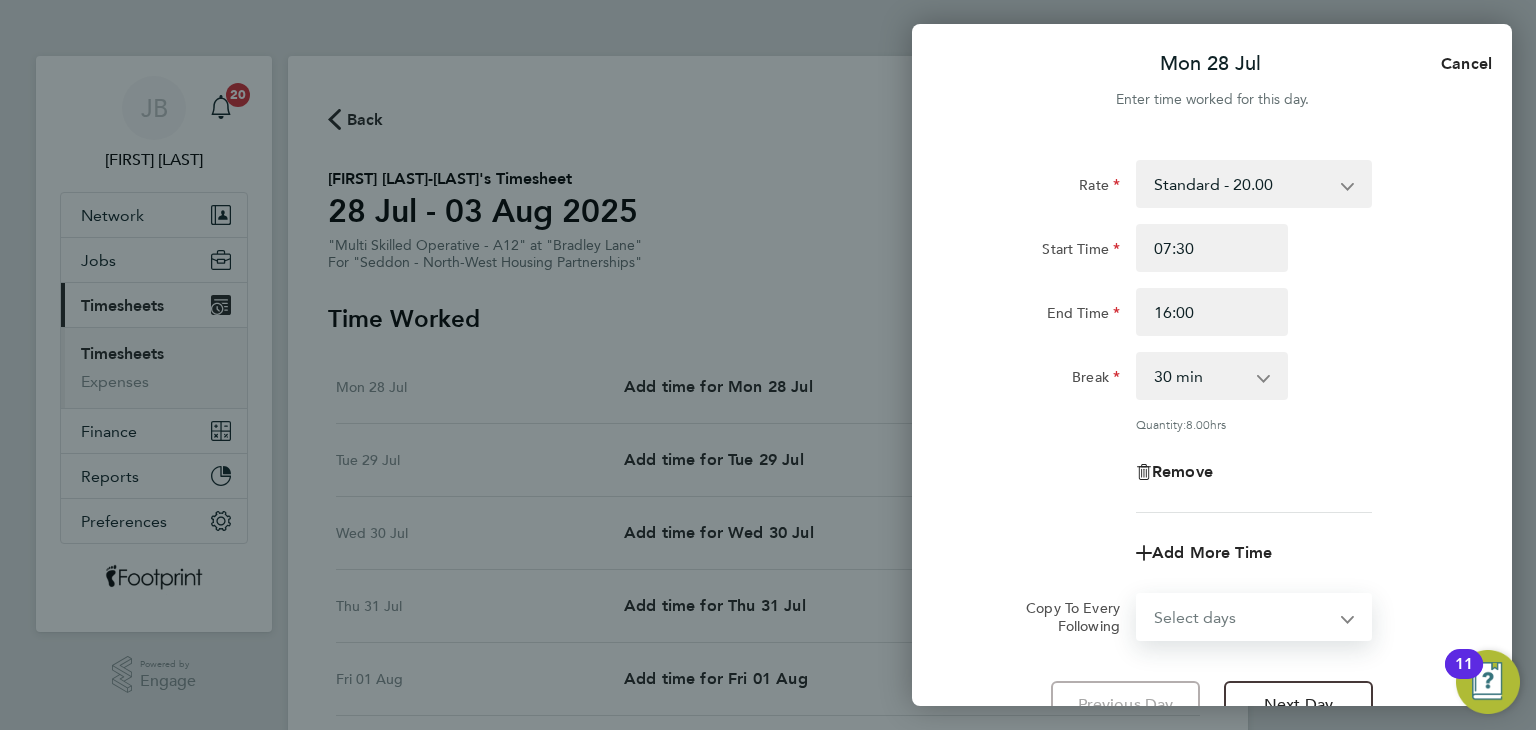 click on "Select days   Day   Weekday (Mon-Fri)   Weekend (Sat-Sun)   Tuesday   Wednesday   Thursday   Friday   Saturday   Sunday" at bounding box center (1243, 617) 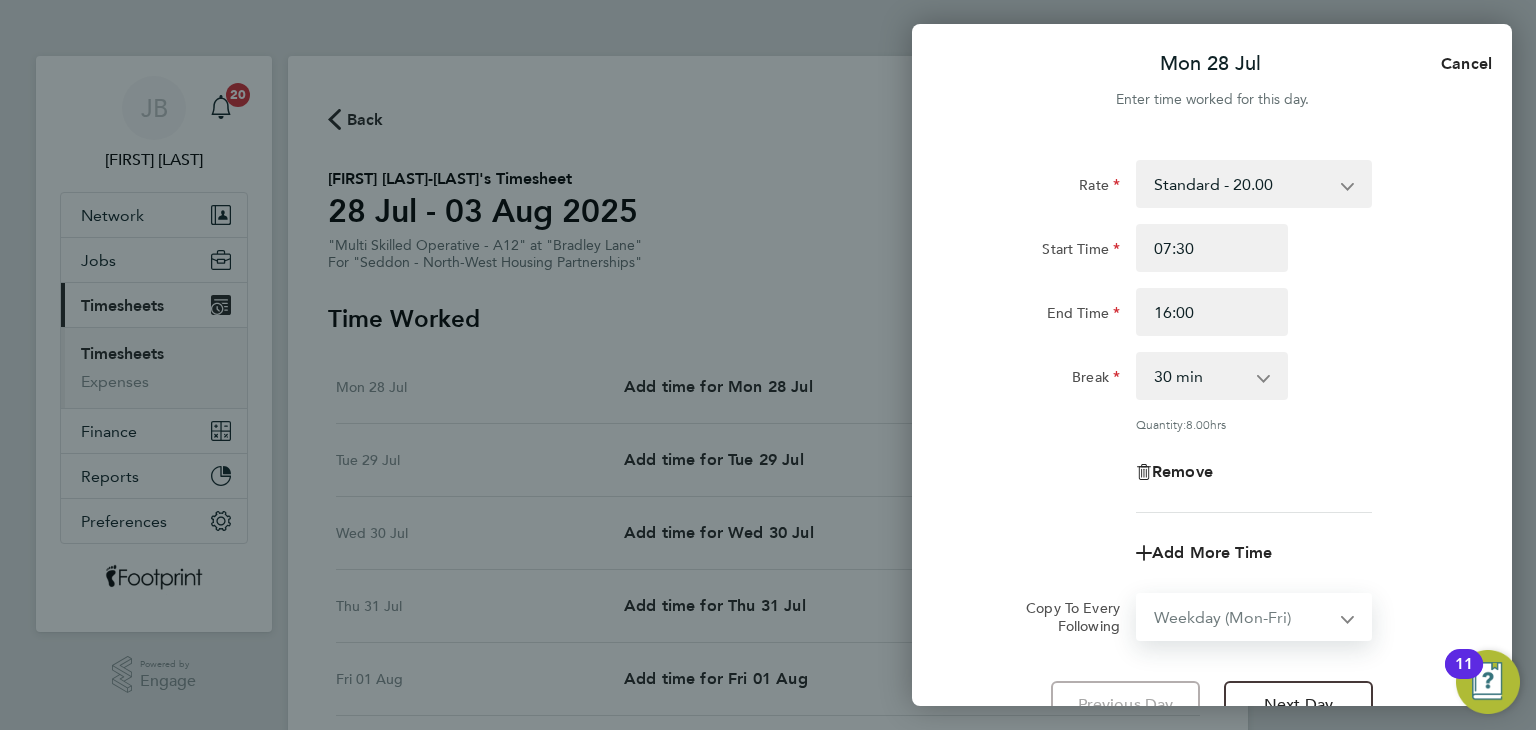 click on "Select days   Day   Weekday (Mon-Fri)   Weekend (Sat-Sun)   Tuesday   Wednesday   Thursday   Friday   Saturday   Sunday" at bounding box center [1243, 617] 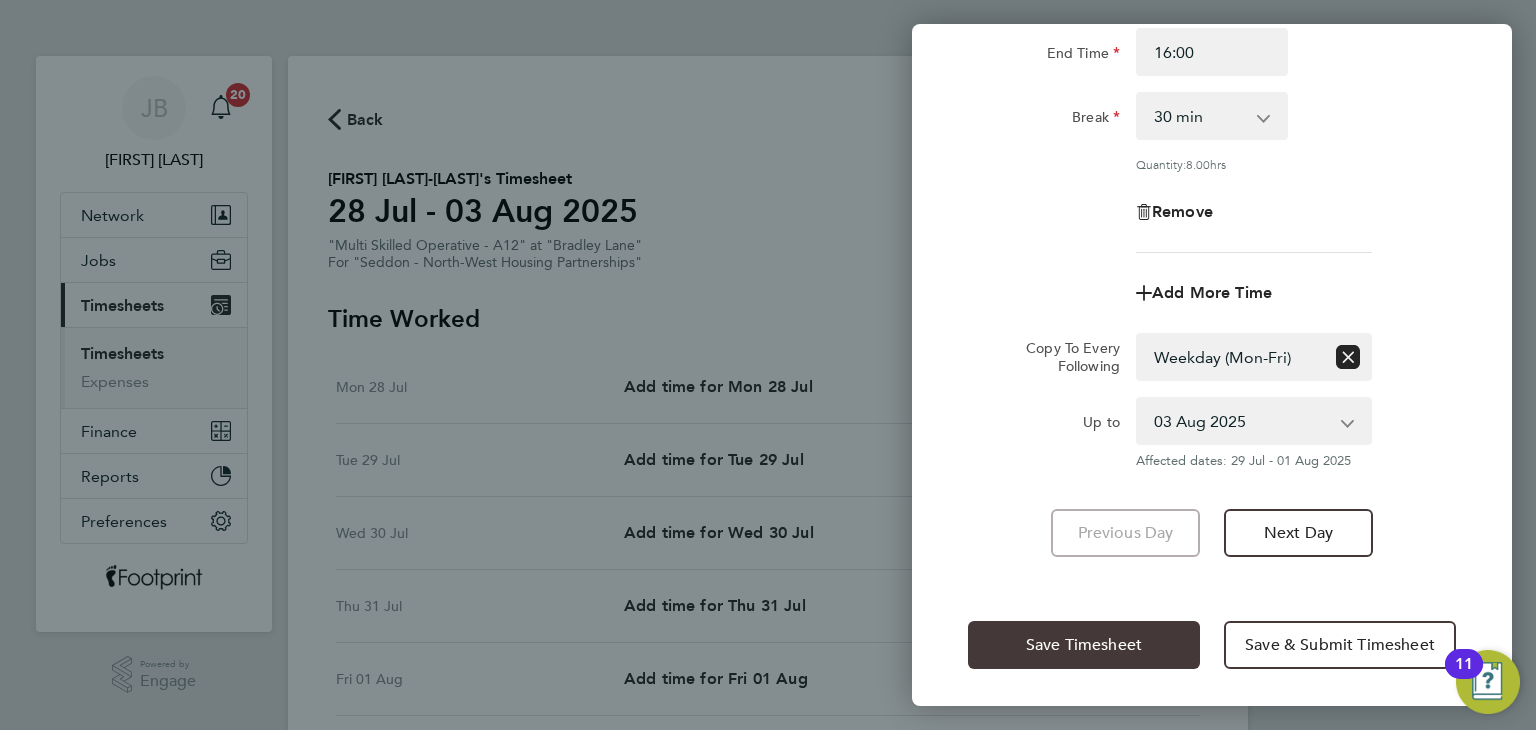 click on "Save Timesheet" 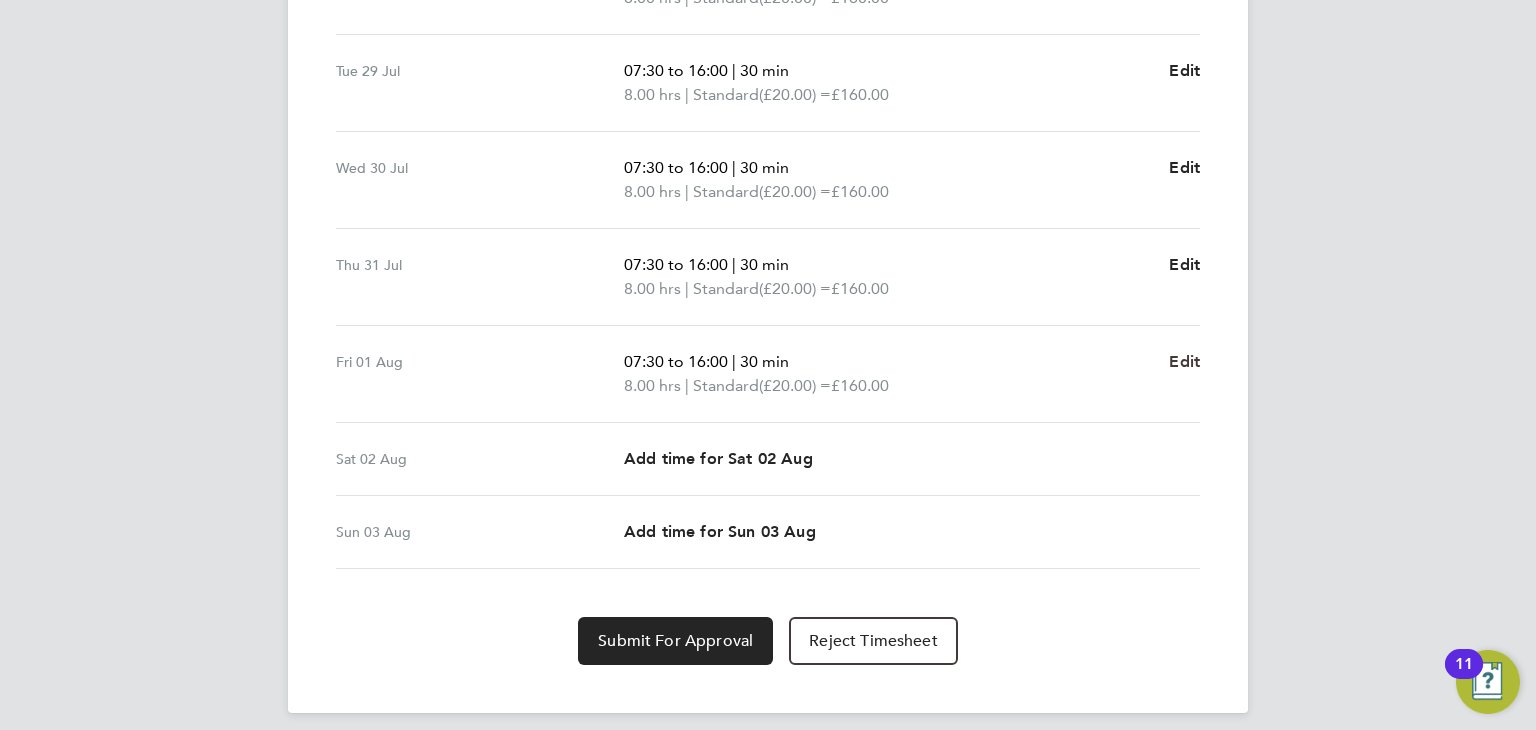 click on "Edit" at bounding box center [1184, 361] 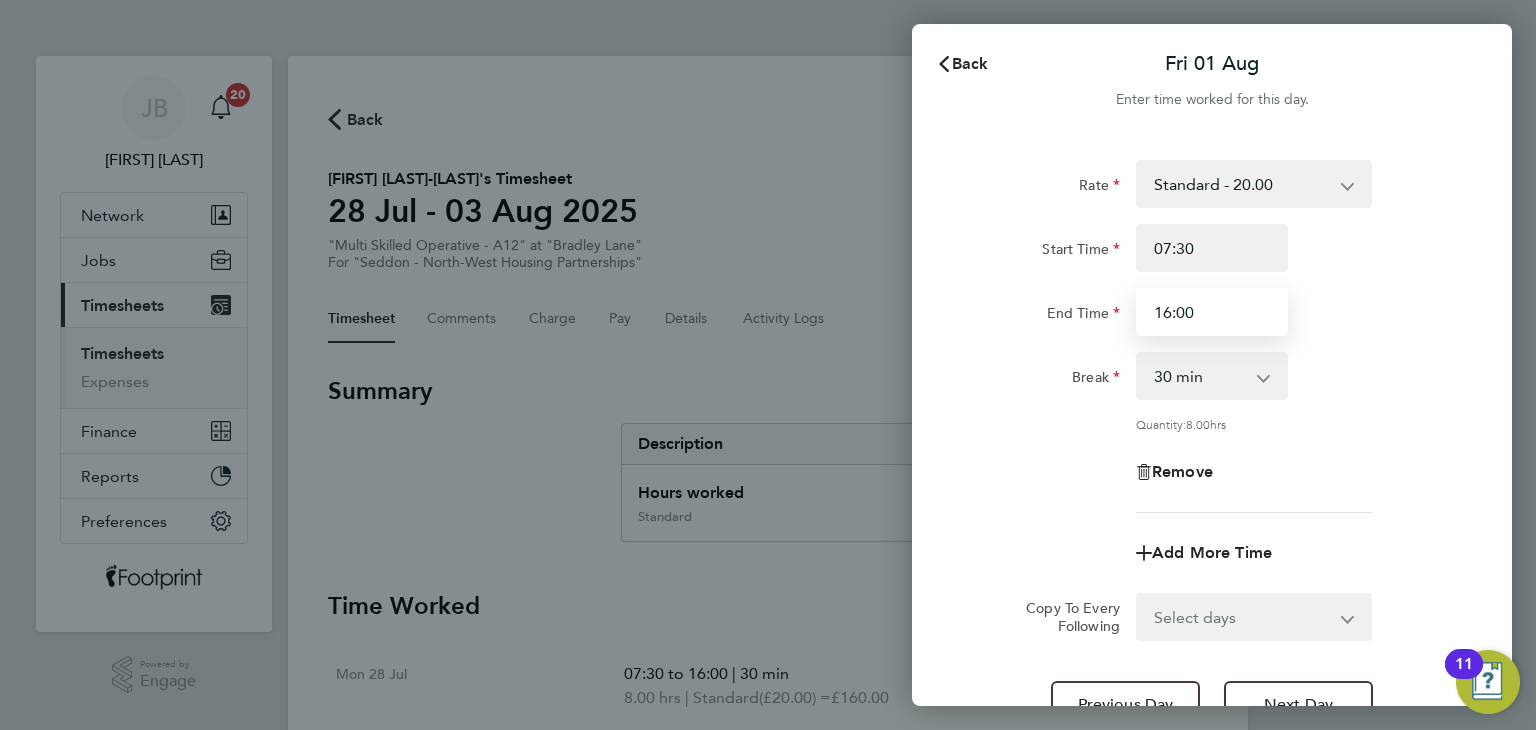 drag, startPoint x: 1213, startPoint y: 313, endPoint x: 872, endPoint y: 329, distance: 341.37515 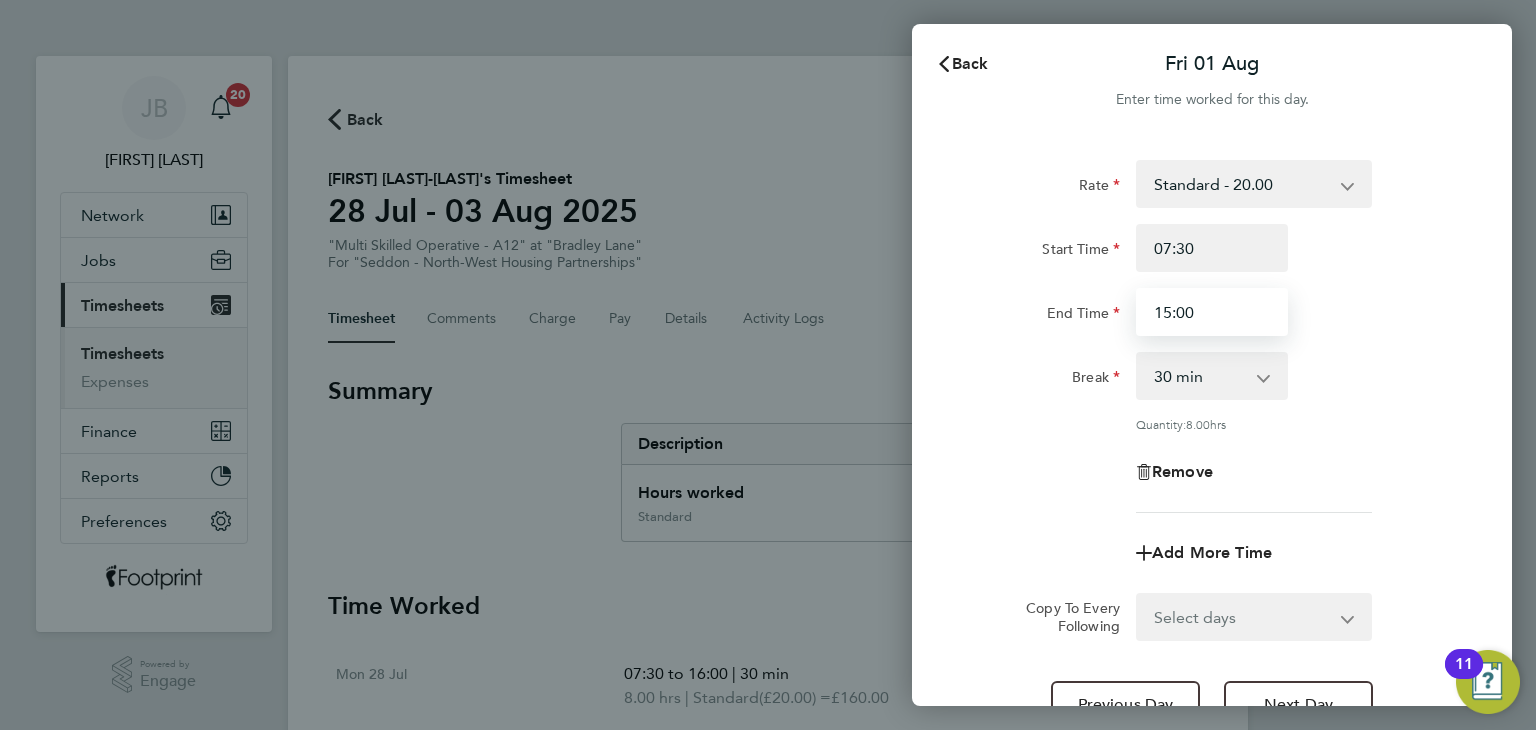 type on "15:00" 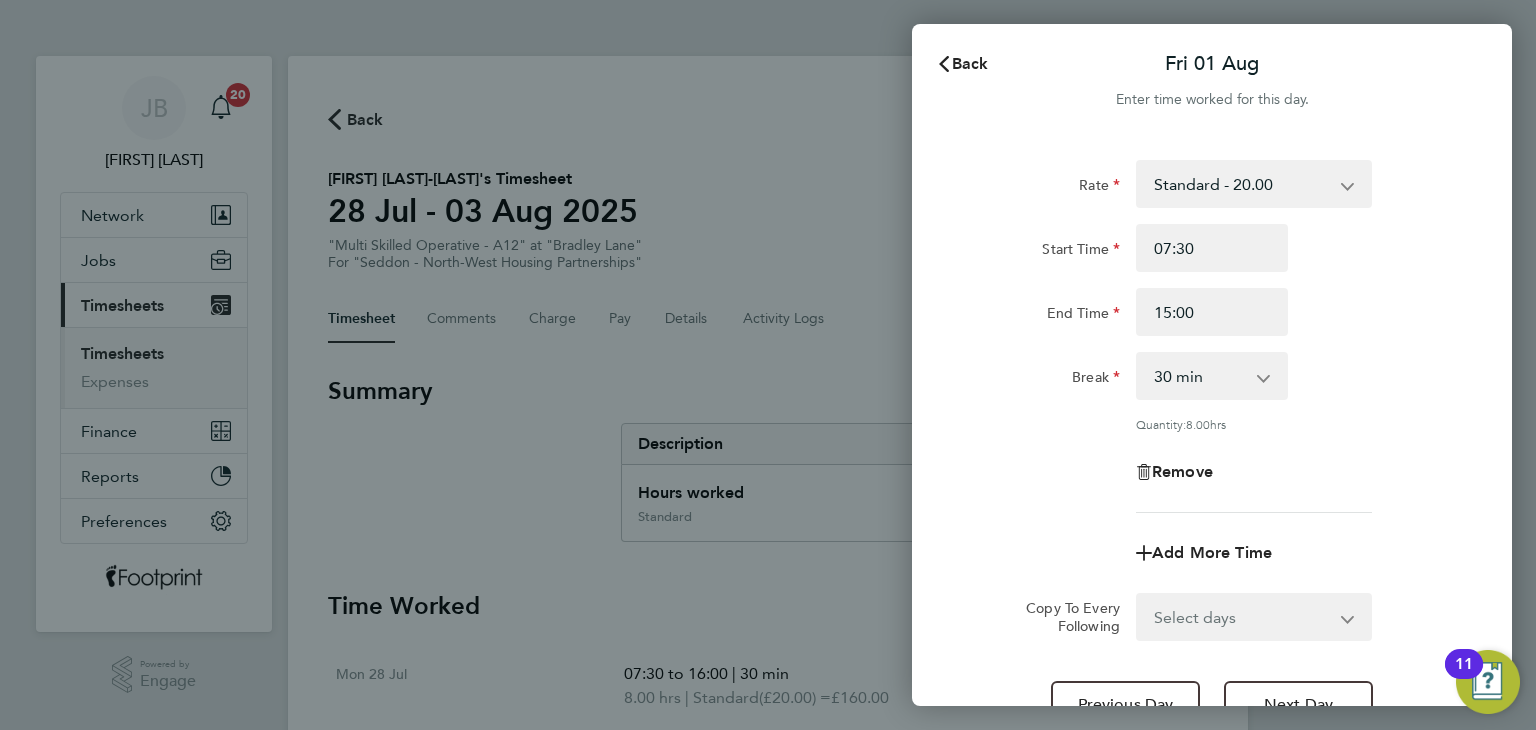 click on "Break" 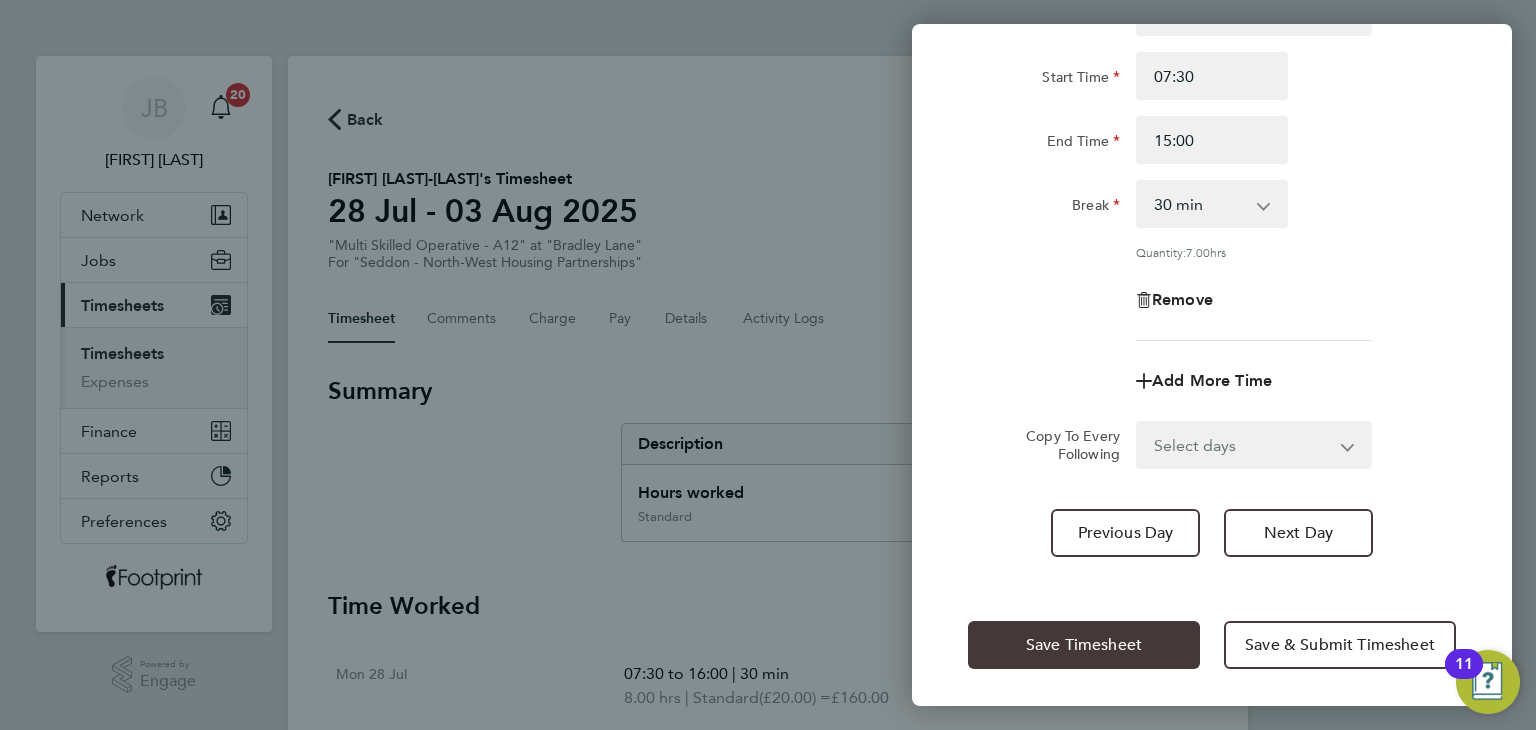click on "Save Timesheet" 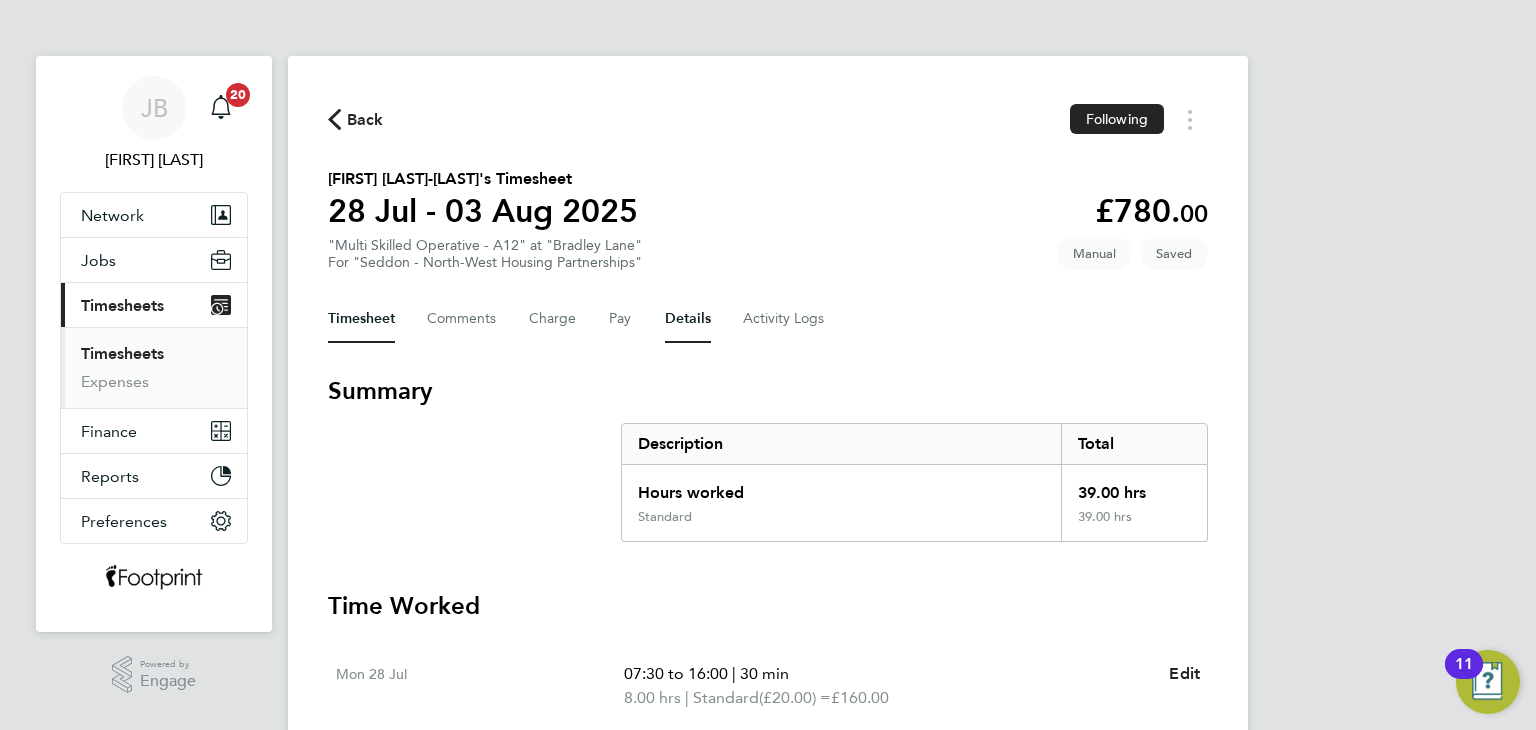 click on "Details" at bounding box center (688, 319) 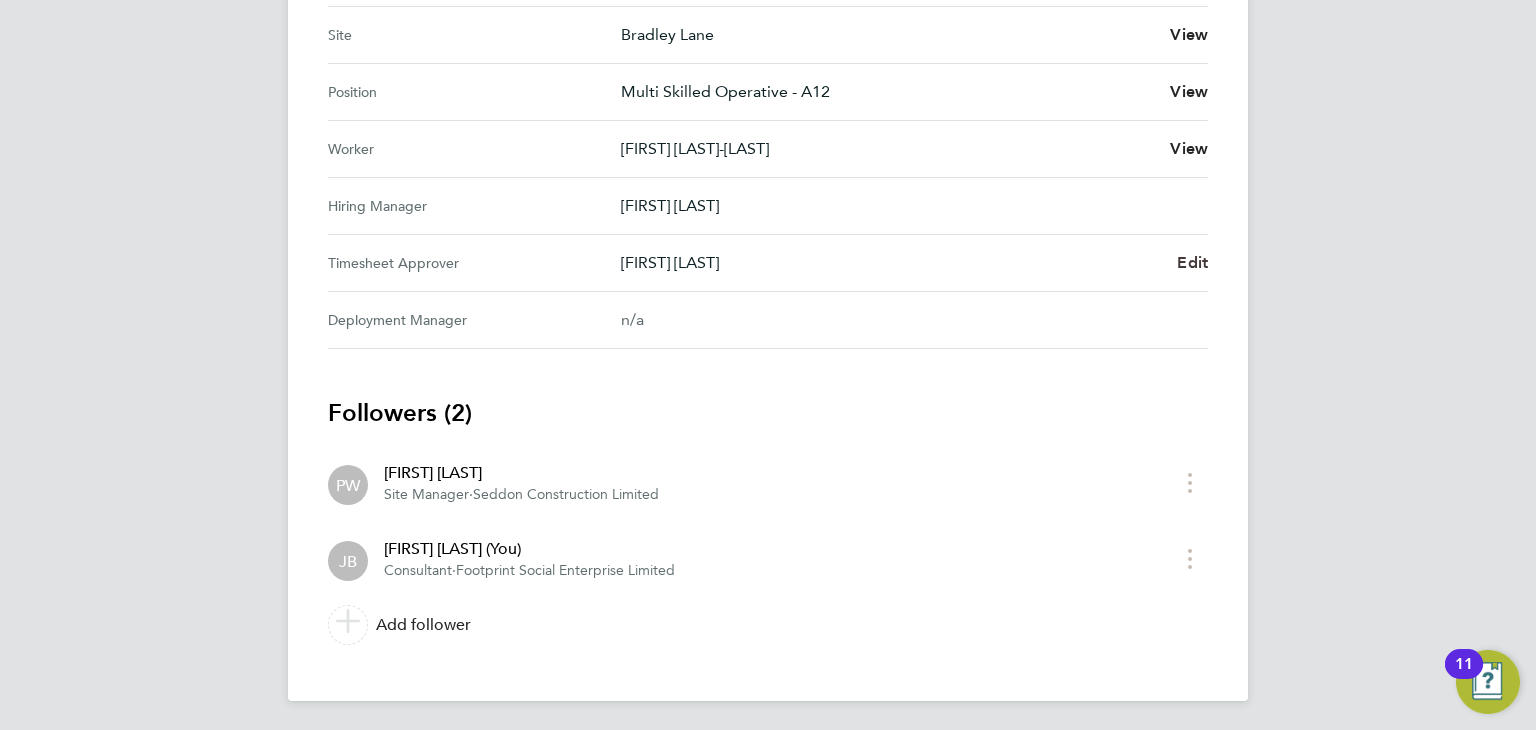click on "Edit" at bounding box center (1192, 262) 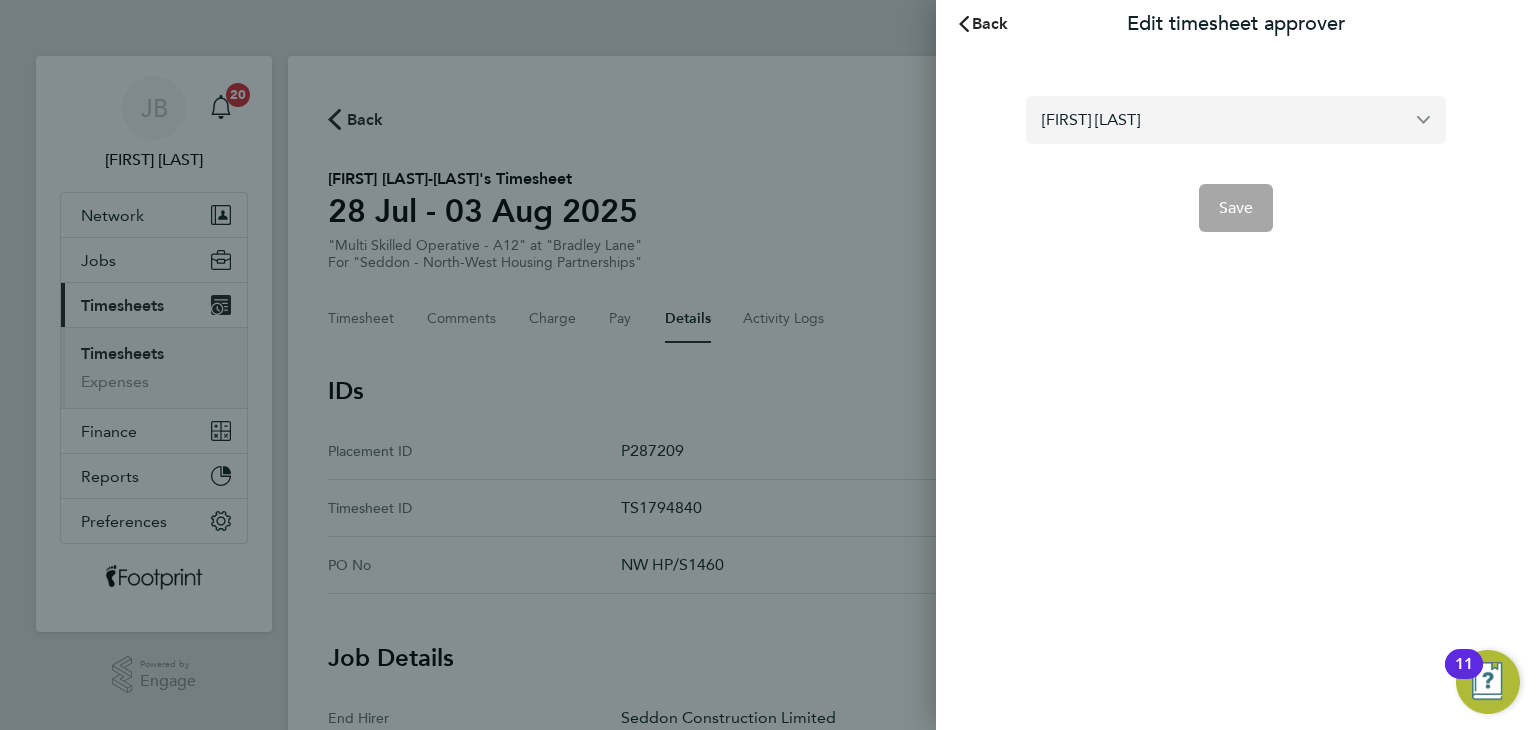 click on "[FIRST] [LAST]" at bounding box center [1236, 119] 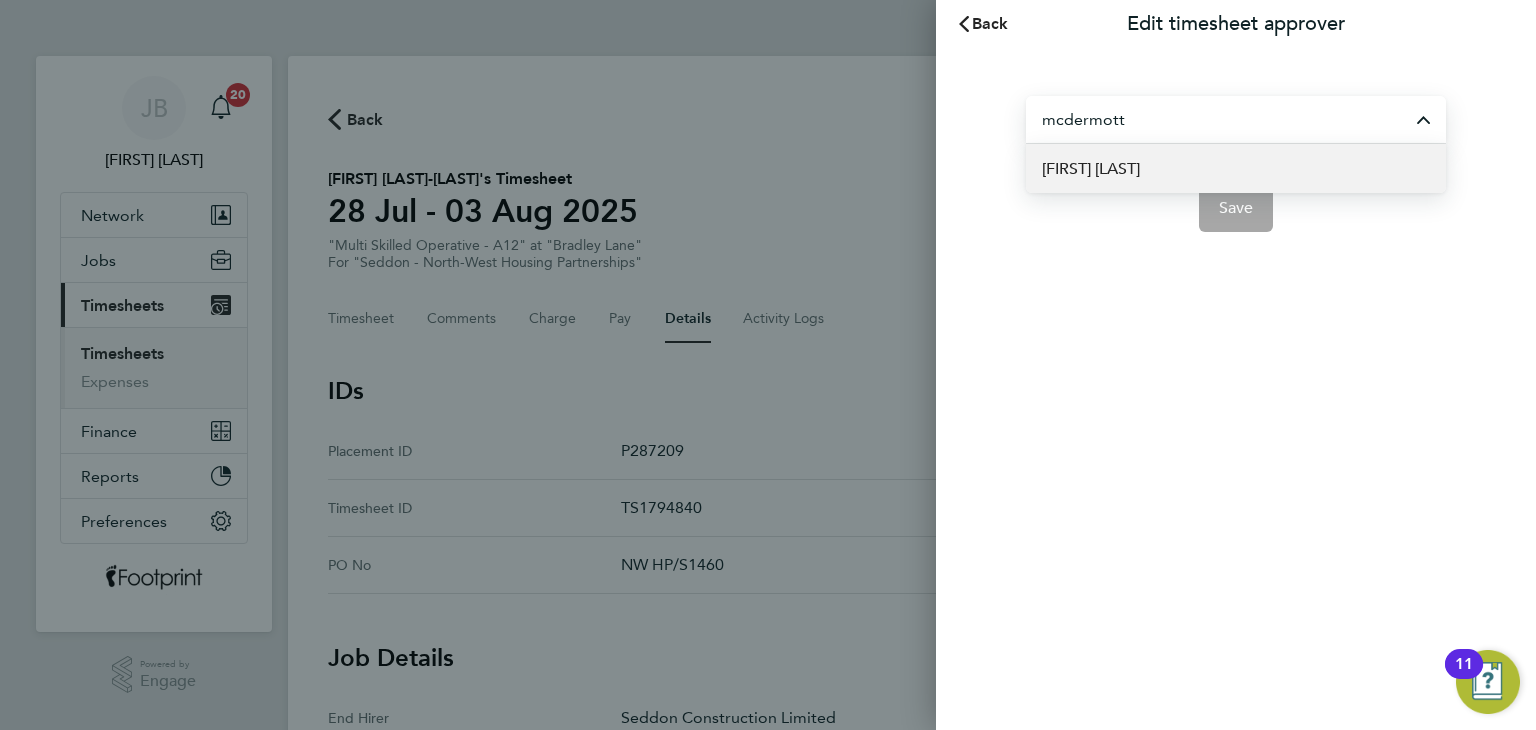 click on "[FIRST] [LAST]" at bounding box center [1236, 168] 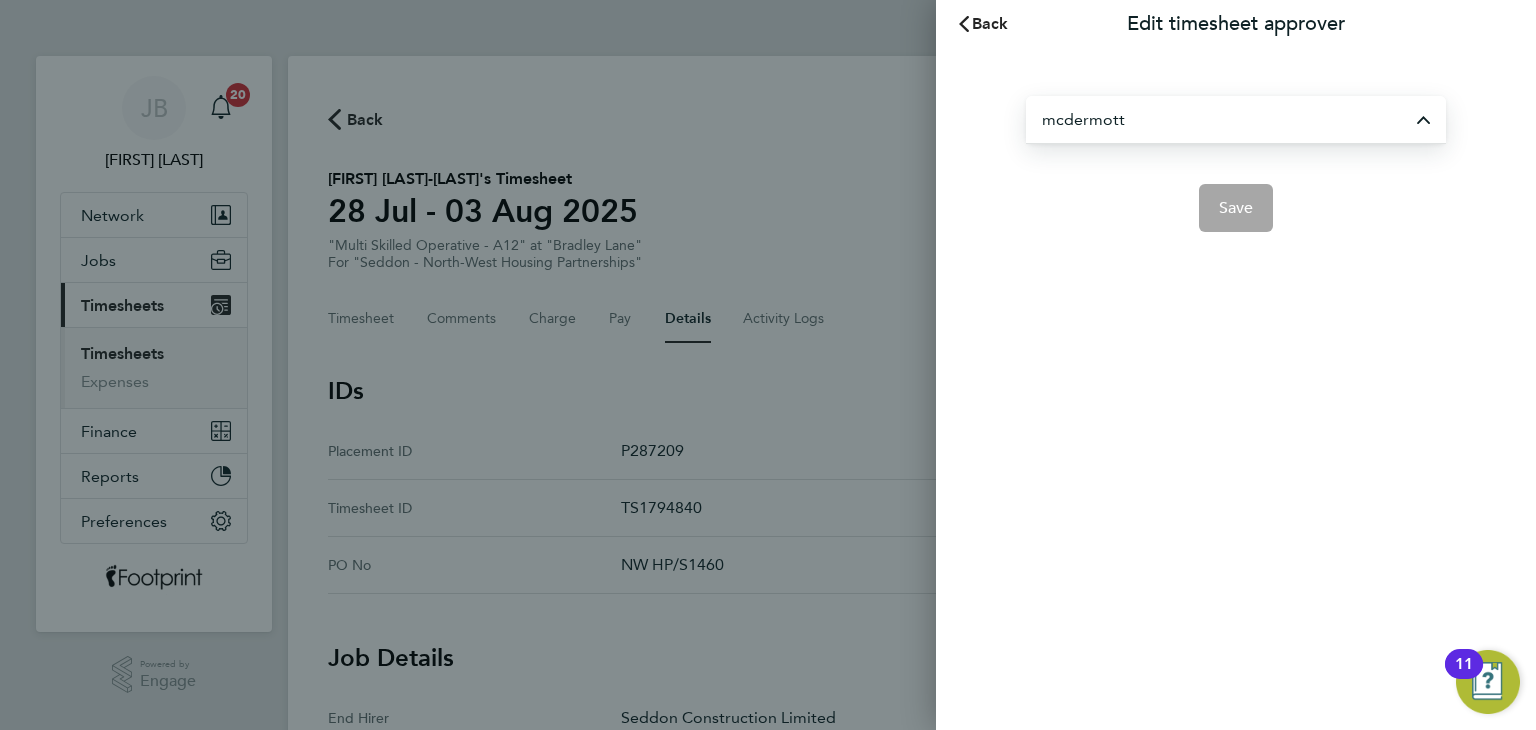 type on "[FIRST] [LAST]" 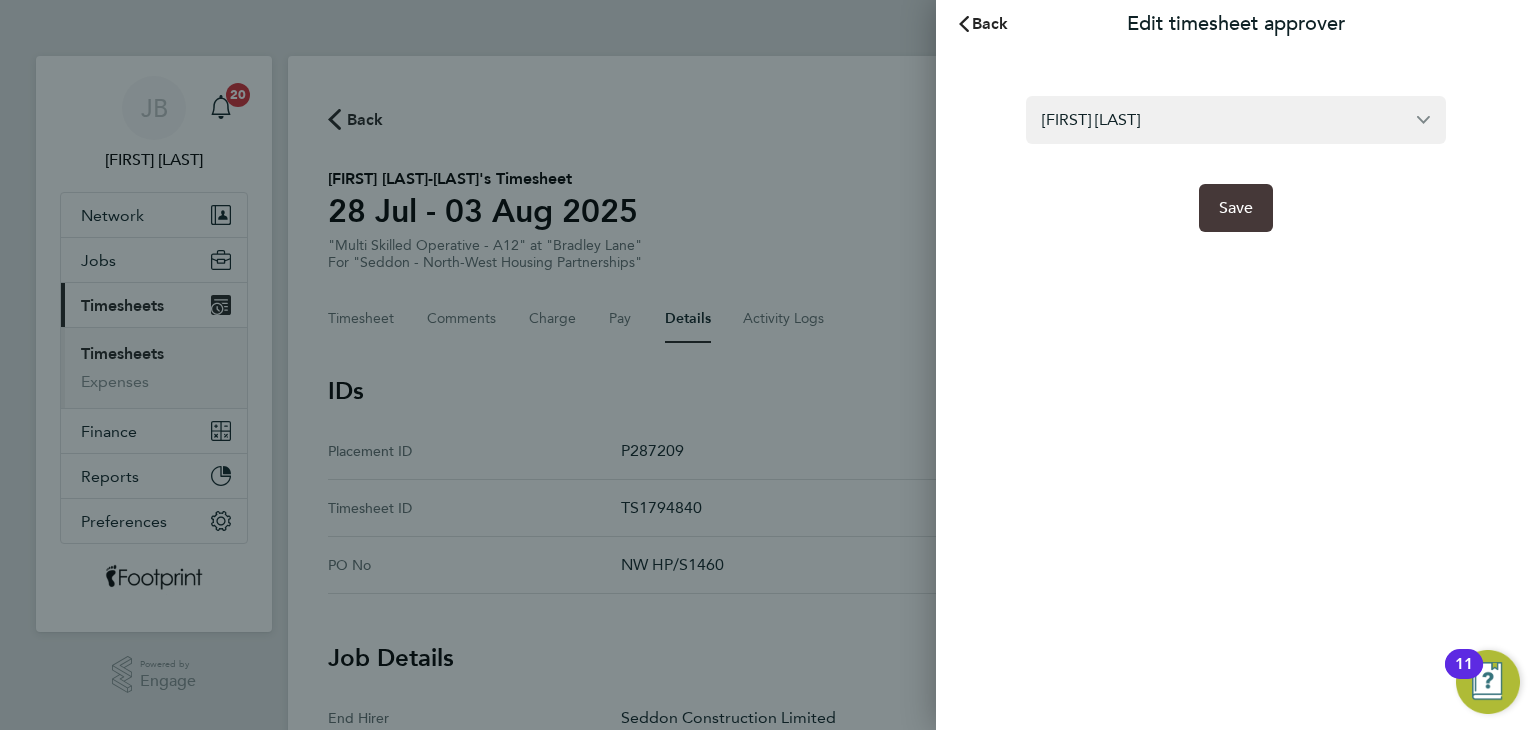 click on "Save" 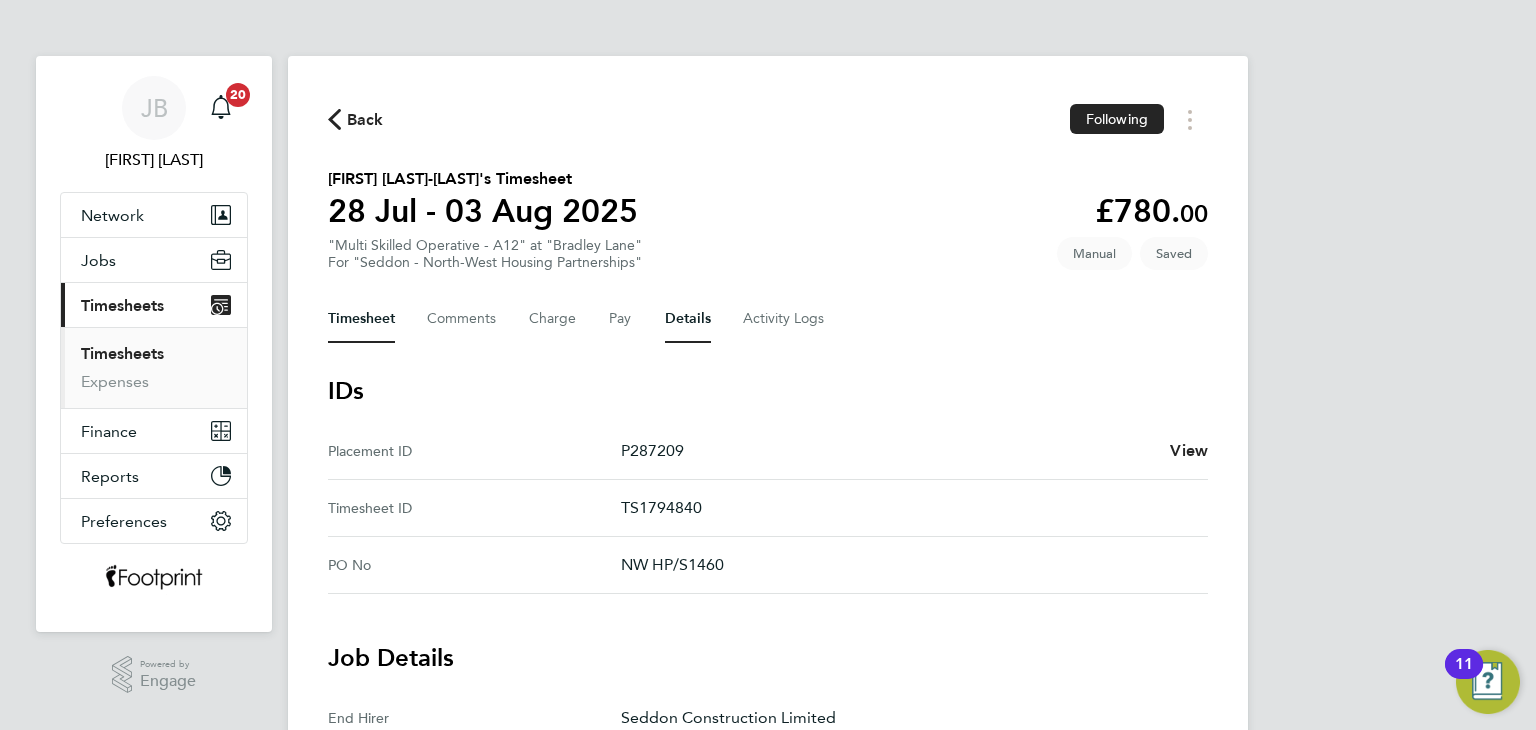 click on "Timesheet" at bounding box center [361, 319] 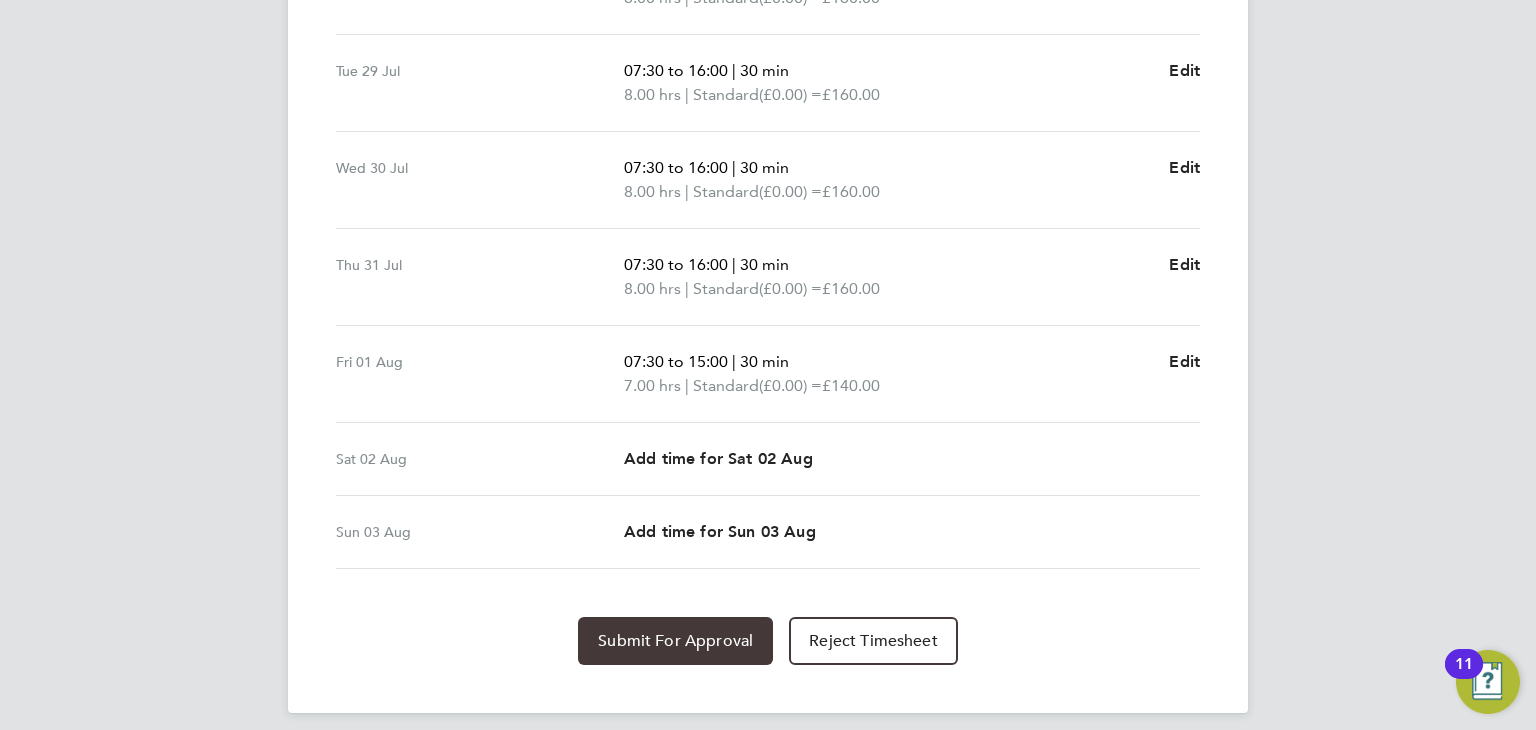click on "Submit For Approval" 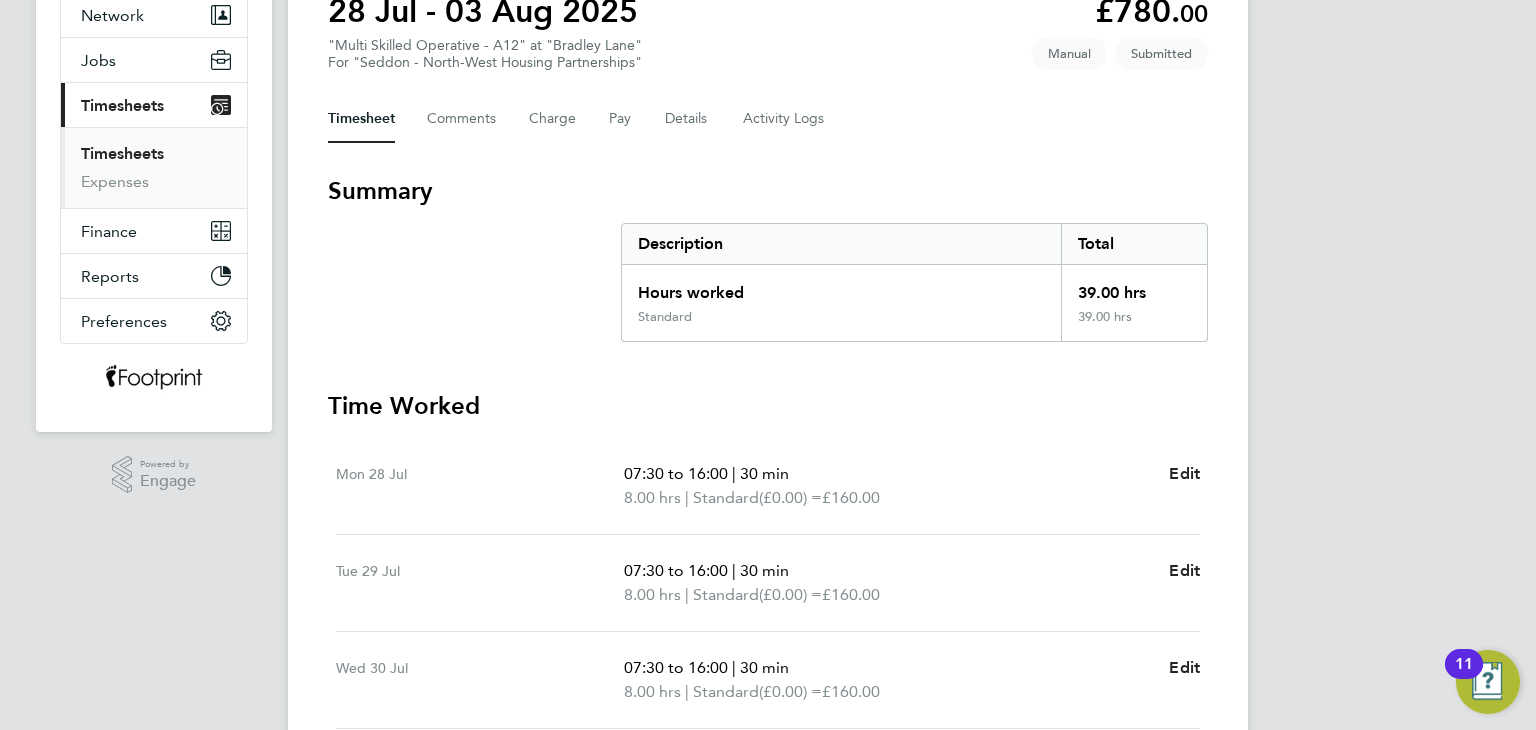 click on "Timesheets" at bounding box center [122, 153] 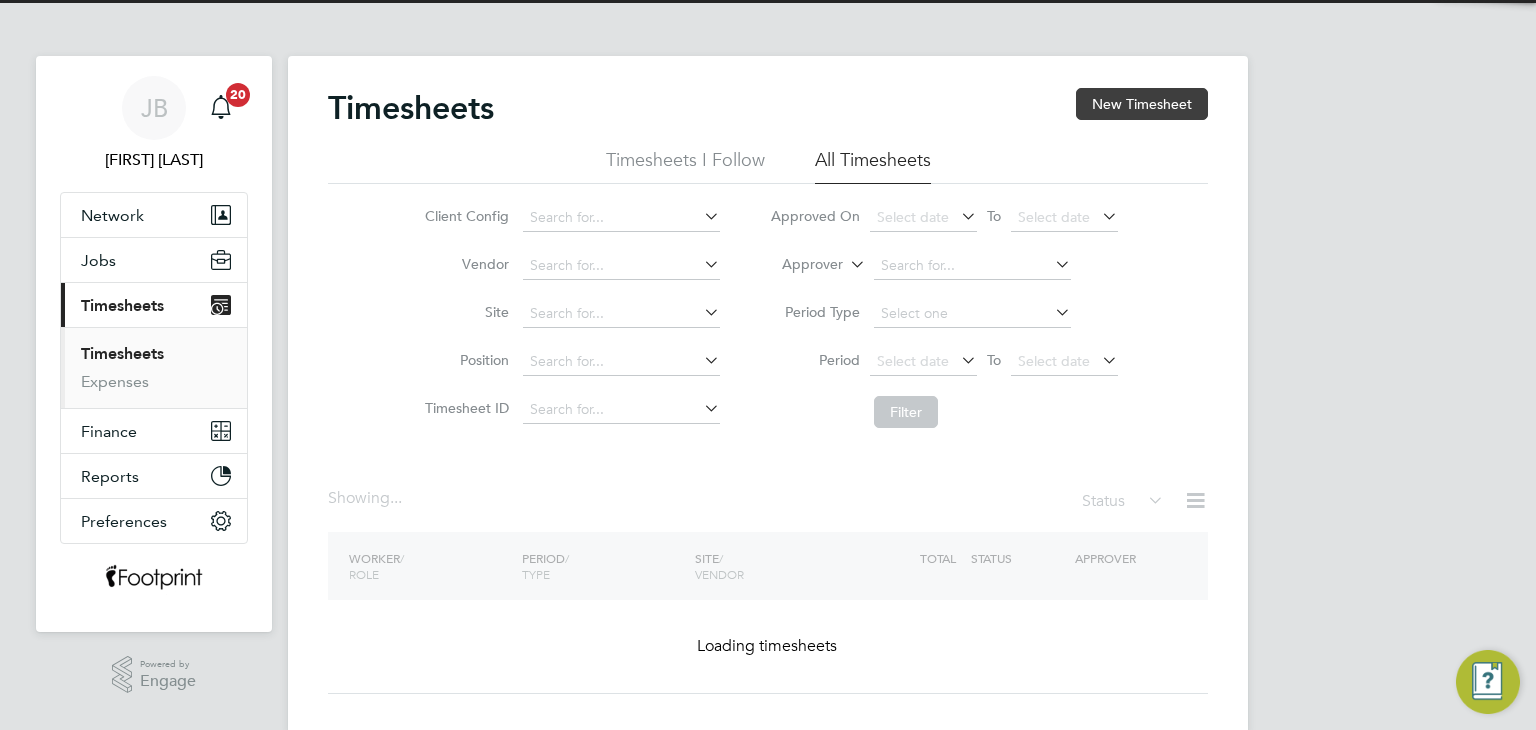 click on "New Timesheet" 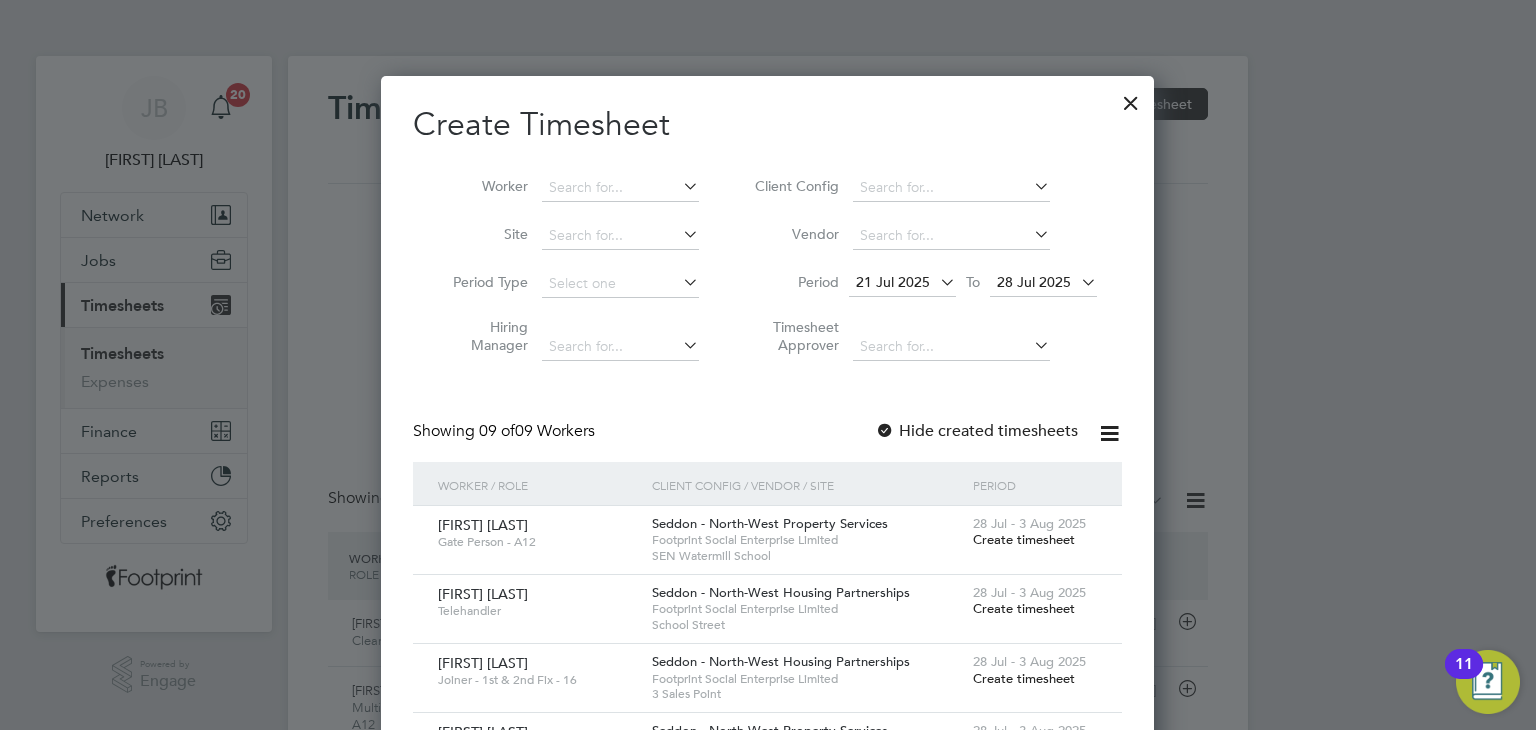click on "Create timesheet" at bounding box center (1024, 539) 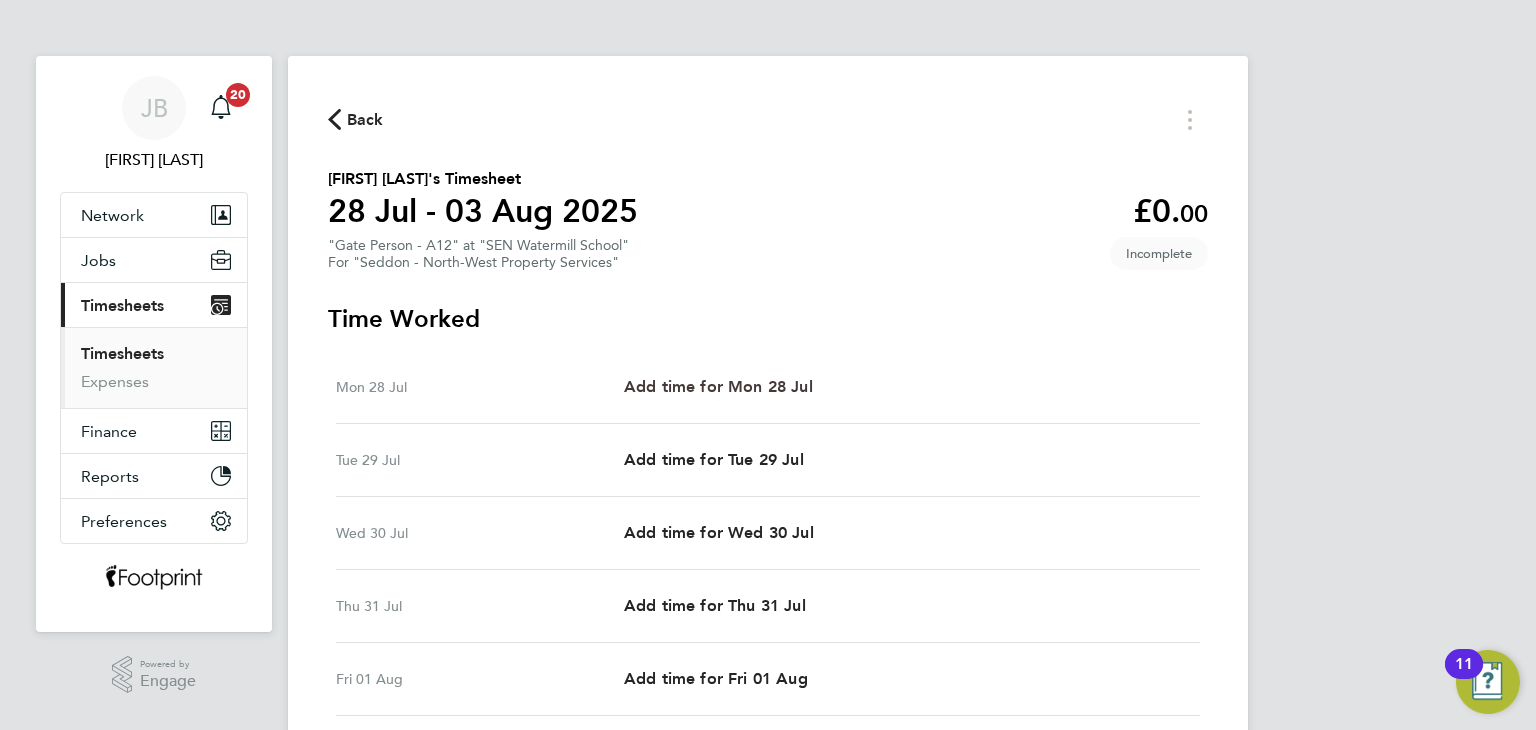 click on "Add time for Mon 28 Jul" at bounding box center (718, 386) 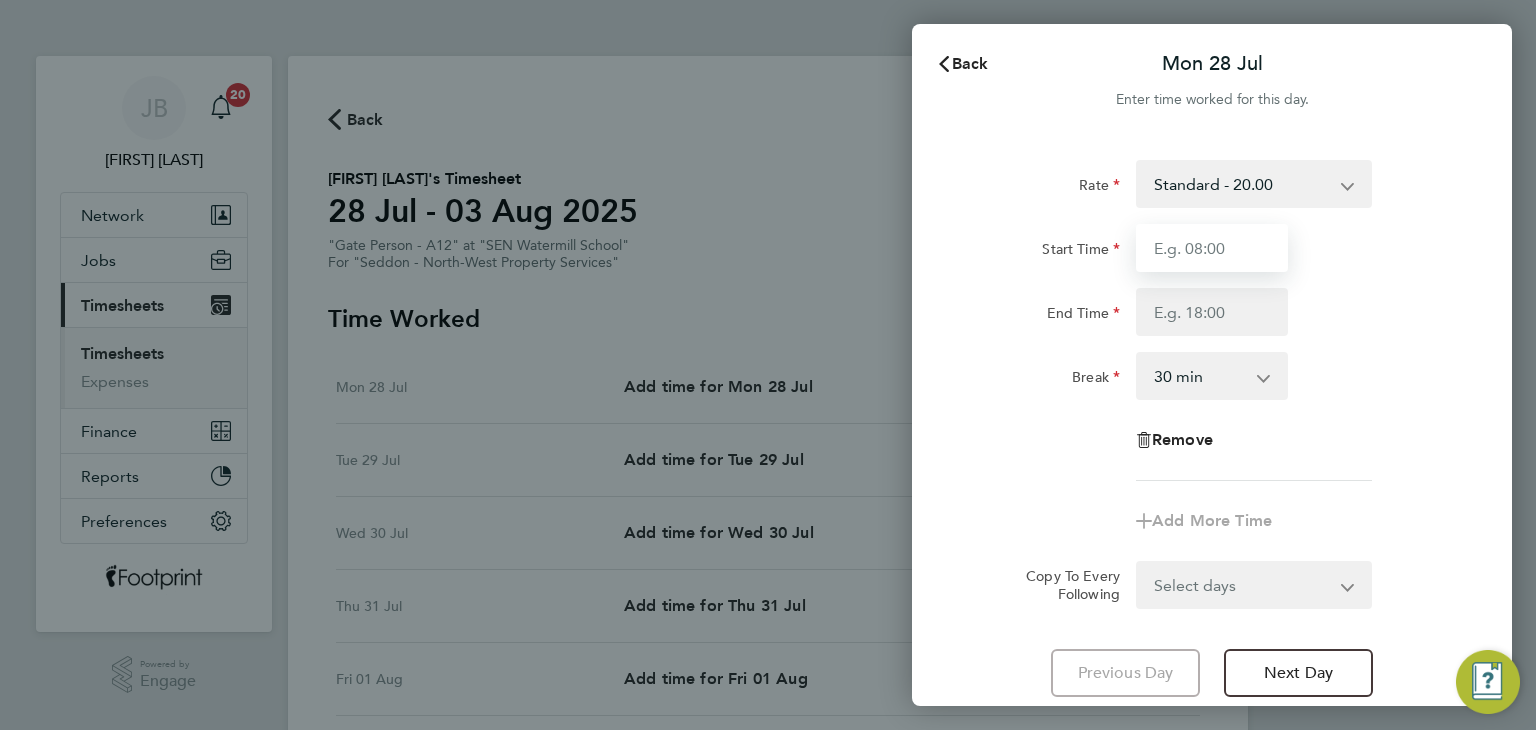 click on "Start Time" at bounding box center (1212, 248) 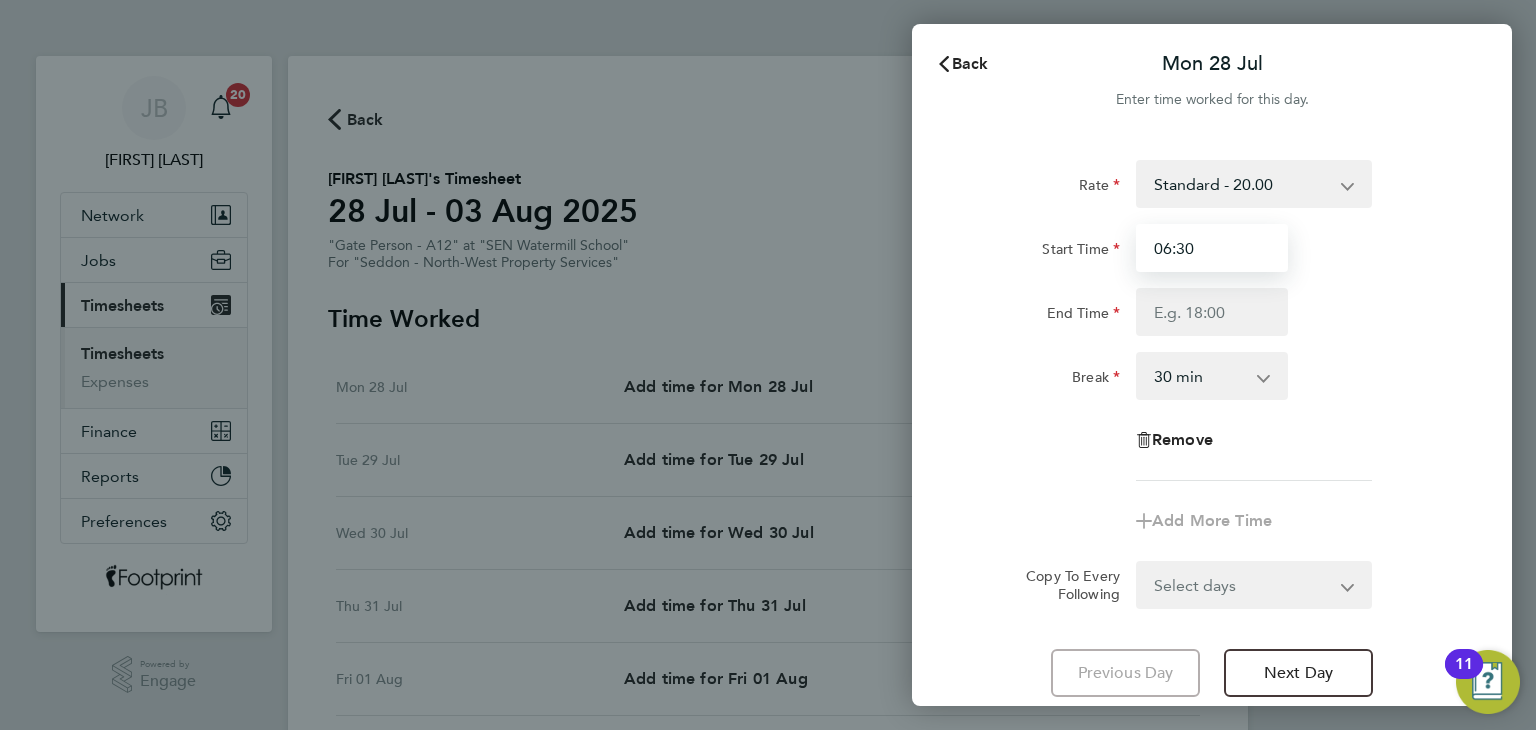 type on "06:30" 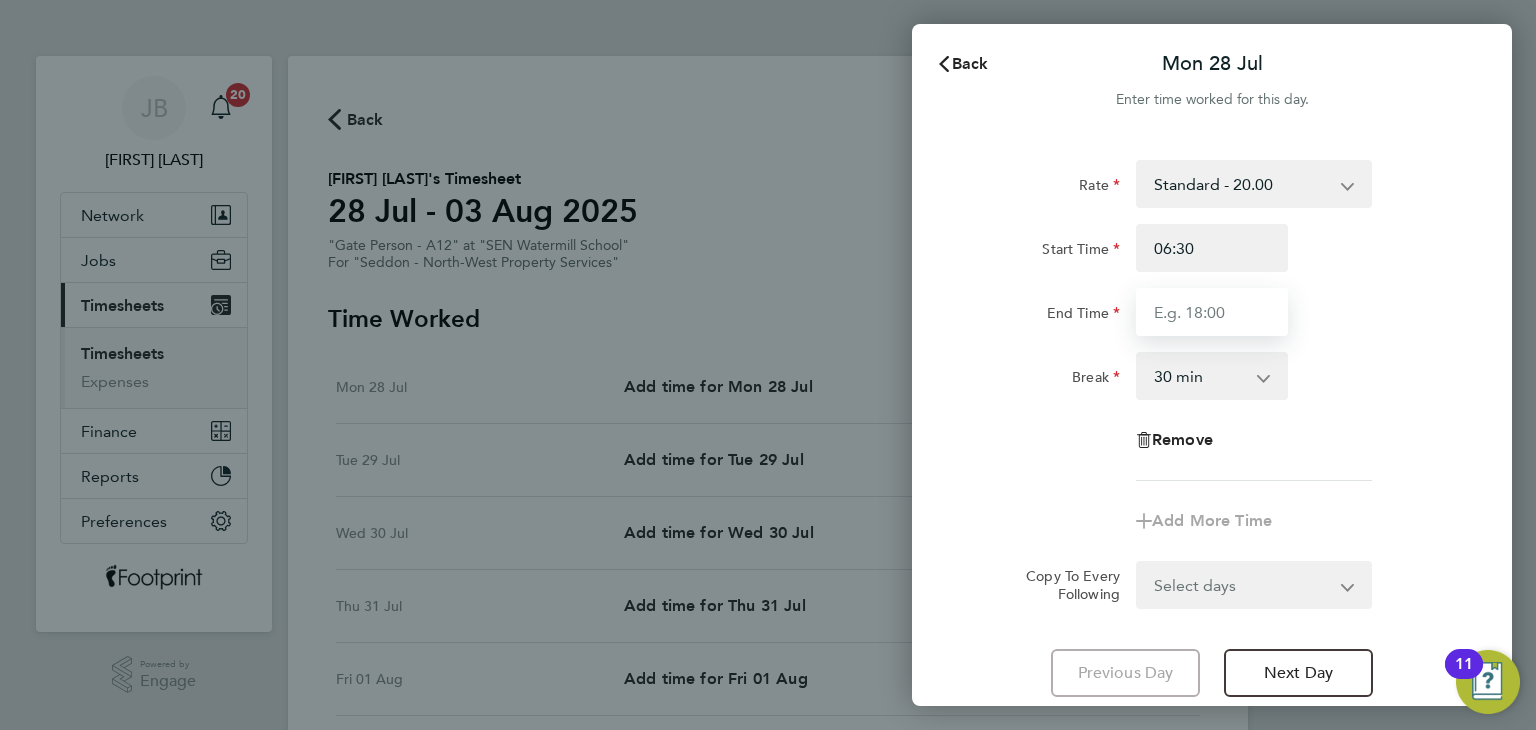 click on "End Time" at bounding box center [1212, 312] 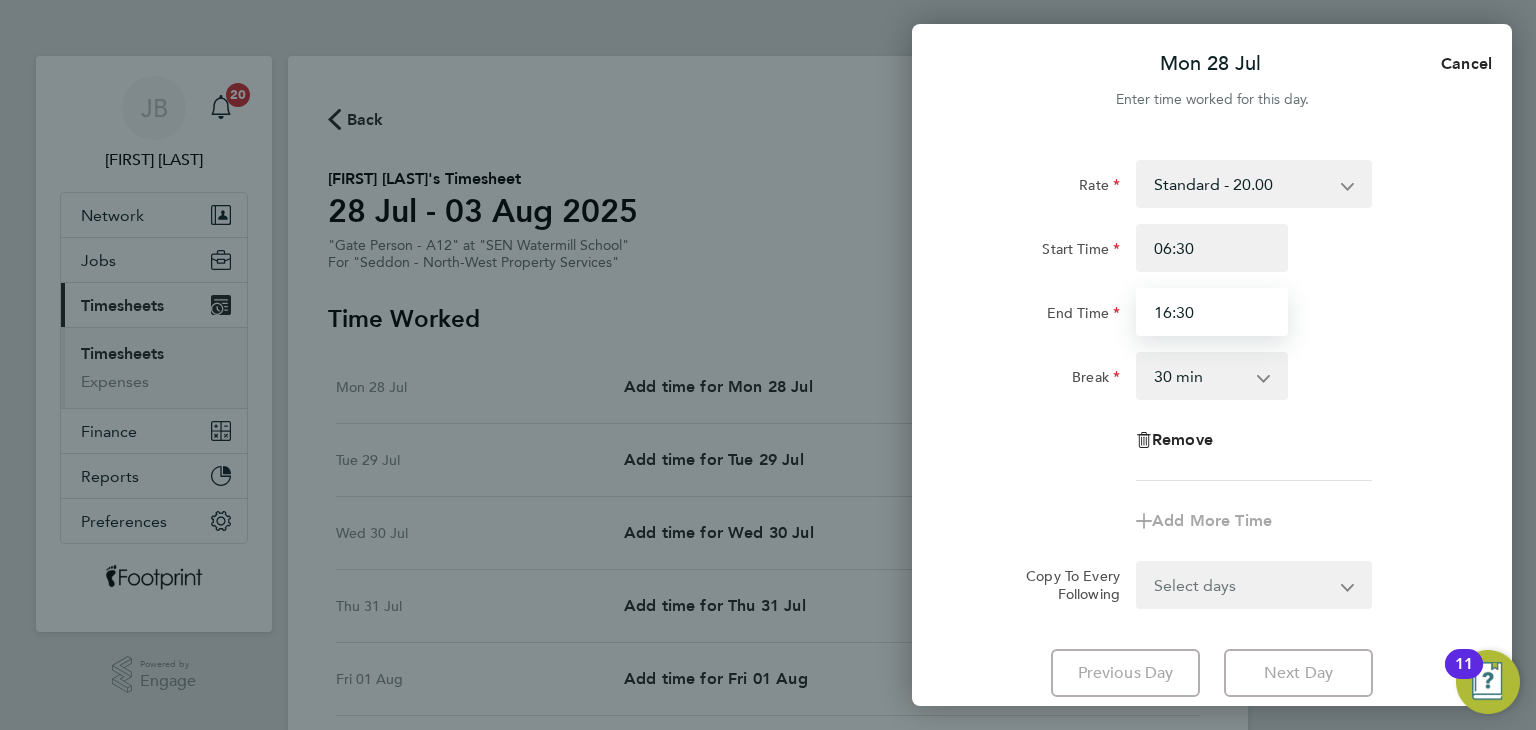 type on "16:30" 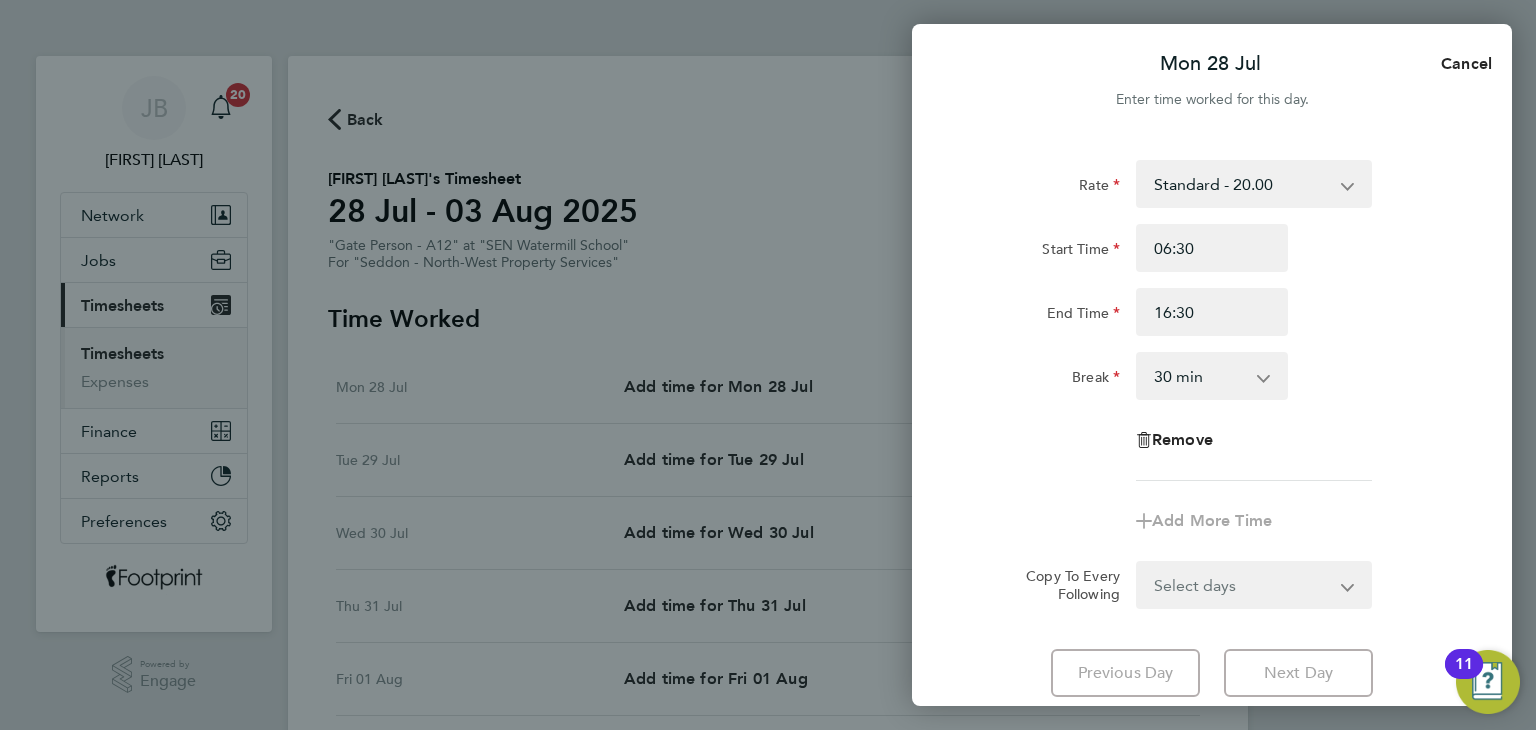 click on "Rate  Standard - 20.00
Start Time 06:30 End Time 16:30 Break  0 min   15 min   30 min   45 min   60 min   75 min   90 min
Remove
Add More Time  Copy To Every Following  Select days   Day   Weekday (Mon-Fri)   Weekend (Sat-Sun)   Tuesday   Wednesday   Thursday   Friday   Saturday   Sunday" 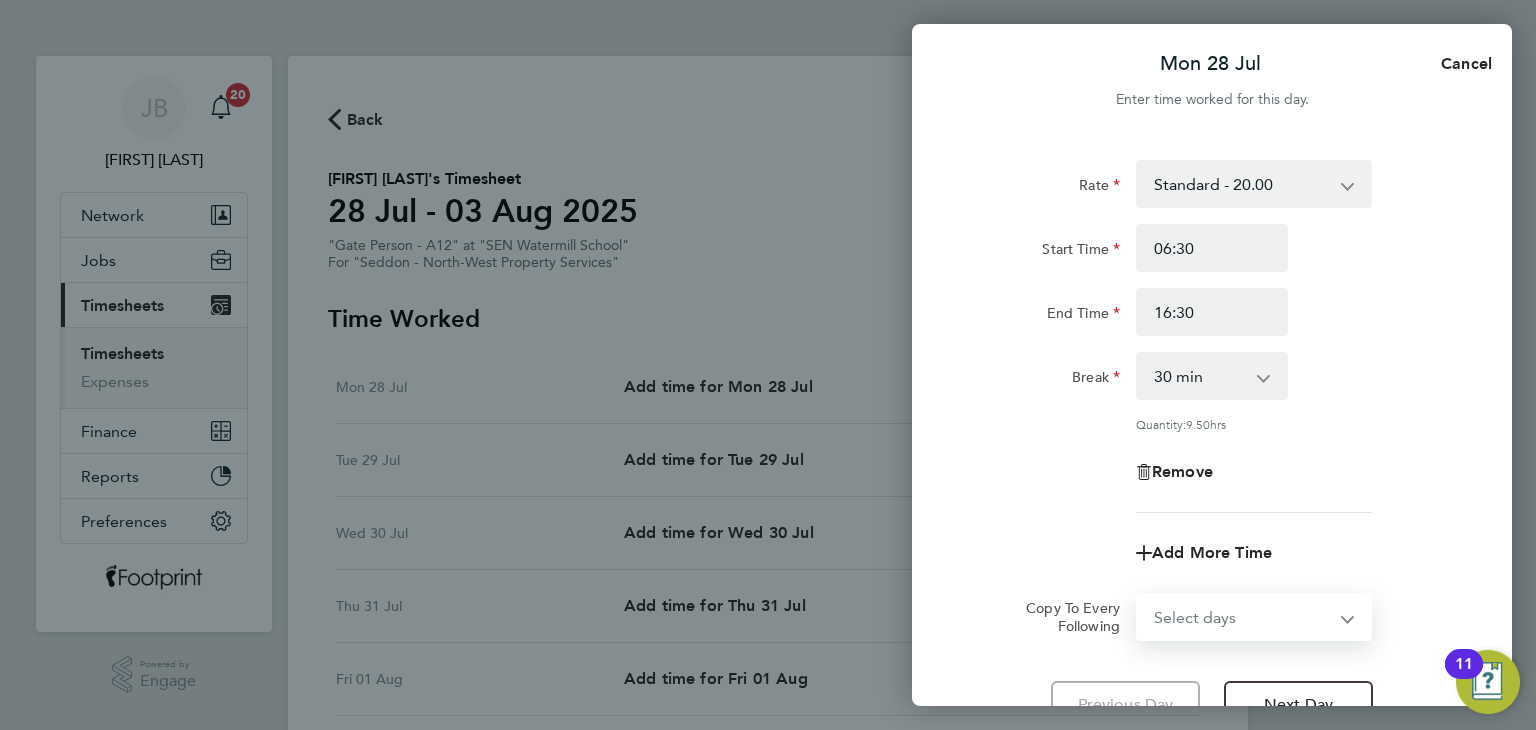 select on "WEEKDAY" 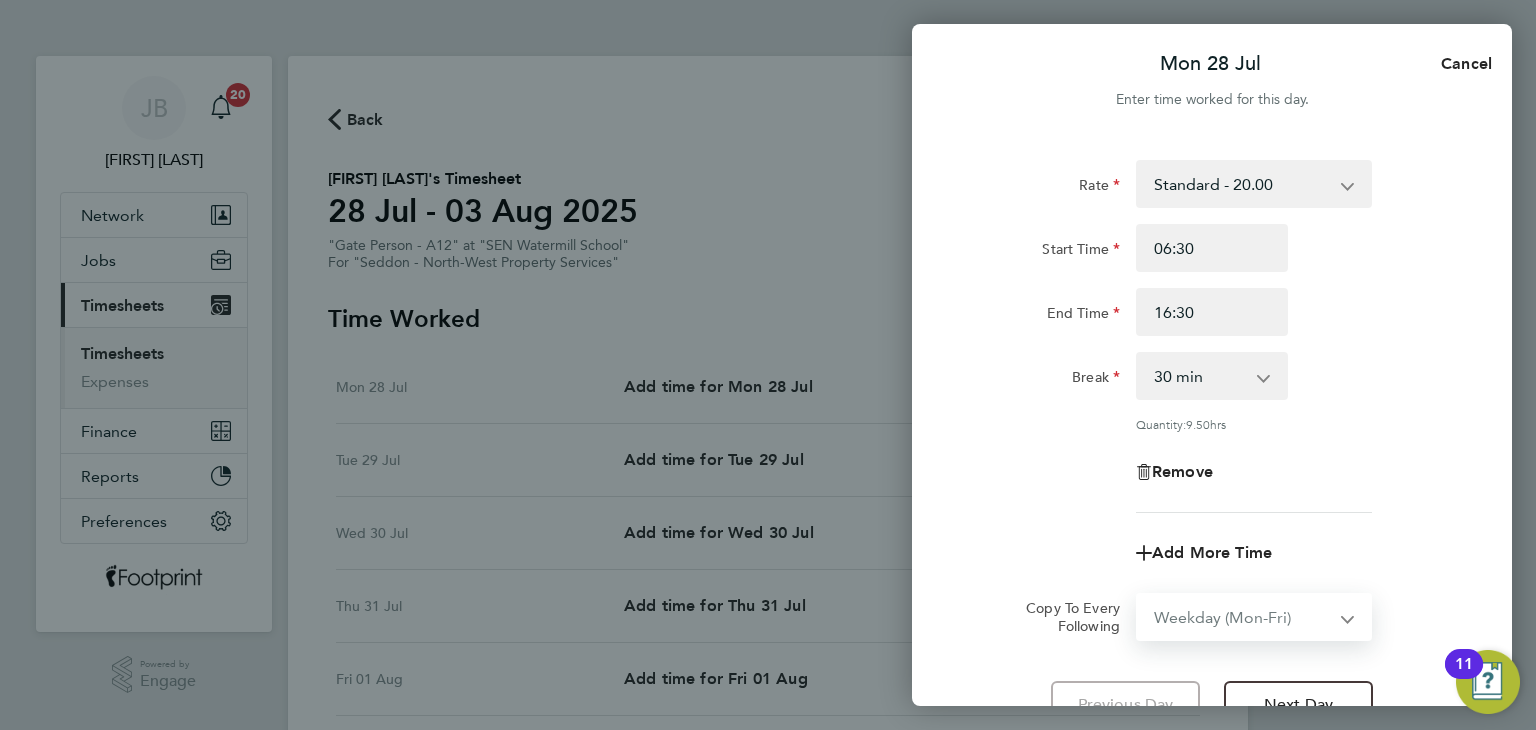 click on "Select days   Day   Weekday (Mon-Fri)   Weekend (Sat-Sun)   Tuesday   Wednesday   Thursday   Friday   Saturday   Sunday" at bounding box center (1243, 617) 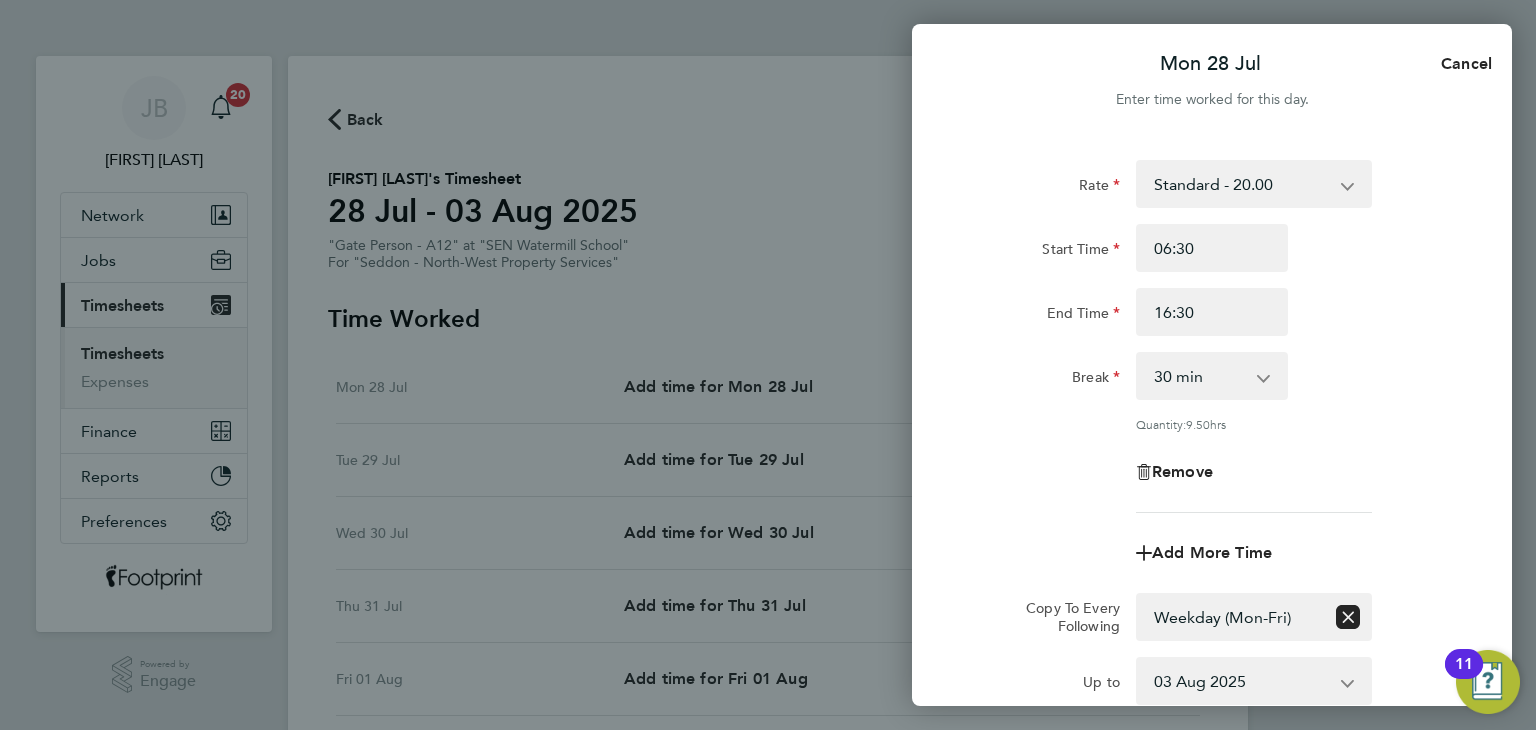 click on "Quantity:  9.50  hrs" 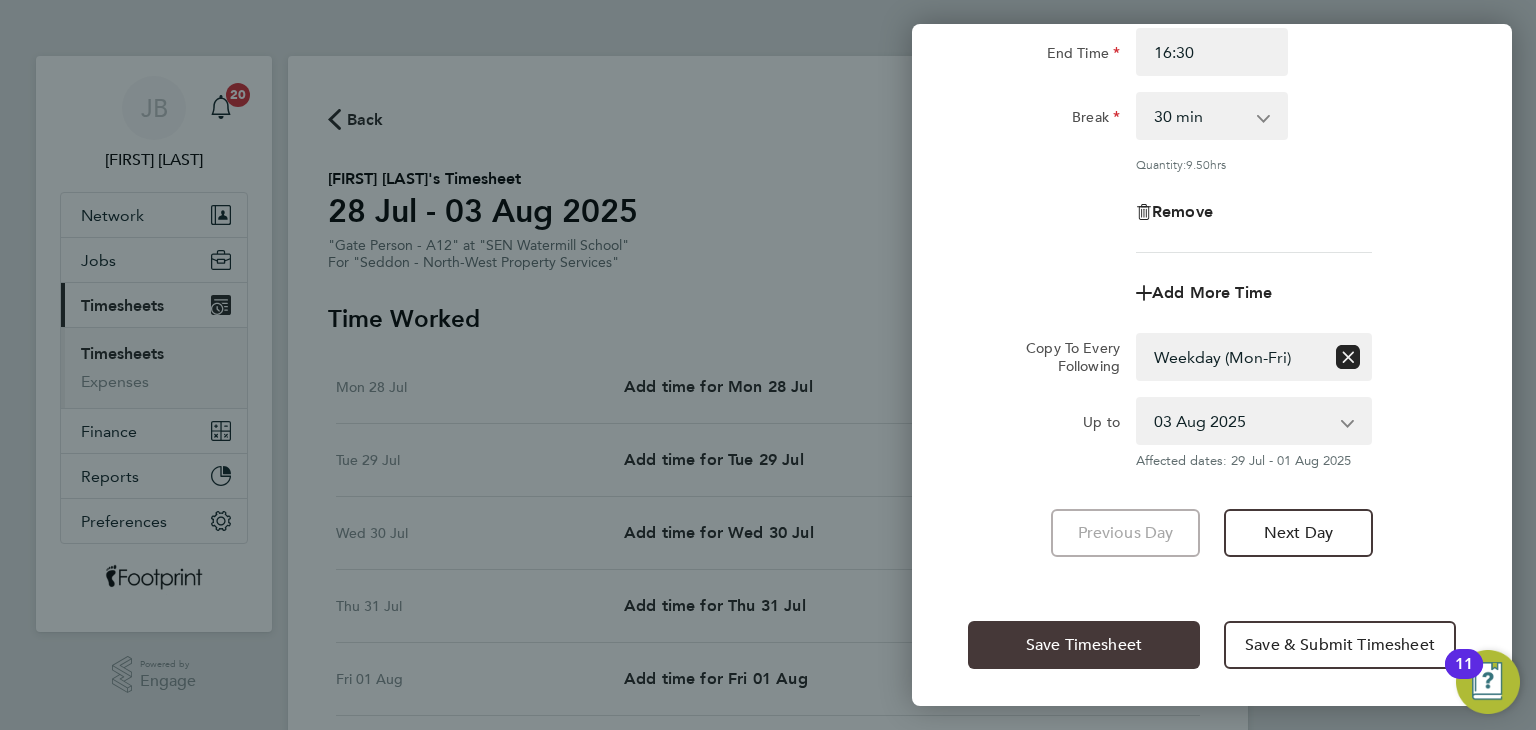 click on "Save Timesheet" 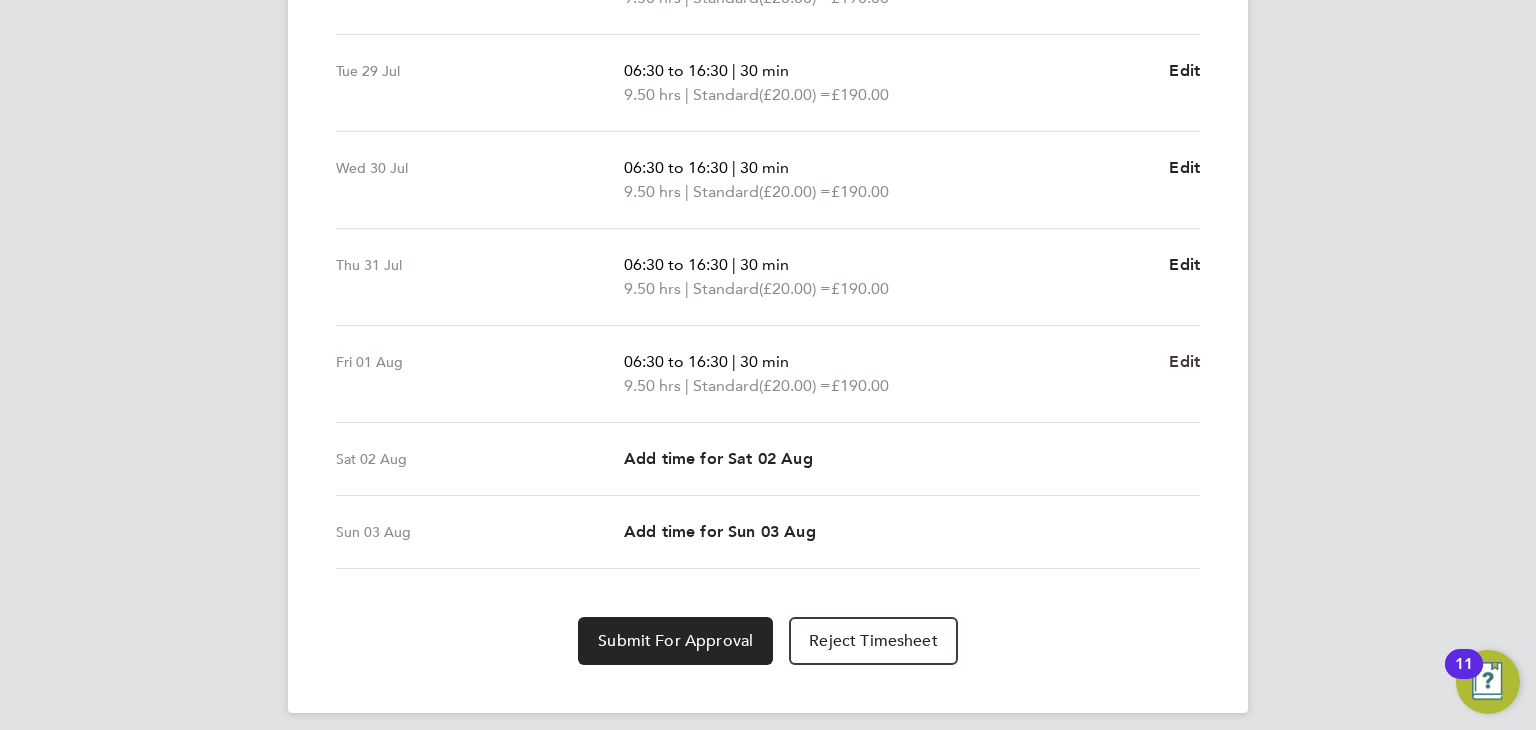 click on "Edit" at bounding box center (1184, 361) 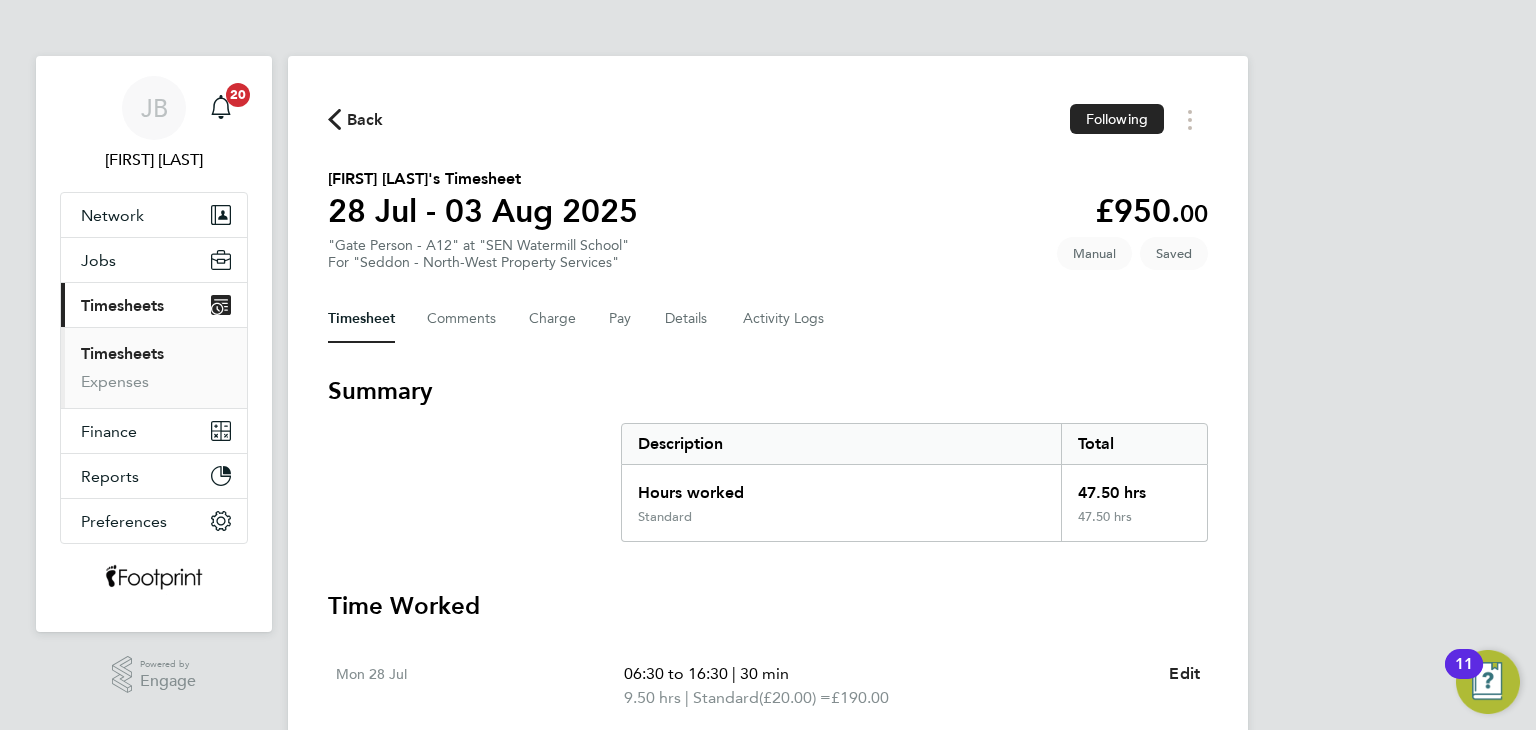 select on "30" 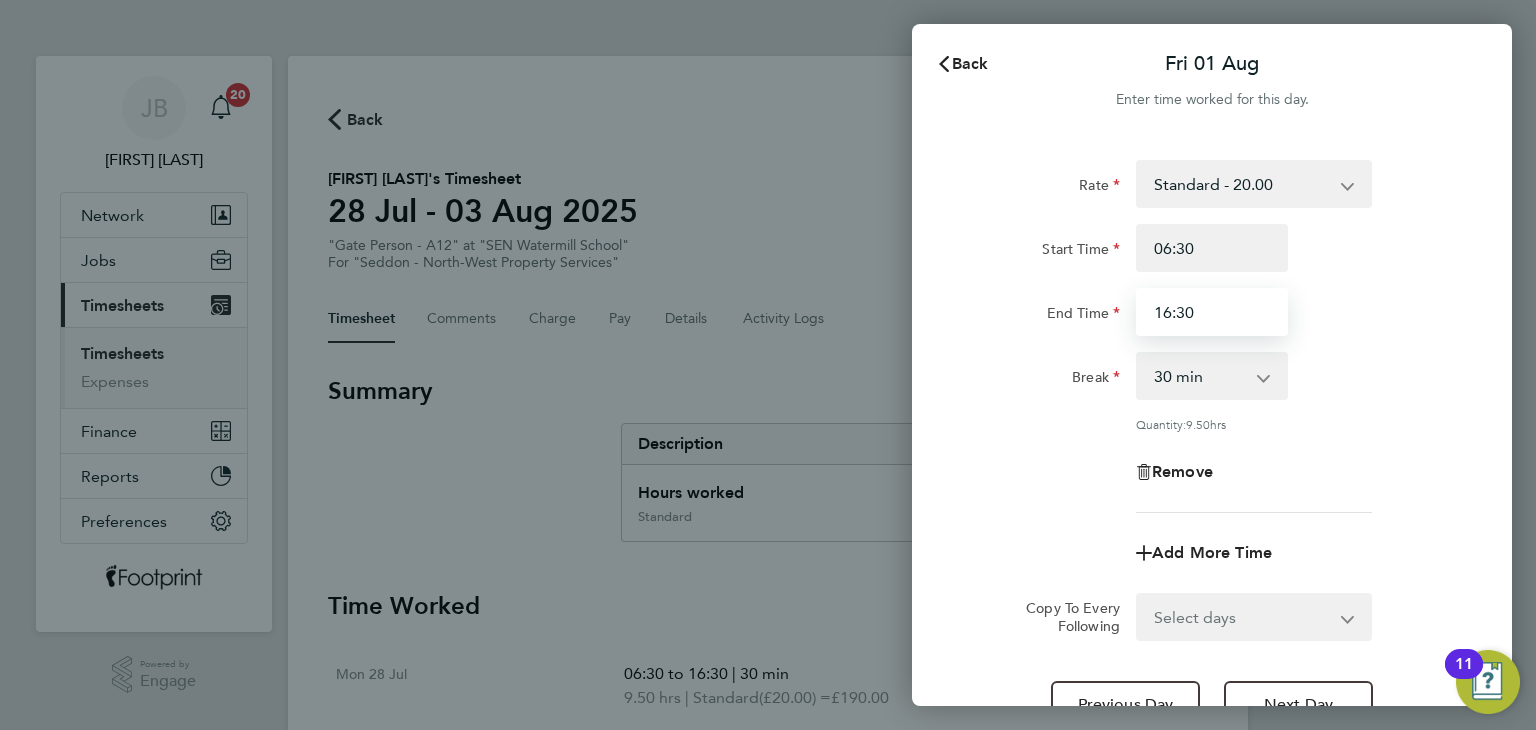 drag, startPoint x: 1212, startPoint y: 310, endPoint x: 1085, endPoint y: 330, distance: 128.56516 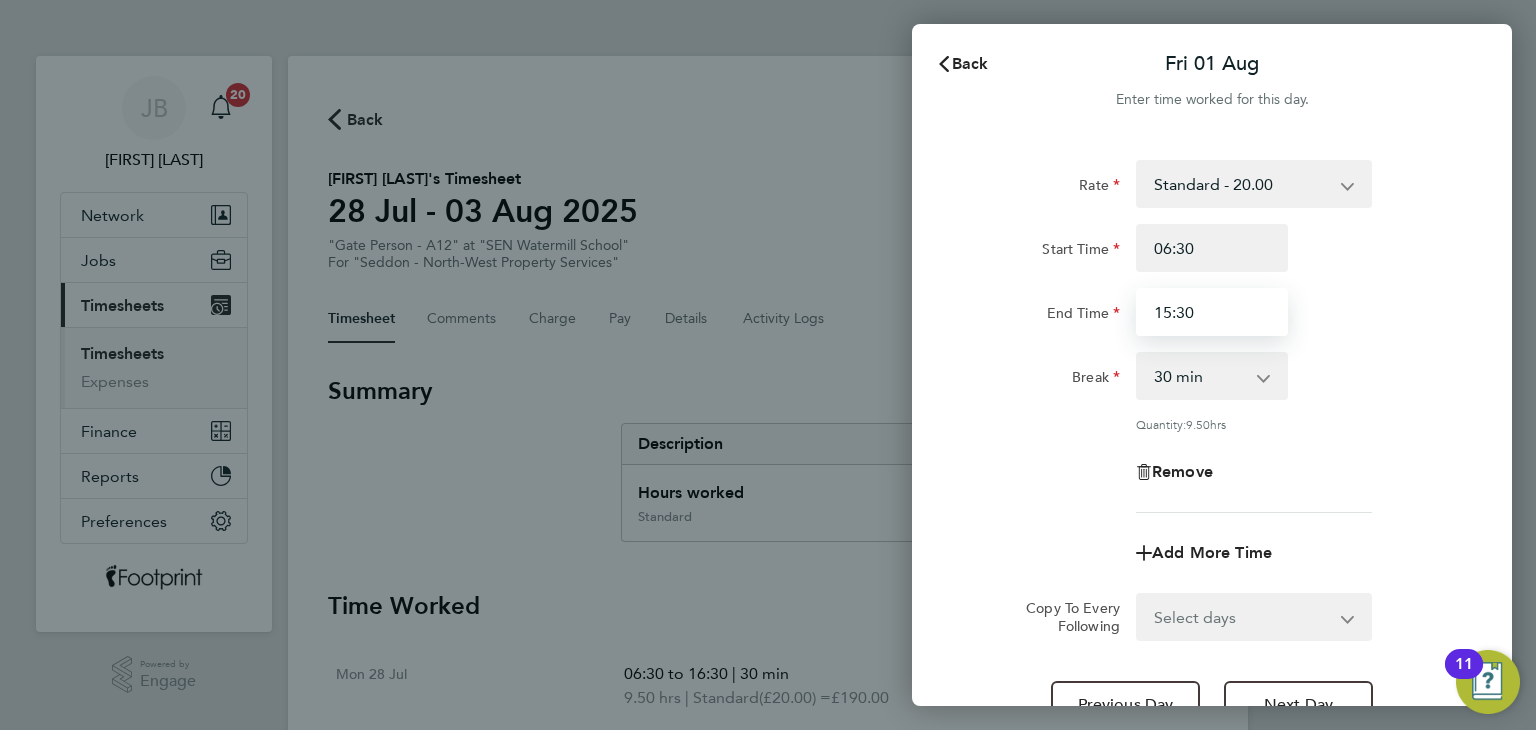 type on "15:30" 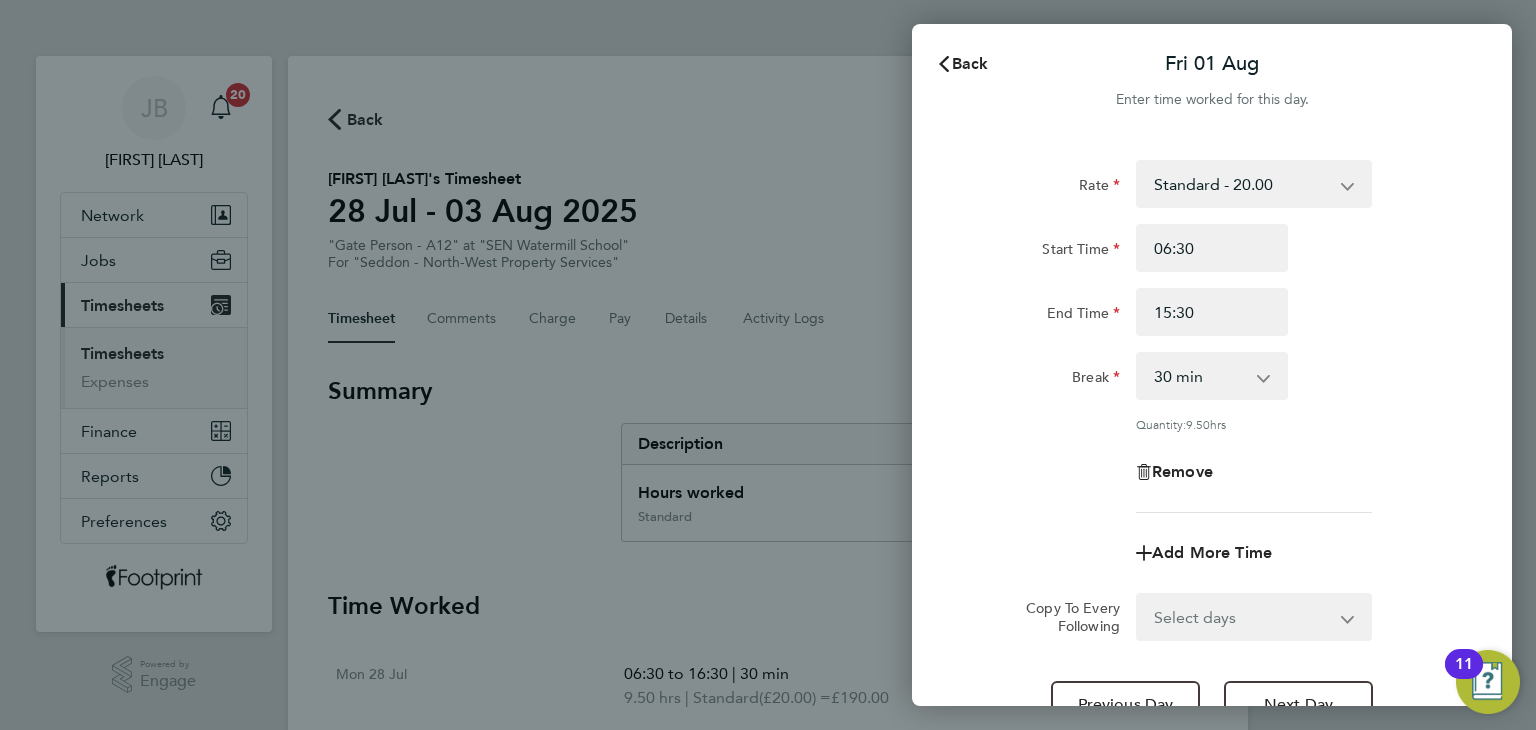 click on "End Time" 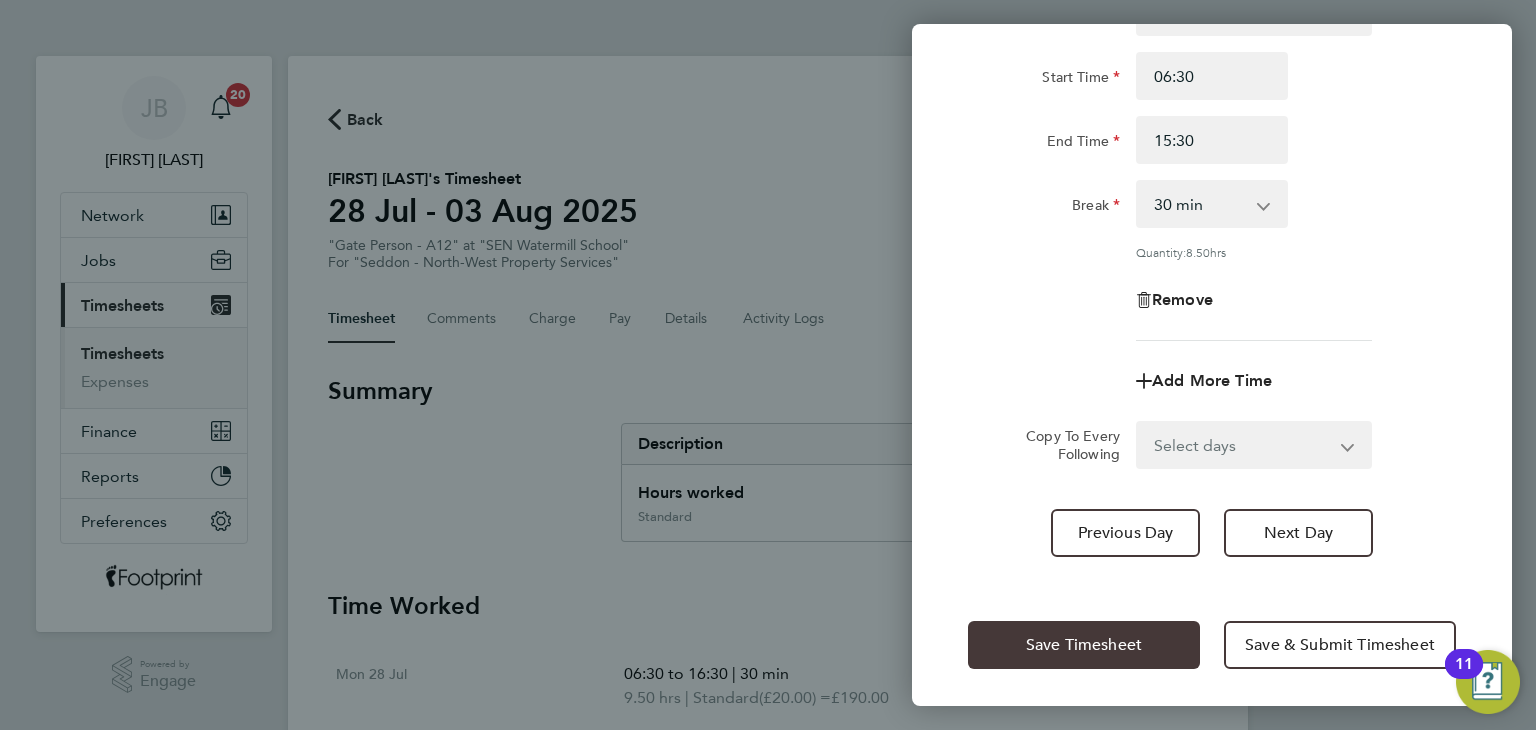 click on "Save Timesheet" 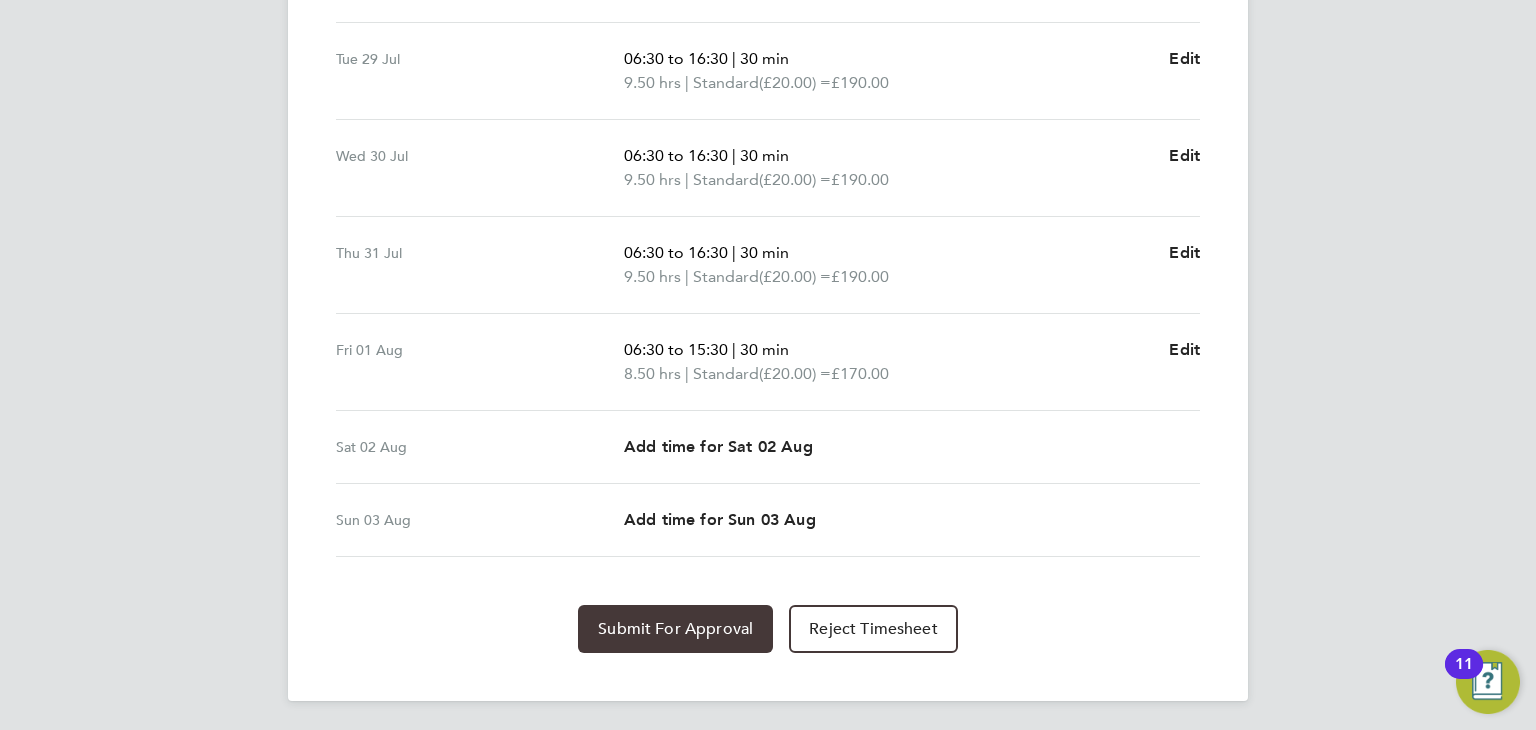 click on "Submit For Approval" 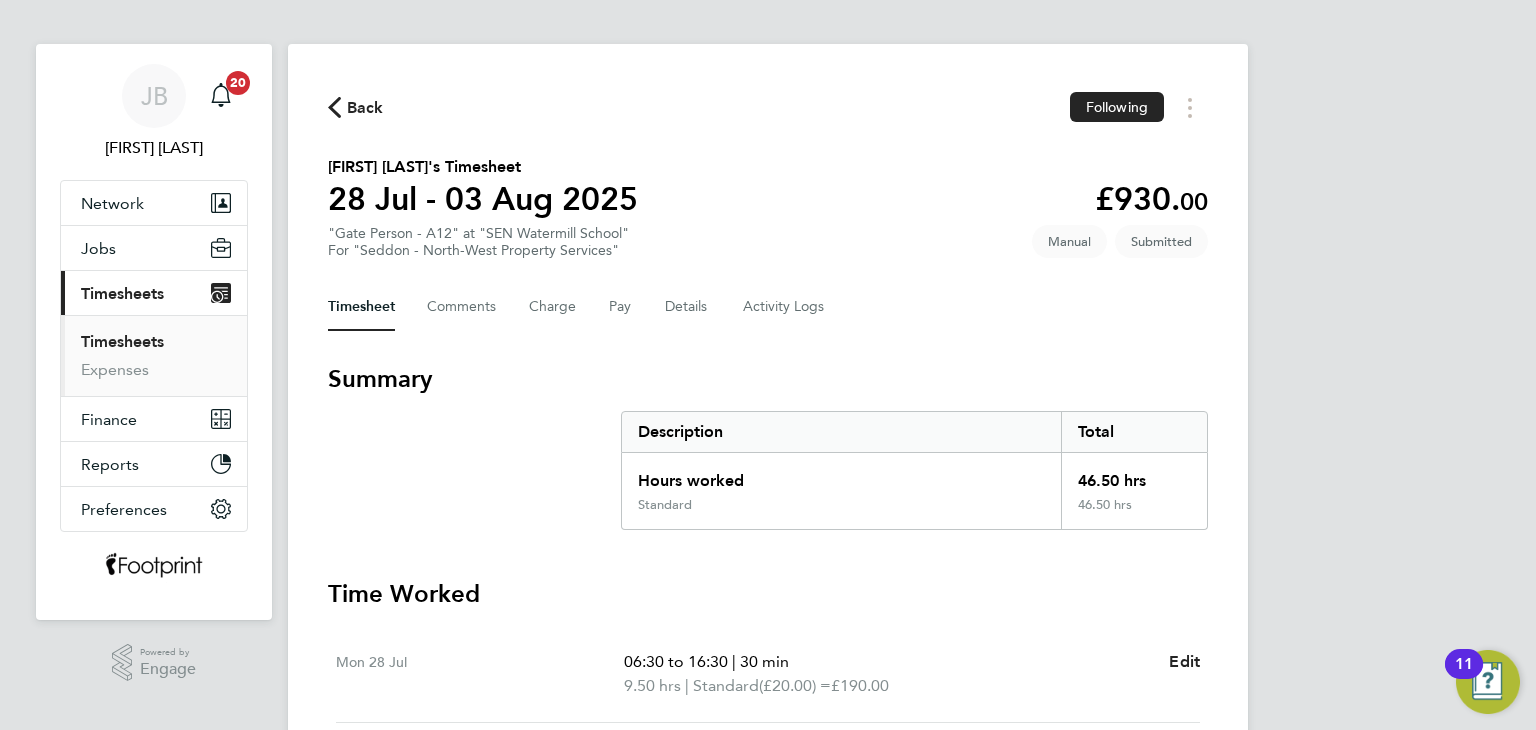 click on "Timesheets" at bounding box center [122, 341] 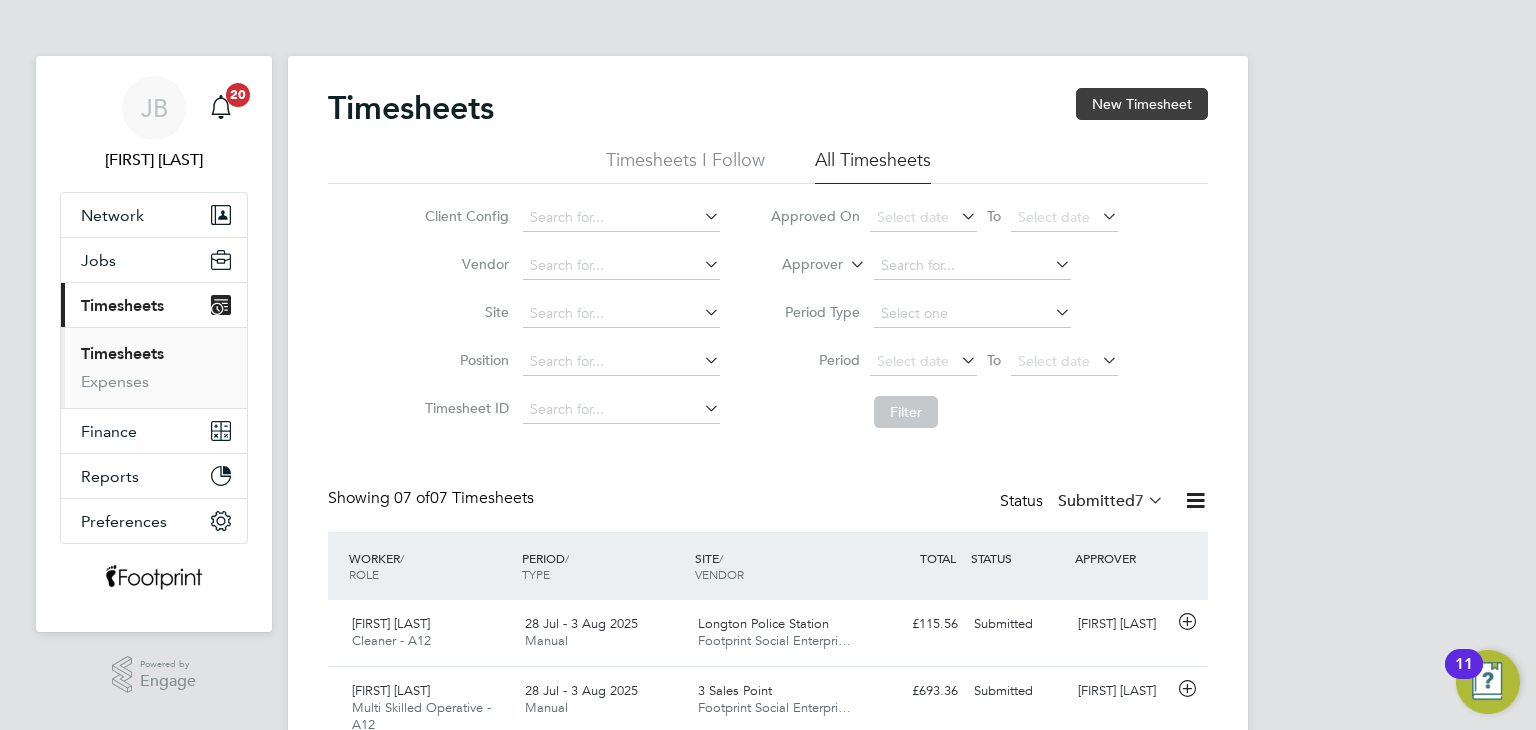 click on "New Timesheet" 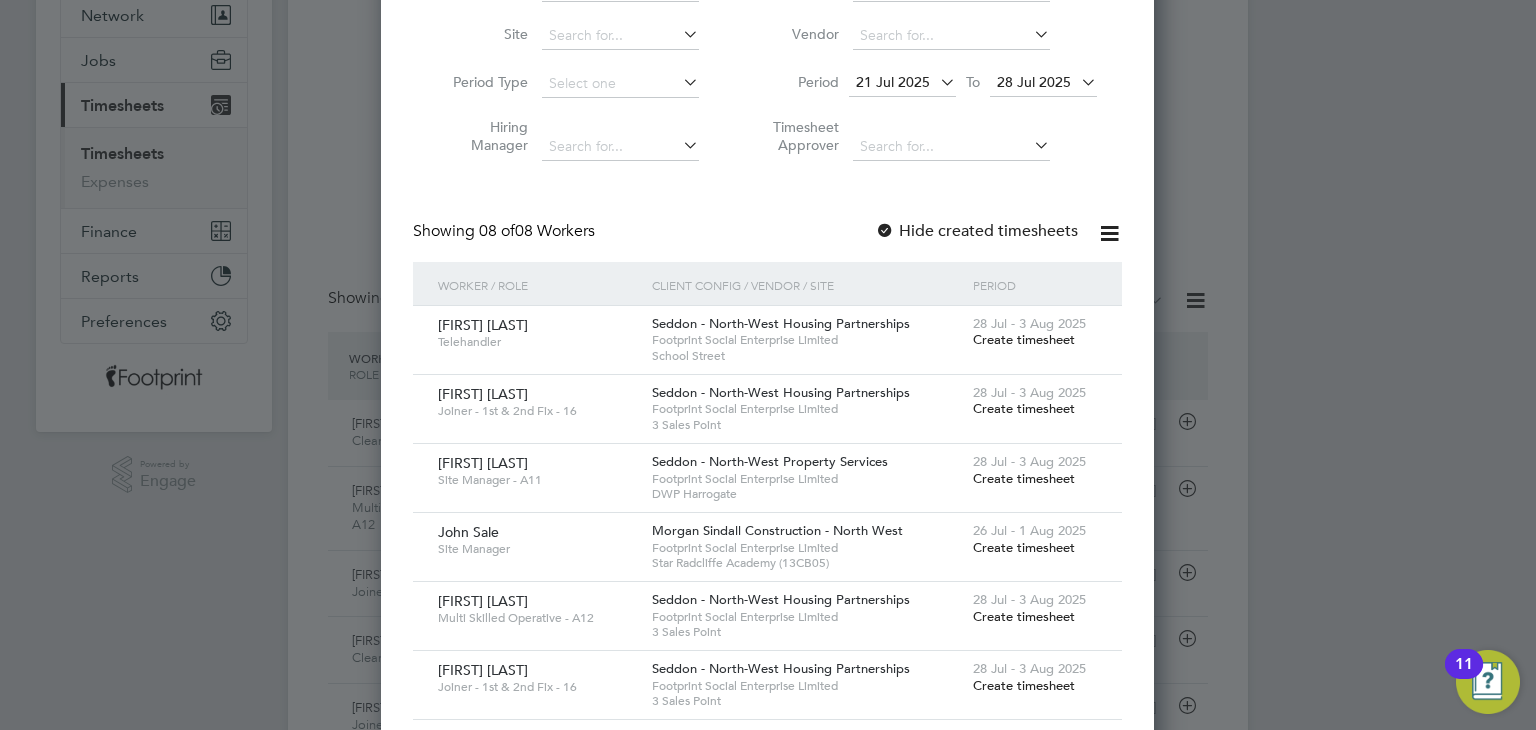 click on "Create timesheet" at bounding box center (1024, 339) 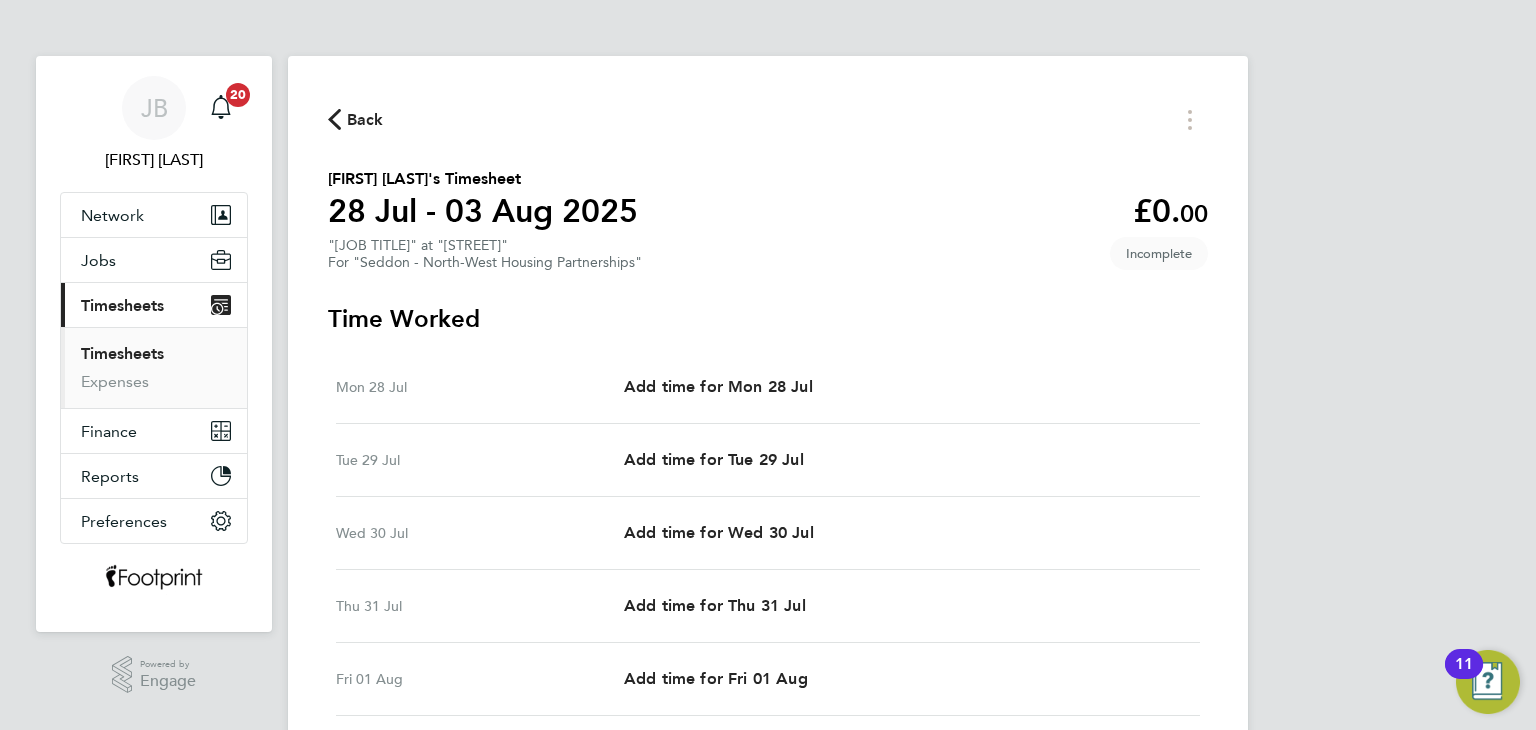 click on "Mon 28 Jul   Add time for Mon 28 Jul   Add time for Mon 28 Jul" at bounding box center [768, 387] 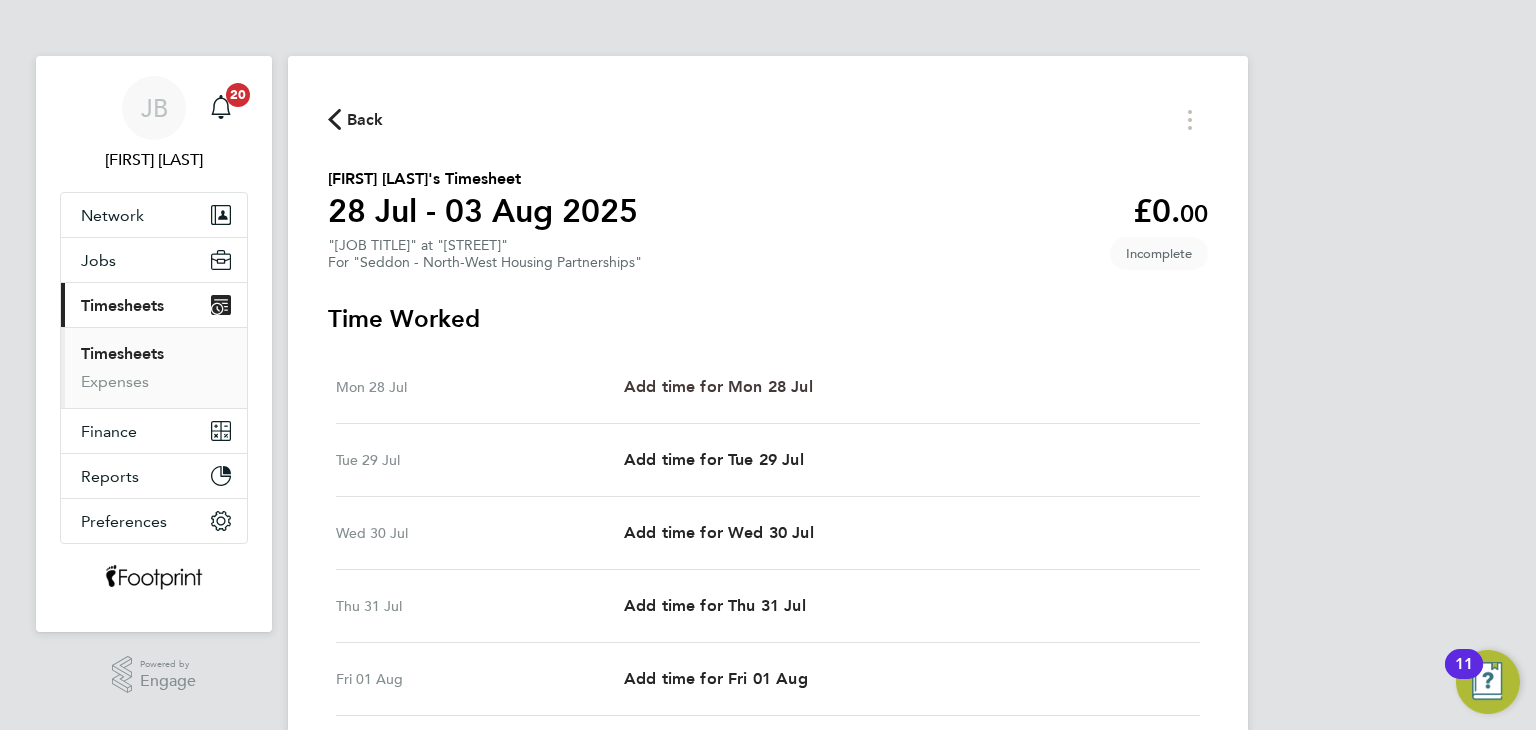 click on "Add time for Mon 28 Jul" at bounding box center (718, 386) 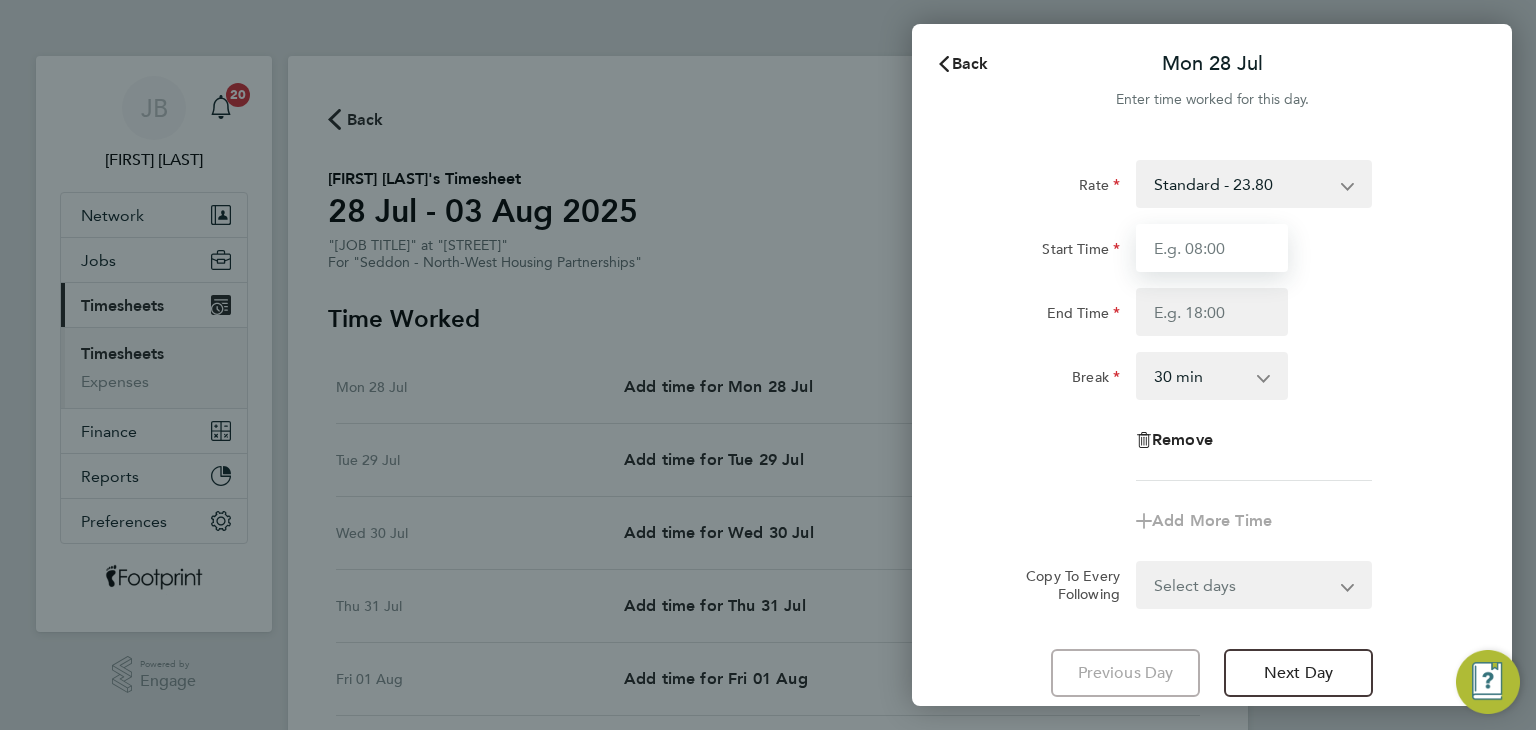 click on "Start Time" at bounding box center [1212, 248] 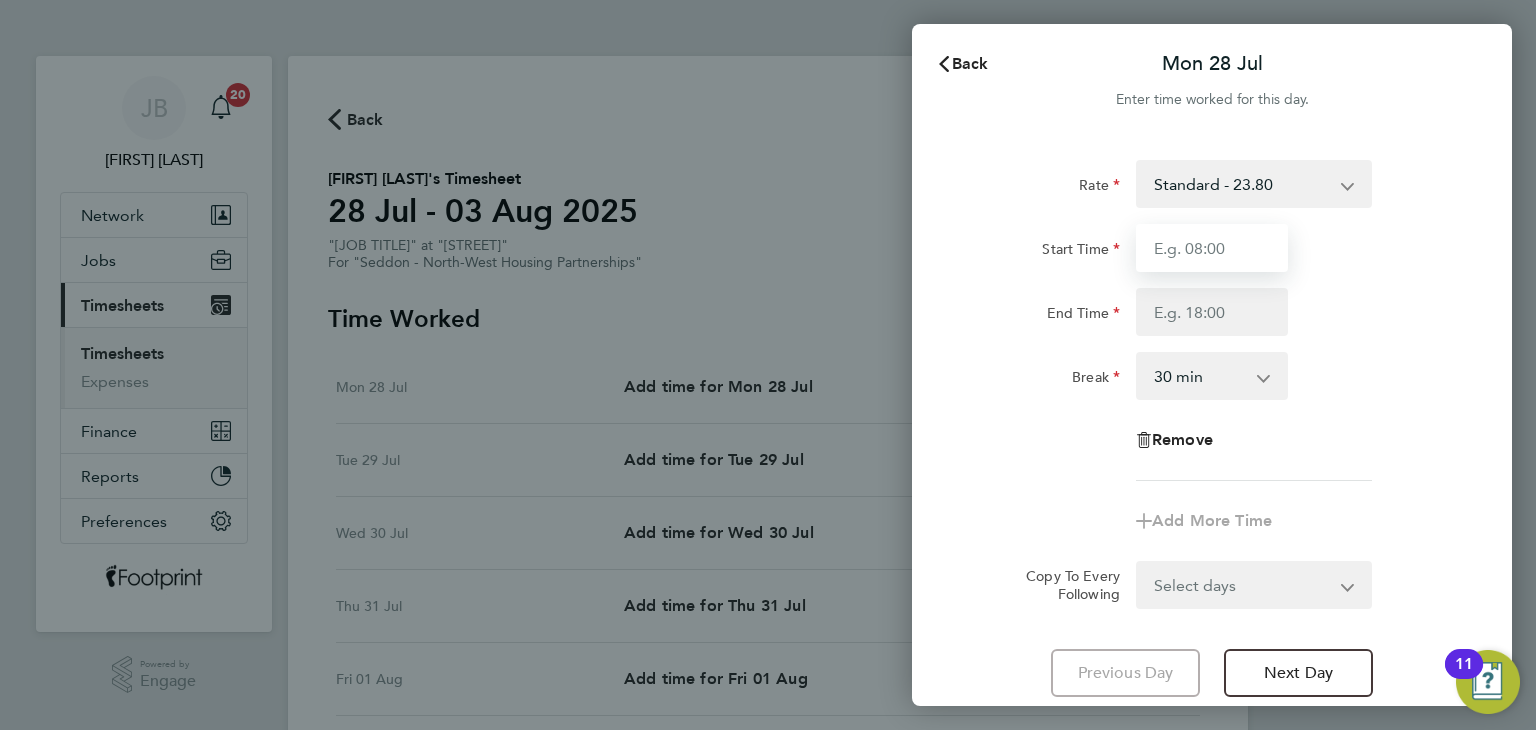 type on "07:30" 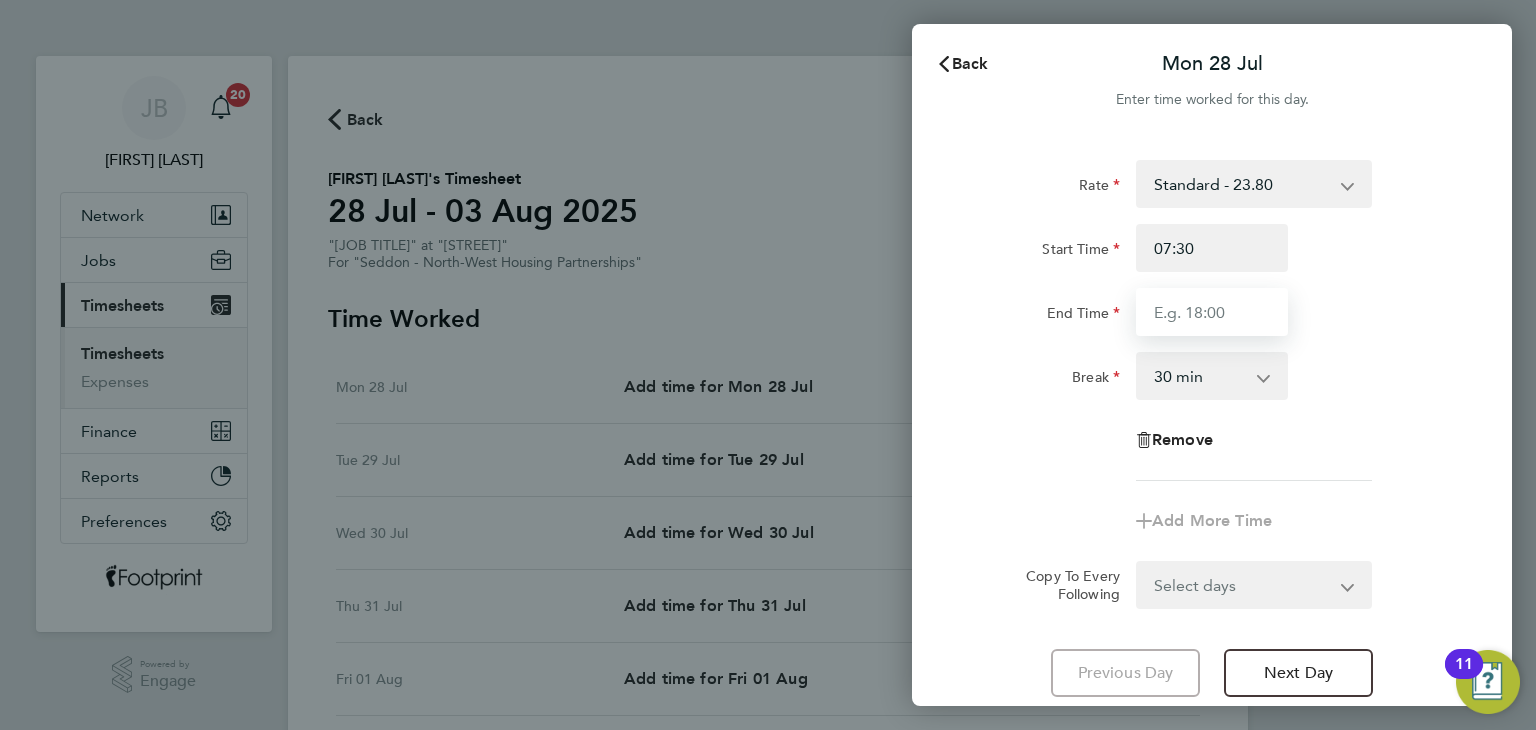click on "End Time" at bounding box center (1212, 312) 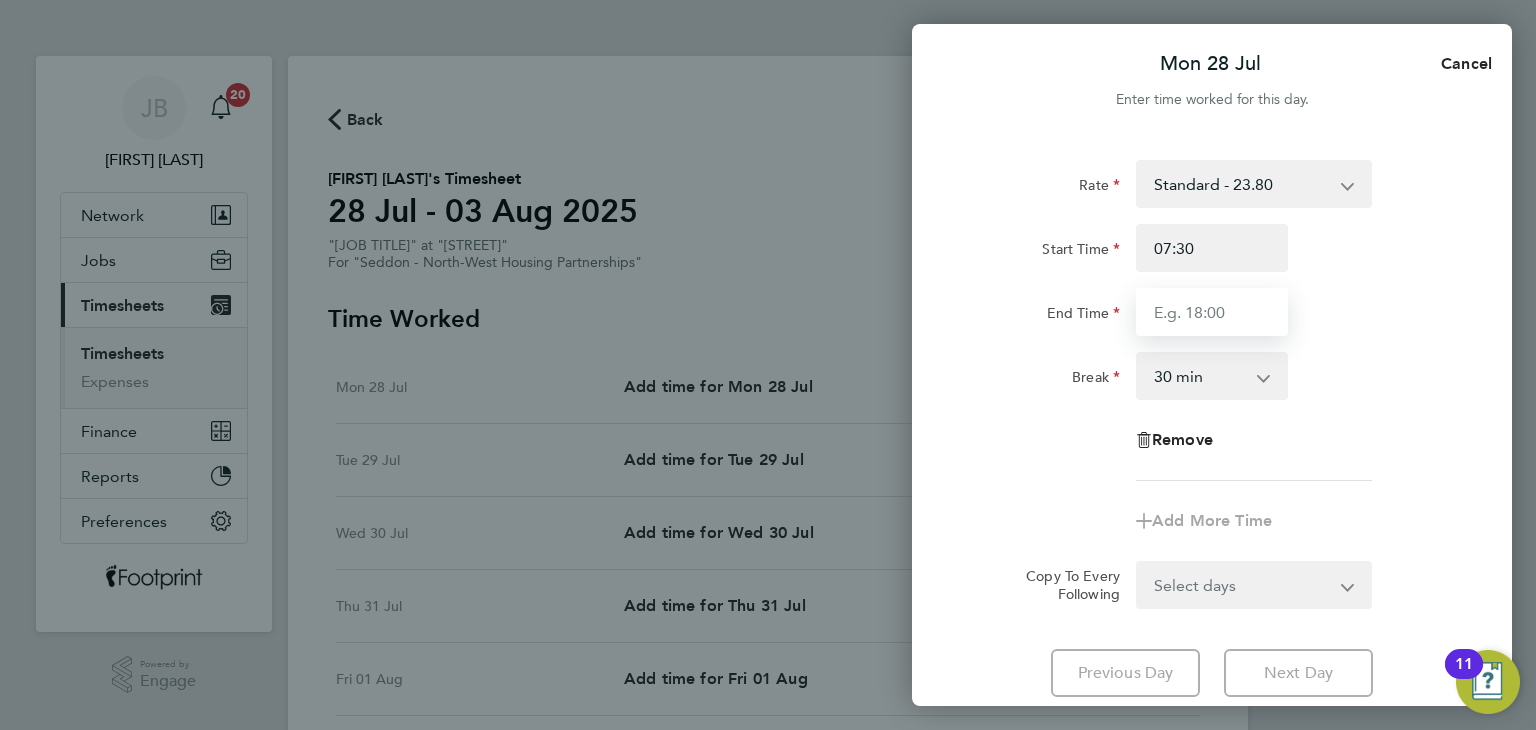 type on "16:30" 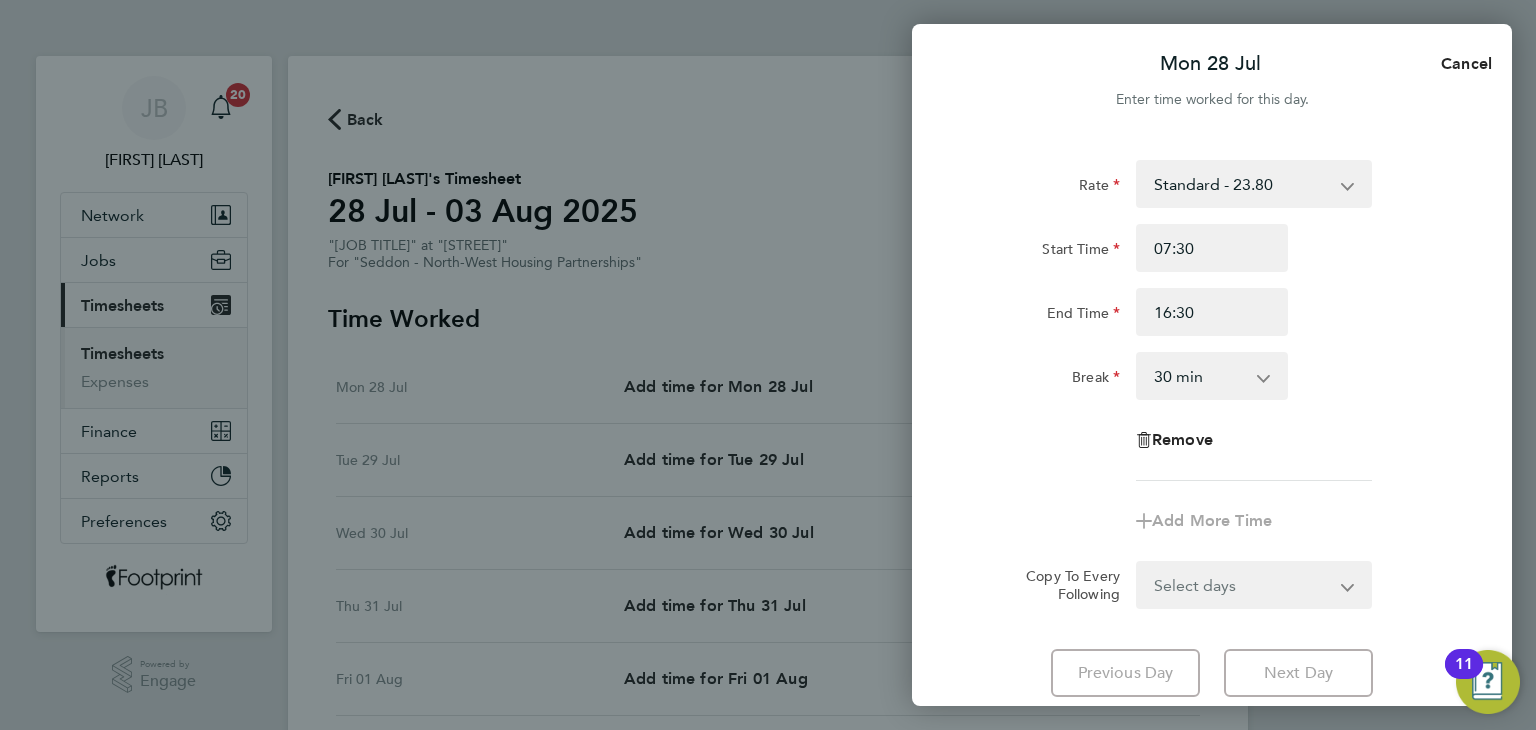 click on "Select days   Day   Weekday (Mon-Fri)   Weekend (Sat-Sun)   Tuesday   Wednesday   Thursday   Friday   Saturday   Sunday" at bounding box center [1243, 585] 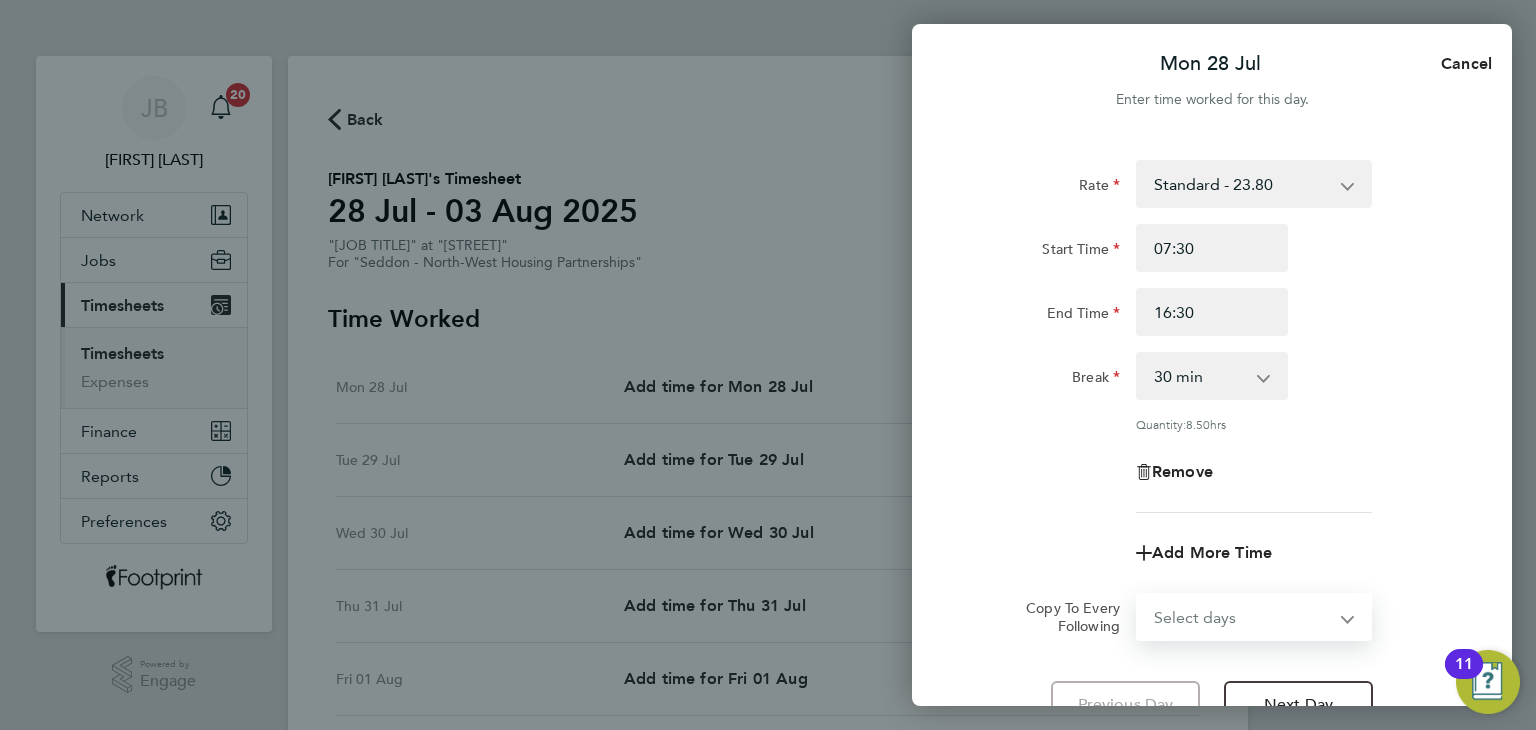 select on "WEEKDAY" 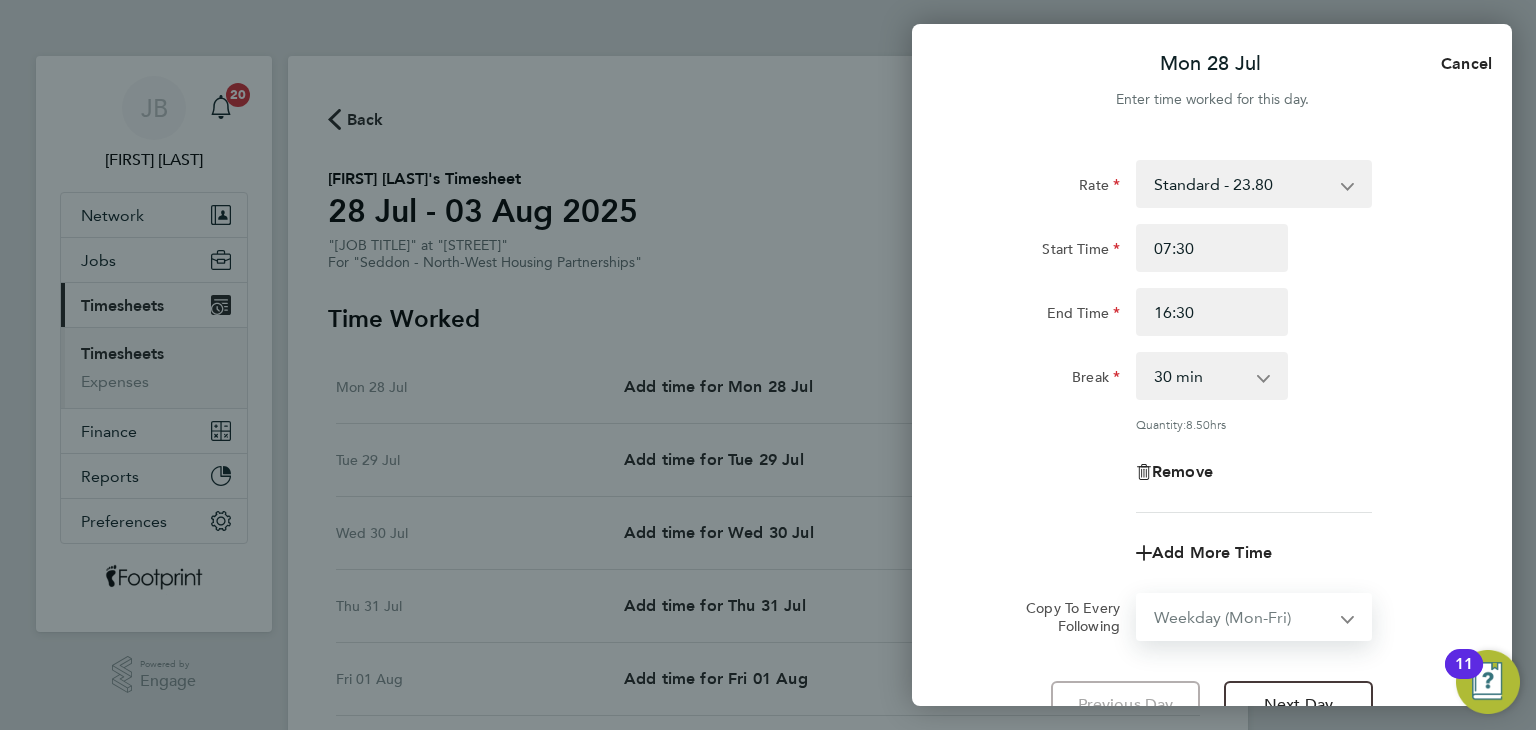 click on "Select days   Day   Weekday (Mon-Fri)   Weekend (Sat-Sun)   Tuesday   Wednesday   Thursday   Friday   Saturday   Sunday" at bounding box center [1243, 617] 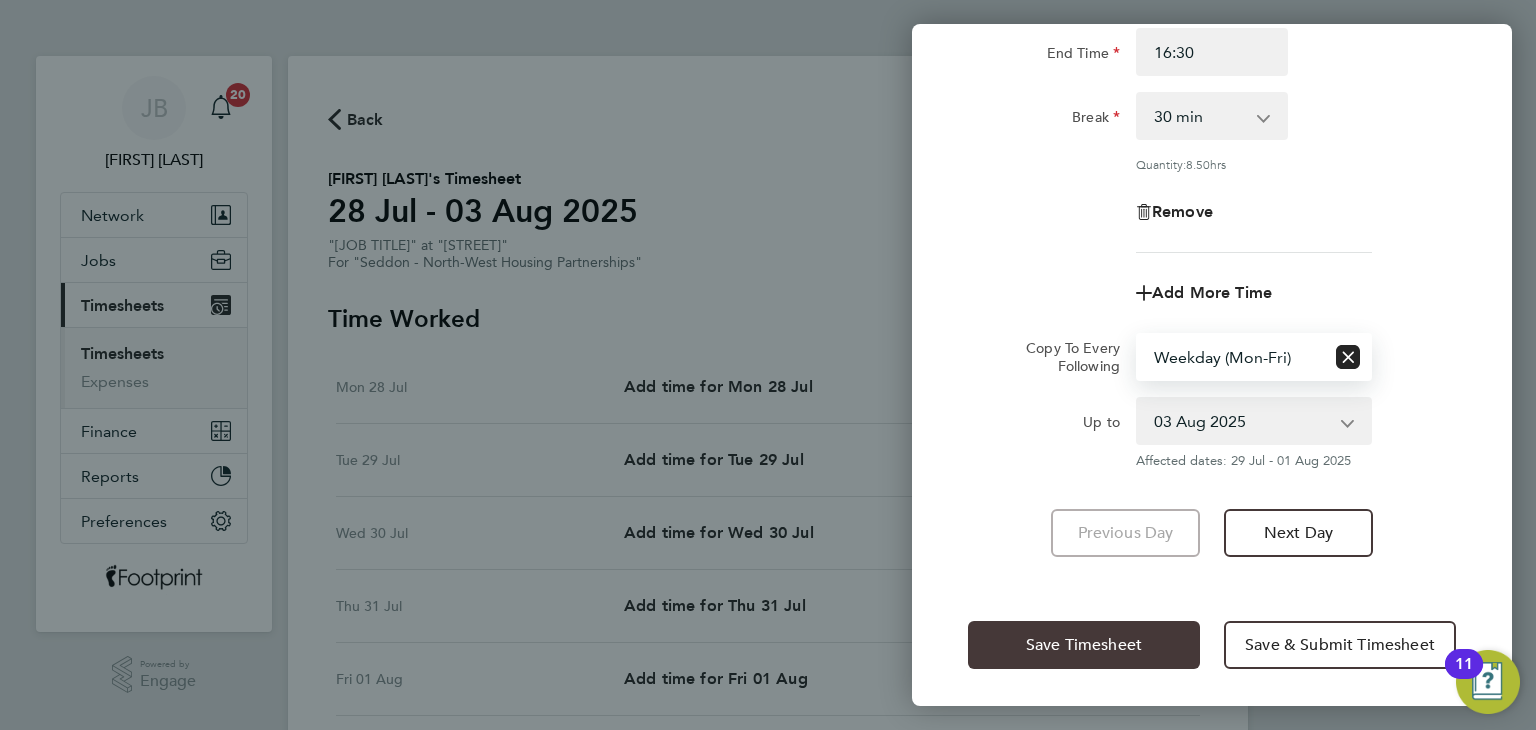click on "Save Timesheet" 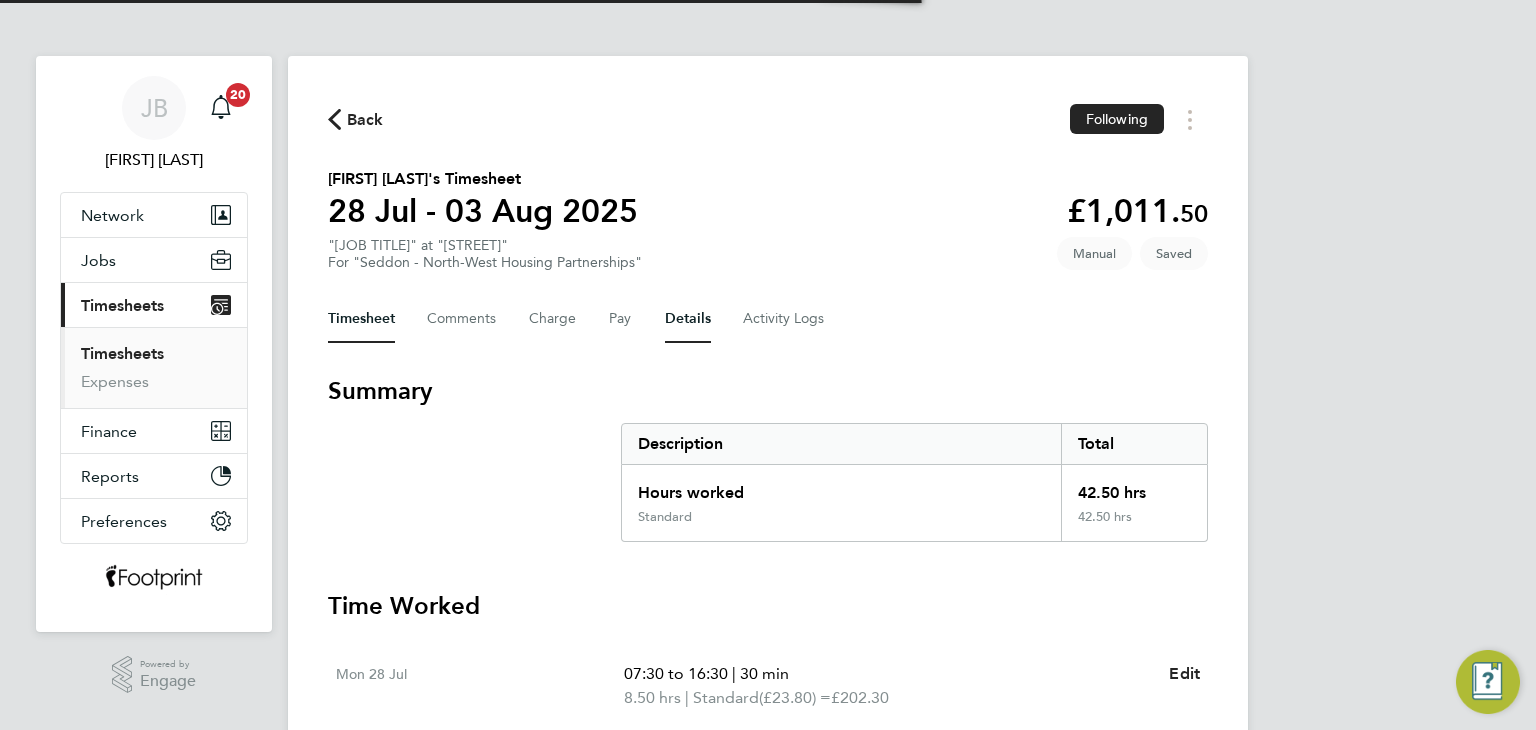 click on "Details" at bounding box center [688, 319] 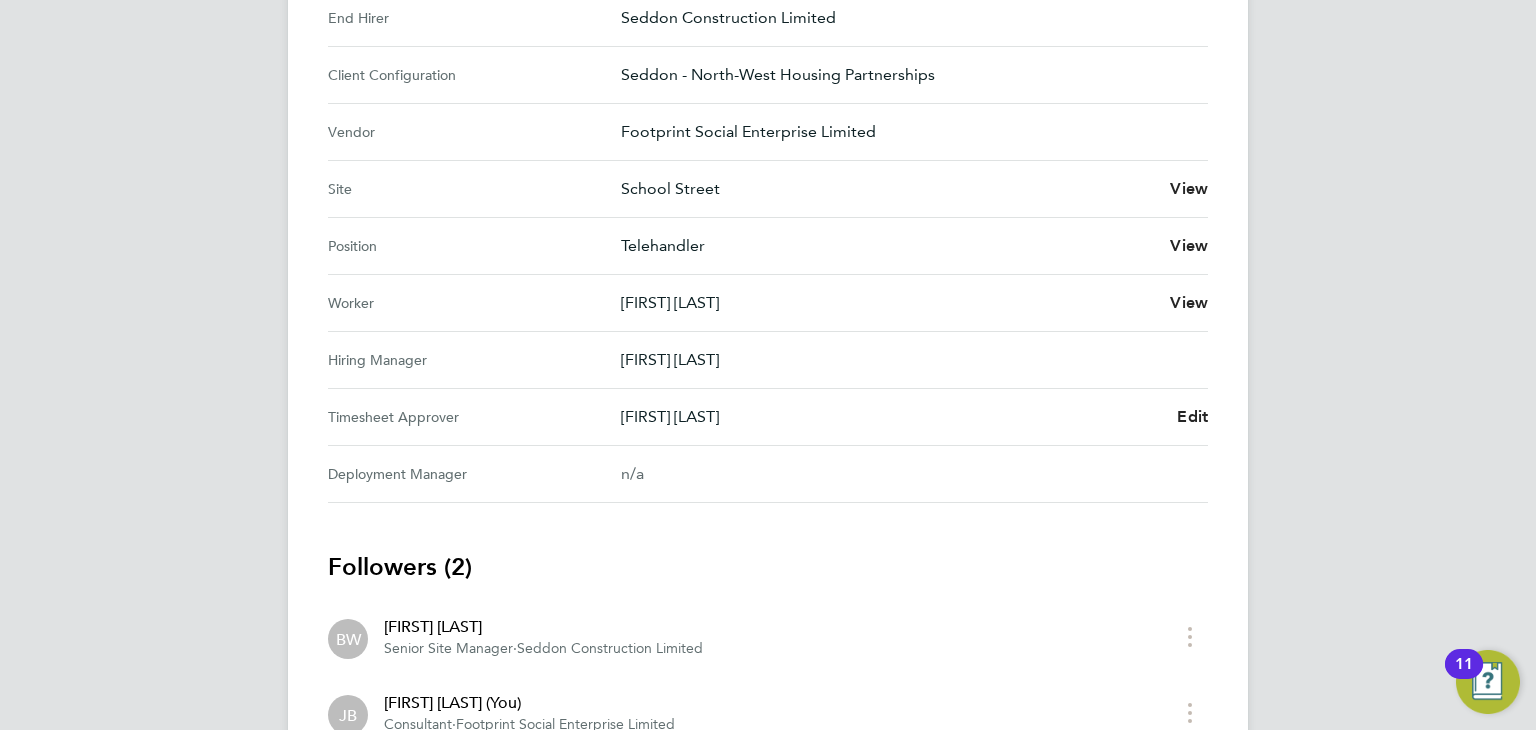 click on "Timesheet Approver   [FIRST] [LAST]   Edit" at bounding box center [768, 417] 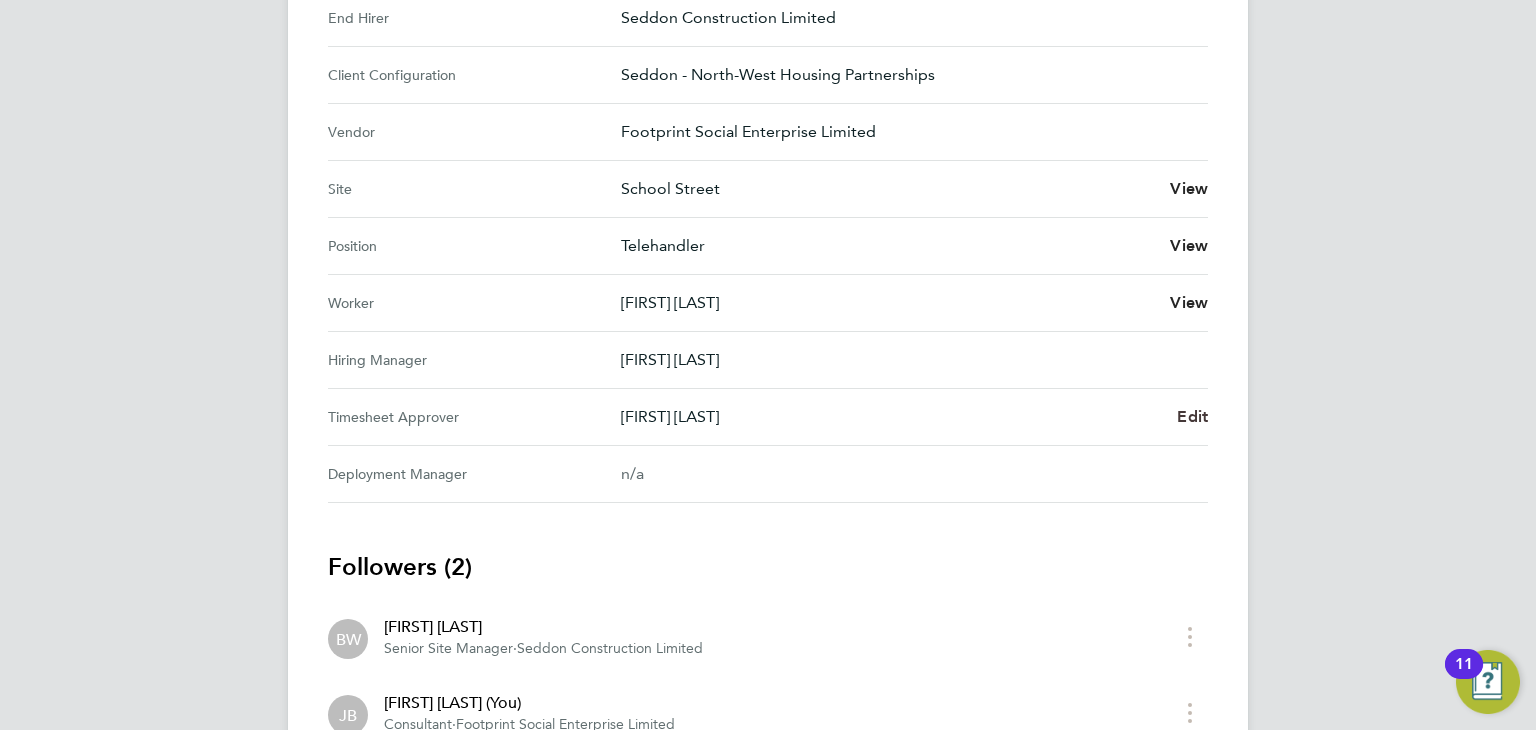 click on "Edit" at bounding box center (1192, 416) 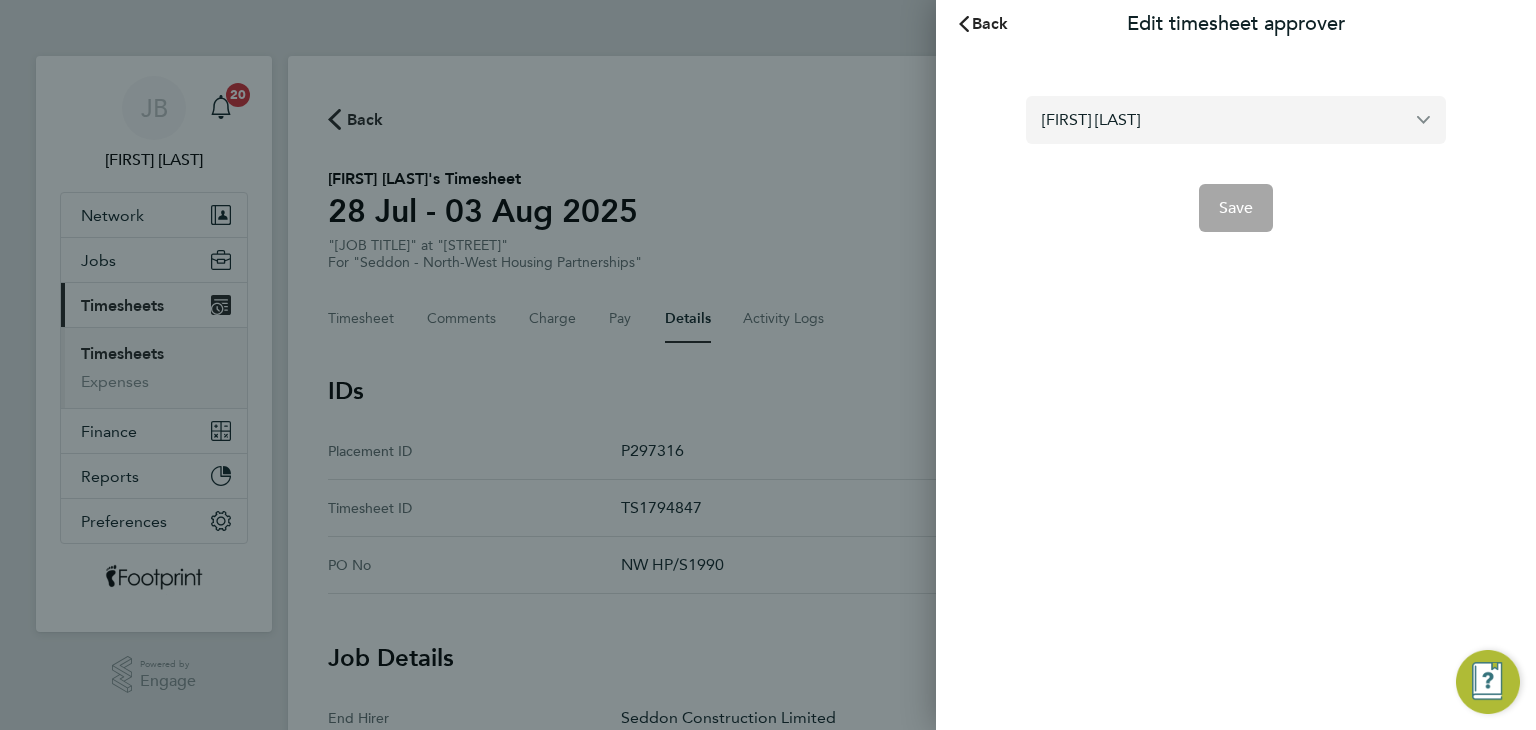 click on "[FIRST] [LAST]" at bounding box center (1236, 119) 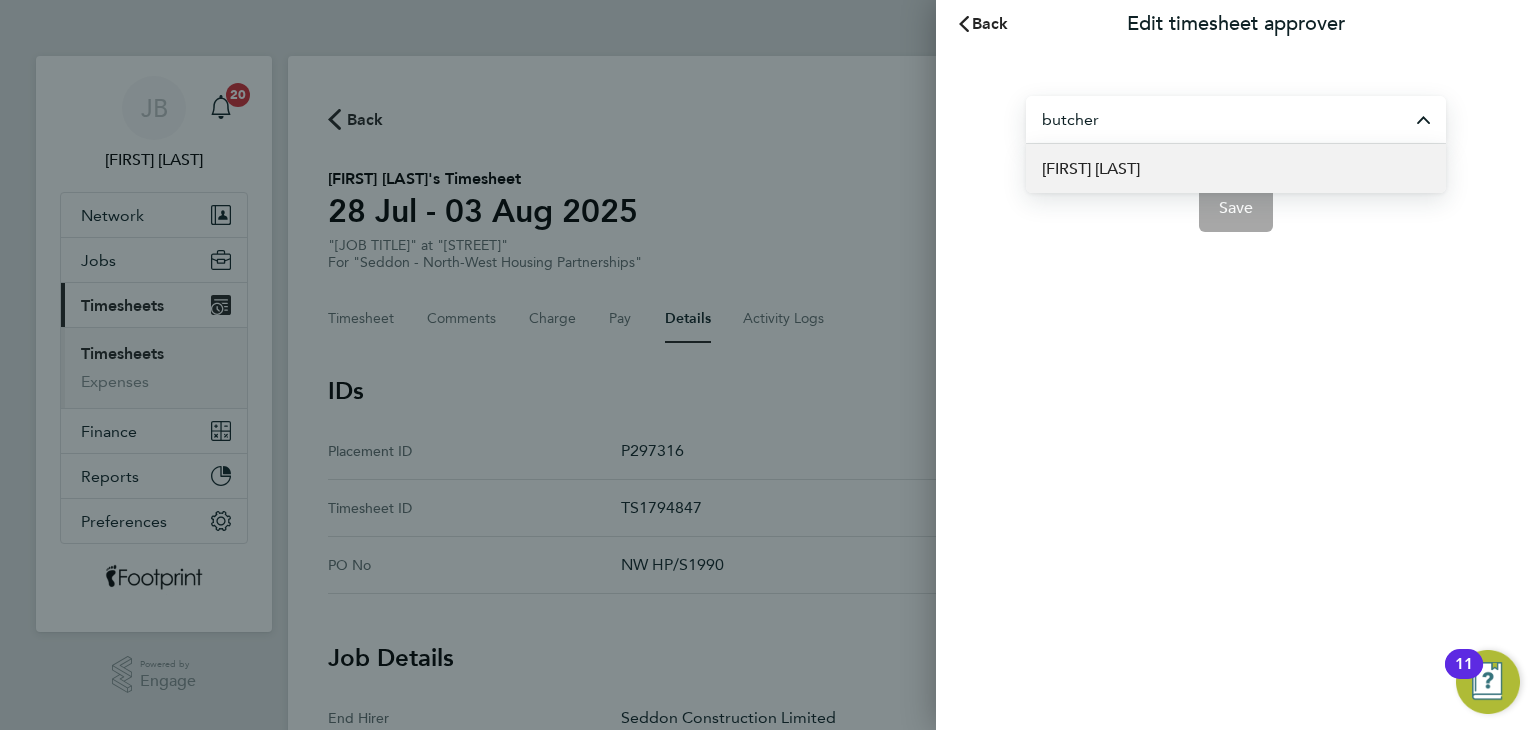 click on "[FIRST] [LAST]" at bounding box center (1091, 169) 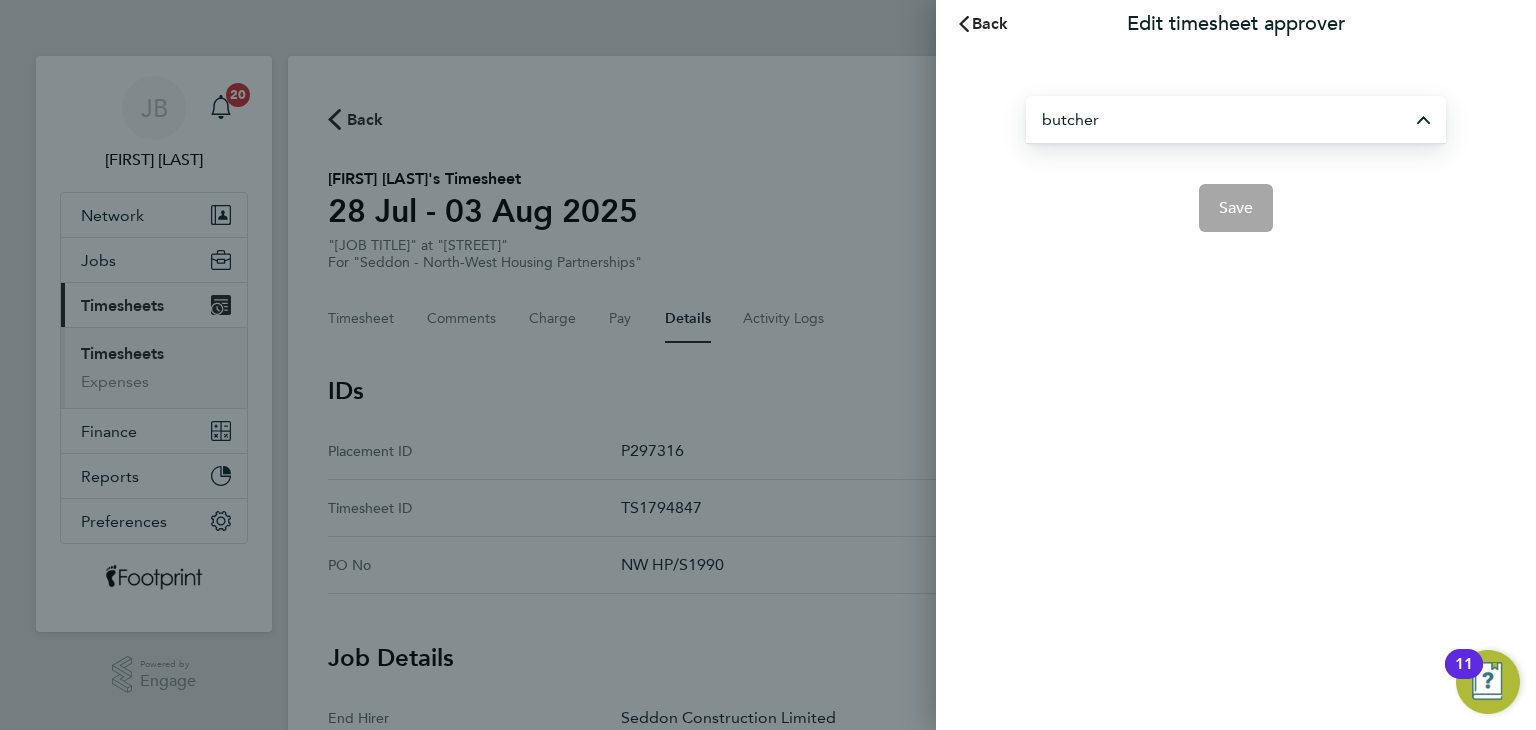 type on "[FIRST] [LAST]" 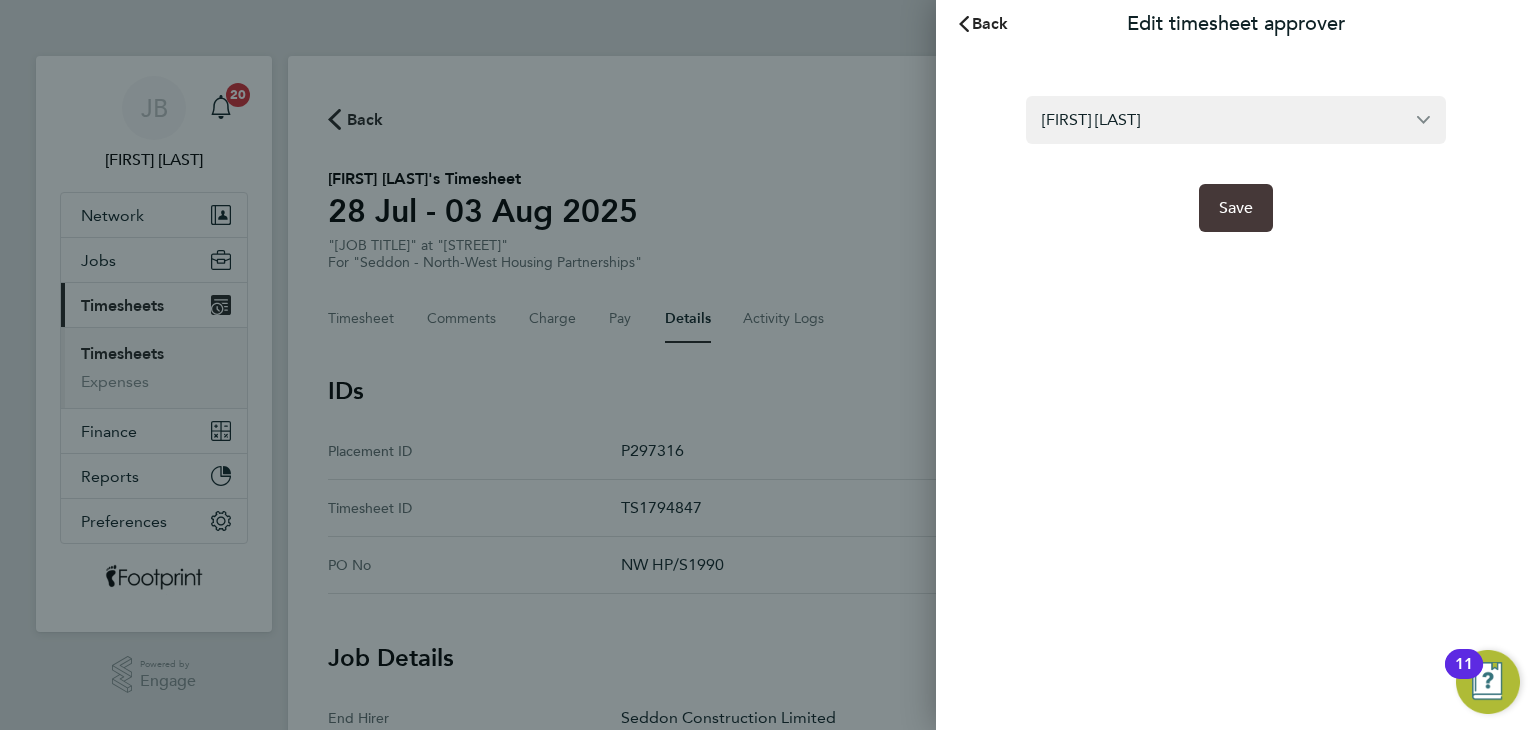 click on "Save" 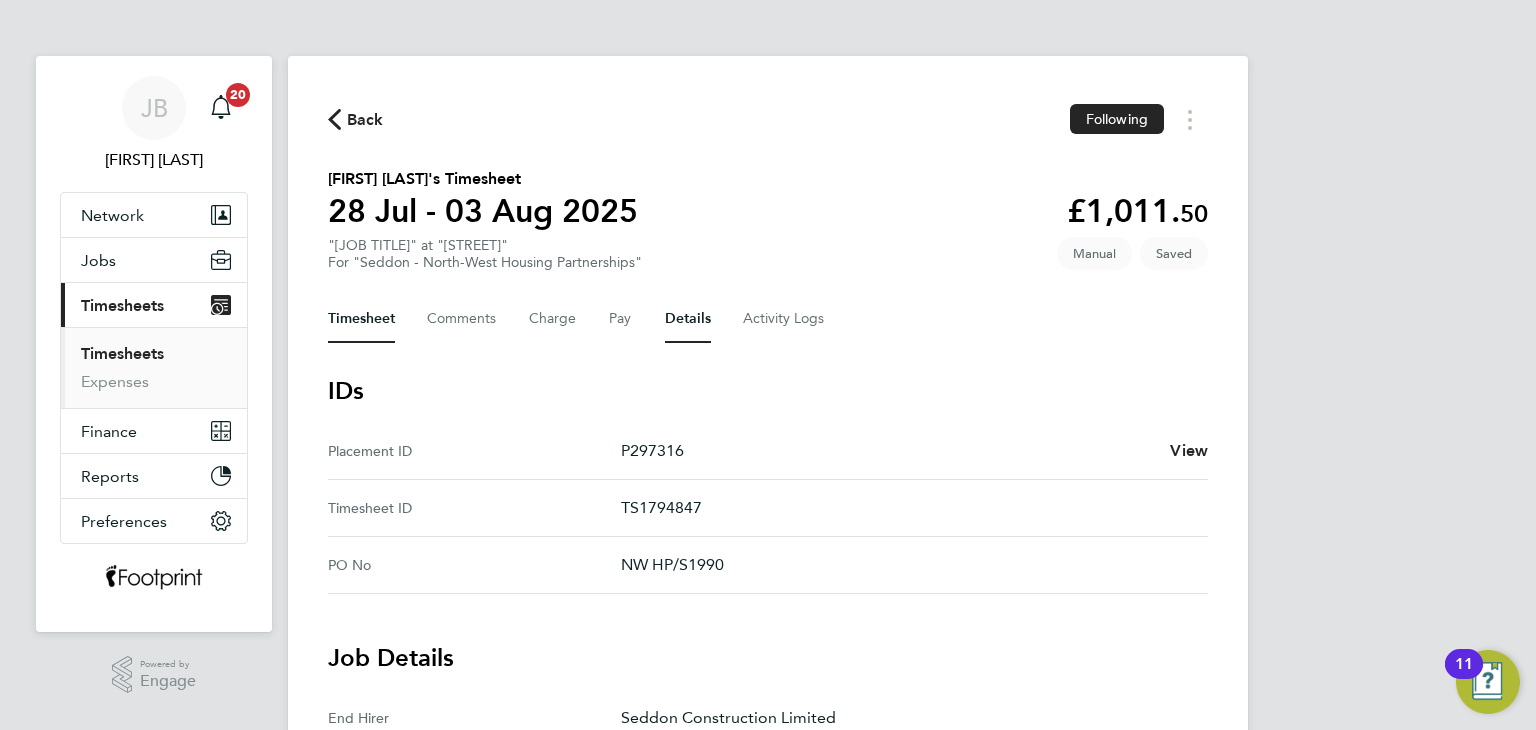 click on "Timesheet" at bounding box center (361, 319) 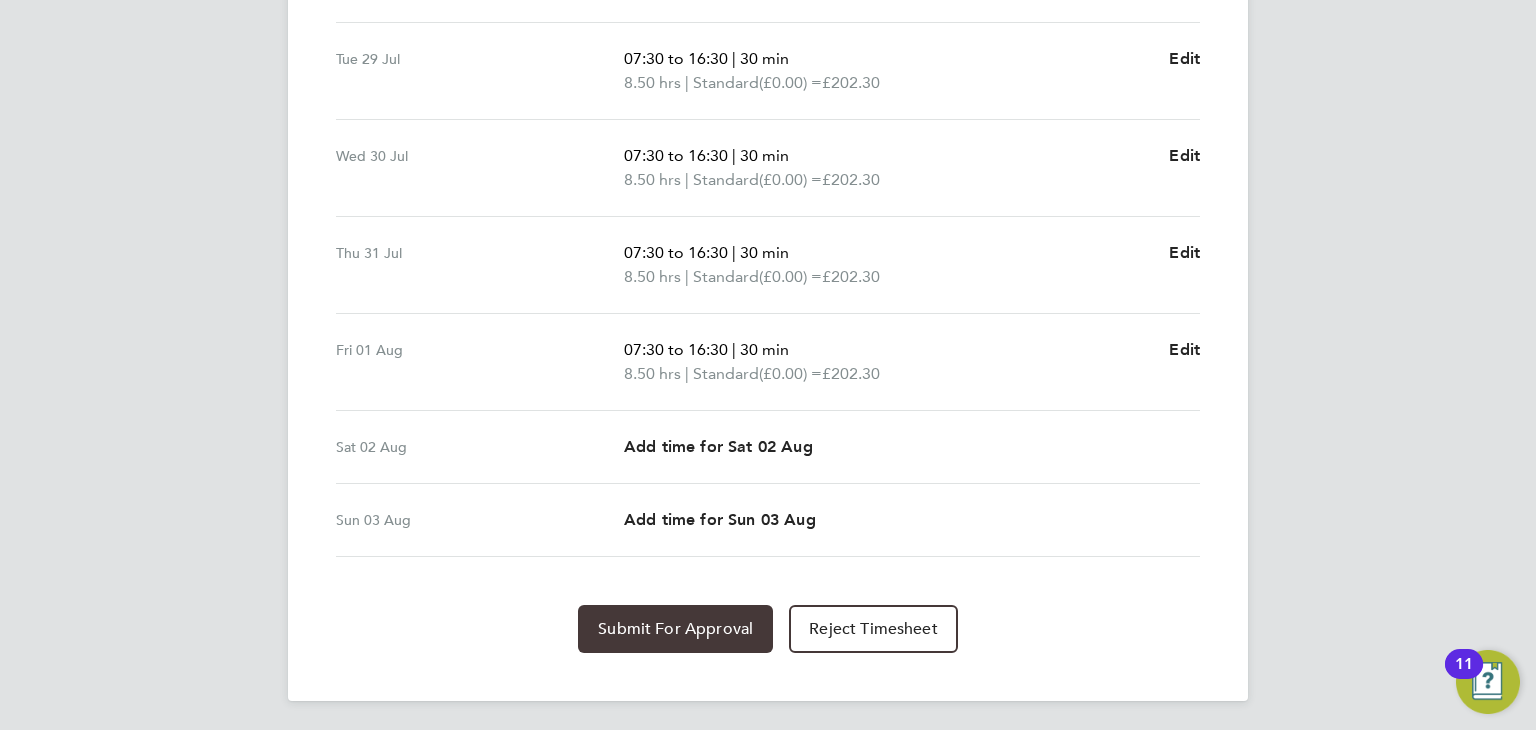click on "Submit For Approval" 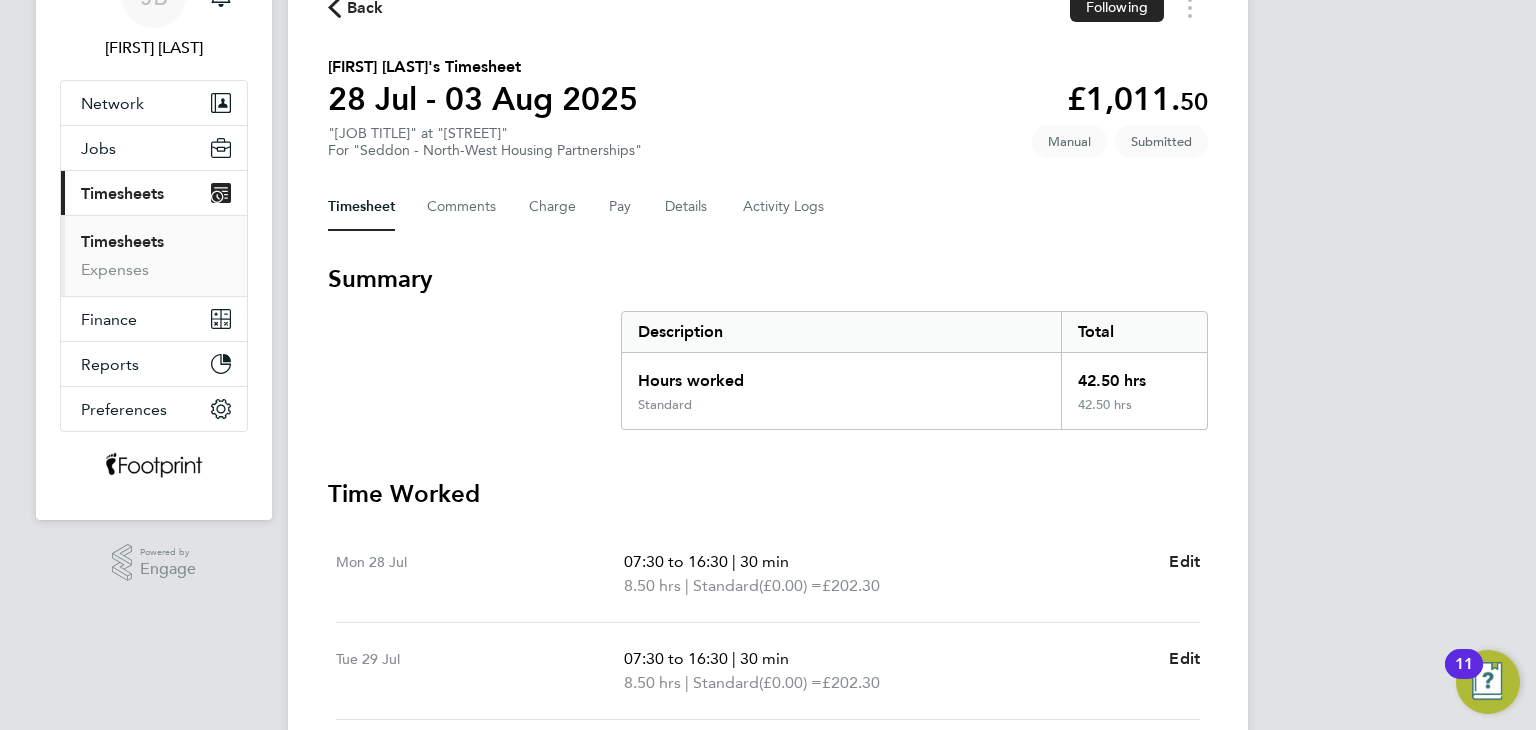 click on "Timesheets" at bounding box center (122, 241) 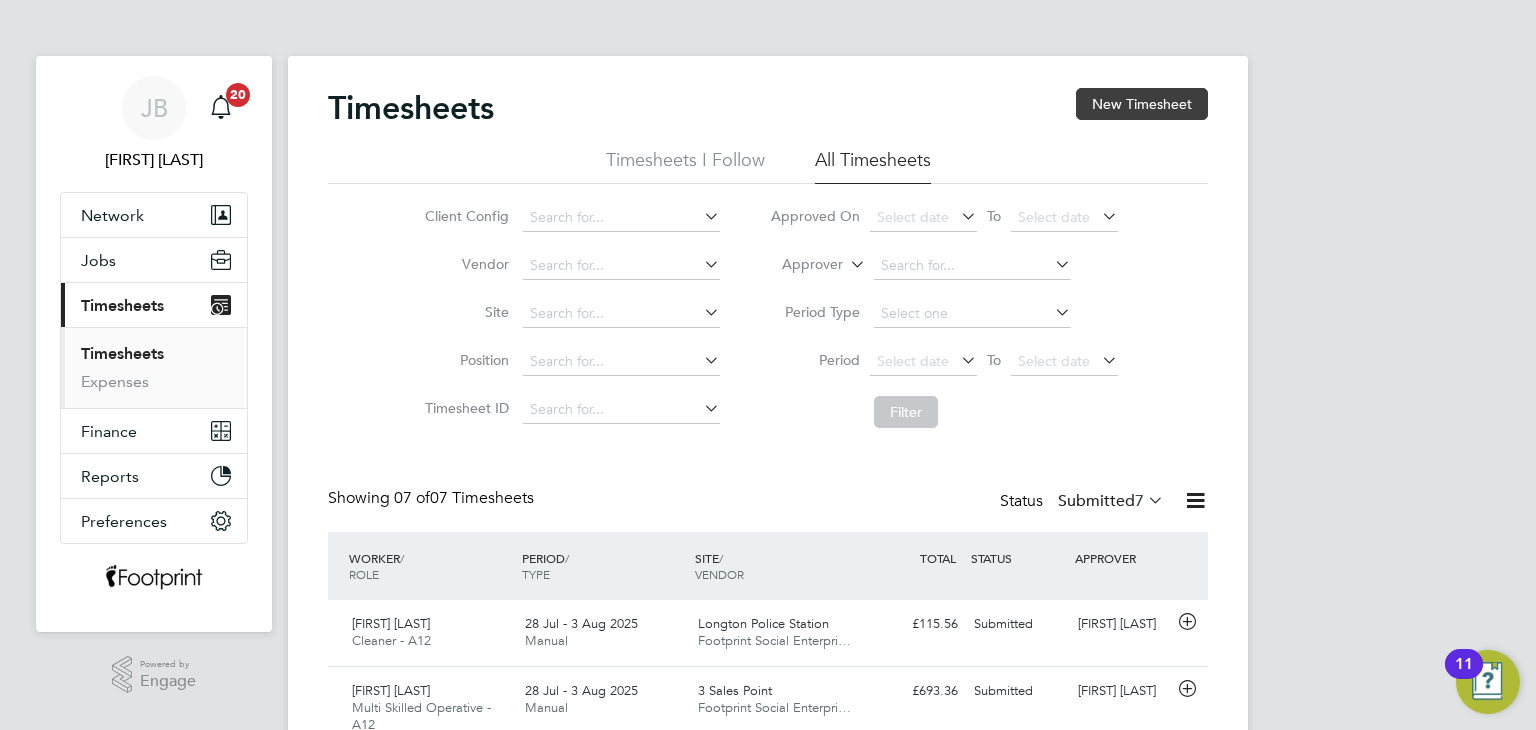 click on "New Timesheet" 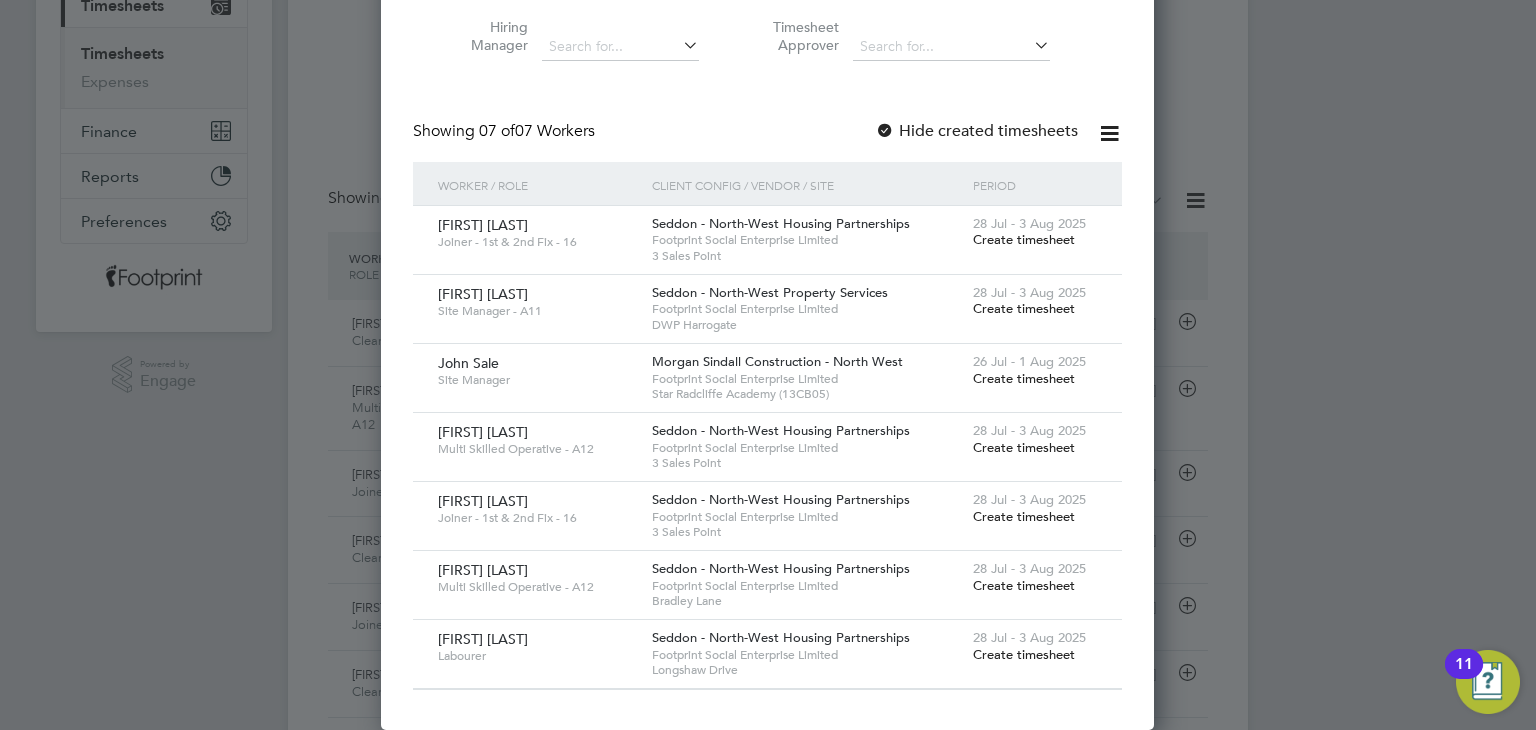 click on "Create timesheet" at bounding box center (1024, 239) 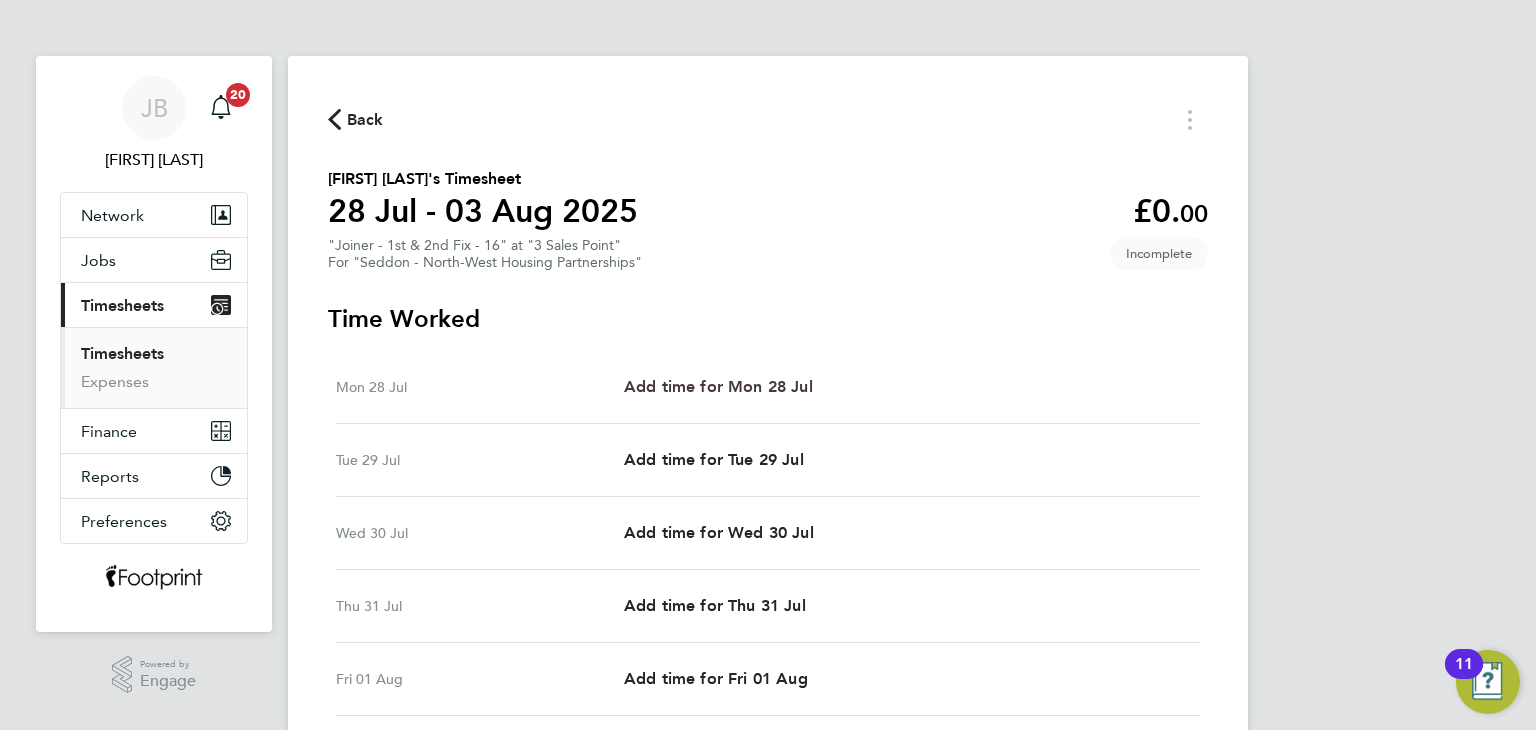 click on "Add time for Mon 28 Jul" at bounding box center (718, 386) 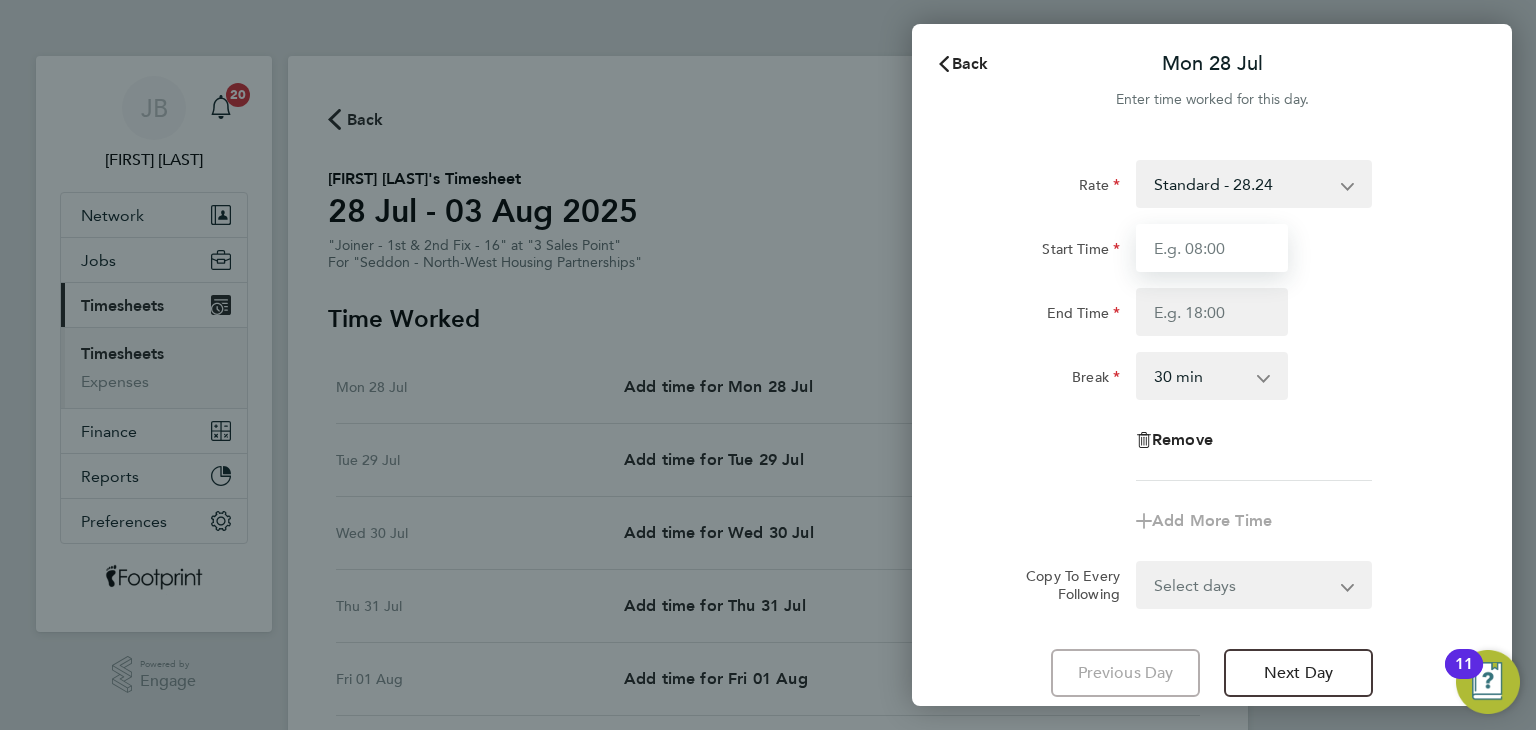 click on "Start Time" at bounding box center [1212, 248] 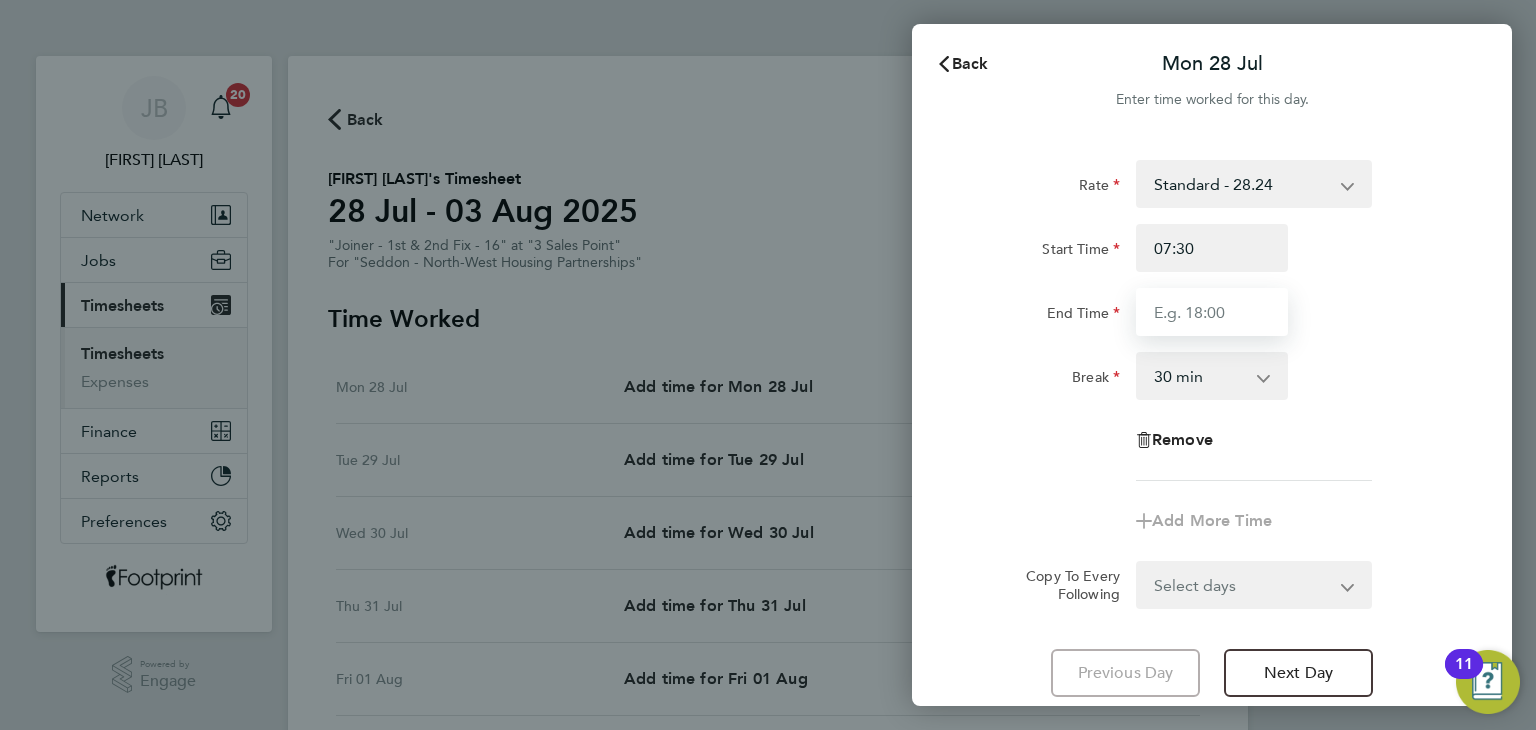 click on "End Time" at bounding box center [1212, 312] 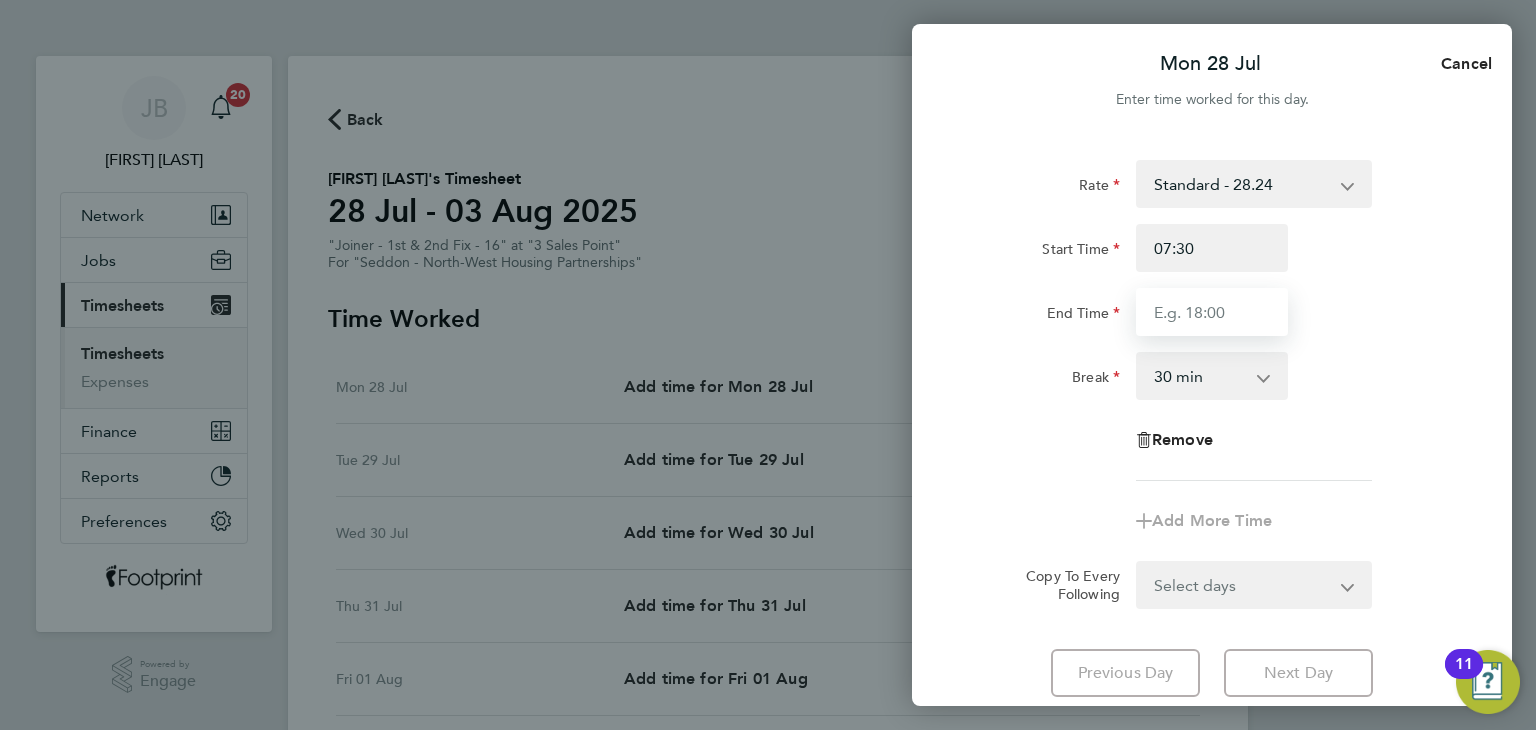 type on "16:00" 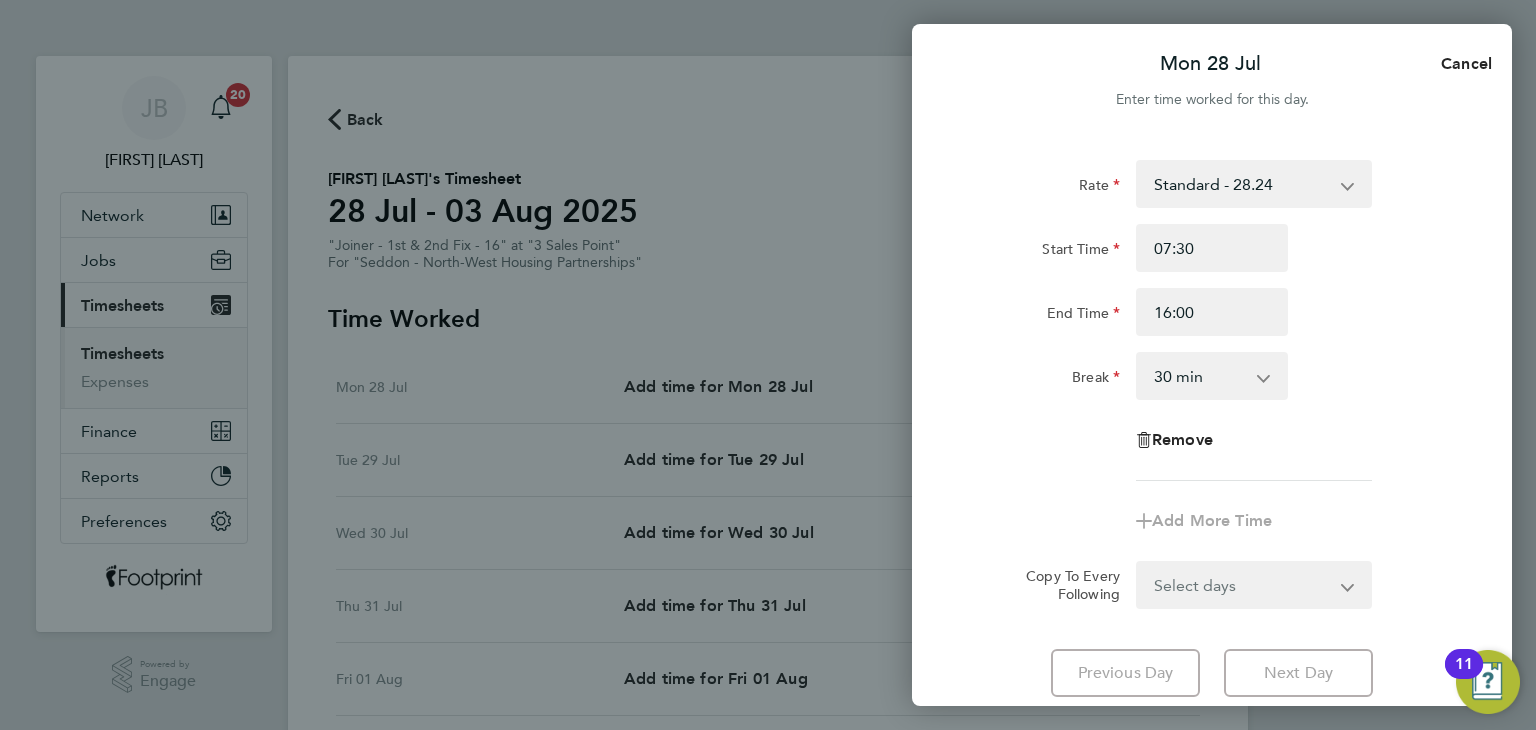 click on "Rate  Standard - 28.24
Start Time 07:30 End Time 16:00 Break  0 min   15 min   30 min   45 min   60 min   75 min   90 min
Remove
Add More Time  Copy To Every Following  Select days   Day   Weekday (Mon-Fri)   Weekend (Sat-Sun)   Tuesday   Wednesday   Thursday   Friday   Saturday   Sunday" 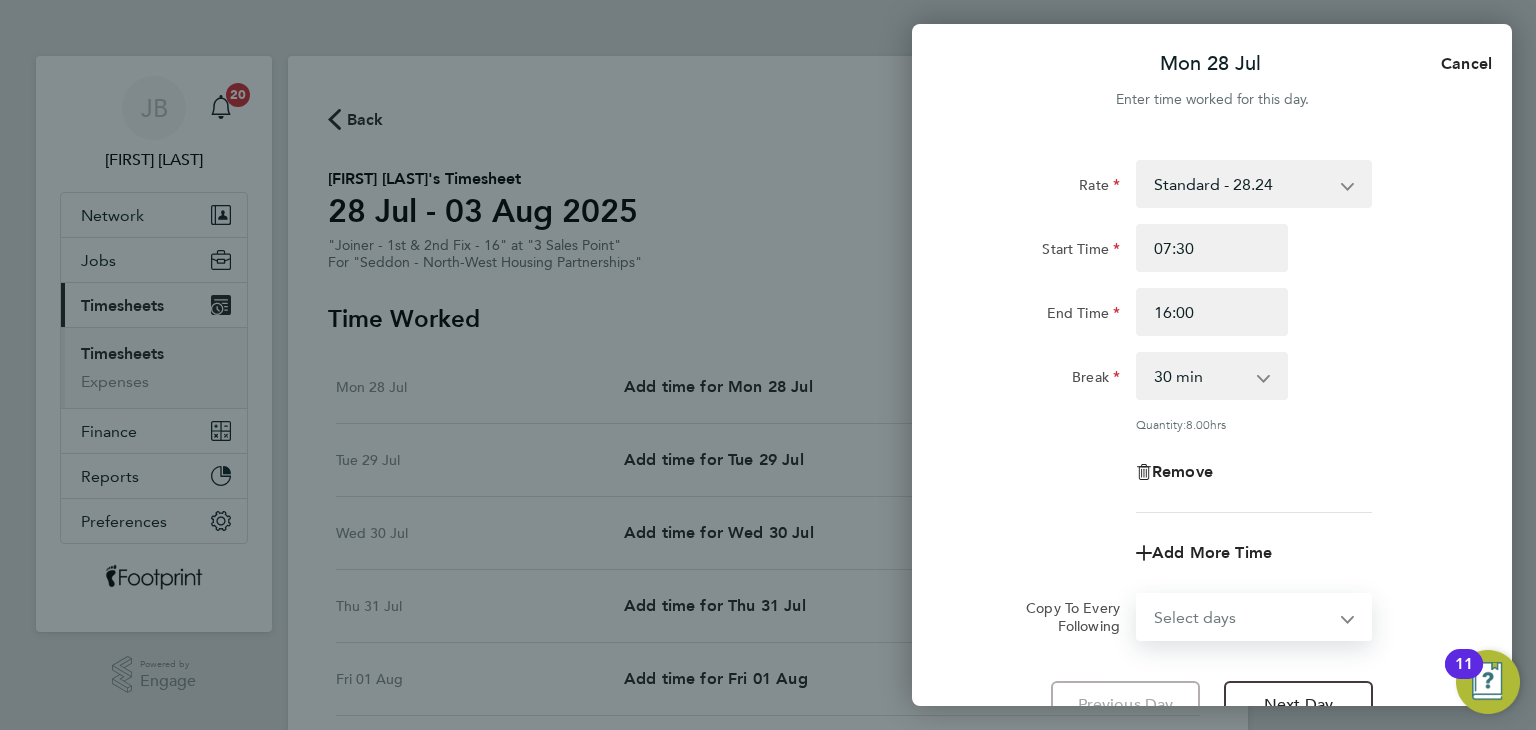 select on "WEEKDAY" 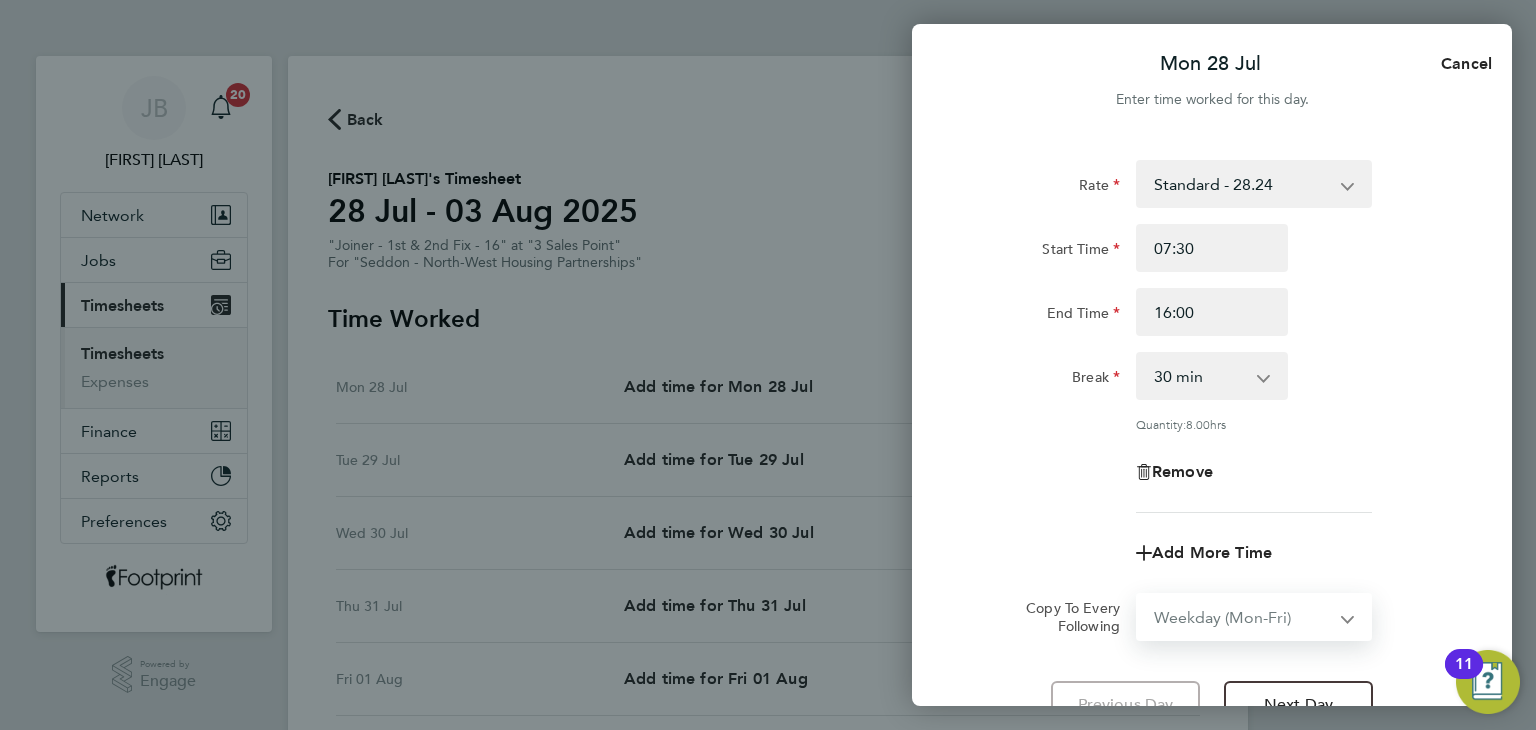 click on "Select days   Day   Weekday (Mon-Fri)   Weekend (Sat-Sun)   Tuesday   Wednesday   Thursday   Friday   Saturday   Sunday" at bounding box center [1243, 617] 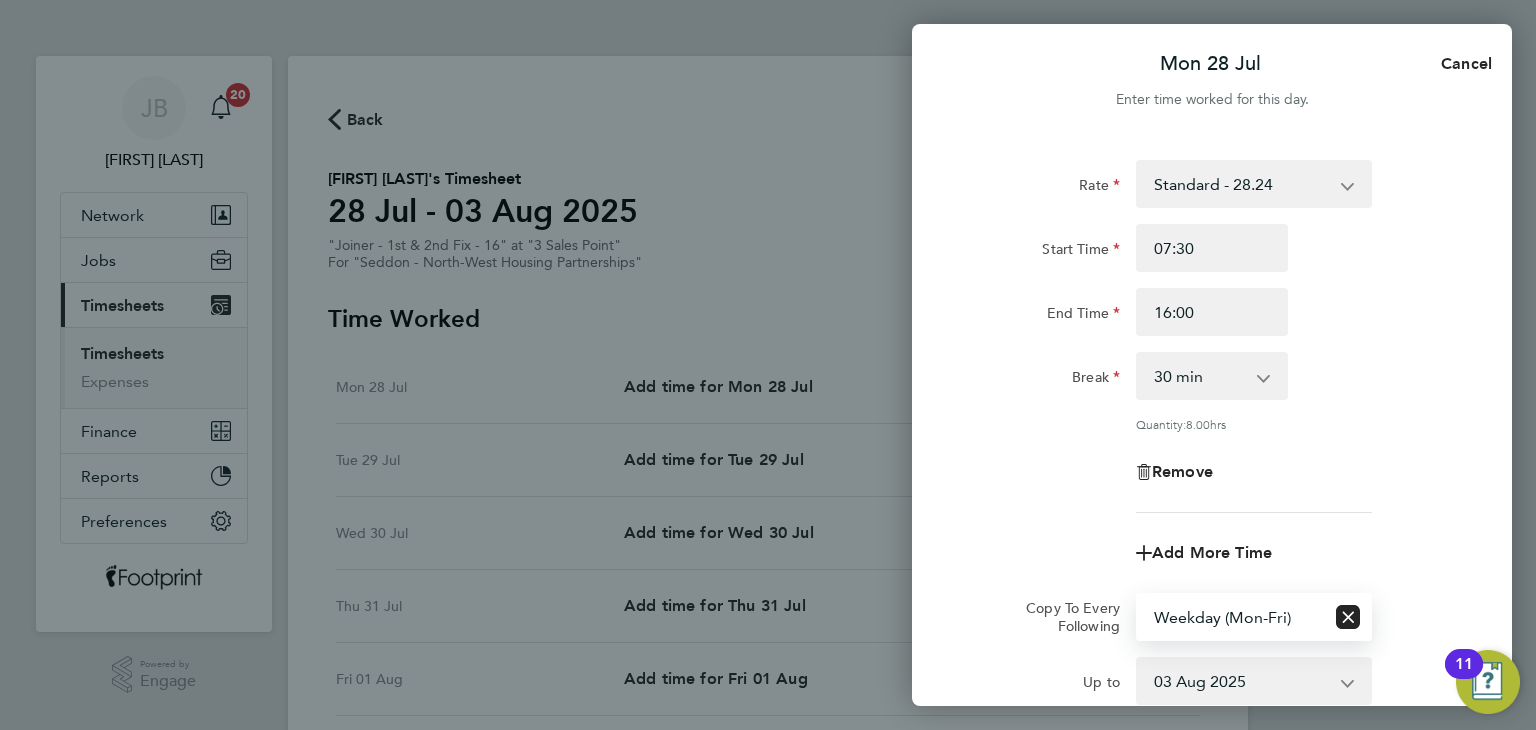 click on "Remove" 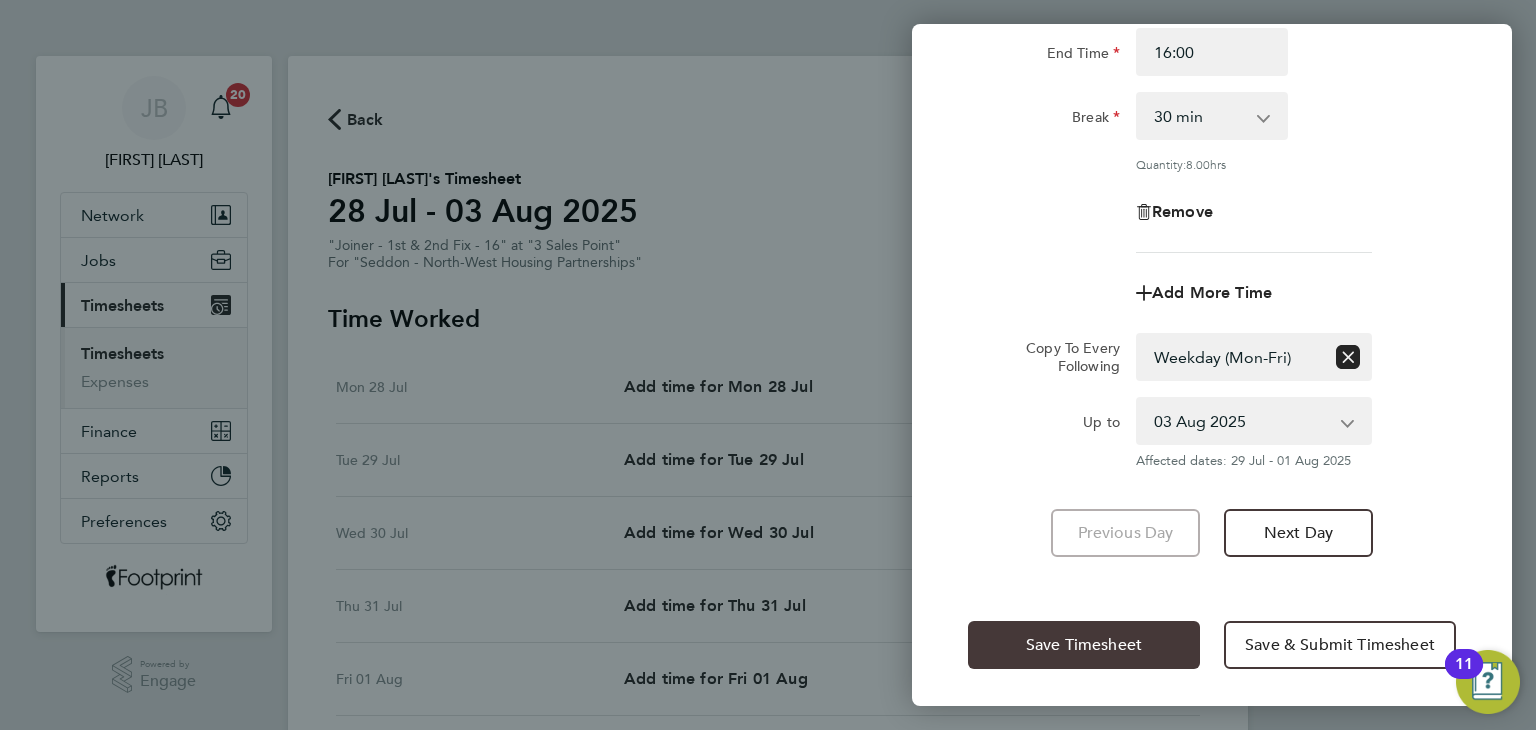 click on "Save Timesheet" 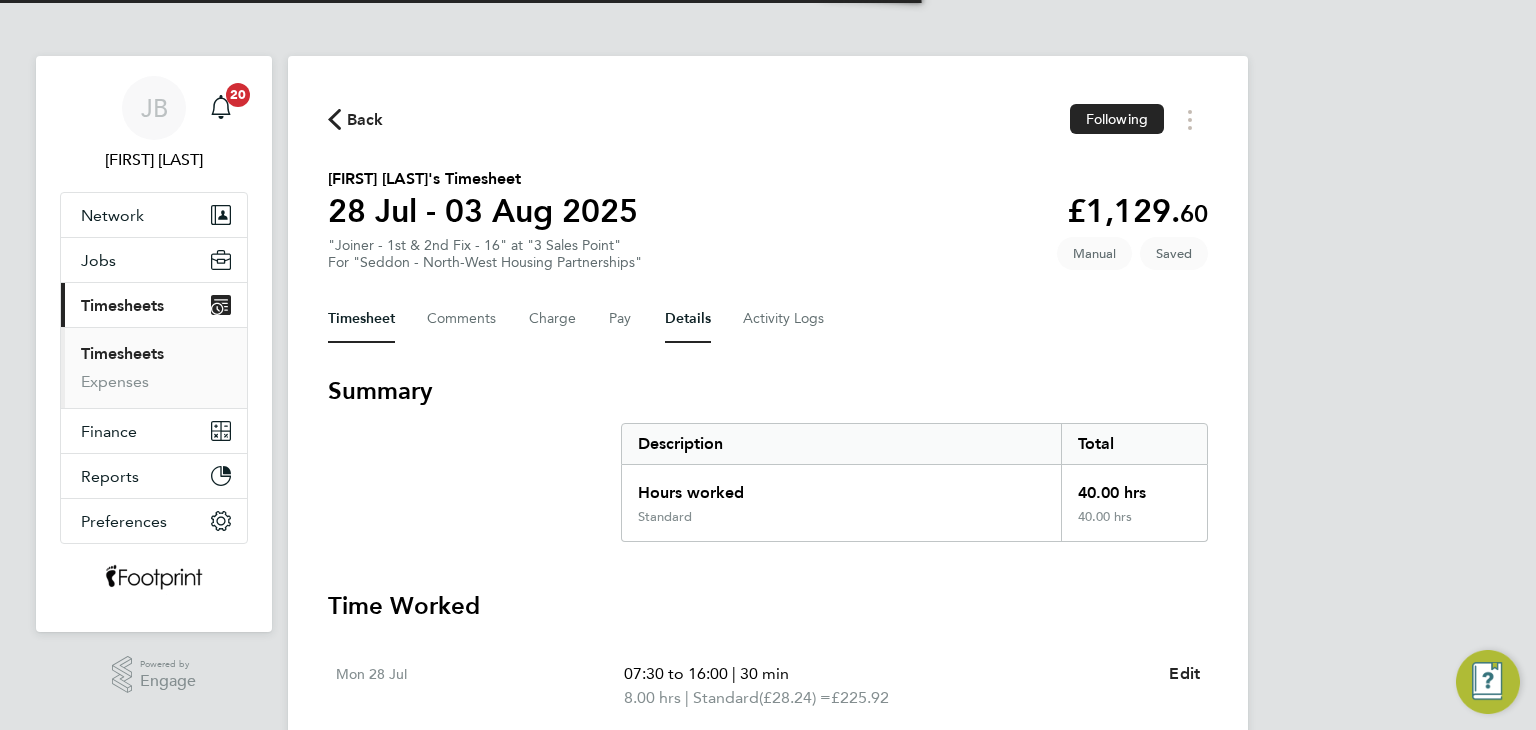 click on "Details" at bounding box center (688, 319) 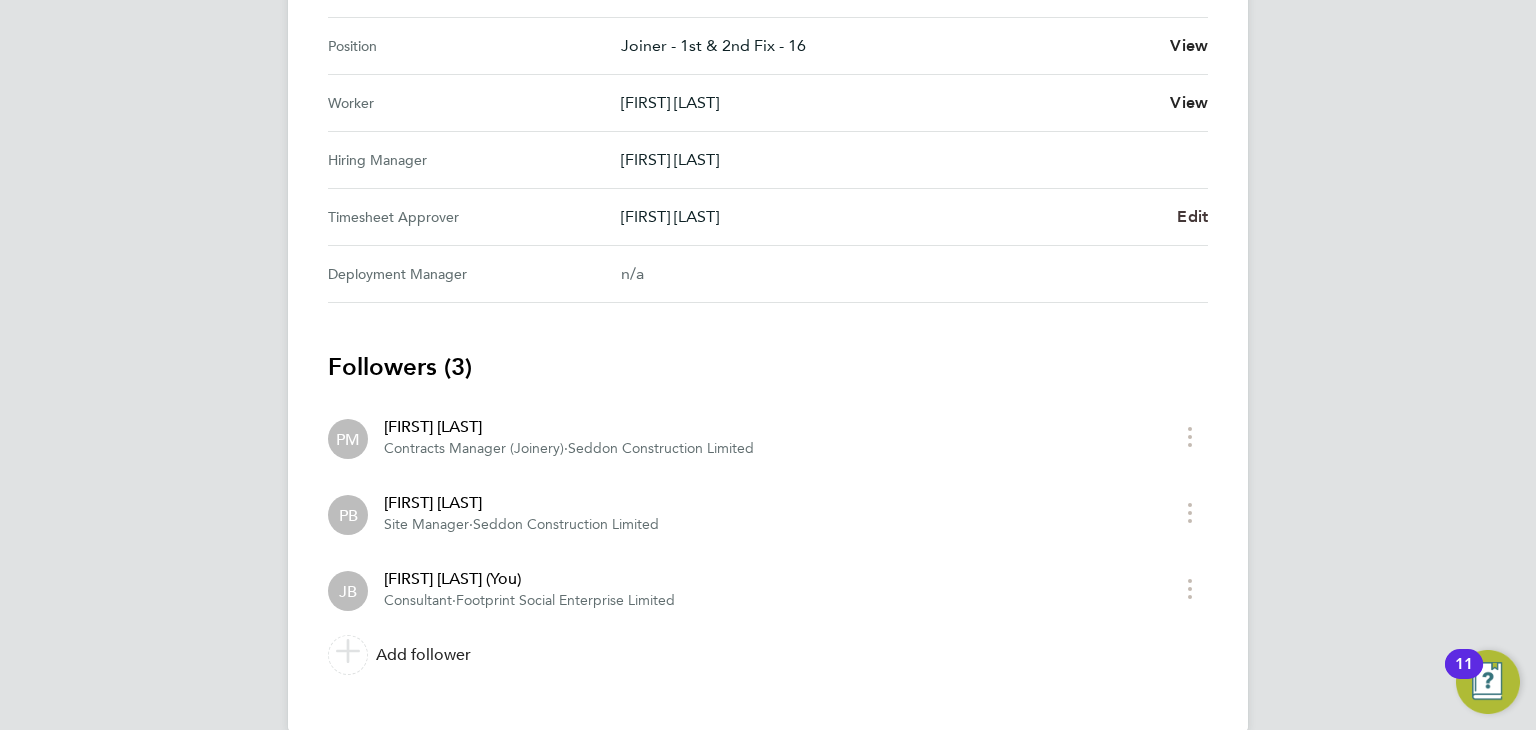click on "Edit" at bounding box center [1192, 216] 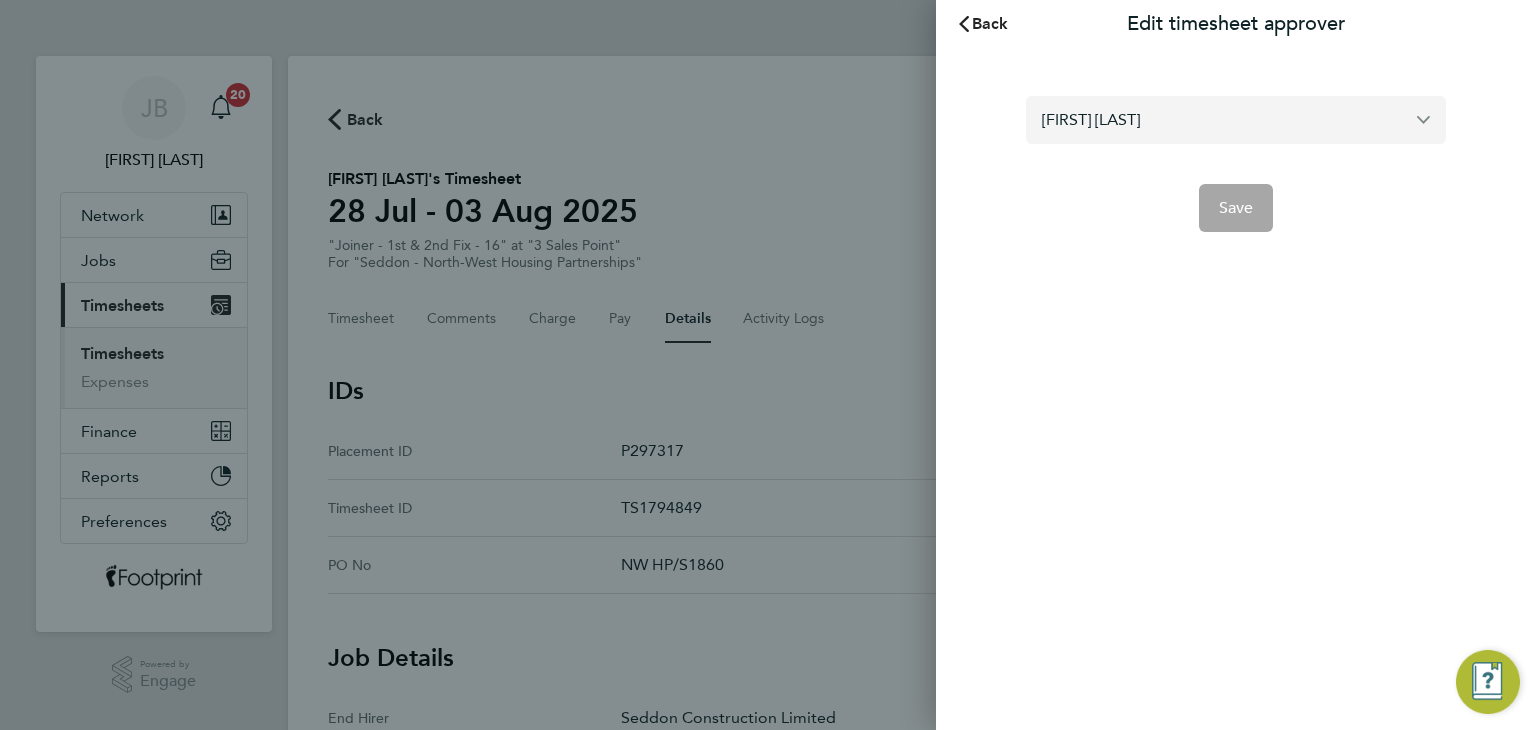 click on "[FIRST] [LAST]" at bounding box center [1236, 119] 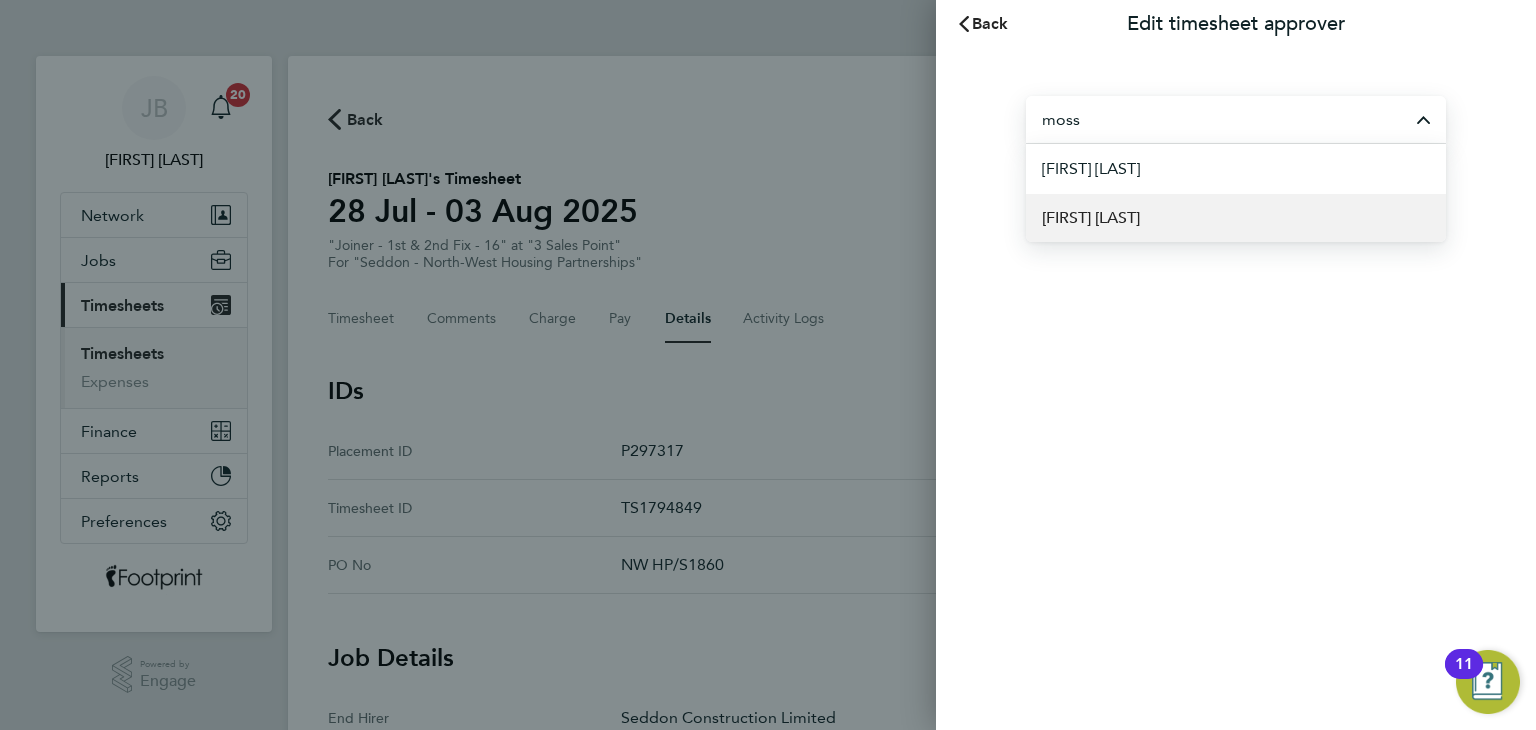 click on "[FIRST] [LAST]" at bounding box center [1236, 217] 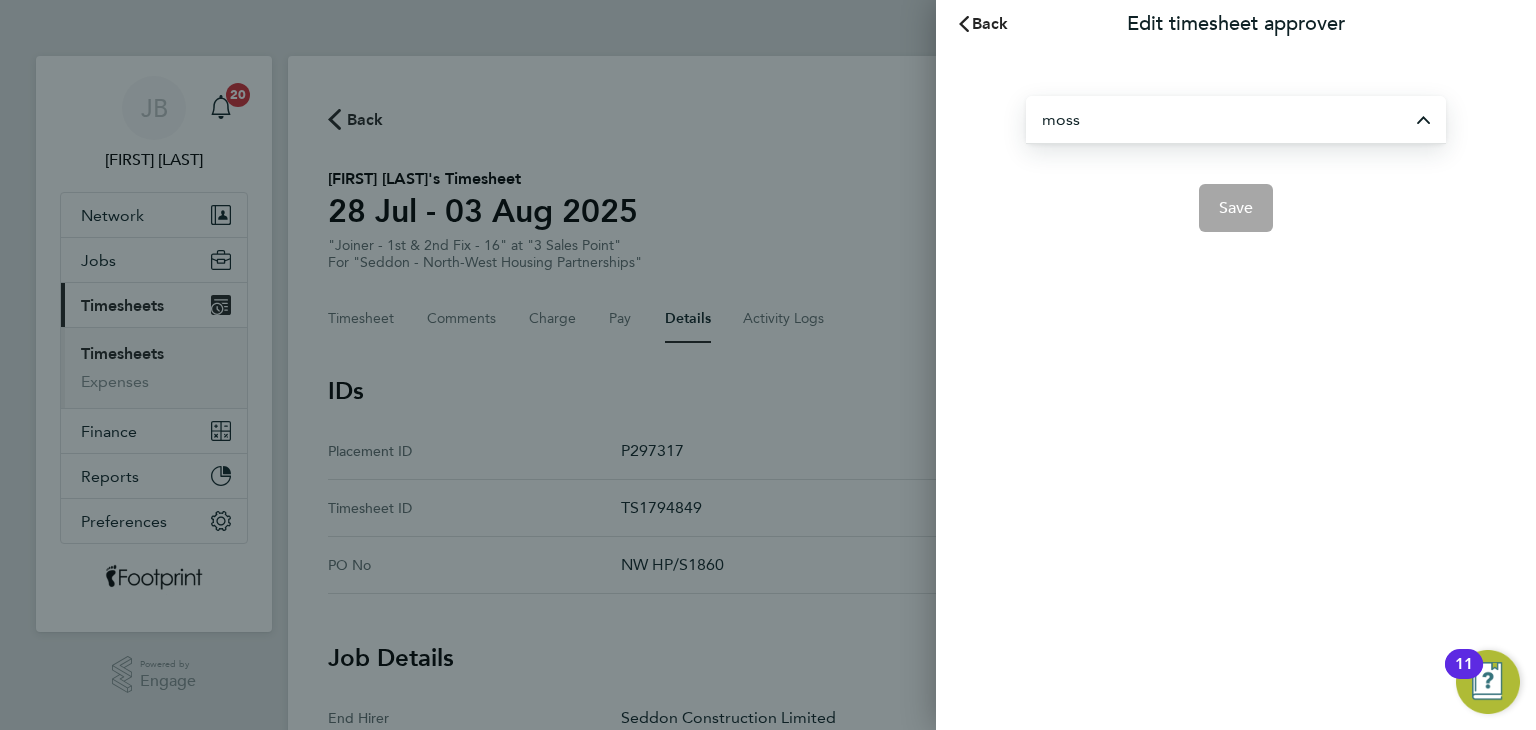 type on "[FIRST] [LAST]" 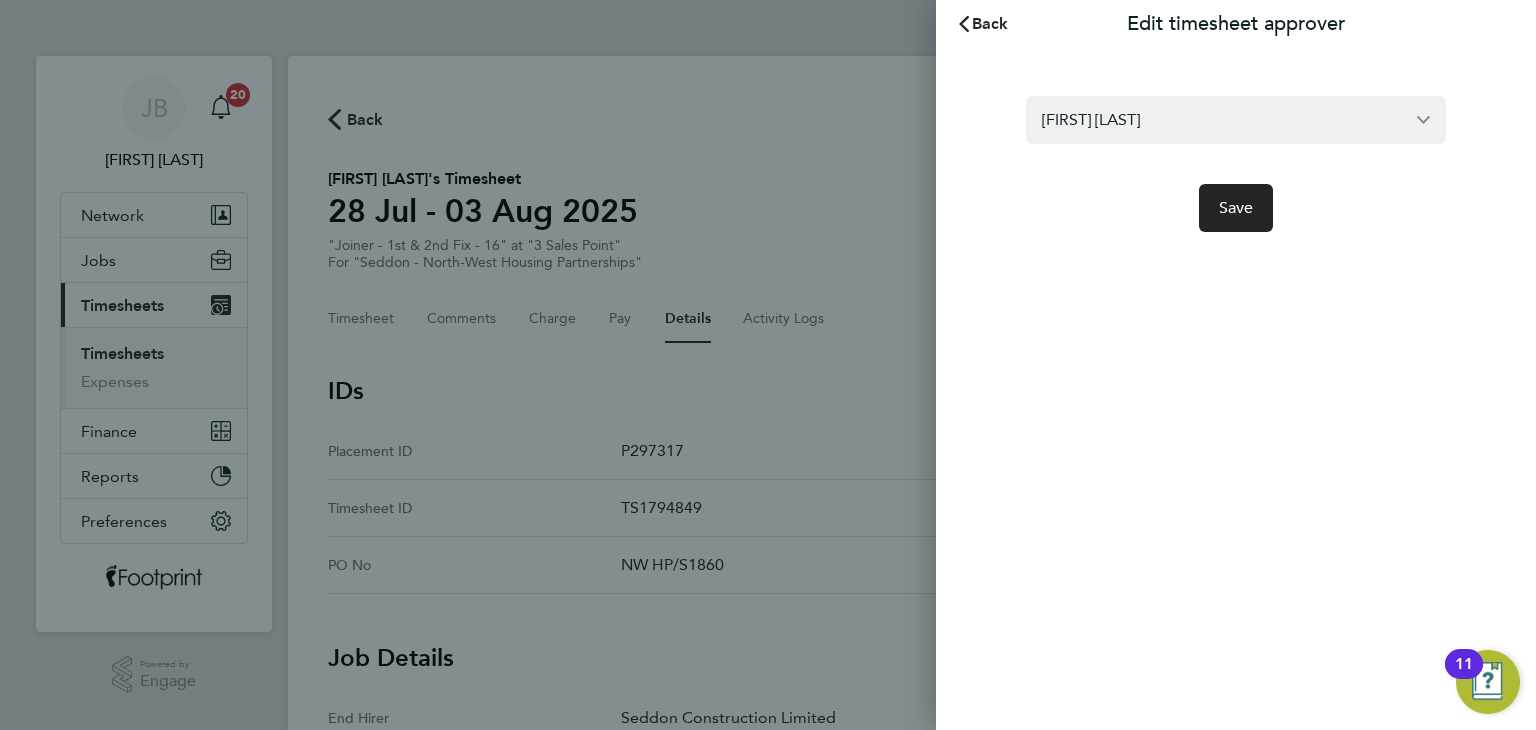 click on "[FIRST] [LAST]" at bounding box center (1236, 222) 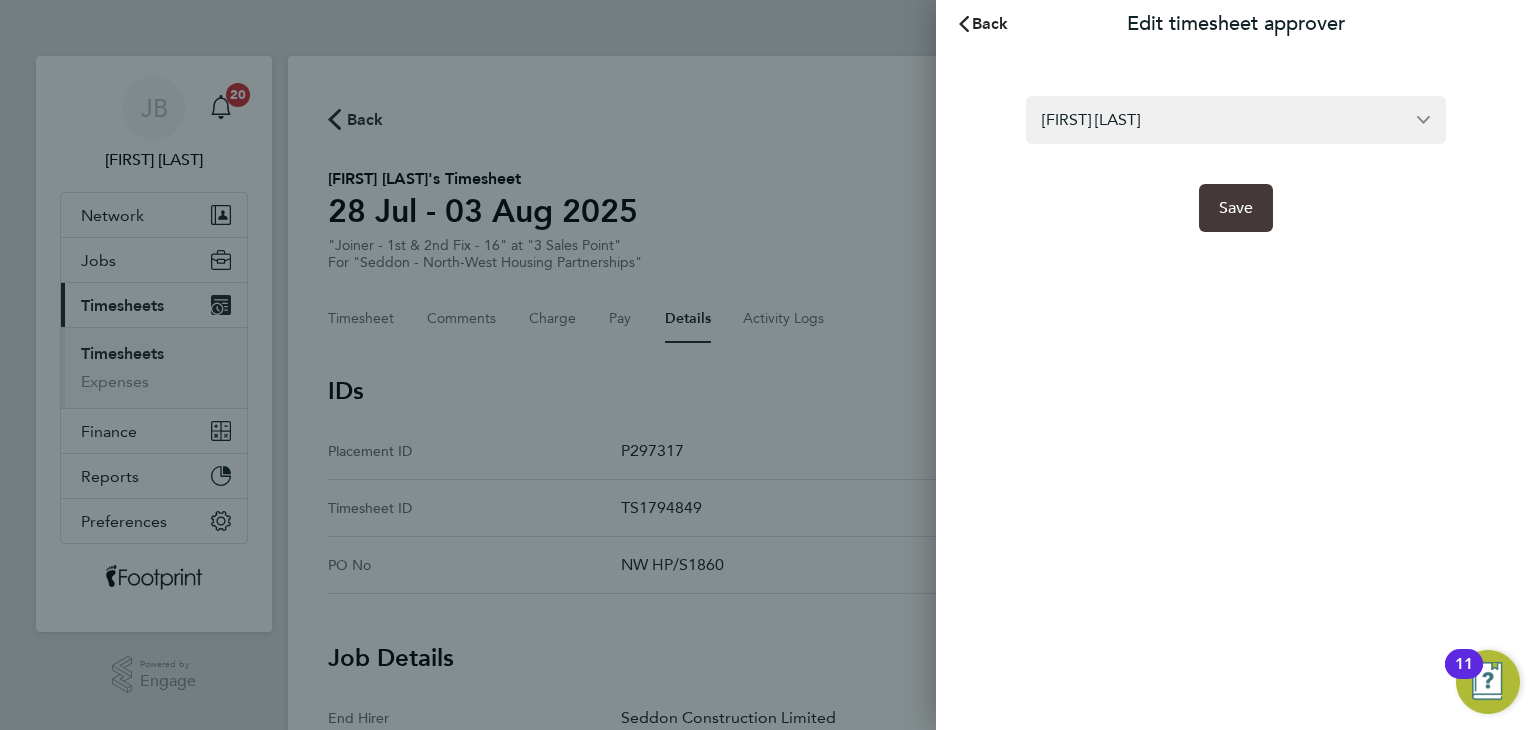 click on "Save" 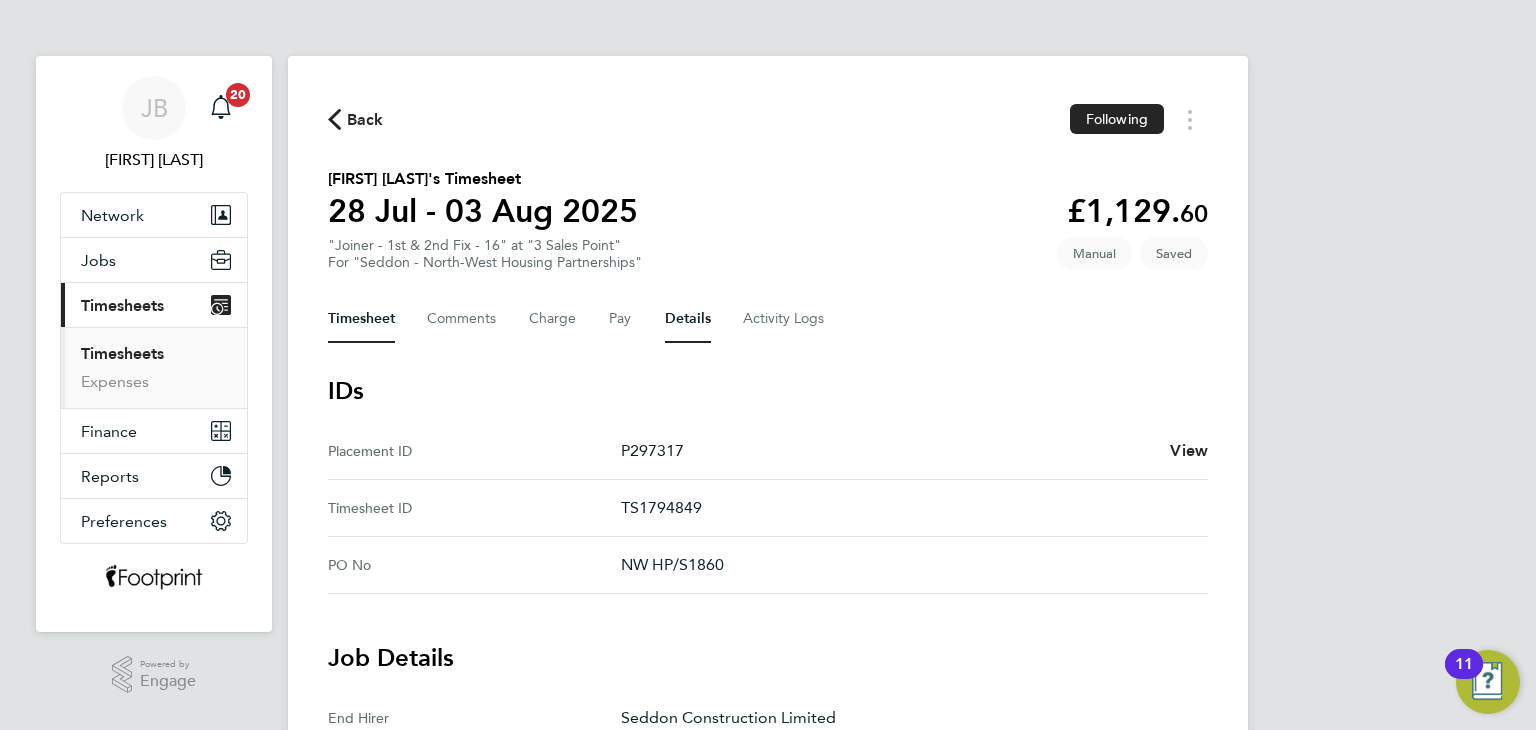 click on "Timesheet" at bounding box center [361, 319] 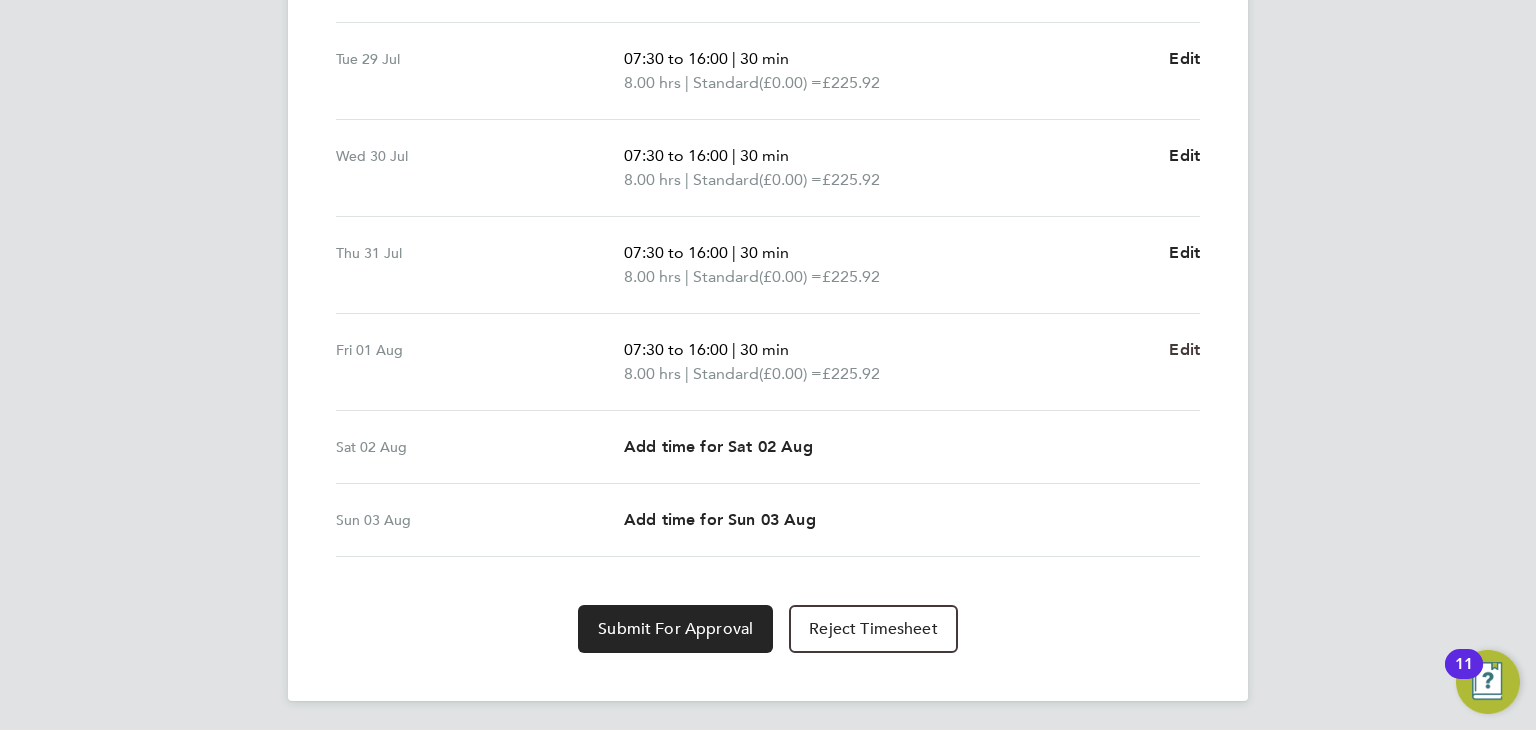 click on "Edit" at bounding box center (1184, 349) 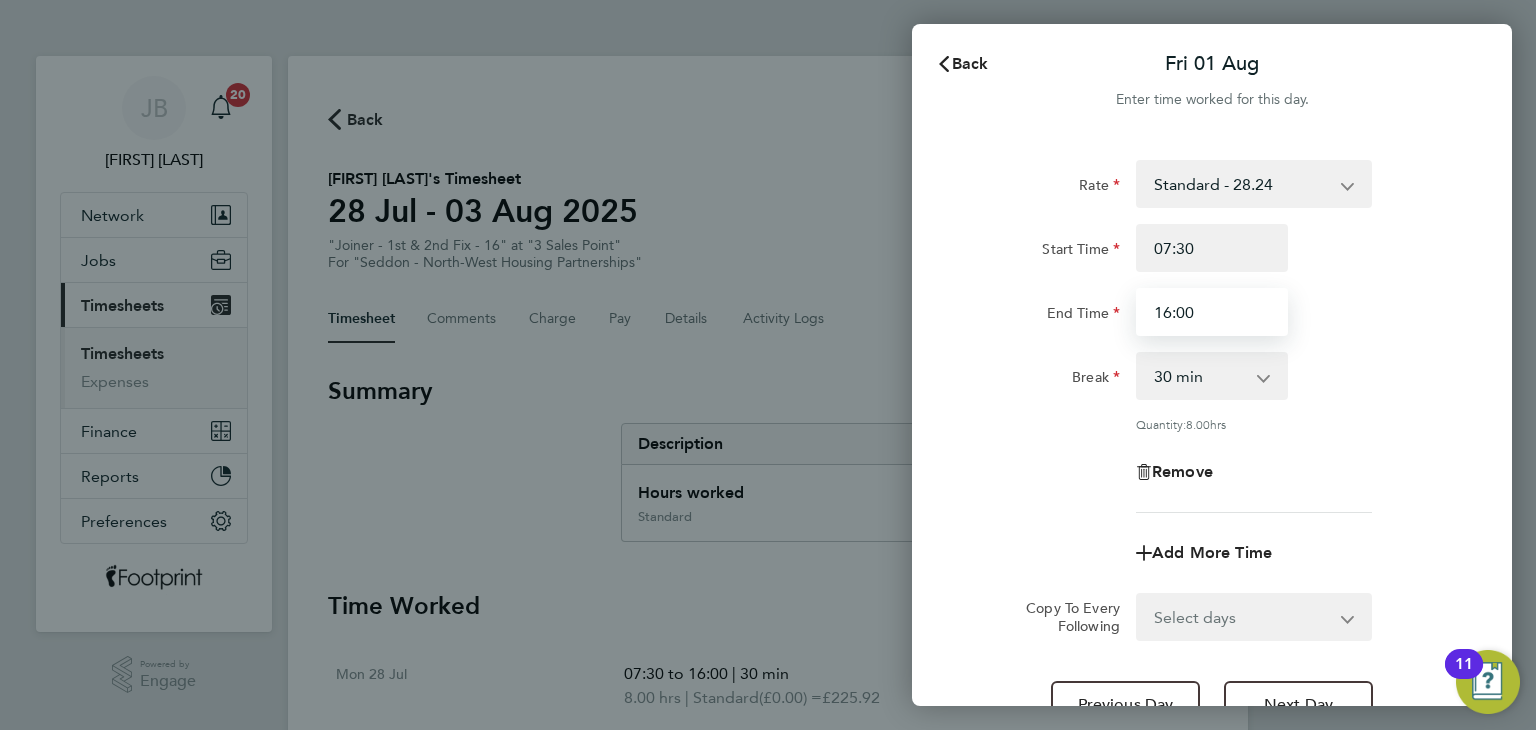 drag, startPoint x: 1221, startPoint y: 305, endPoint x: 1080, endPoint y: 324, distance: 142.27438 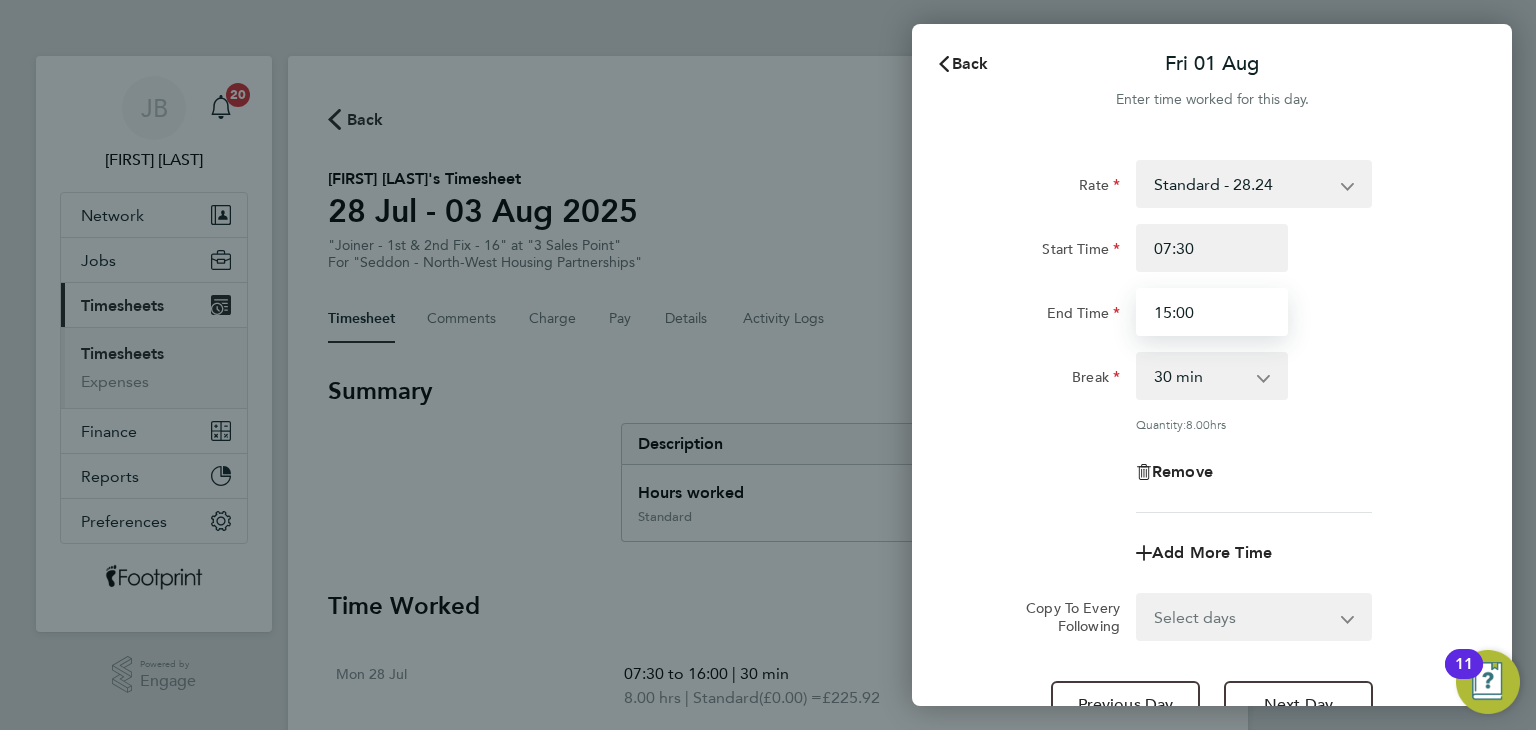 type on "15:00" 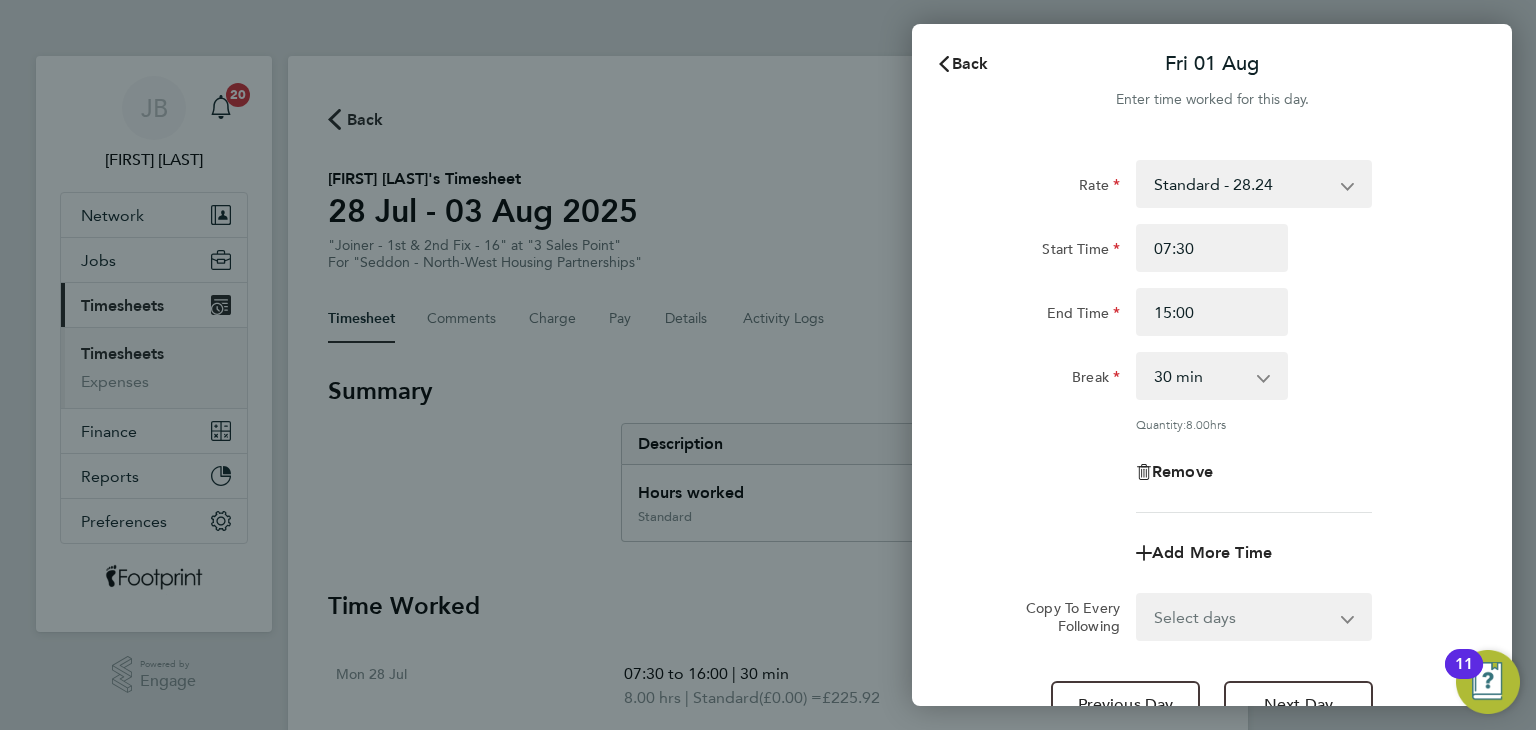 click on "End Time" 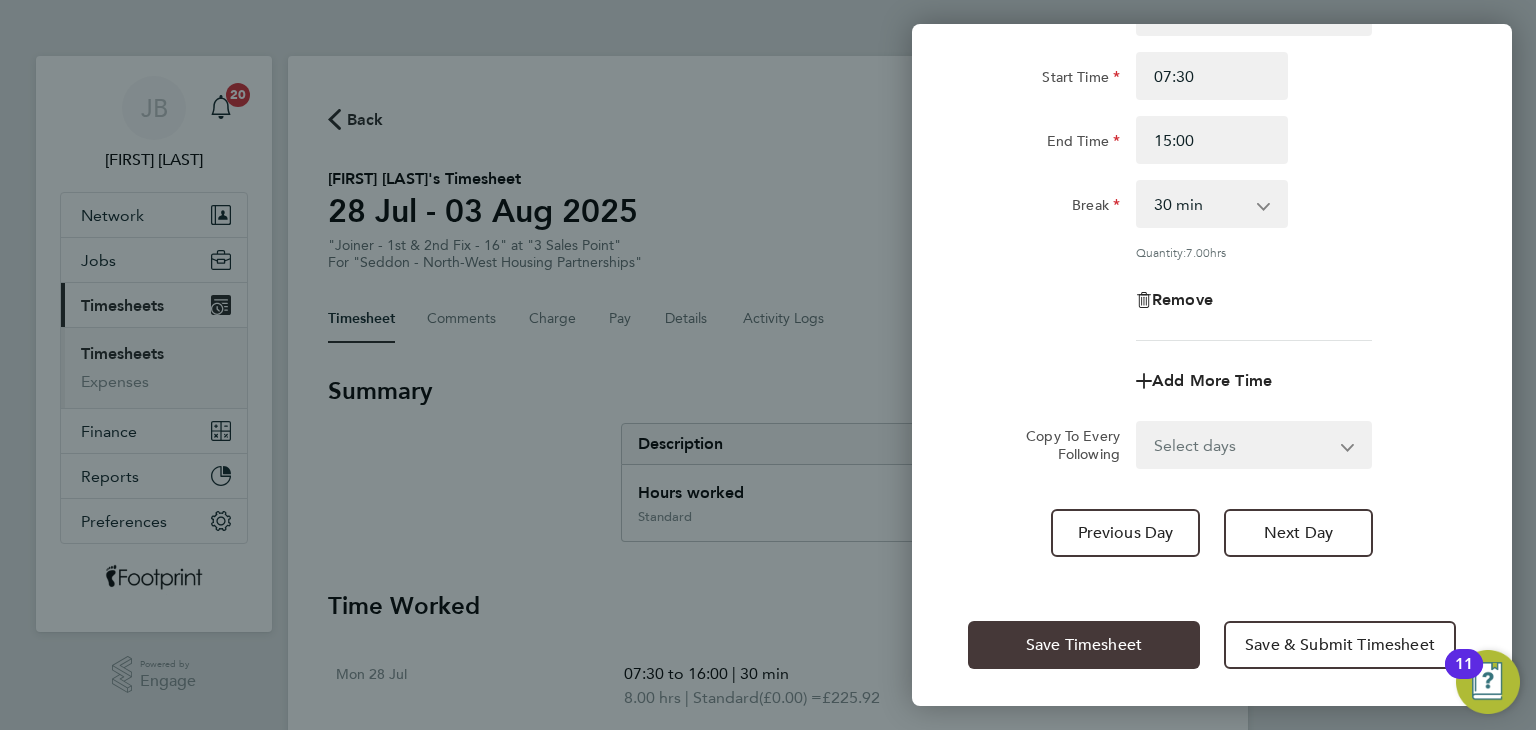 click on "Save Timesheet" 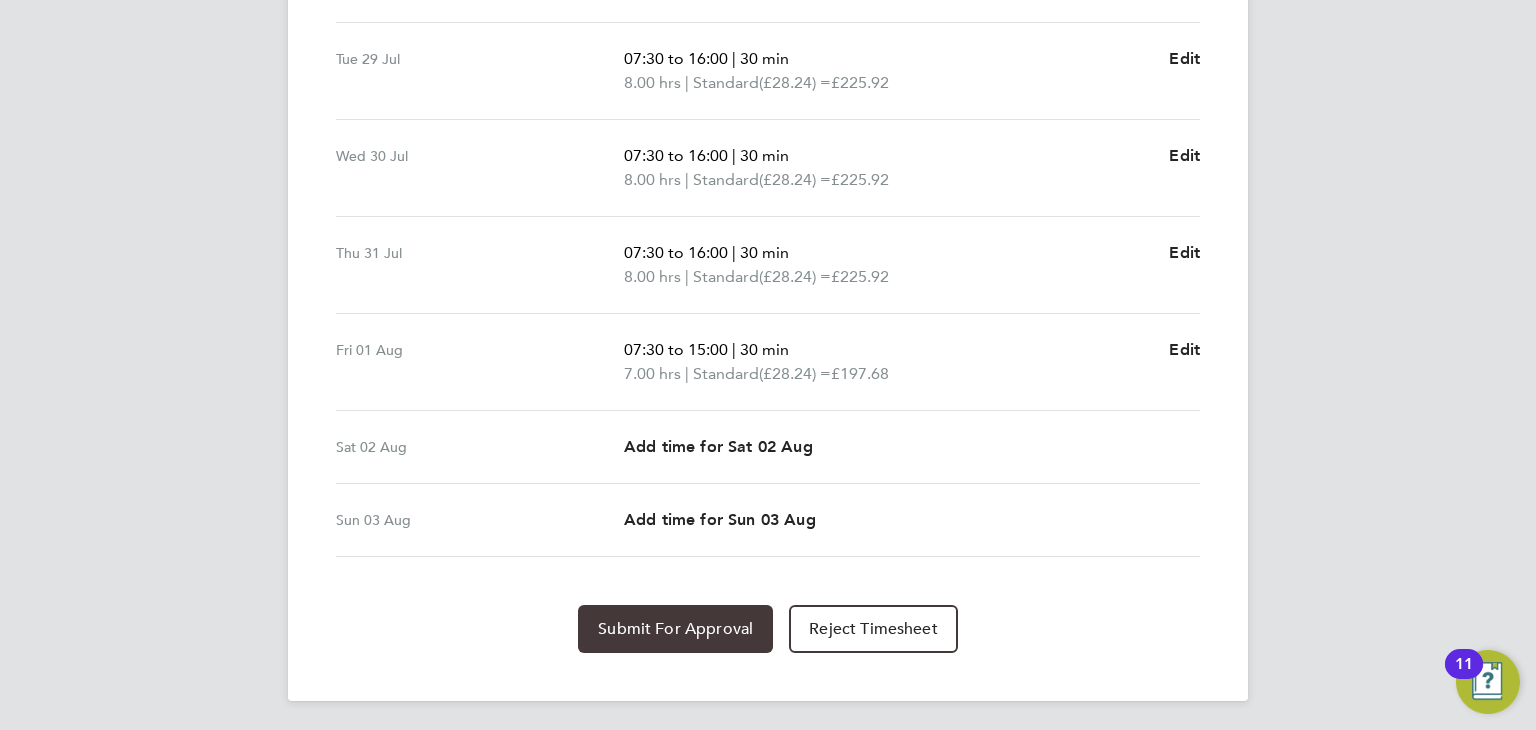 click on "Submit For Approval" 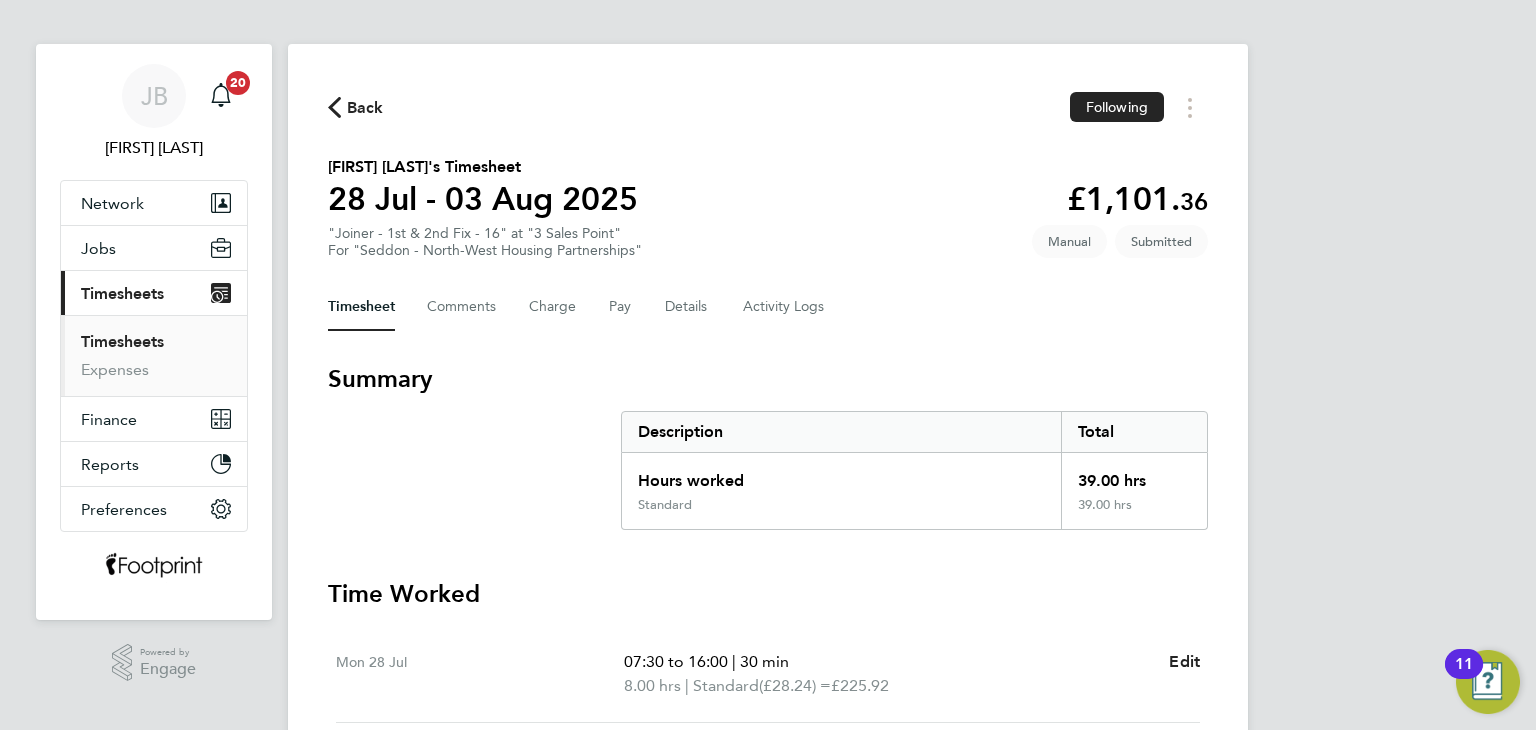 click on "Timesheets" at bounding box center [122, 341] 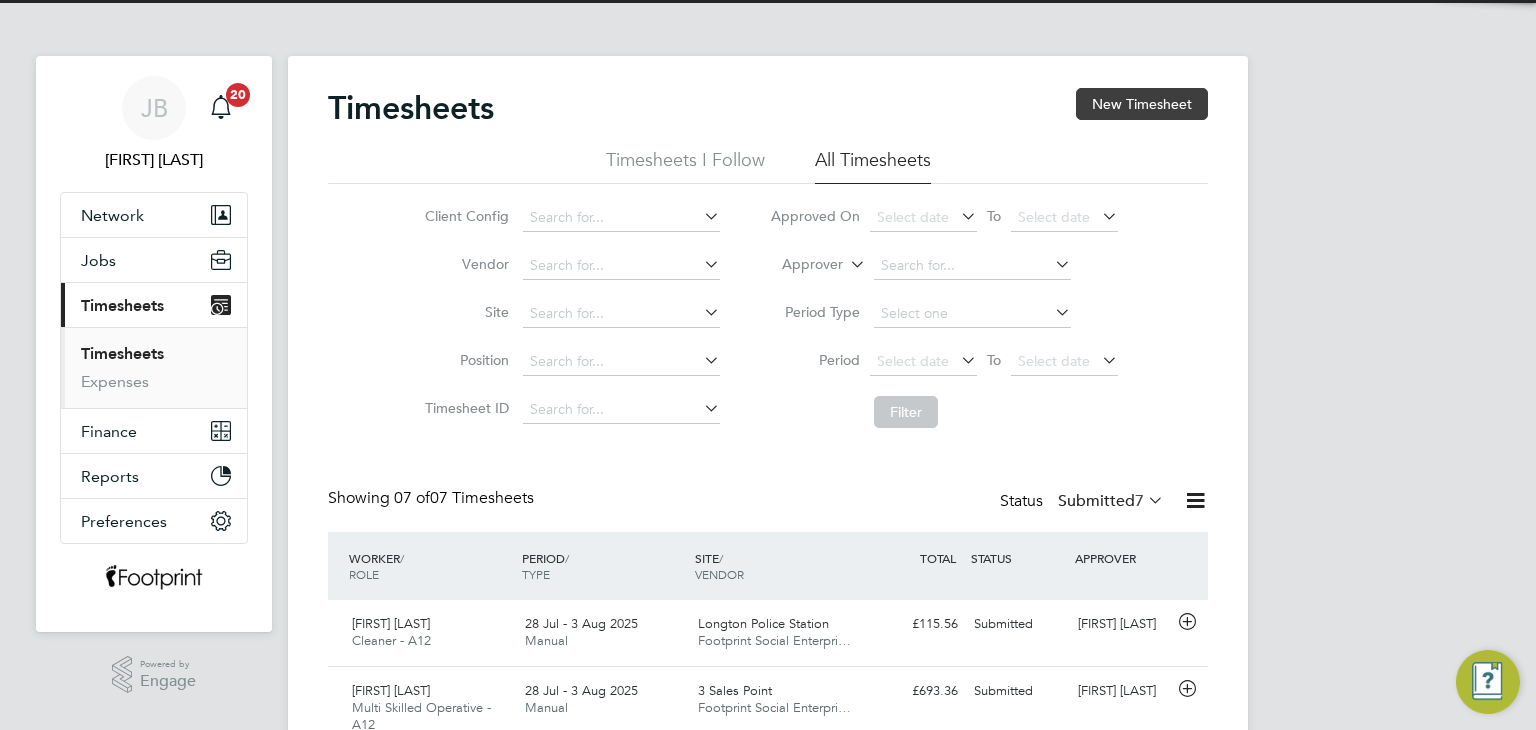 click on "New Timesheet" 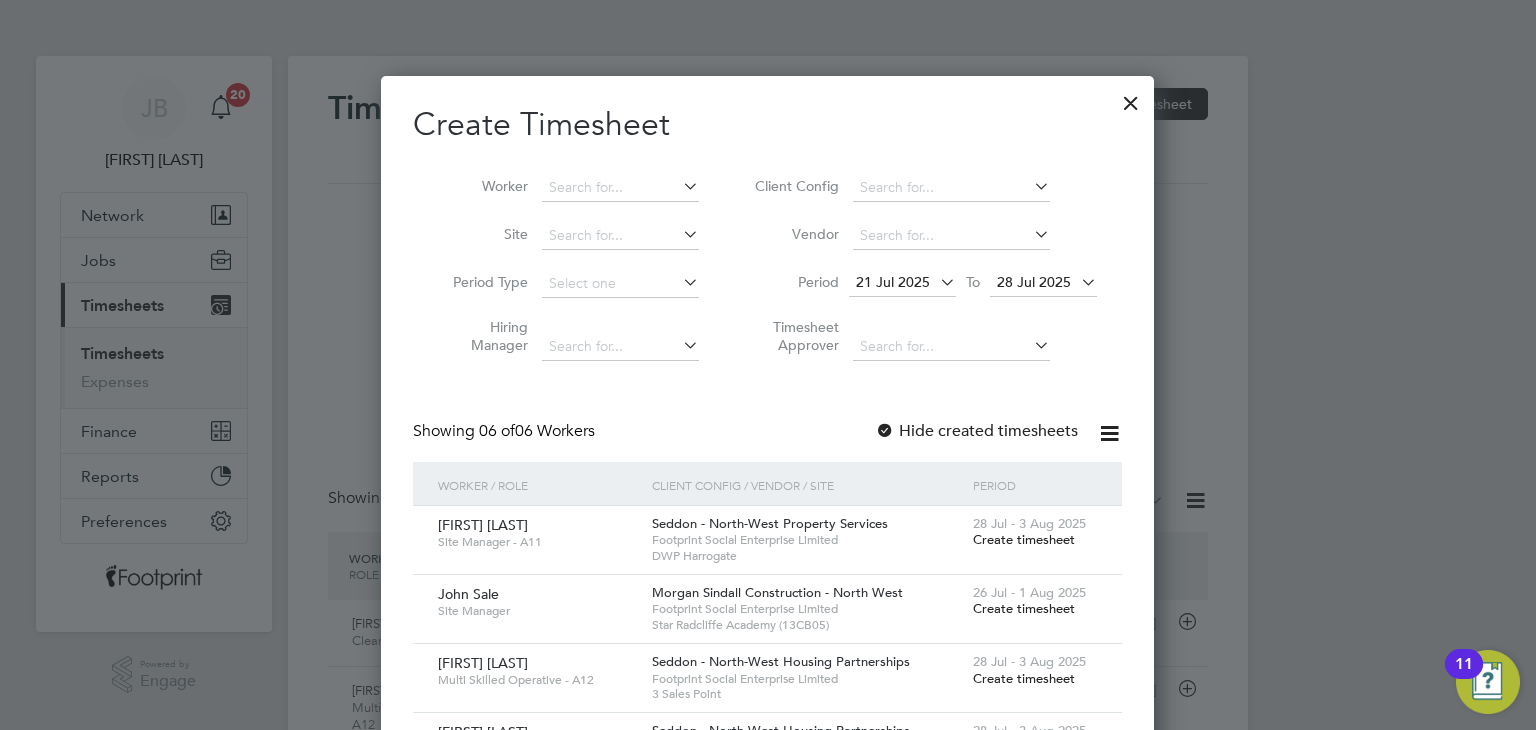 click on "Create timesheet" at bounding box center [1024, 539] 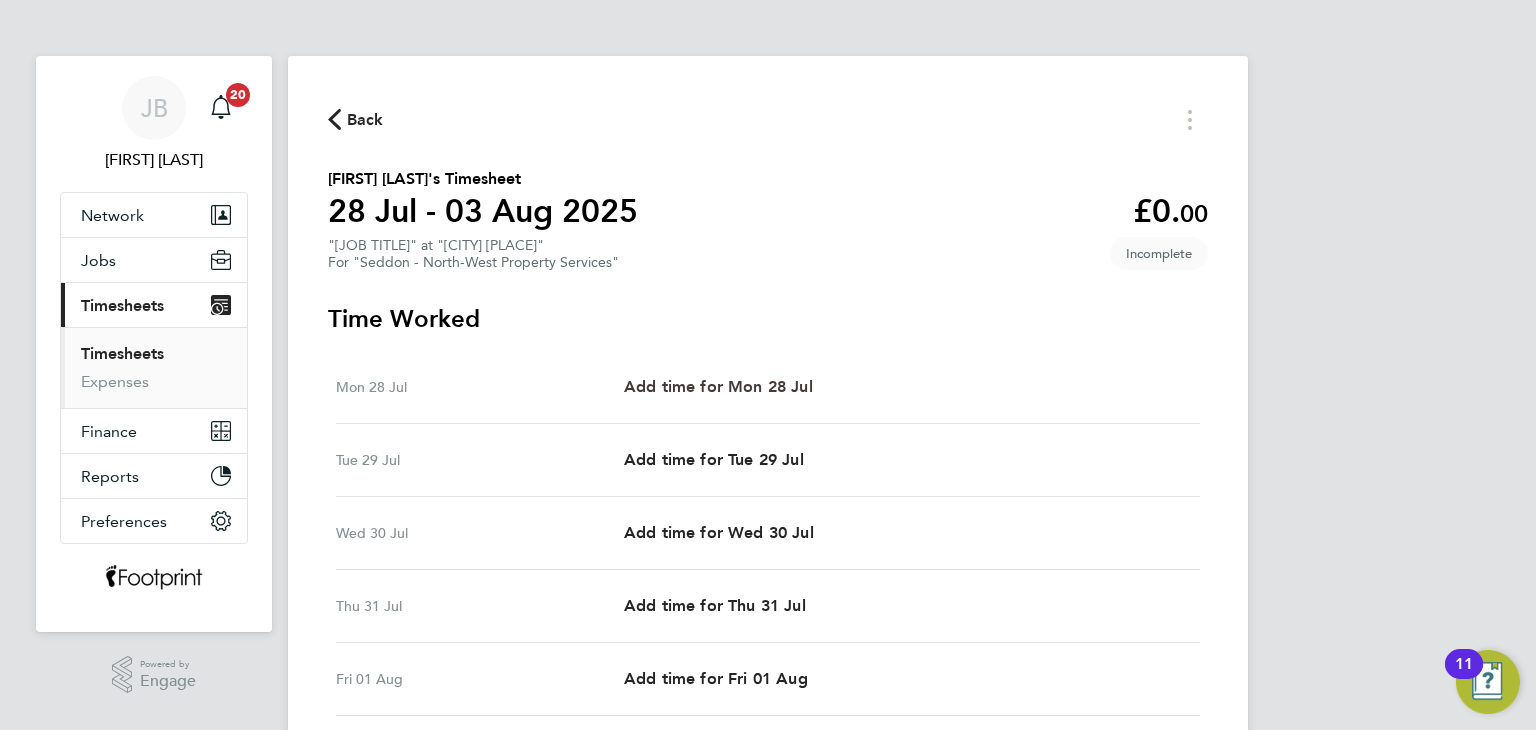click on "Add time for Mon 28 Jul" at bounding box center [718, 386] 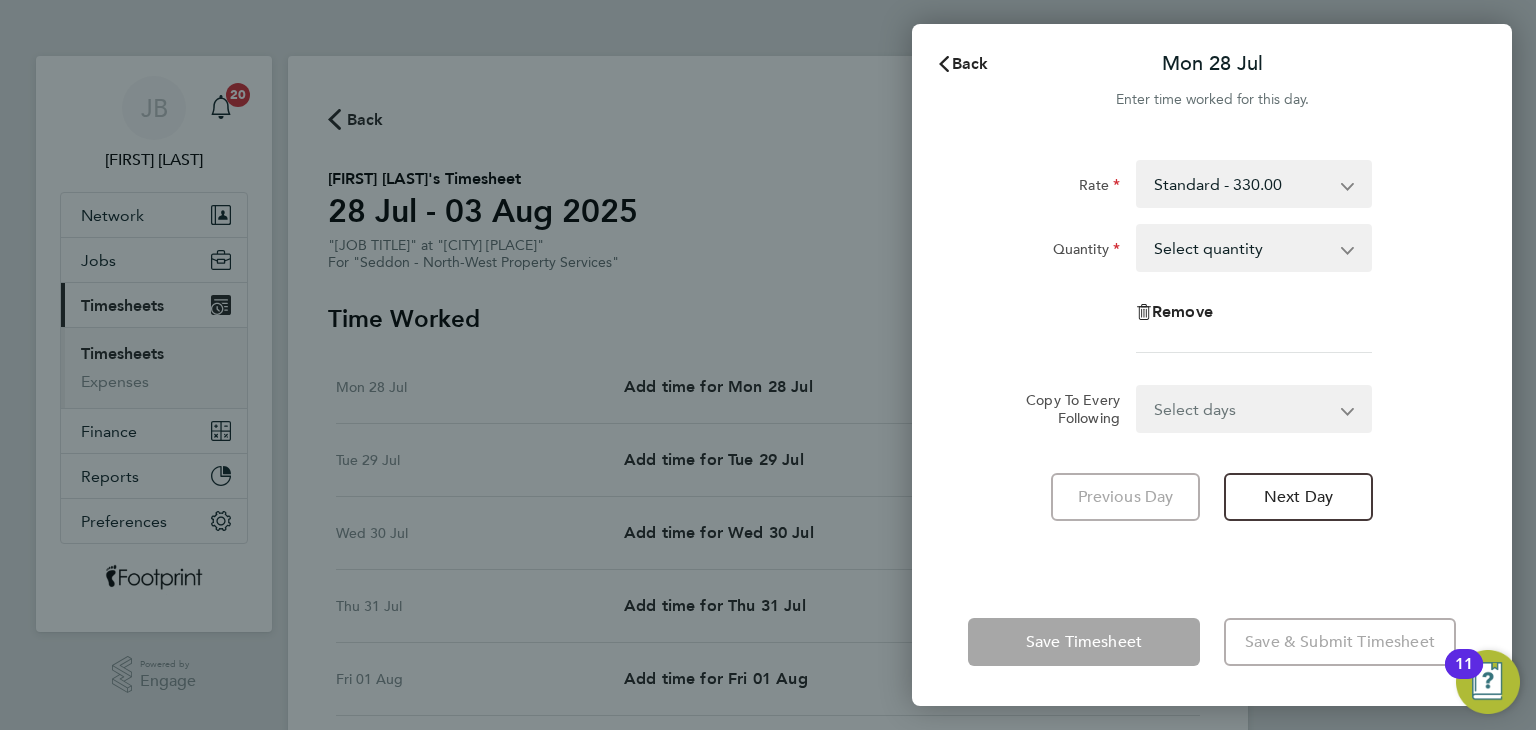 click on "Select quantity   0.5   1" at bounding box center [1242, 248] 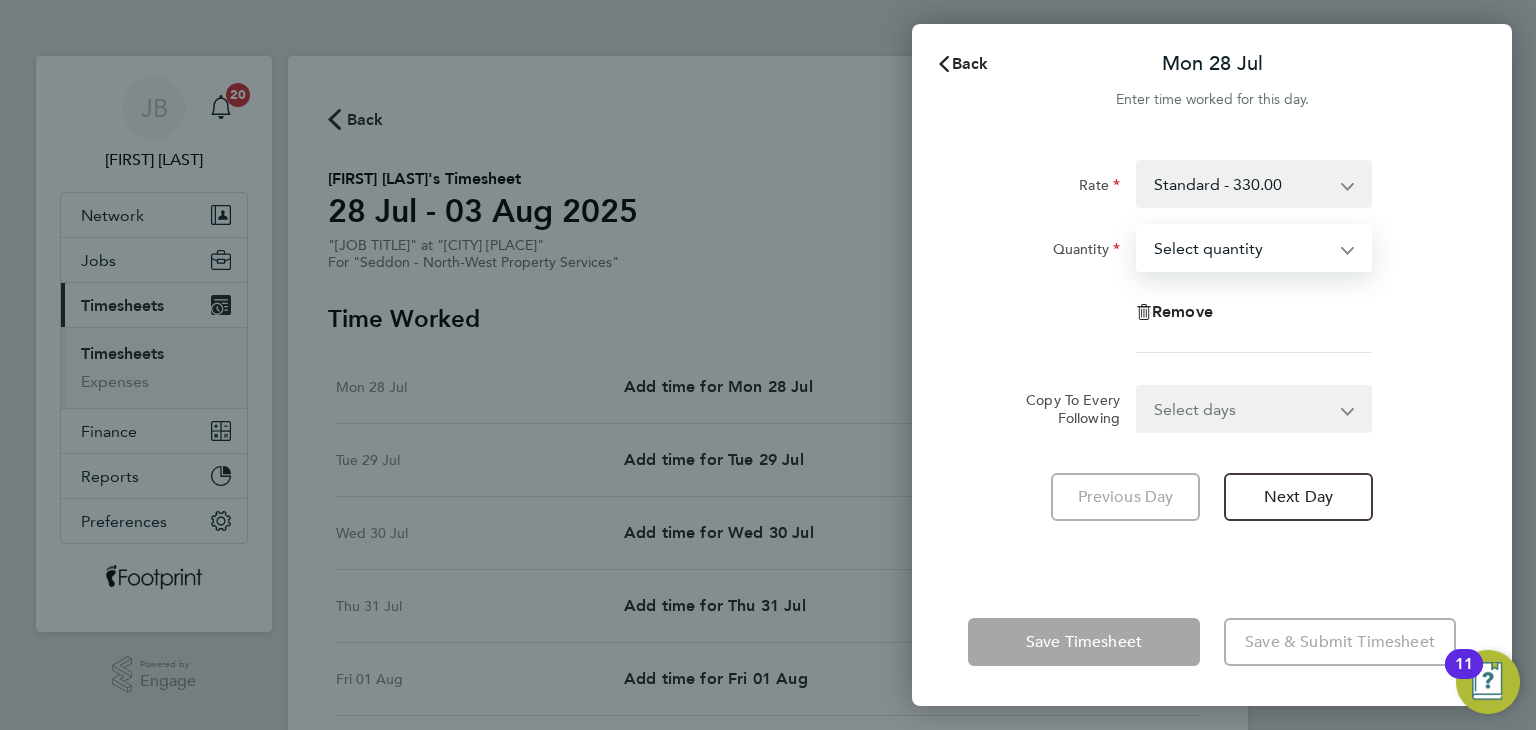 select on "1" 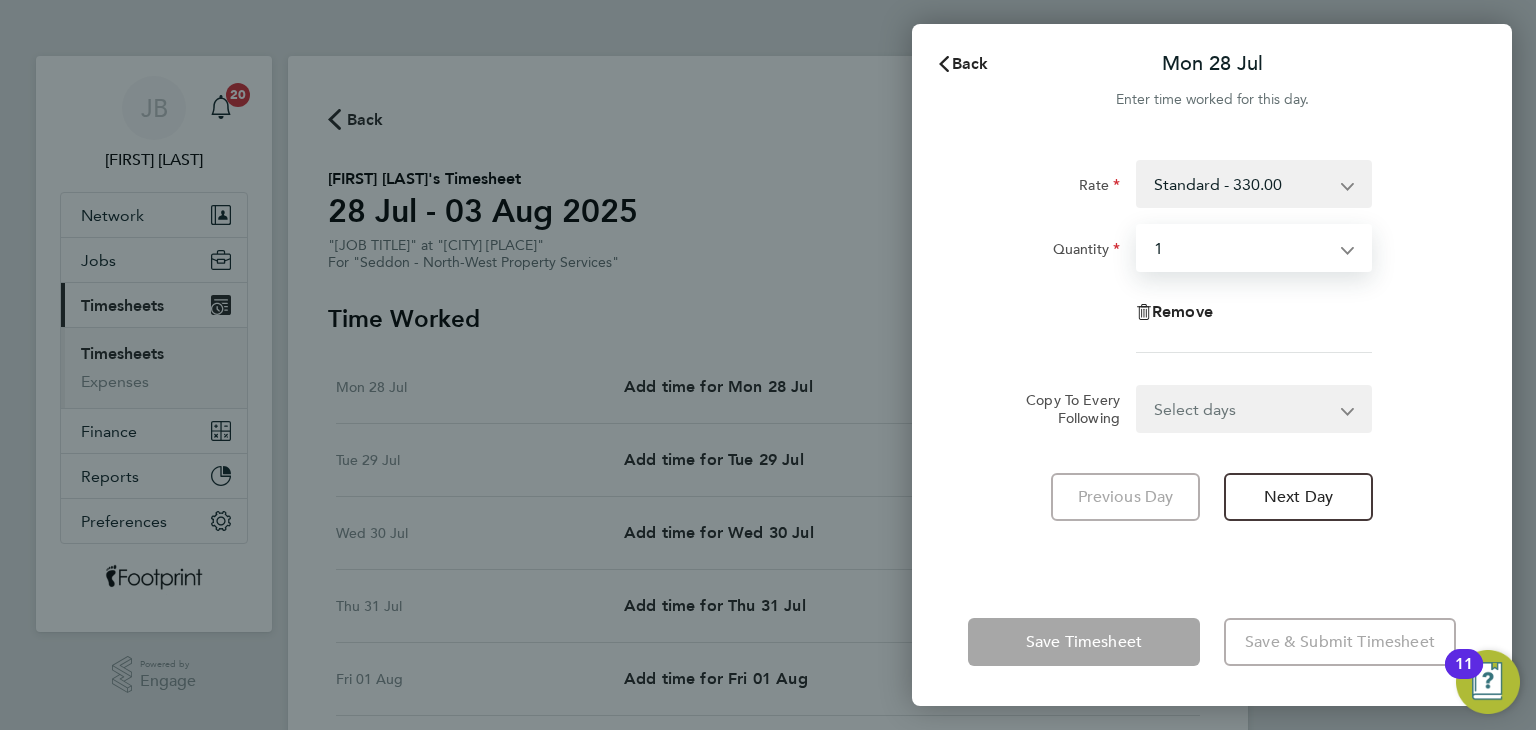click on "Select quantity   0.5   1" at bounding box center [1242, 248] 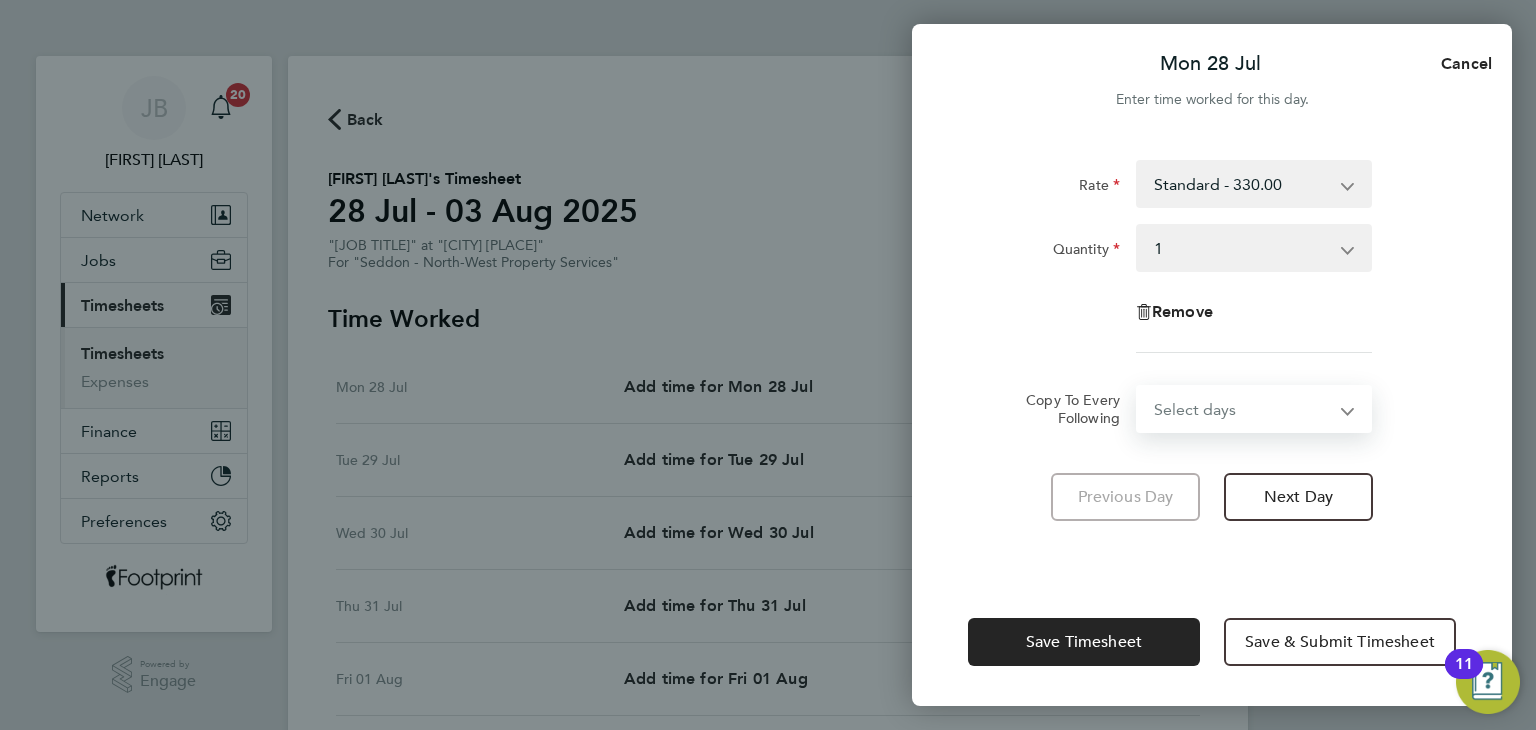 select on "WEEKDAY" 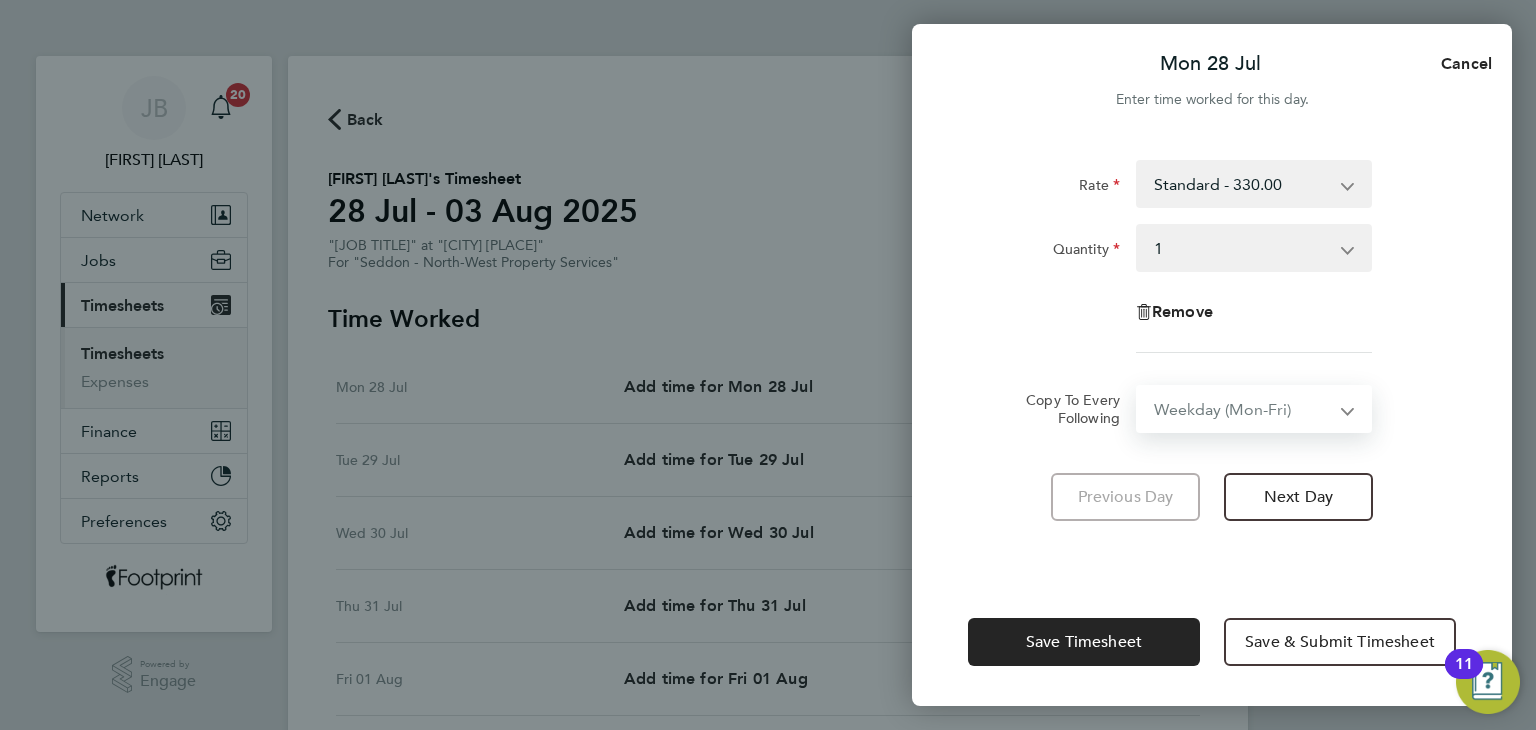 click on "Select days   Day   Weekday (Mon-Fri)   Weekend (Sat-Sun)   Tuesday   Wednesday   Thursday   Friday   Saturday   Sunday" at bounding box center [1243, 409] 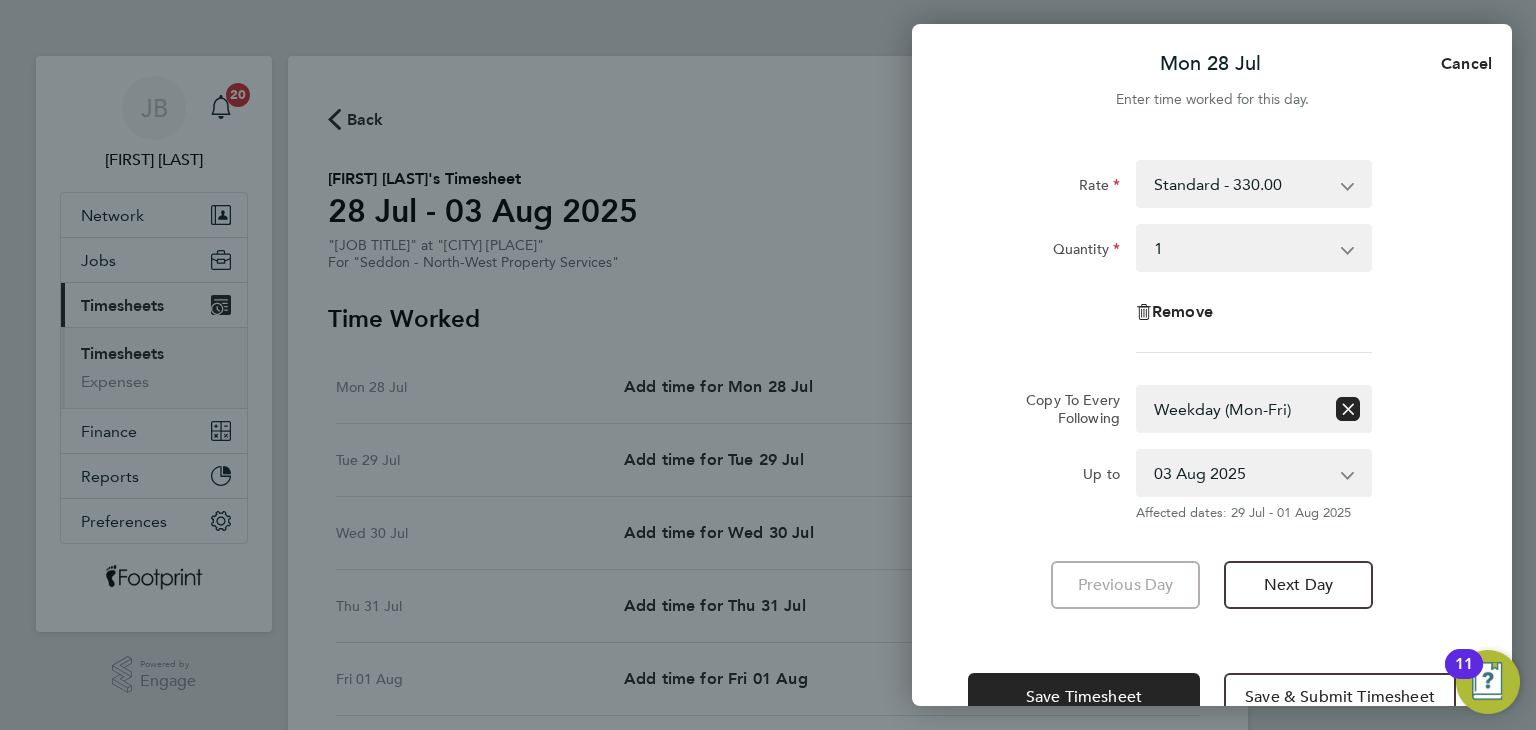 click on "Rate  Standard - 330.00
Quantity  Select quantity   0.5   1
Remove  Copy To Every Following  Select days   Day   Weekday (Mon-Fri)   Weekend (Sat-Sun)   Tuesday   Wednesday   Thursday   Friday   Saturday   Sunday
Up to  [DD] [MON] [YYYY]   [DD] [MON] [YYYY]   [DD] [MON] [YYYY]   [DD] [MON] [YYYY]   [DD] [MON] [YYYY]   [DD] [MON] [YYYY]
Affected dates: [DD] [MON] [YYYY] - [DD] [MON] [YYYY]   Previous Day   Next Day" 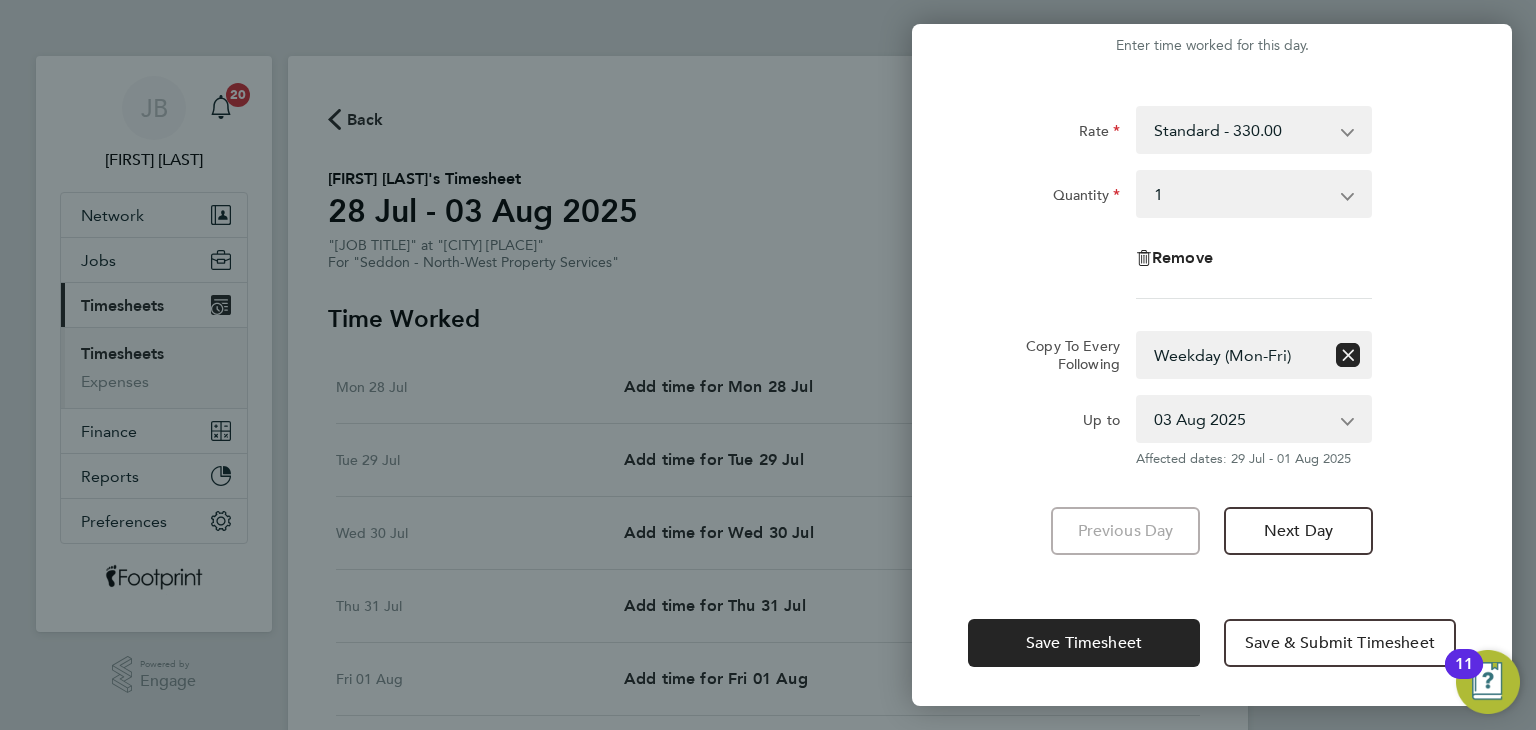 click on "Save Timesheet   Save & Submit Timesheet" 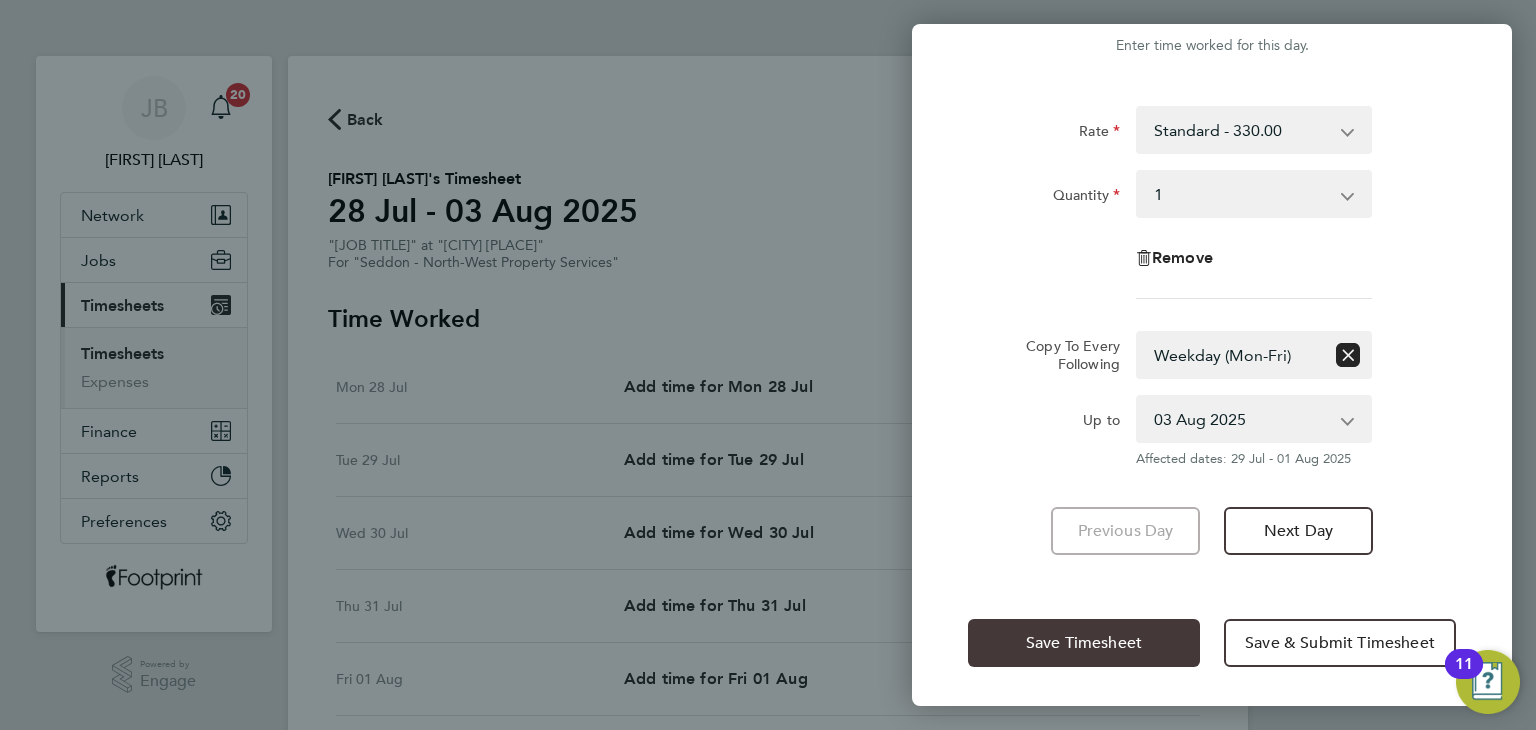 click on "Save Timesheet" 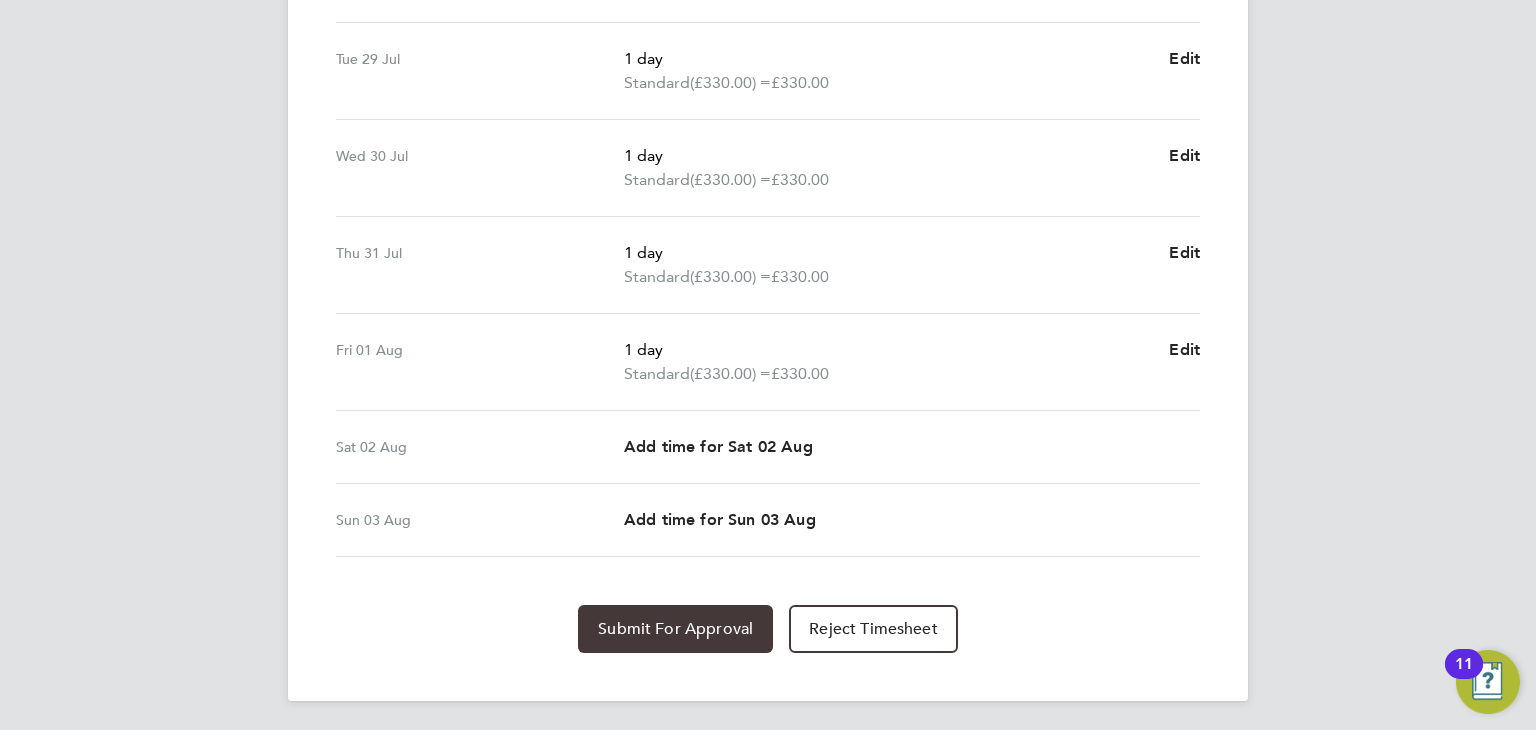 click on "Submit For Approval" 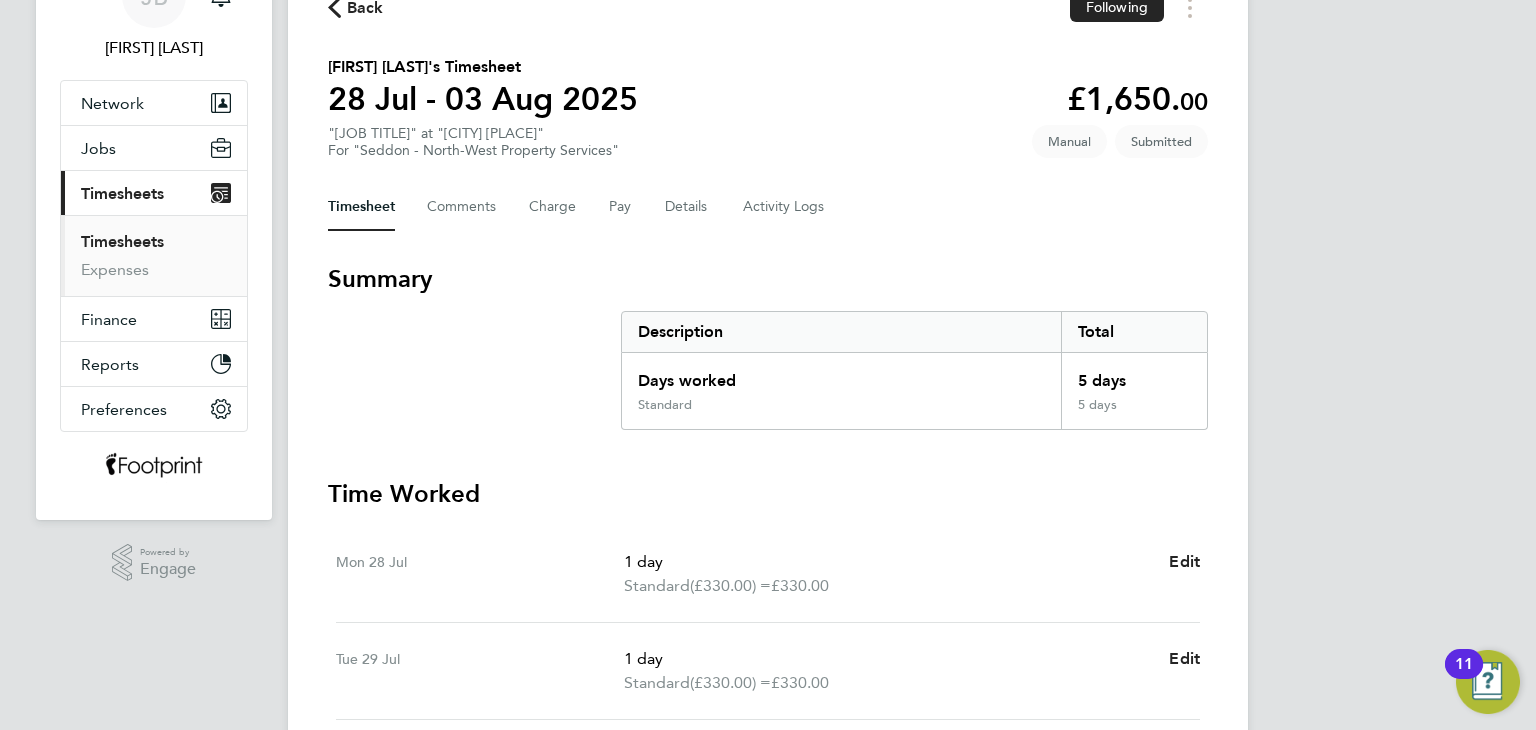 click on "Timesheets" at bounding box center (122, 241) 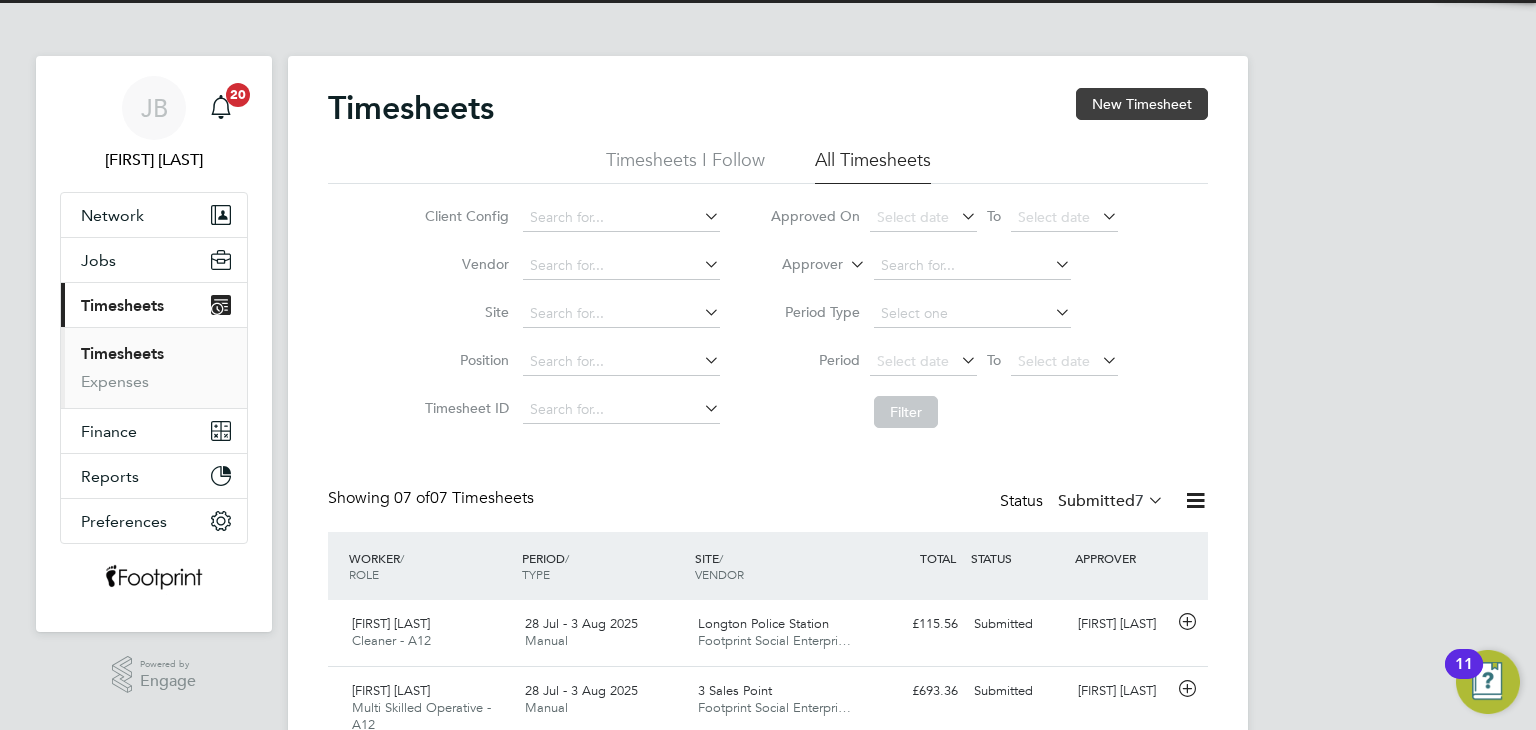 click on "New Timesheet" 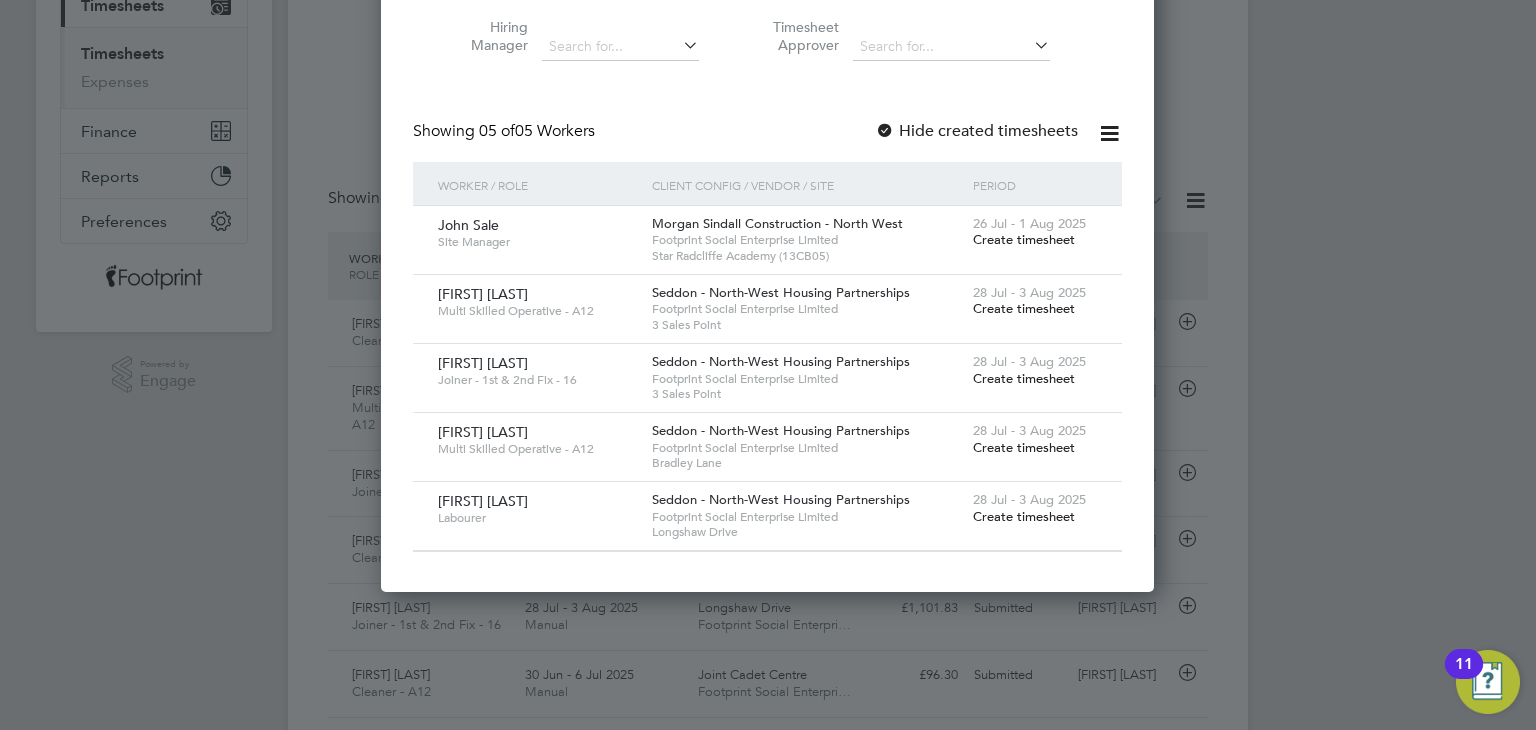 click on "Create timesheet" at bounding box center (1024, 378) 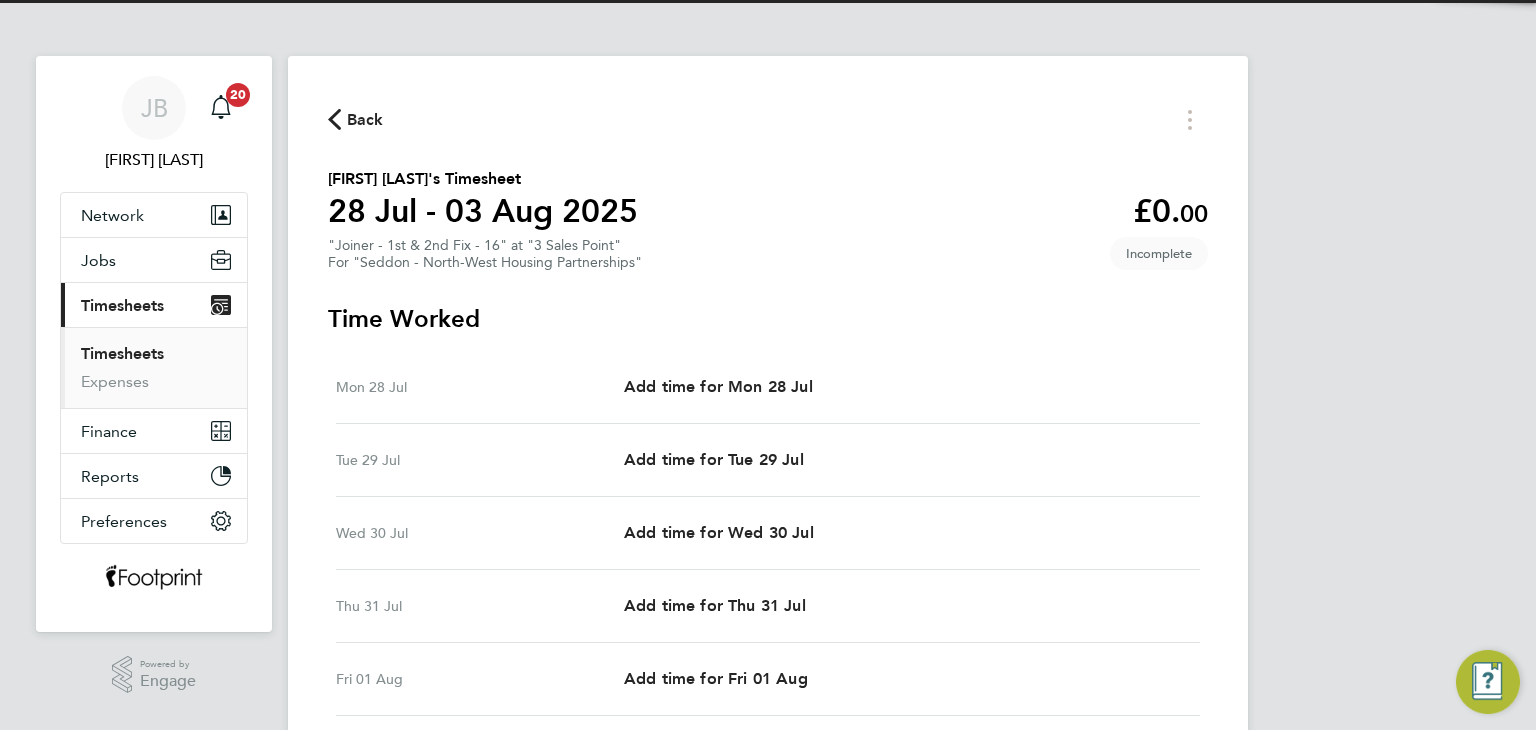 click on "Mon 28 Jul   Add time for Mon 28 Jul   Add time for Mon 28 Jul" at bounding box center (768, 387) 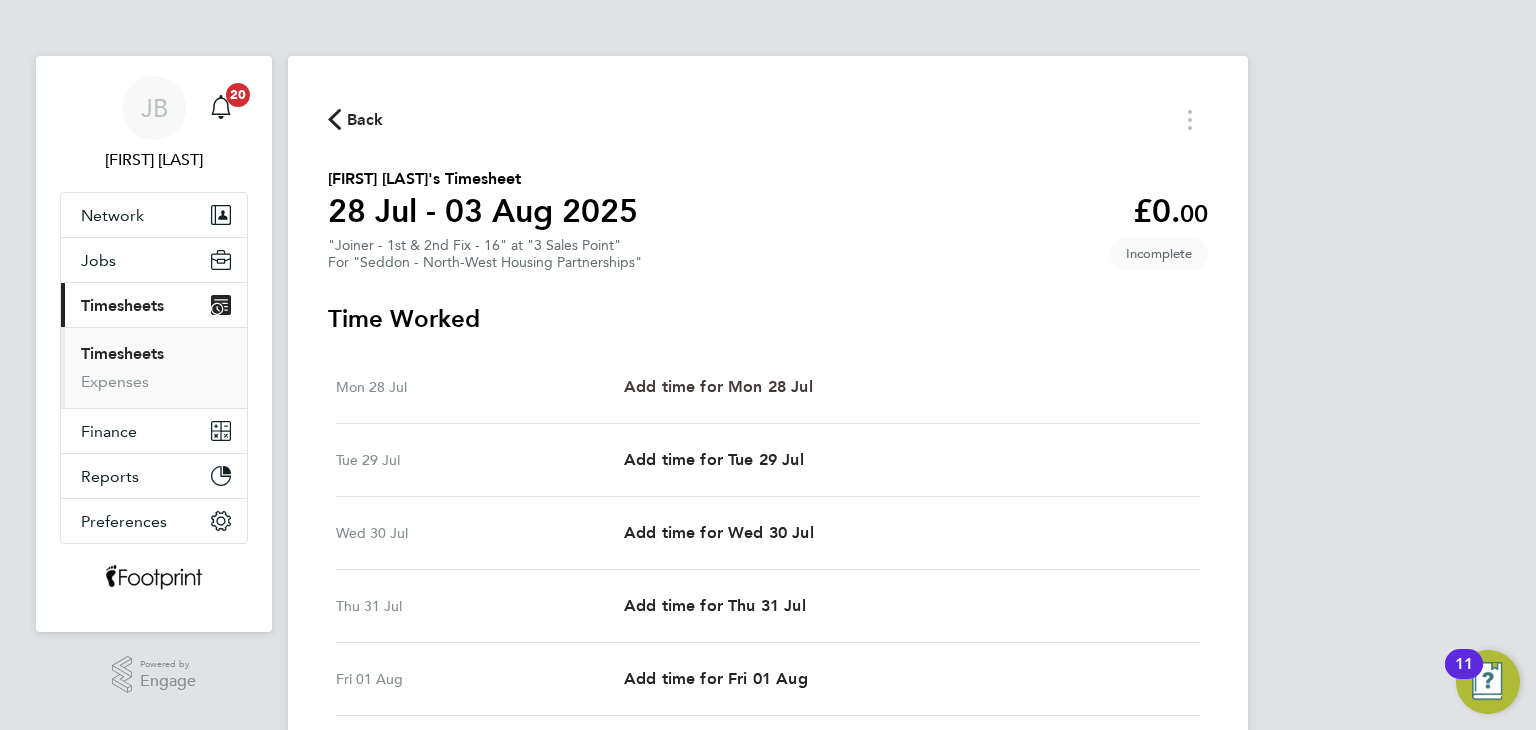 click on "Add time for Mon 28 Jul" at bounding box center (718, 386) 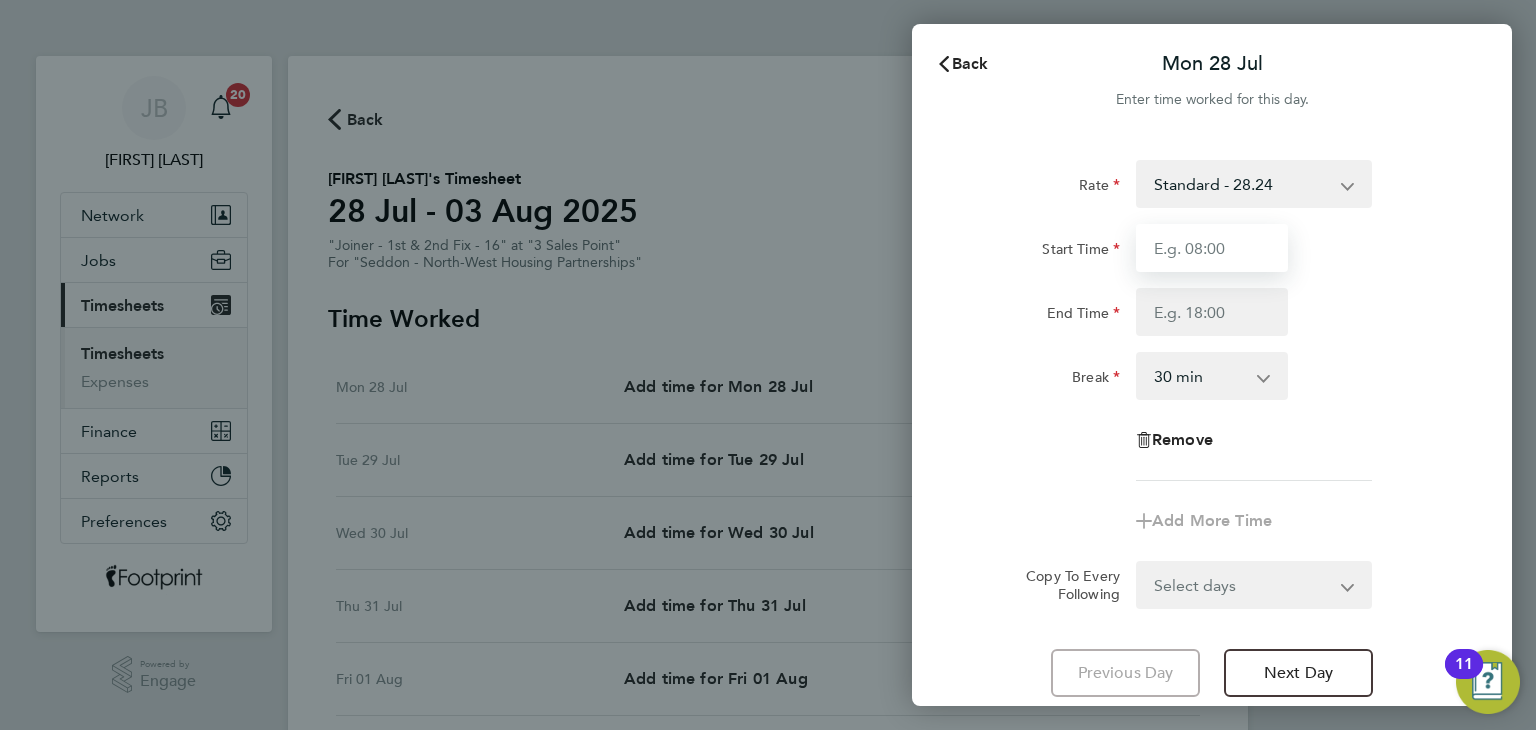 drag, startPoint x: 1243, startPoint y: 249, endPoint x: 1243, endPoint y: 266, distance: 17 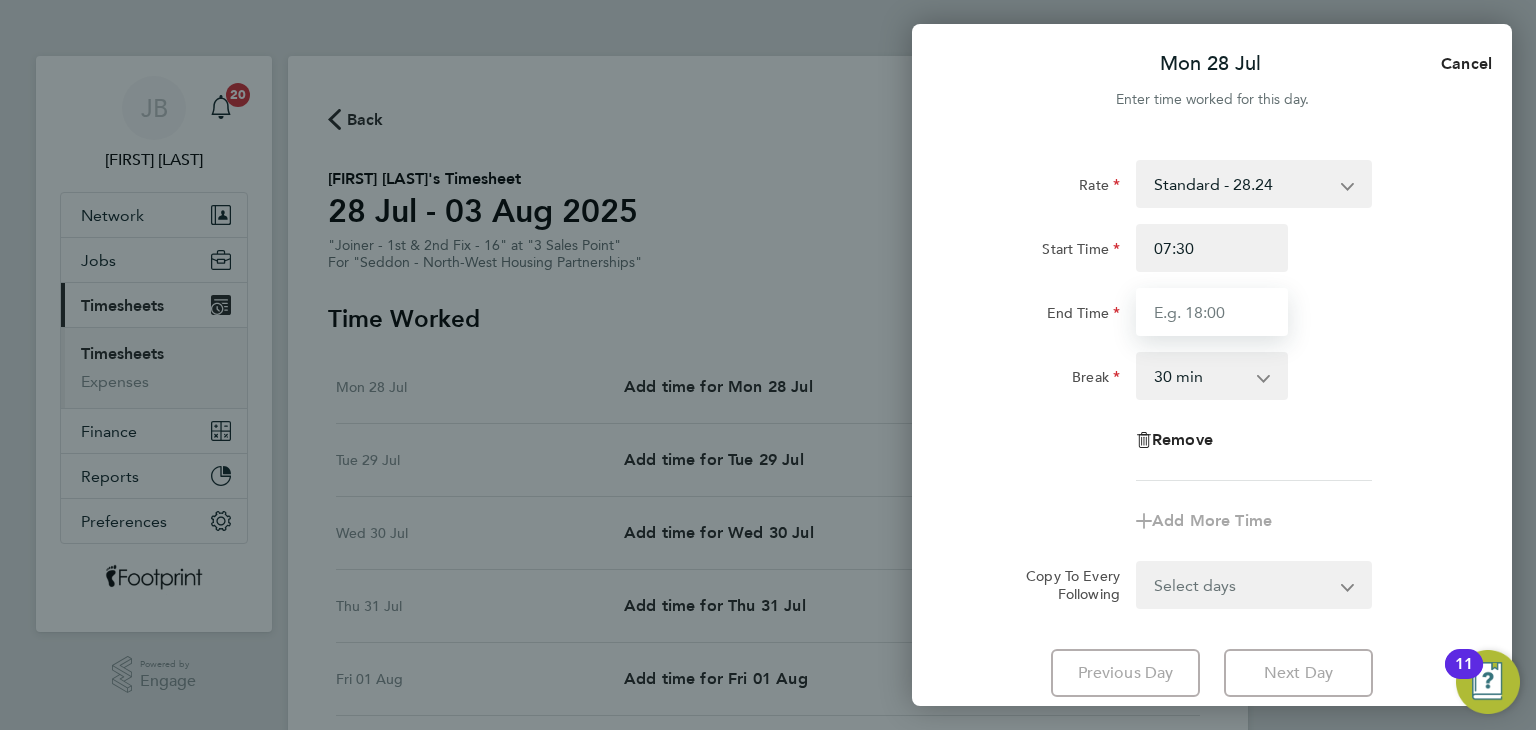 click on "End Time" at bounding box center [1212, 312] 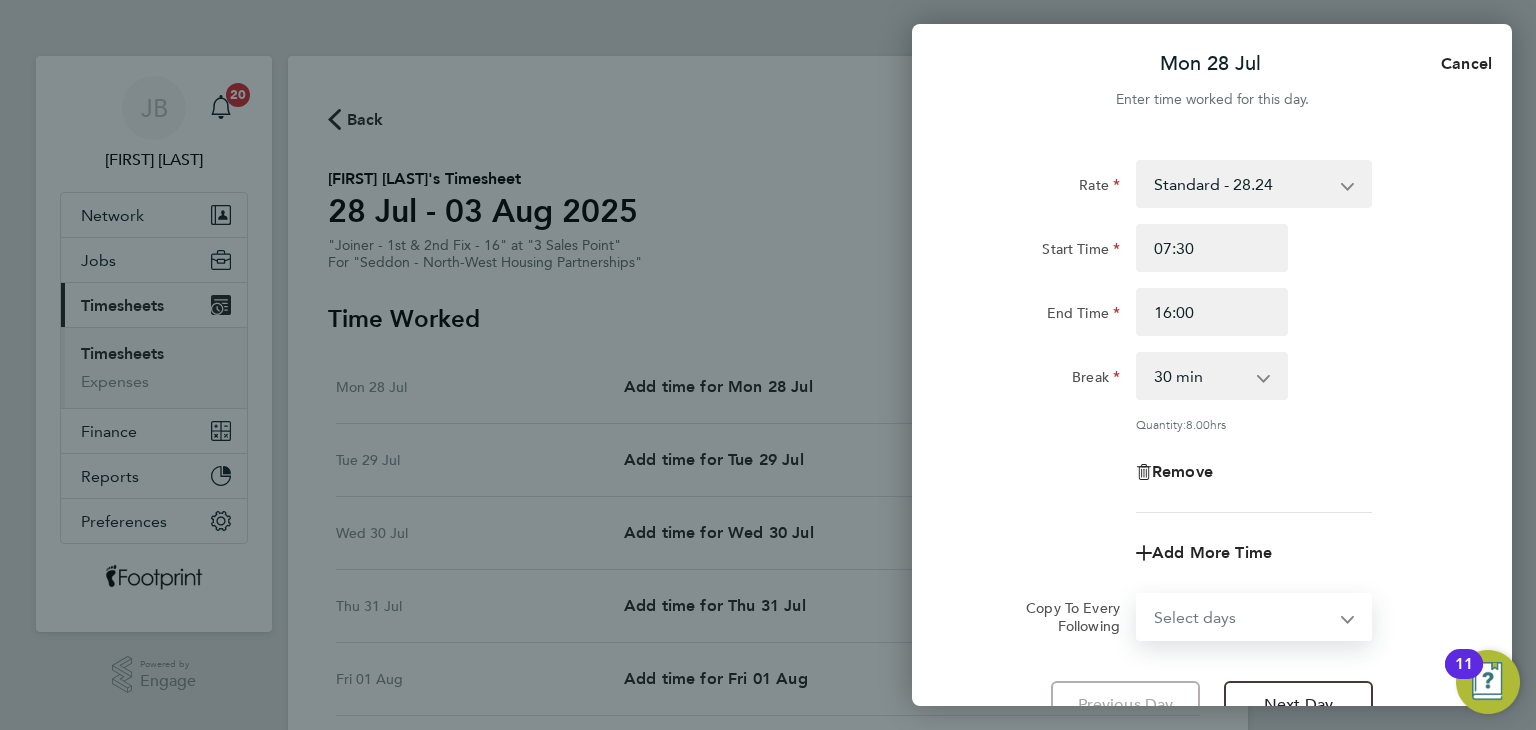click on "Rate  Standard - 28.24
Start Time 07:30 End Time 16:00 Break  0 min   15 min   30 min   45 min   60 min   75 min   90 min
Quantity:  8.00  hrs
Remove
Add More Time  Copy To Every Following  Select days   Day   Weekday (Mon-Fri)   Weekend (Sat-Sun)   Tuesday   Wednesday   Thursday   Friday   Saturday   Sunday" 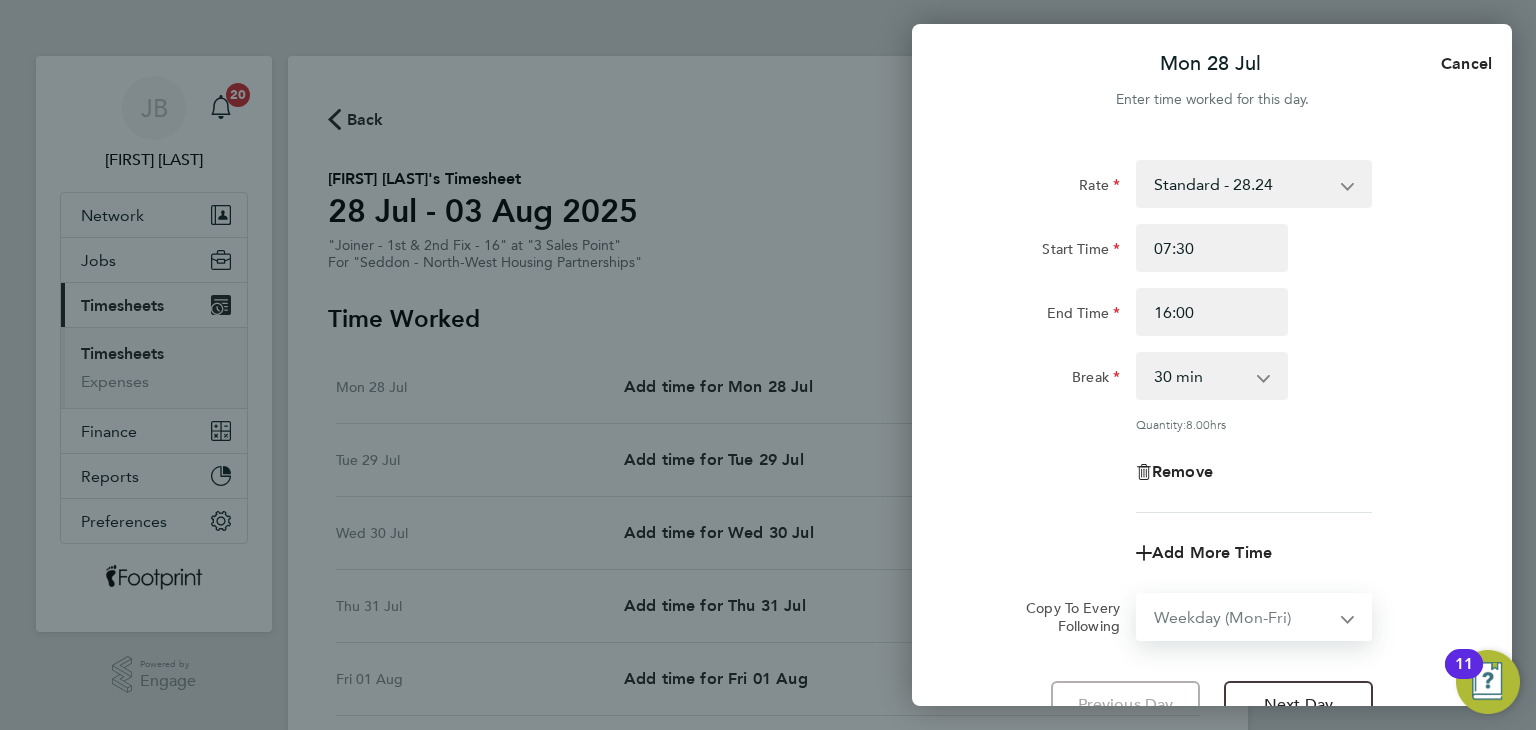 click on "Select days   Day   Weekday (Mon-Fri)   Weekend (Sat-Sun)   Tuesday   Wednesday   Thursday   Friday   Saturday   Sunday" at bounding box center (1243, 617) 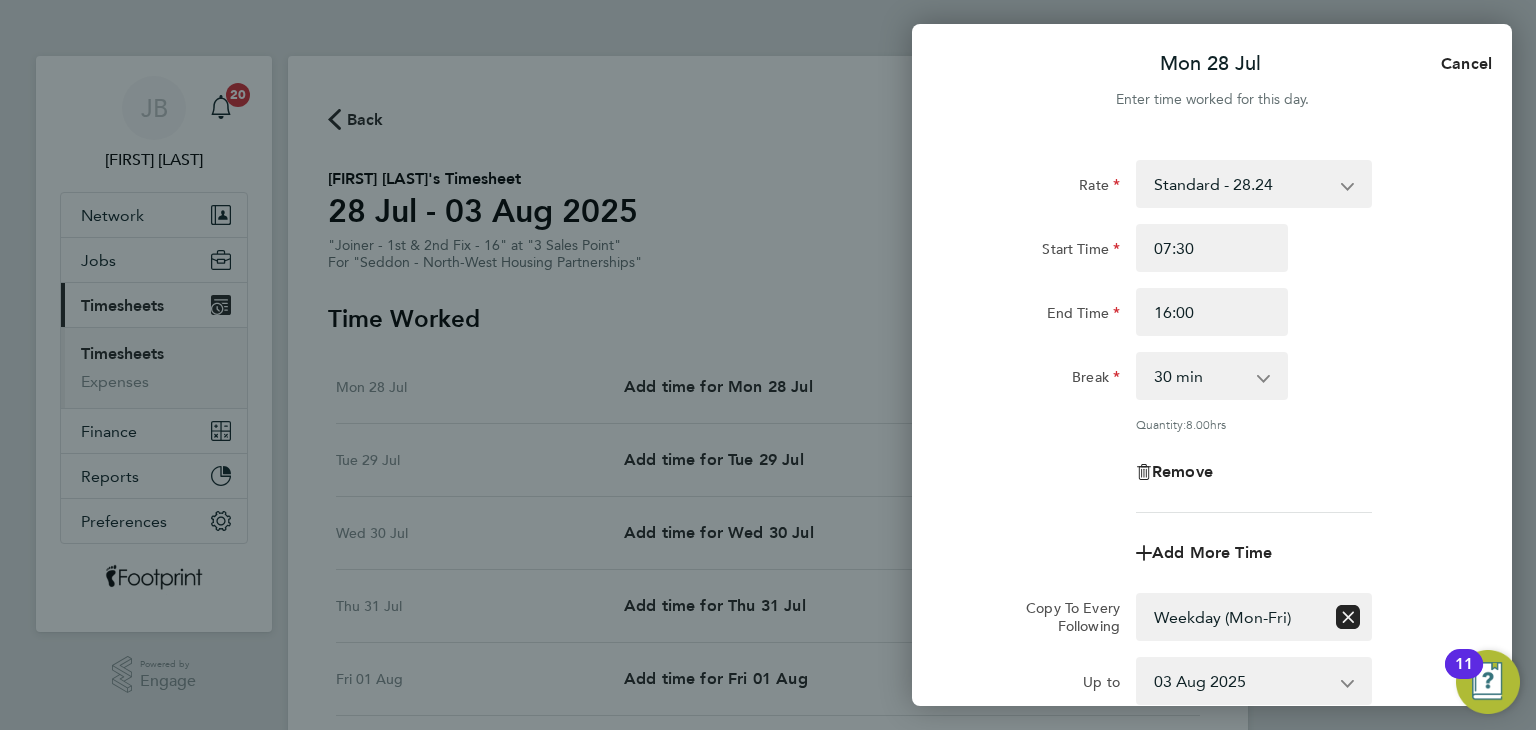 click on "Rate  Standard - 28.24
Start Time 07:30 End Time 16:00 Break  0 min   15 min   30 min   45 min   60 min   75 min   90 min
Quantity:  8.00  hrs
Remove
Add More Time  Copy To Every Following  Select days   Day   Weekday (Mon-Fri)   Weekend (Sat-Sun)   Tuesday   Wednesday   Thursday   Friday   Saturday   Sunday
Up to  [DD] [MON] [YYYY]   [DD] [MON] [YYYY]   [DD] [MON] [YYYY]   [DD] [MON] [YYYY]   [DD] [MON] [YYYY]   [DD] [MON] [YYYY]
Affected dates: [DD] [MON] [YYYY] - [DD] [MON] [YYYY]   Previous Day   Next Day" 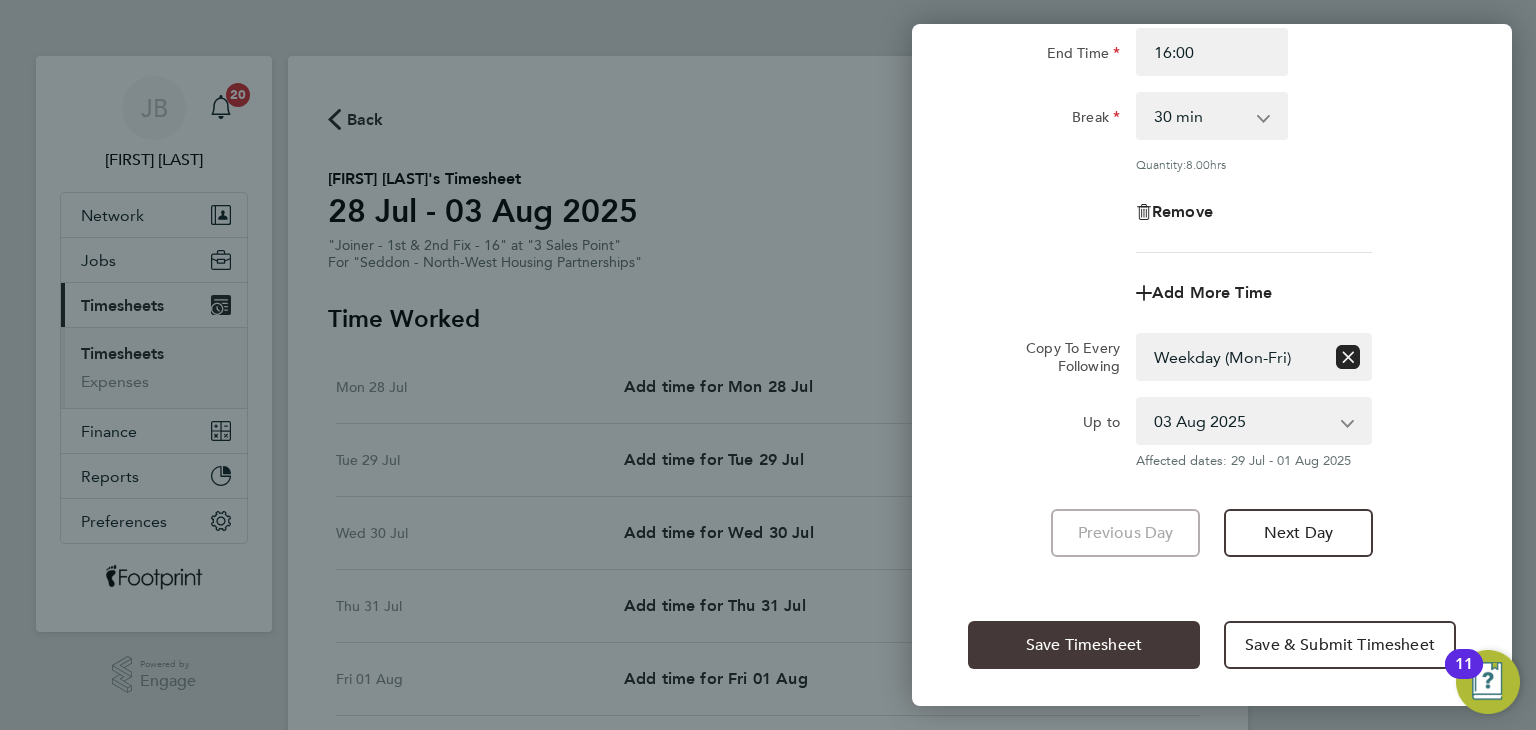 click on "Save Timesheet" 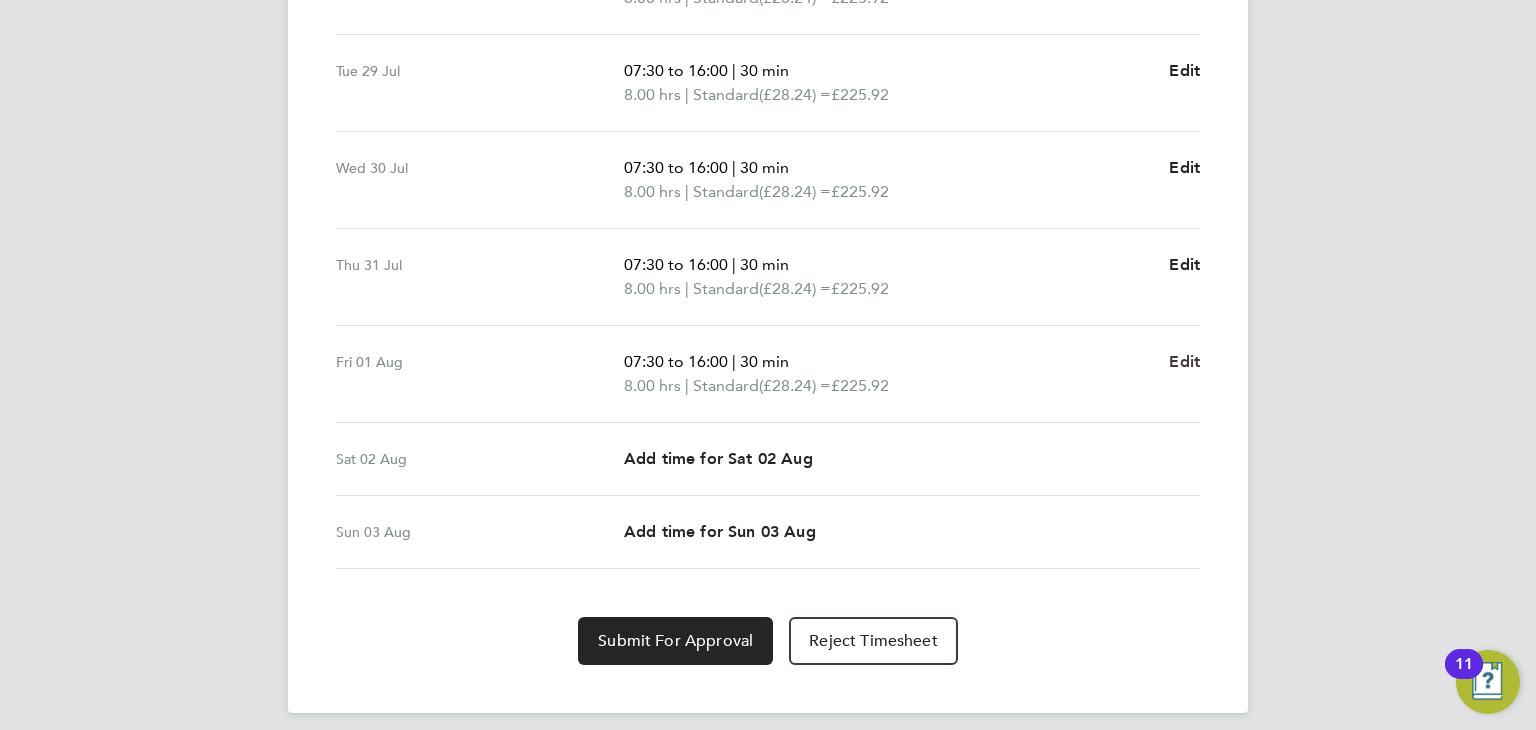 click on "Edit" at bounding box center (1184, 361) 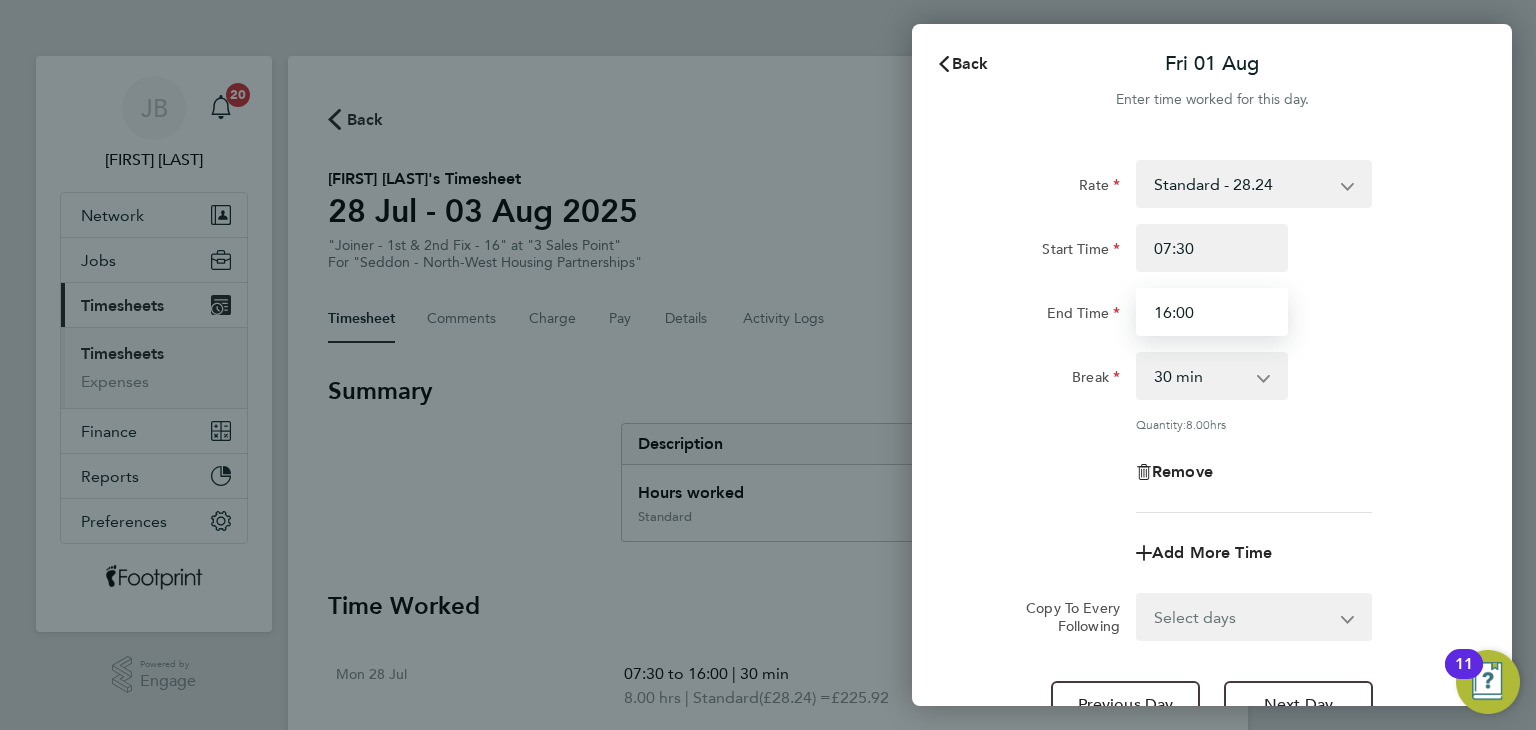 drag, startPoint x: 1222, startPoint y: 291, endPoint x: 970, endPoint y: 293, distance: 252.00793 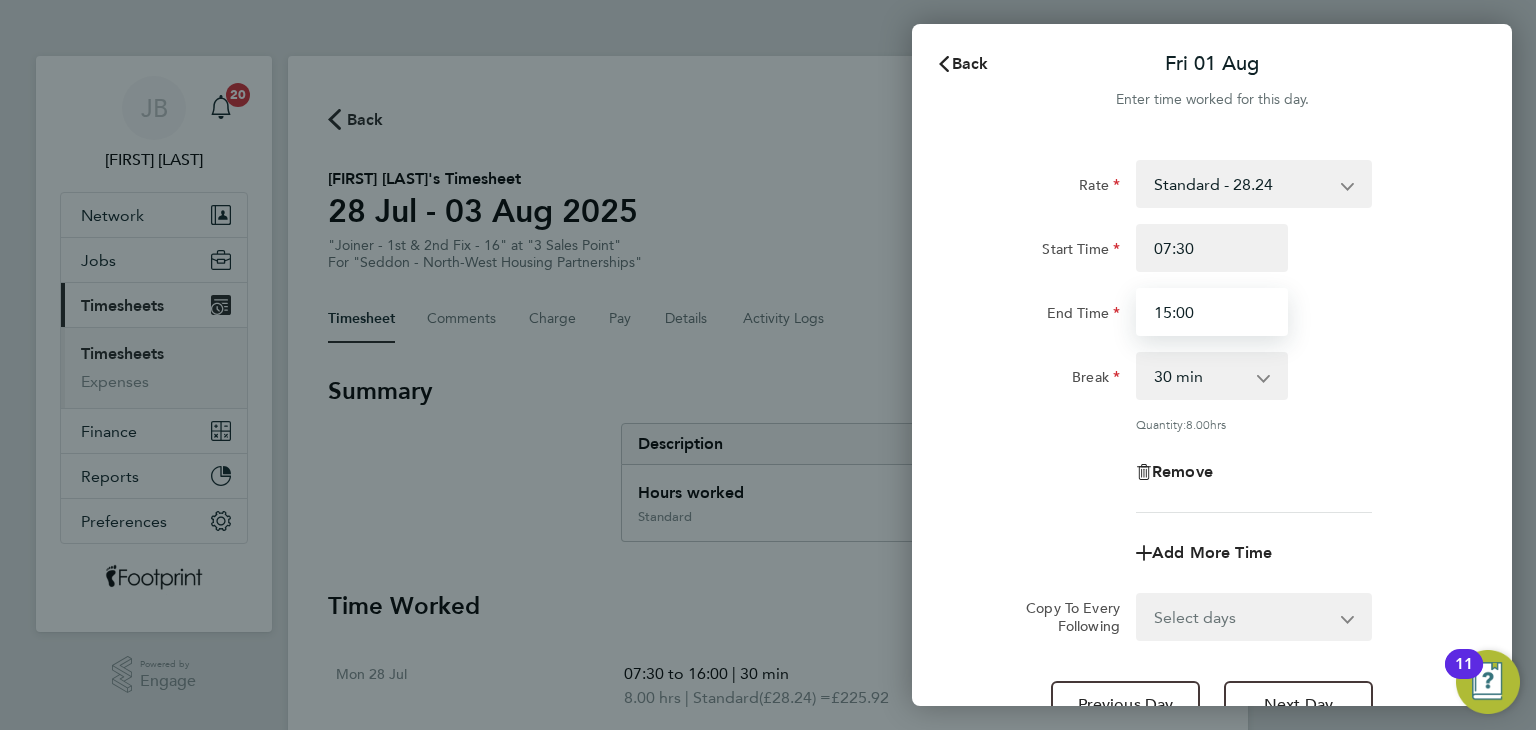 type on "15:00" 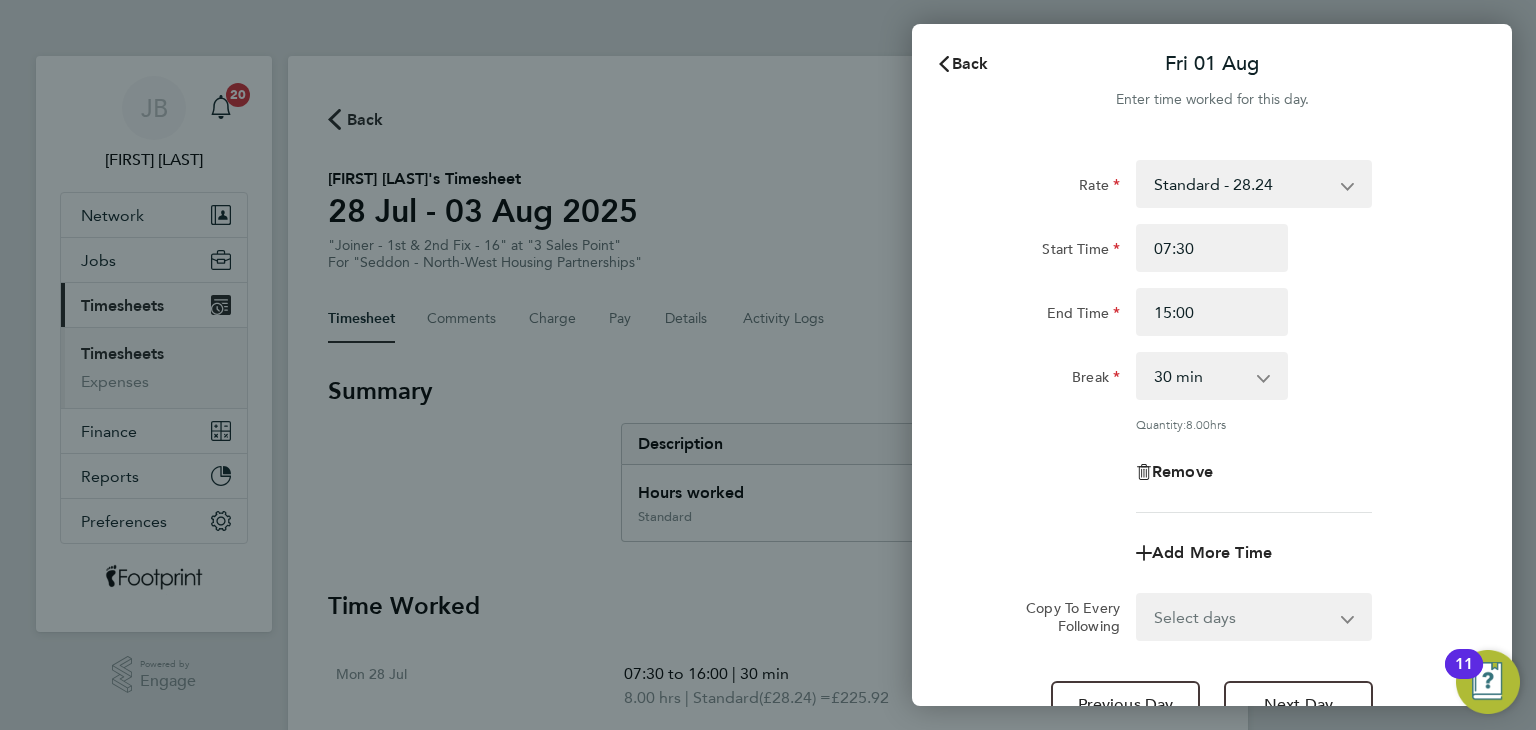 click on "End Time" 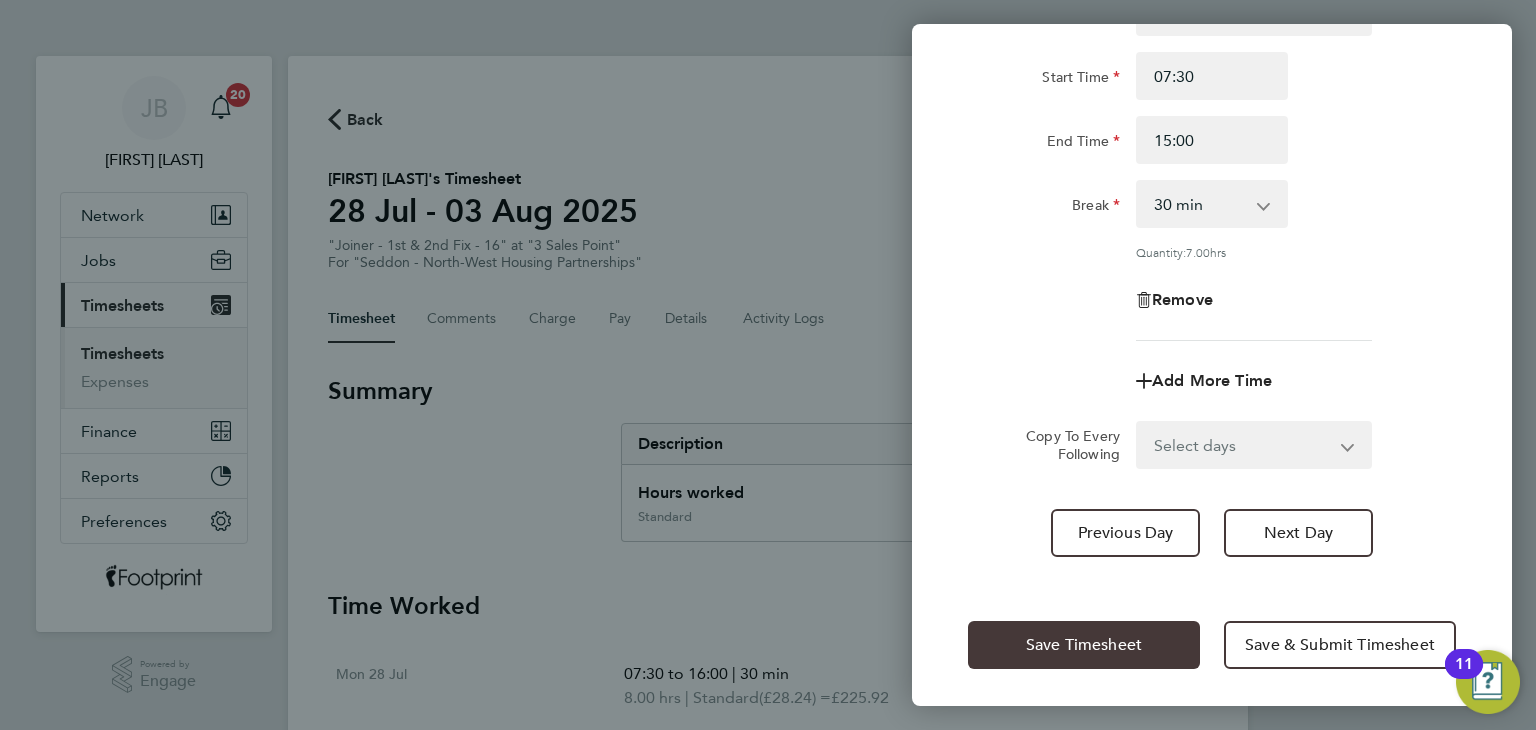 click on "Save Timesheet" 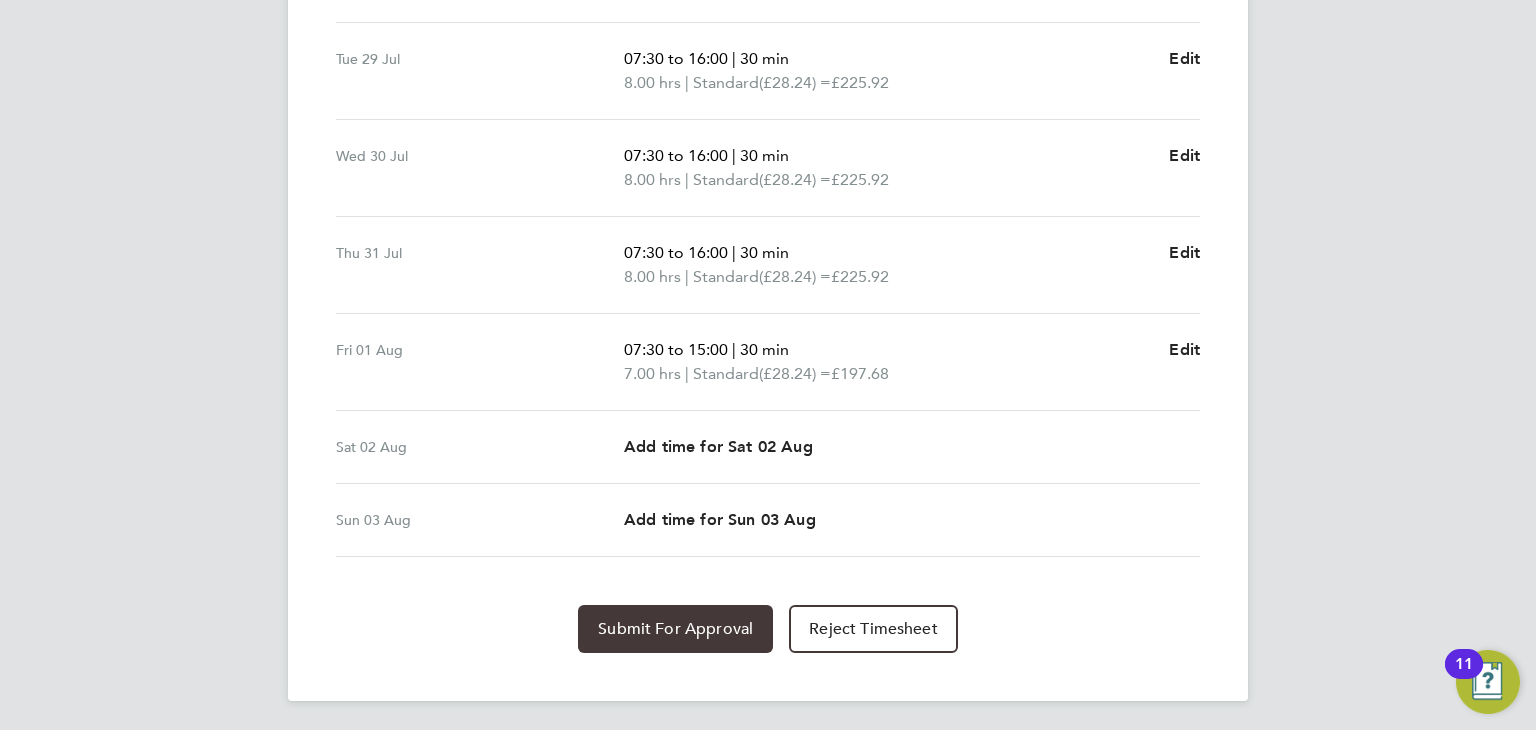 click on "Submit For Approval" 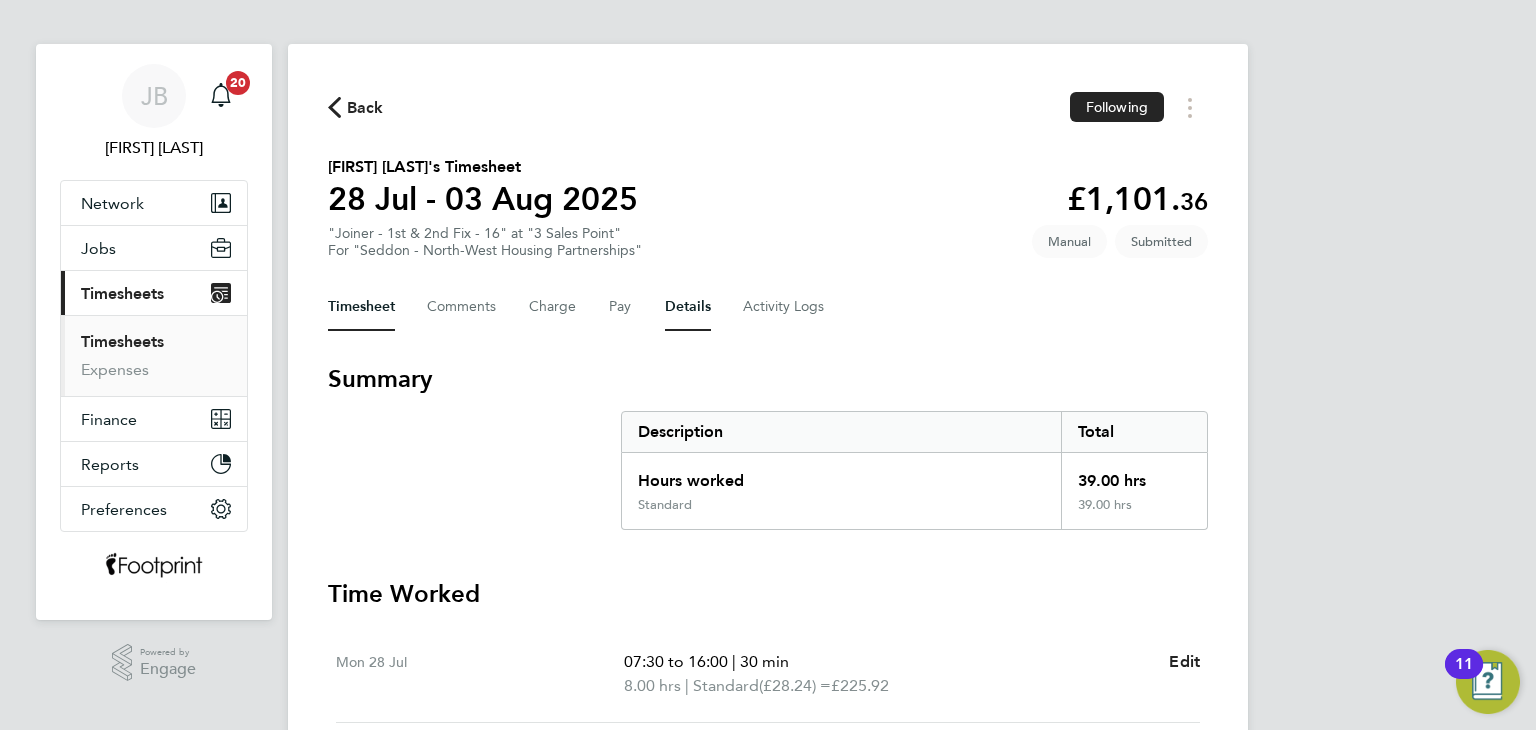 click on "Details" at bounding box center (688, 307) 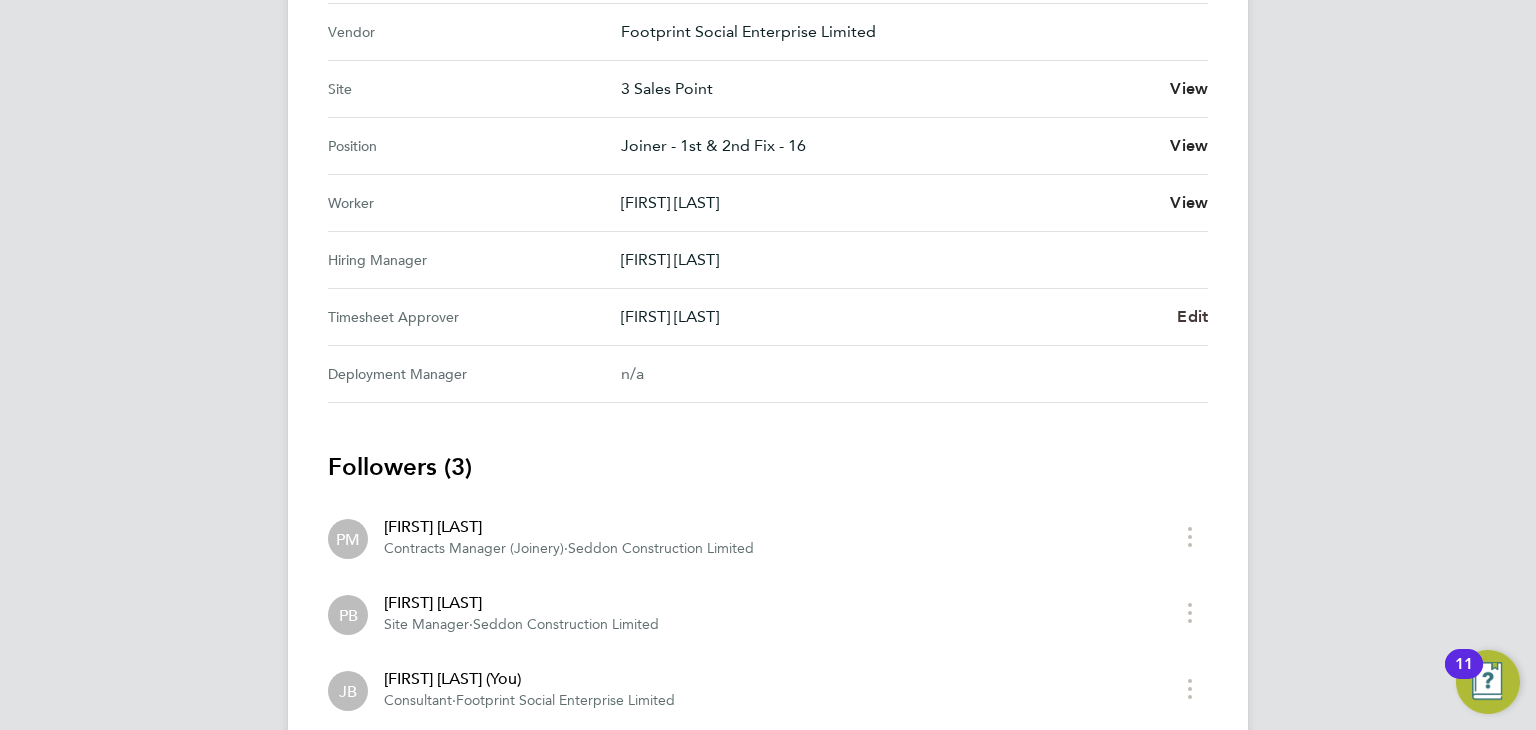 click on "Edit" at bounding box center (1192, 316) 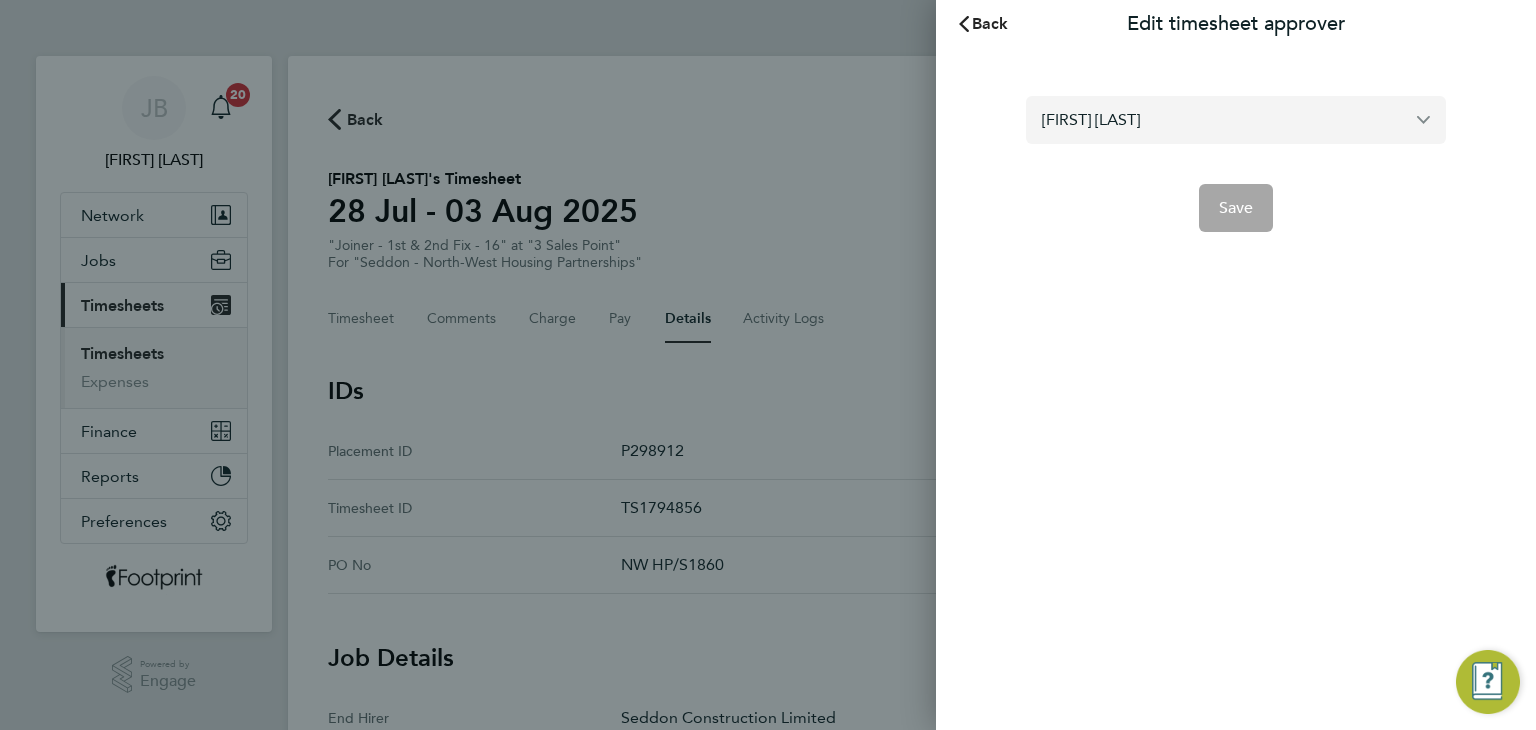 click on "[FIRST] [LAST]" at bounding box center [1236, 119] 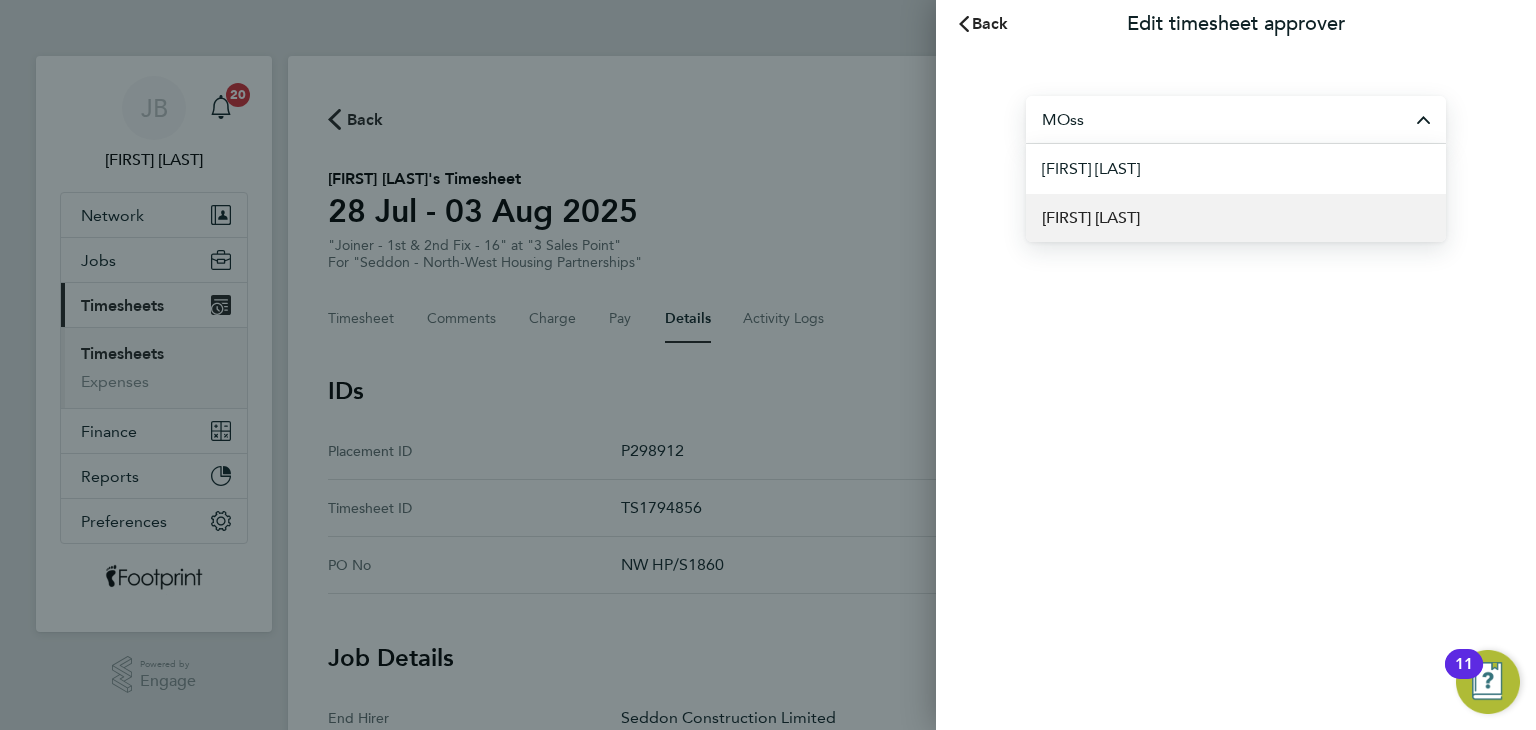 click on "[FIRST] [LAST]" at bounding box center [1236, 217] 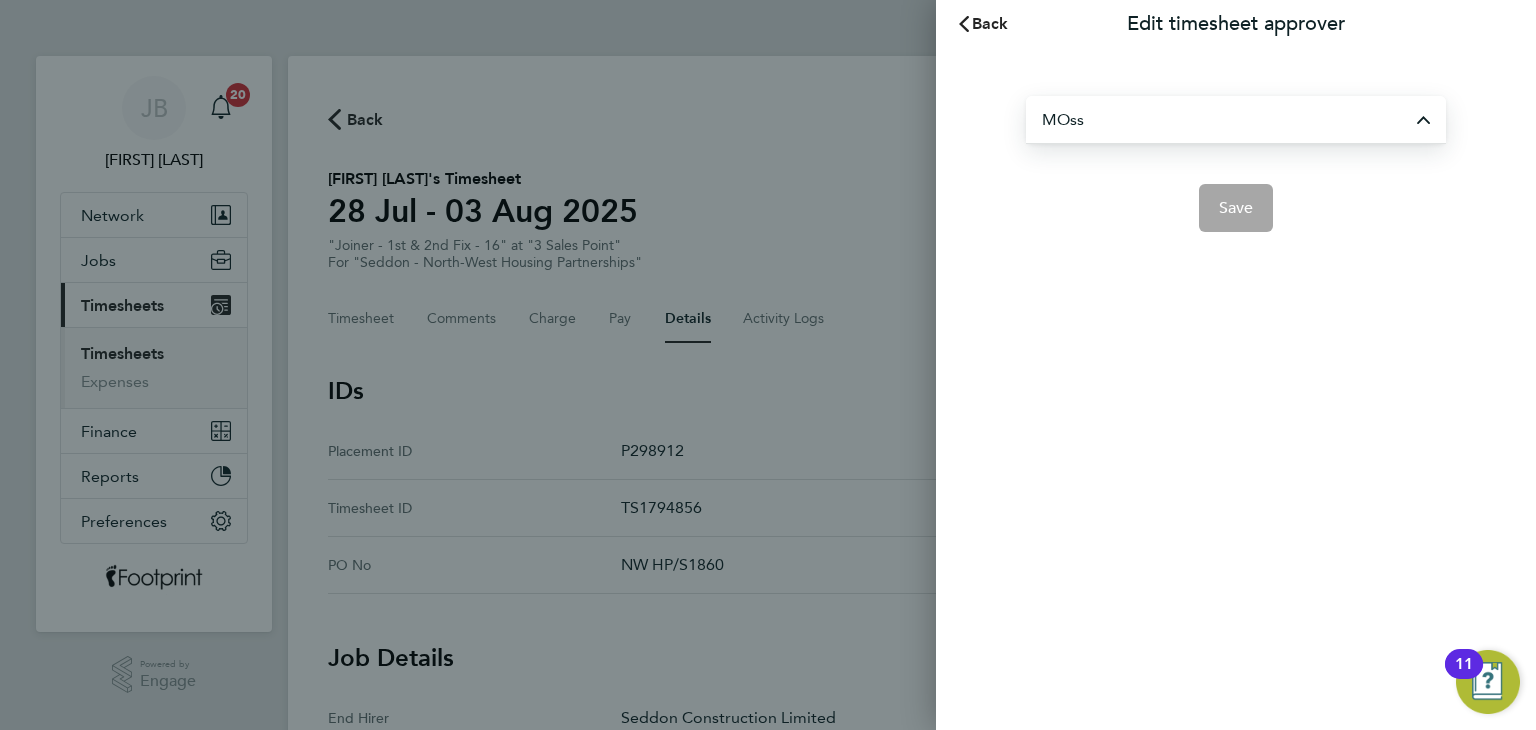 type on "[FIRST] [LAST]" 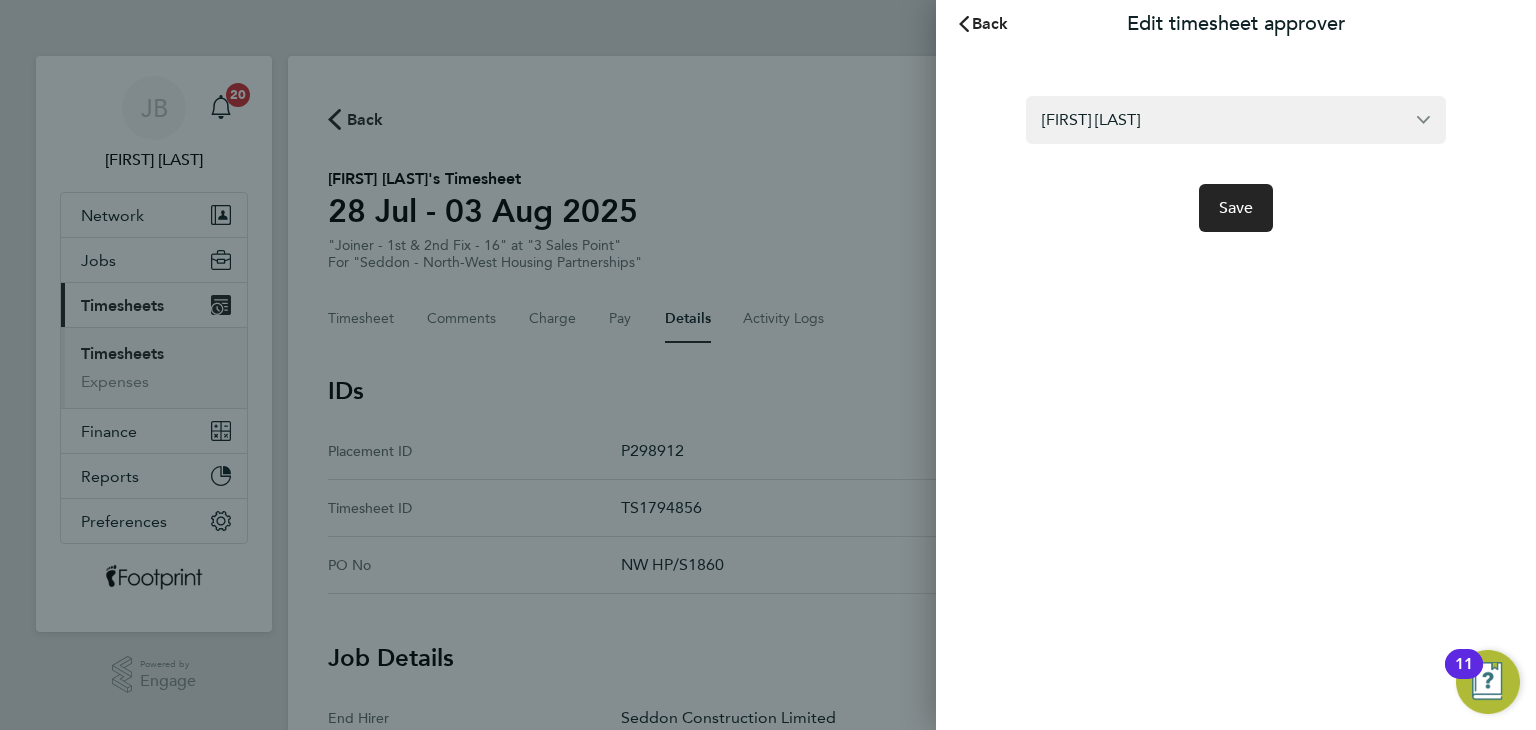 click on "Save" 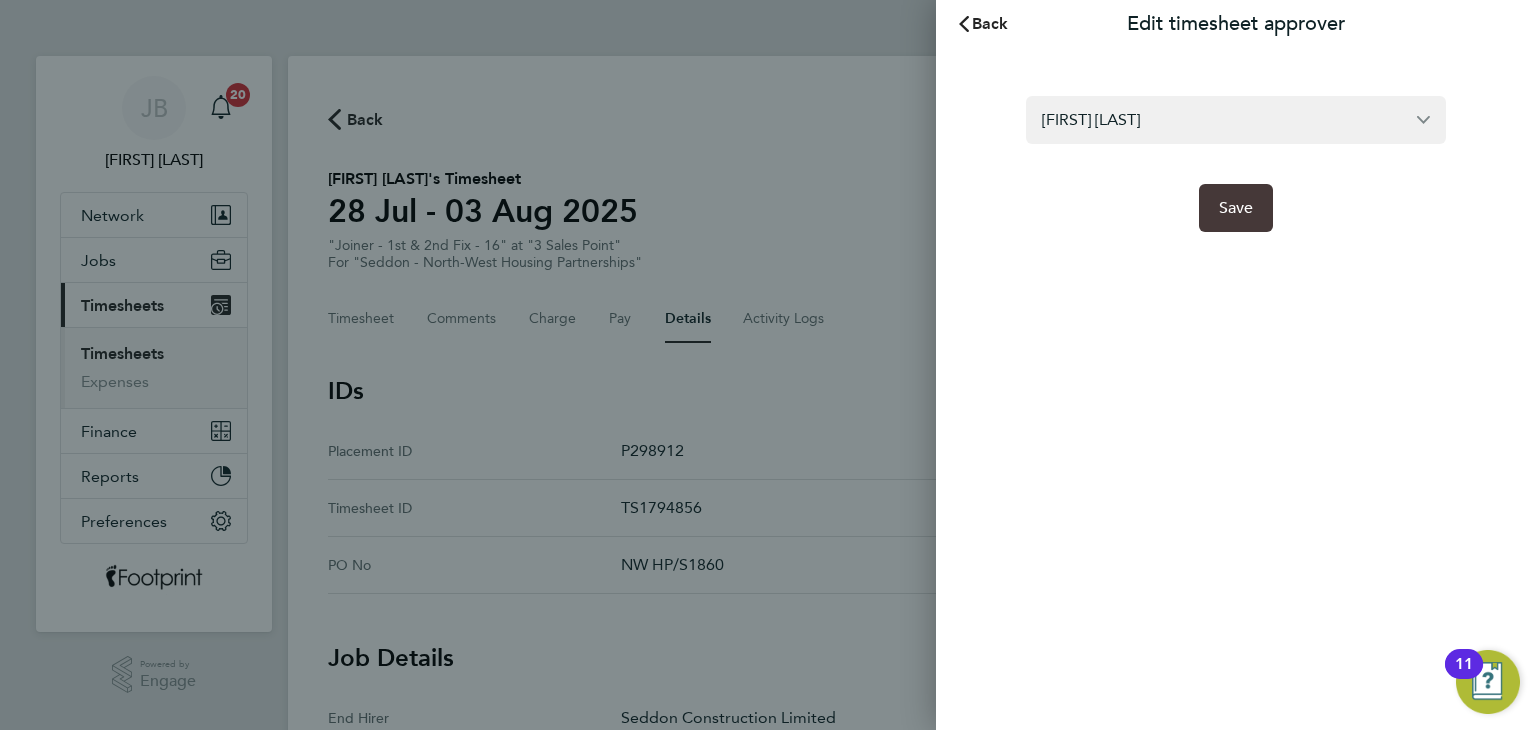 click on "Save" 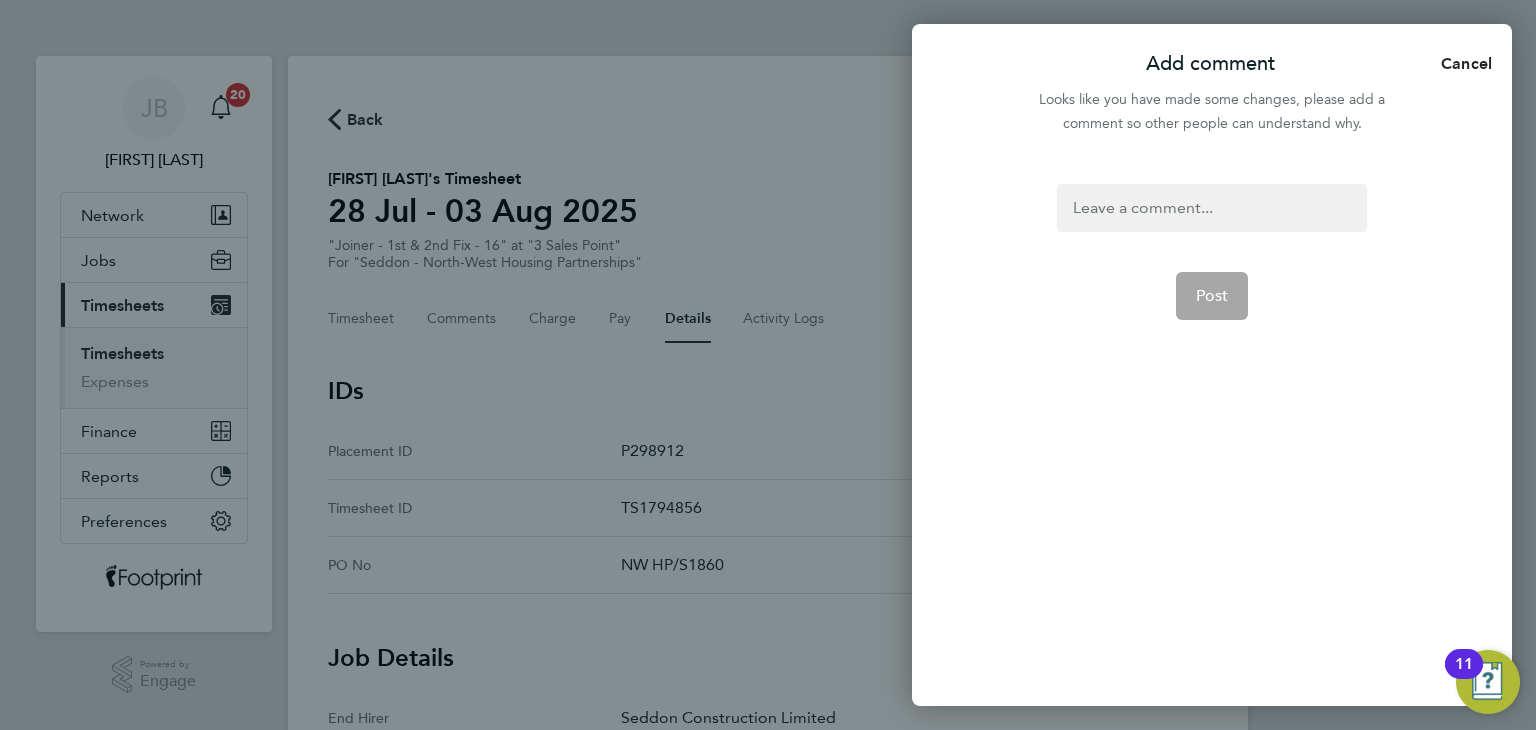 click at bounding box center [1211, 208] 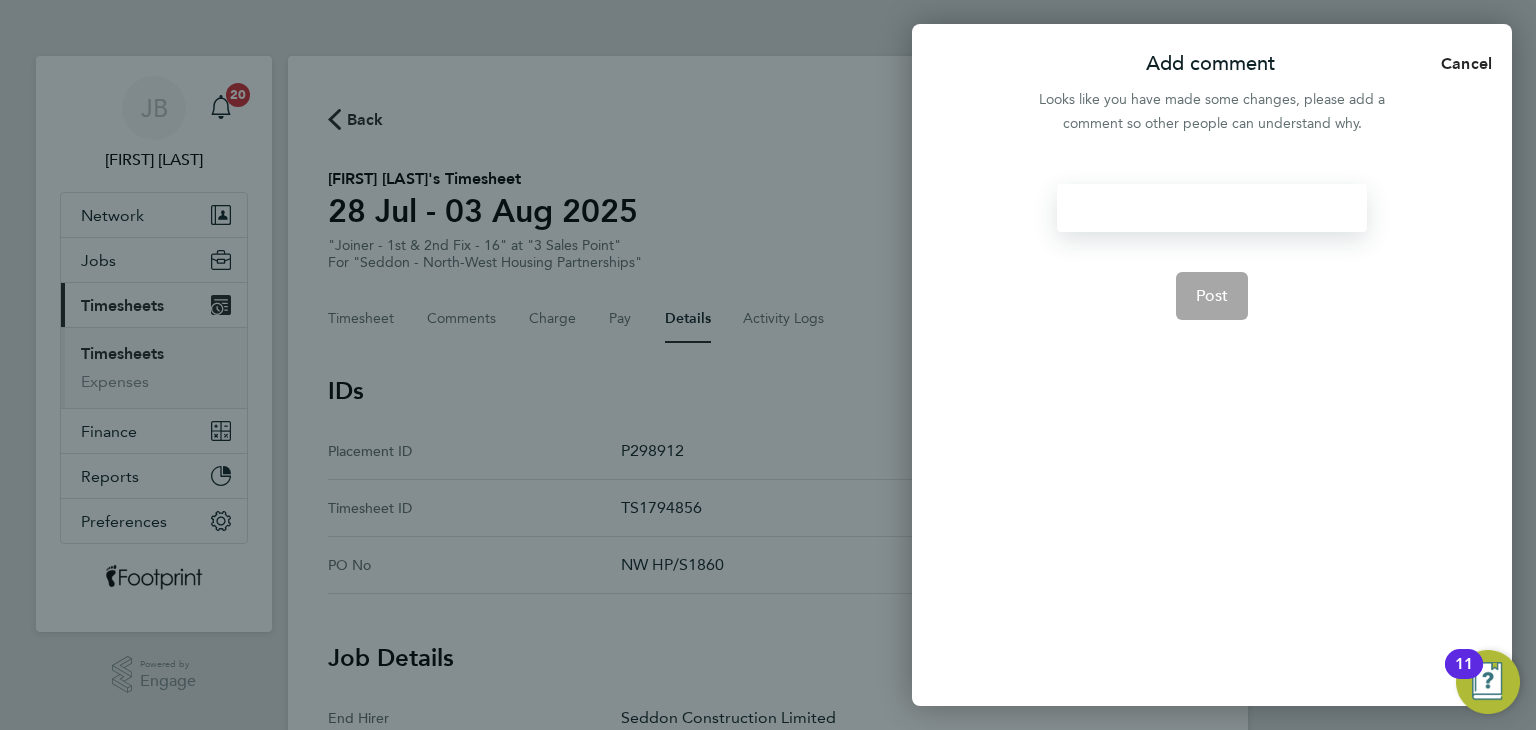 click at bounding box center [1211, 208] 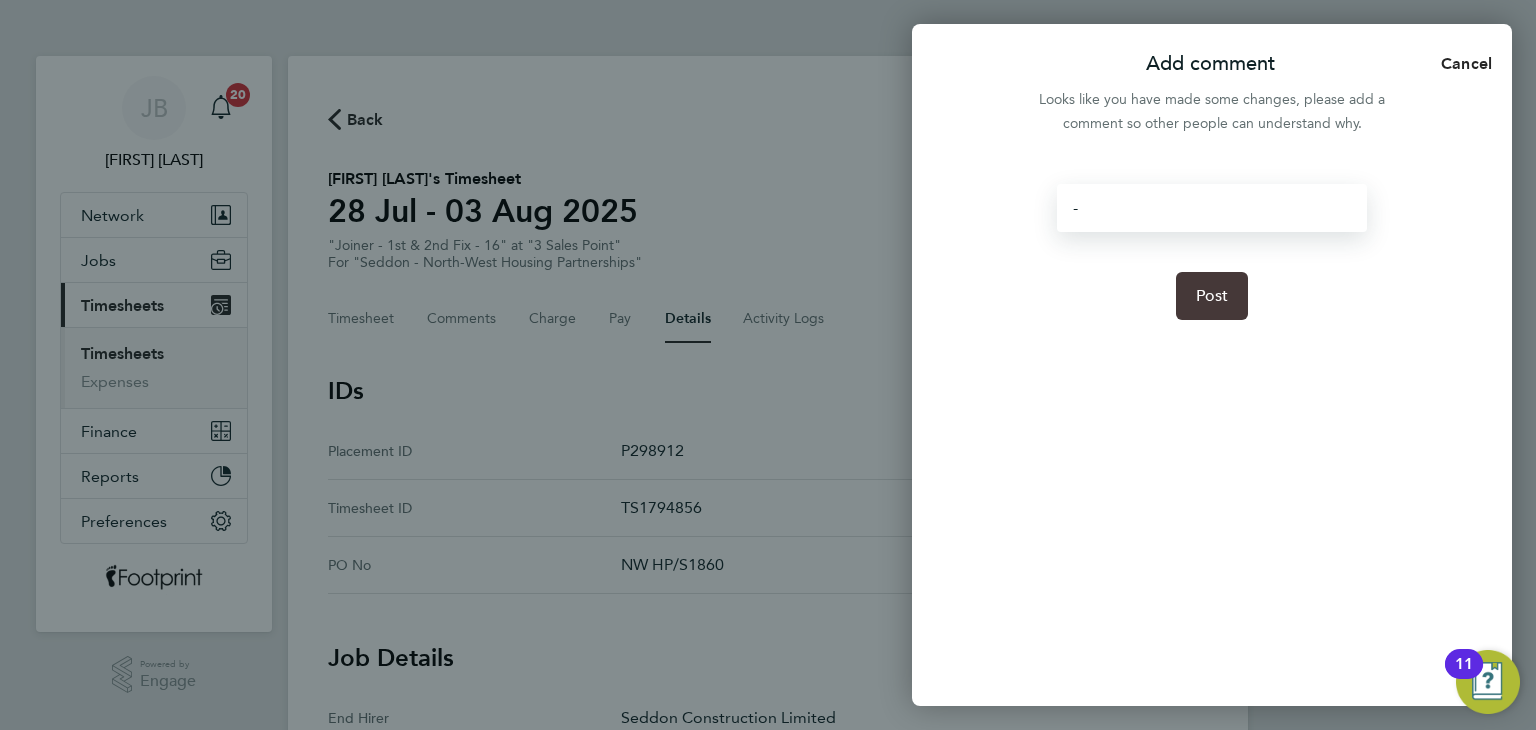 click on "Post" 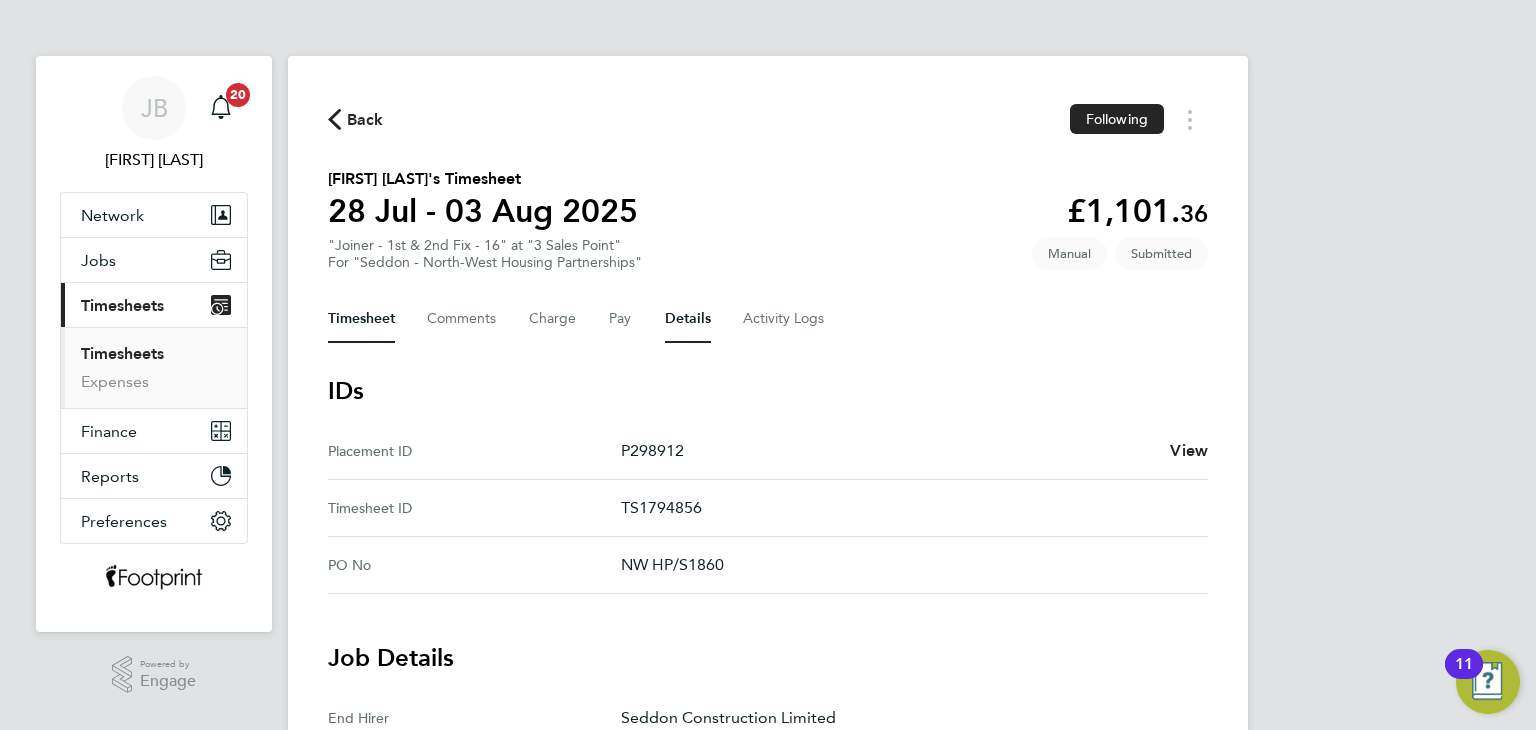 click on "Timesheet" at bounding box center (361, 319) 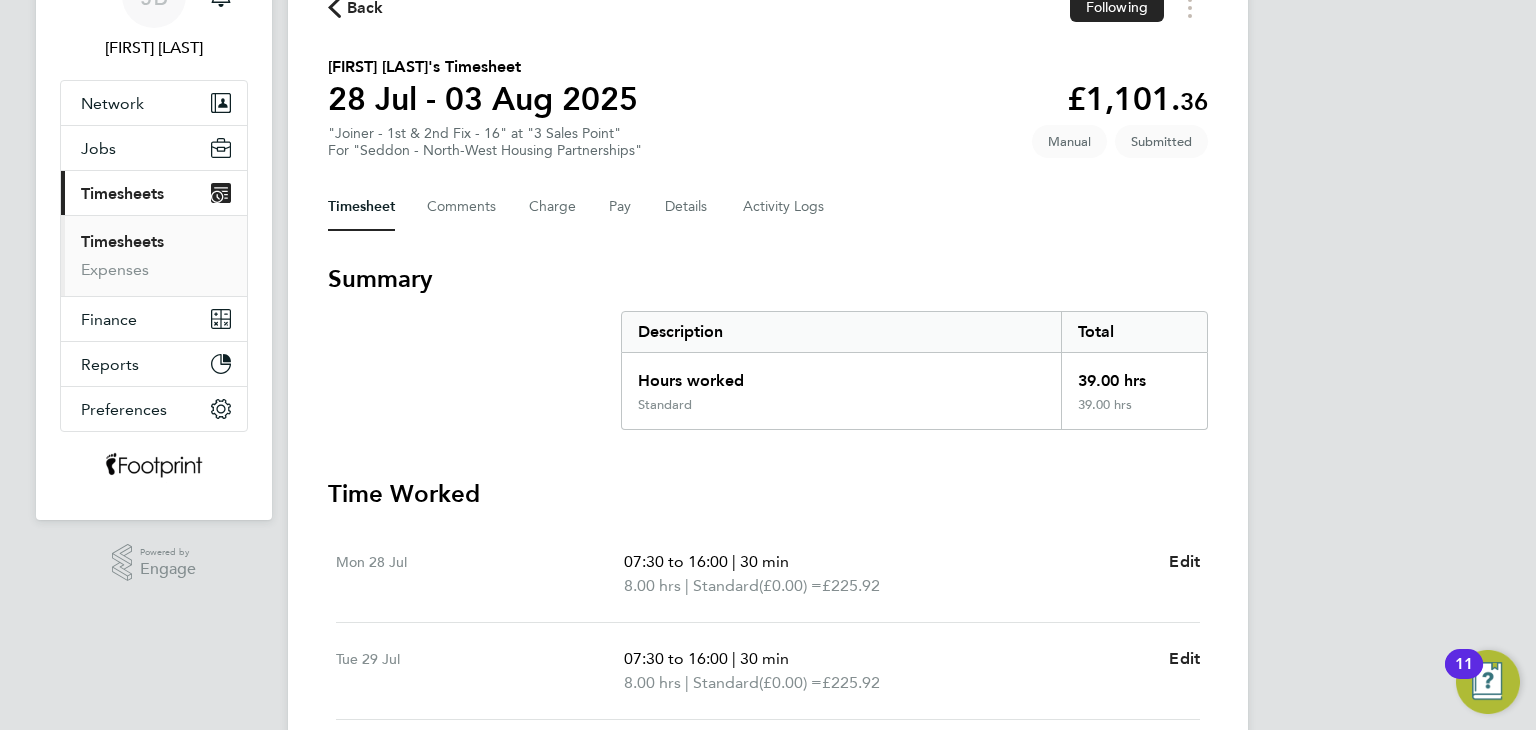 click on "Timesheets" at bounding box center (122, 241) 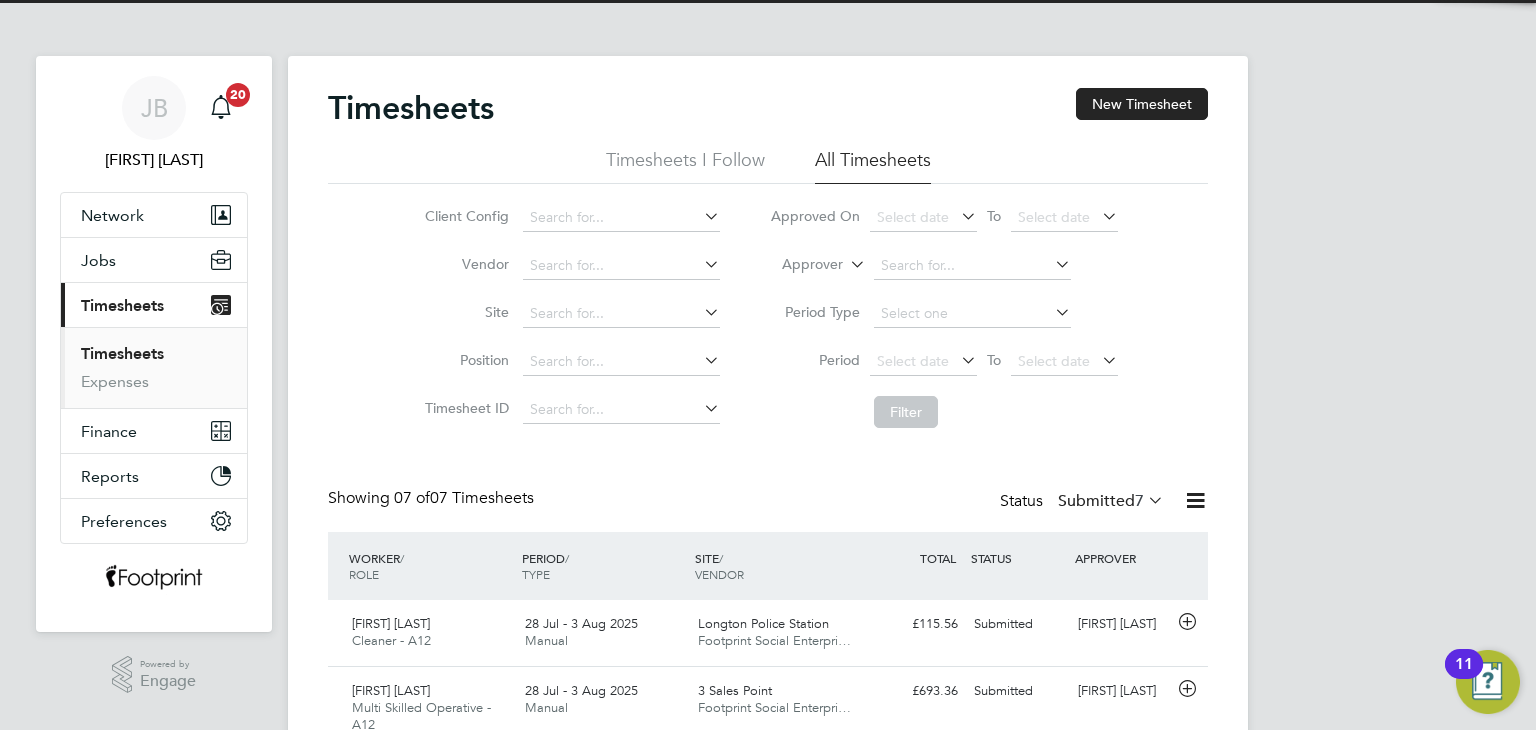 click on "Timesheets New Timesheet" 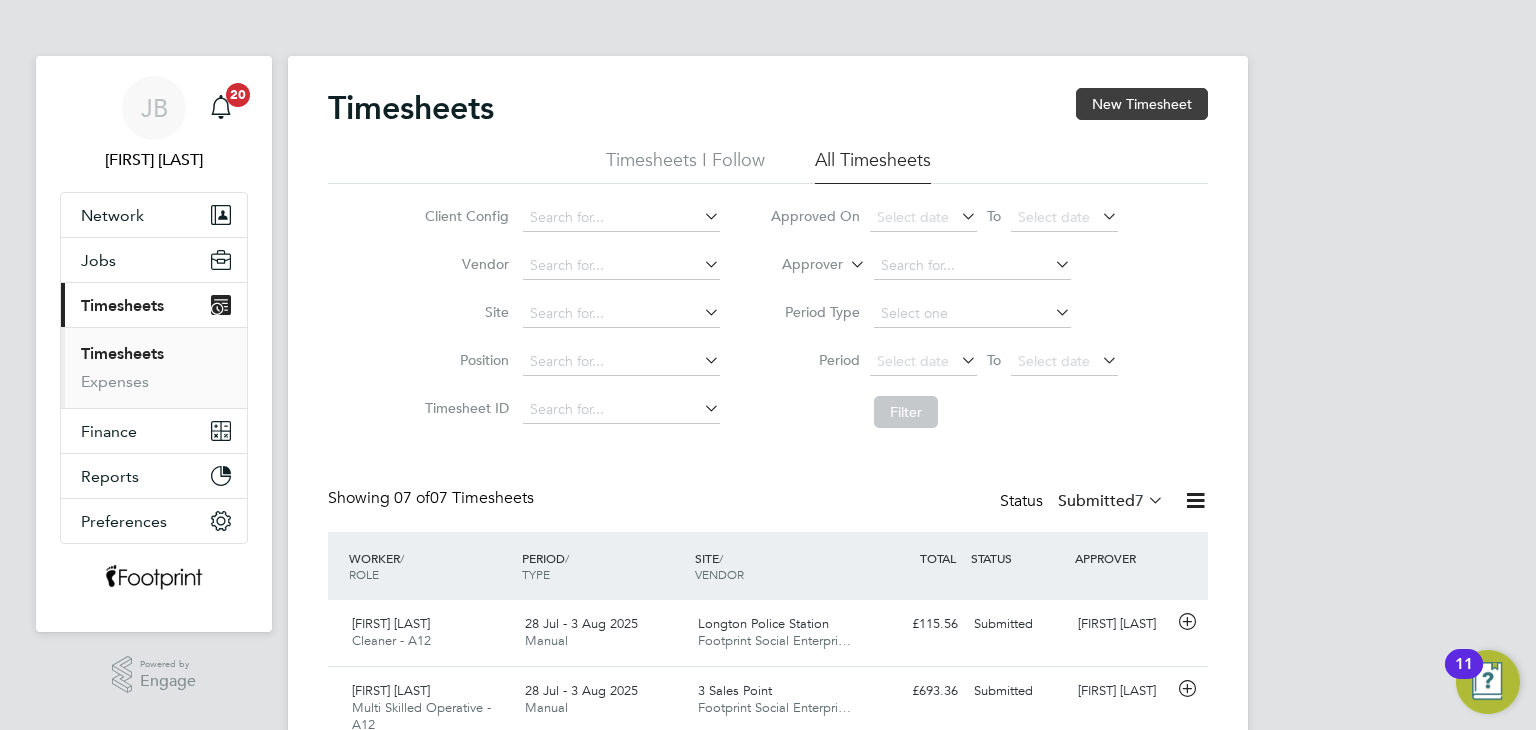 click on "New Timesheet" 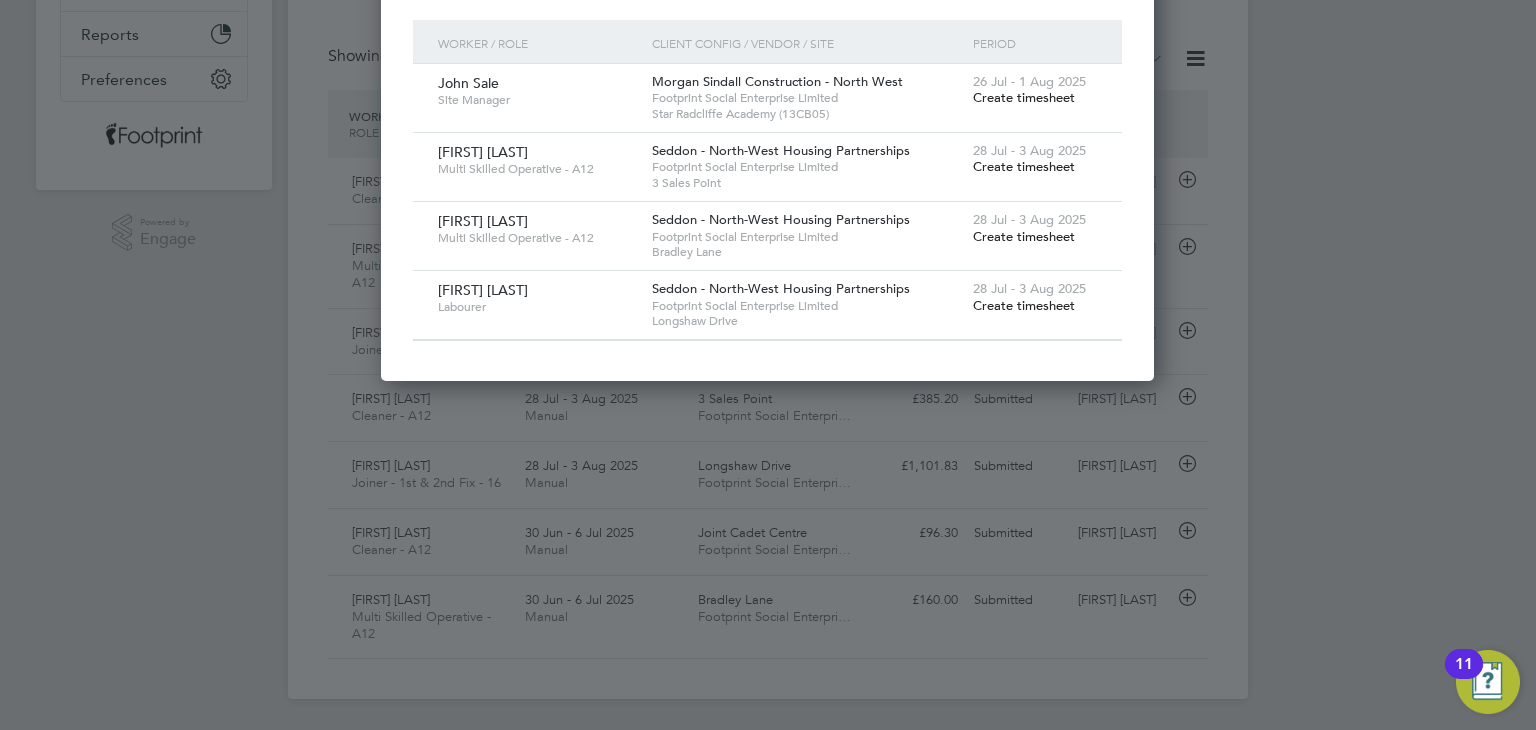 click on "Create timesheet" at bounding box center [1024, 305] 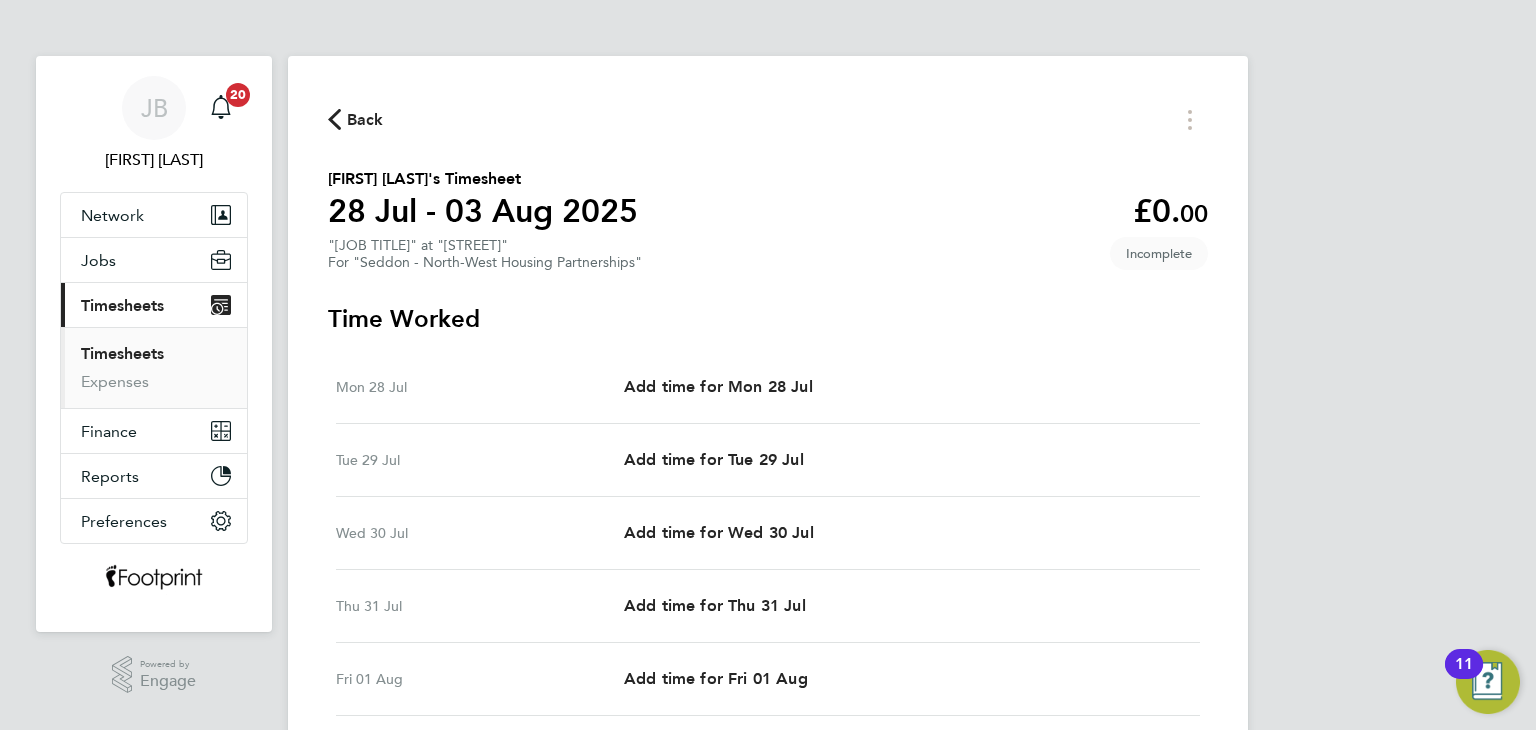 click on "Mon 28 Jul   Add time for Mon 28 Jul   Add time for Mon 28 Jul" at bounding box center (768, 387) 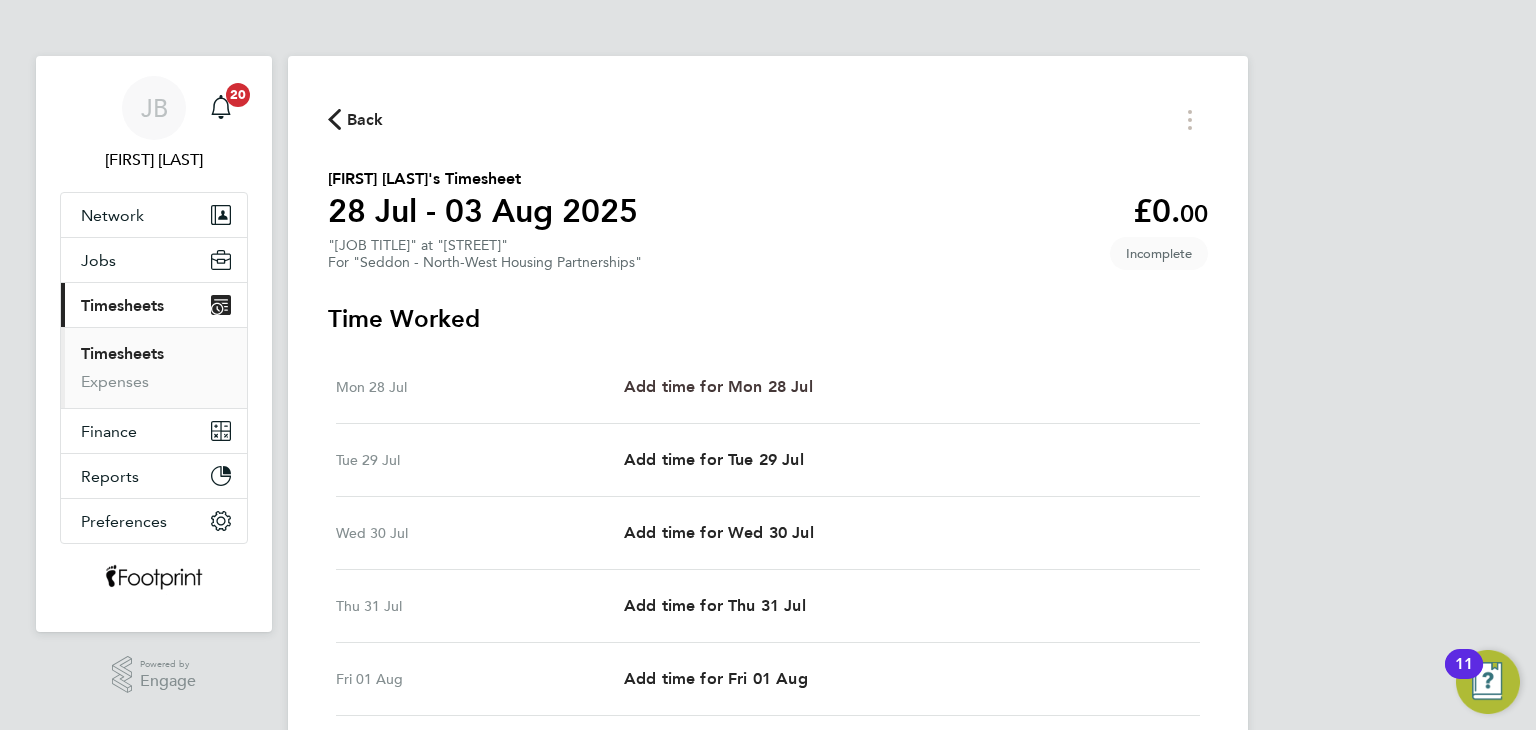 click on "Add time for Mon 28 Jul" at bounding box center (718, 386) 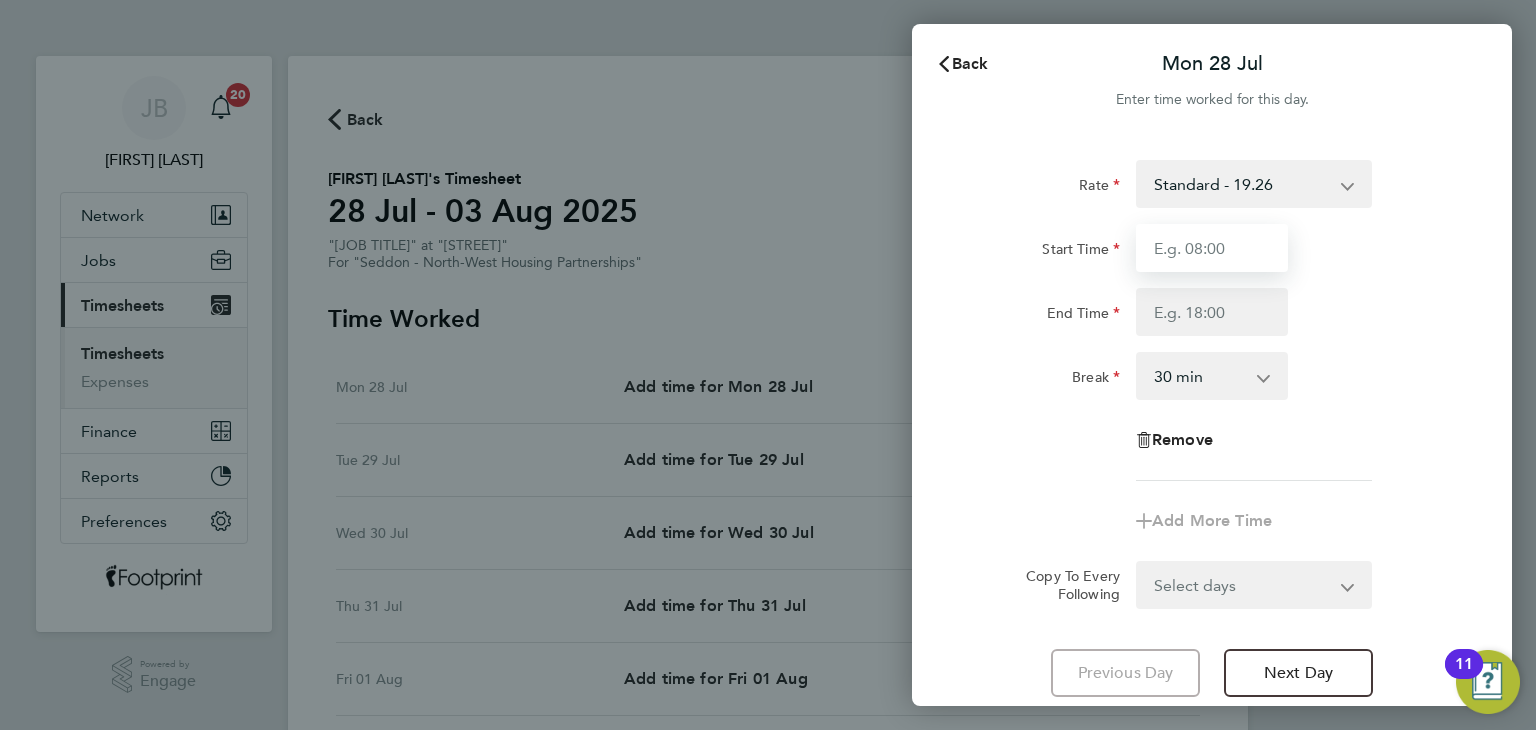 click on "Start Time" at bounding box center [1212, 248] 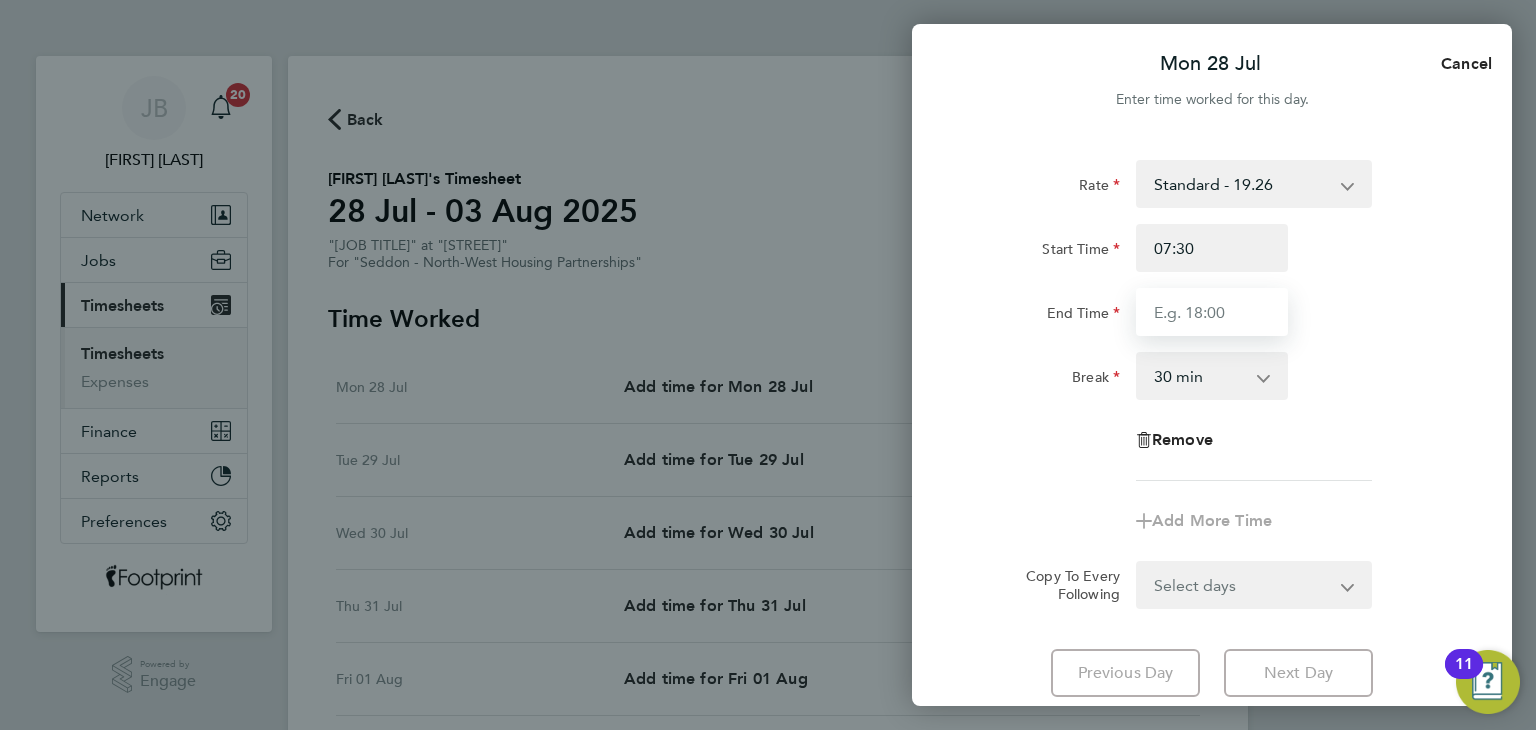 drag, startPoint x: 1228, startPoint y: 309, endPoint x: 1236, endPoint y: 336, distance: 28.160255 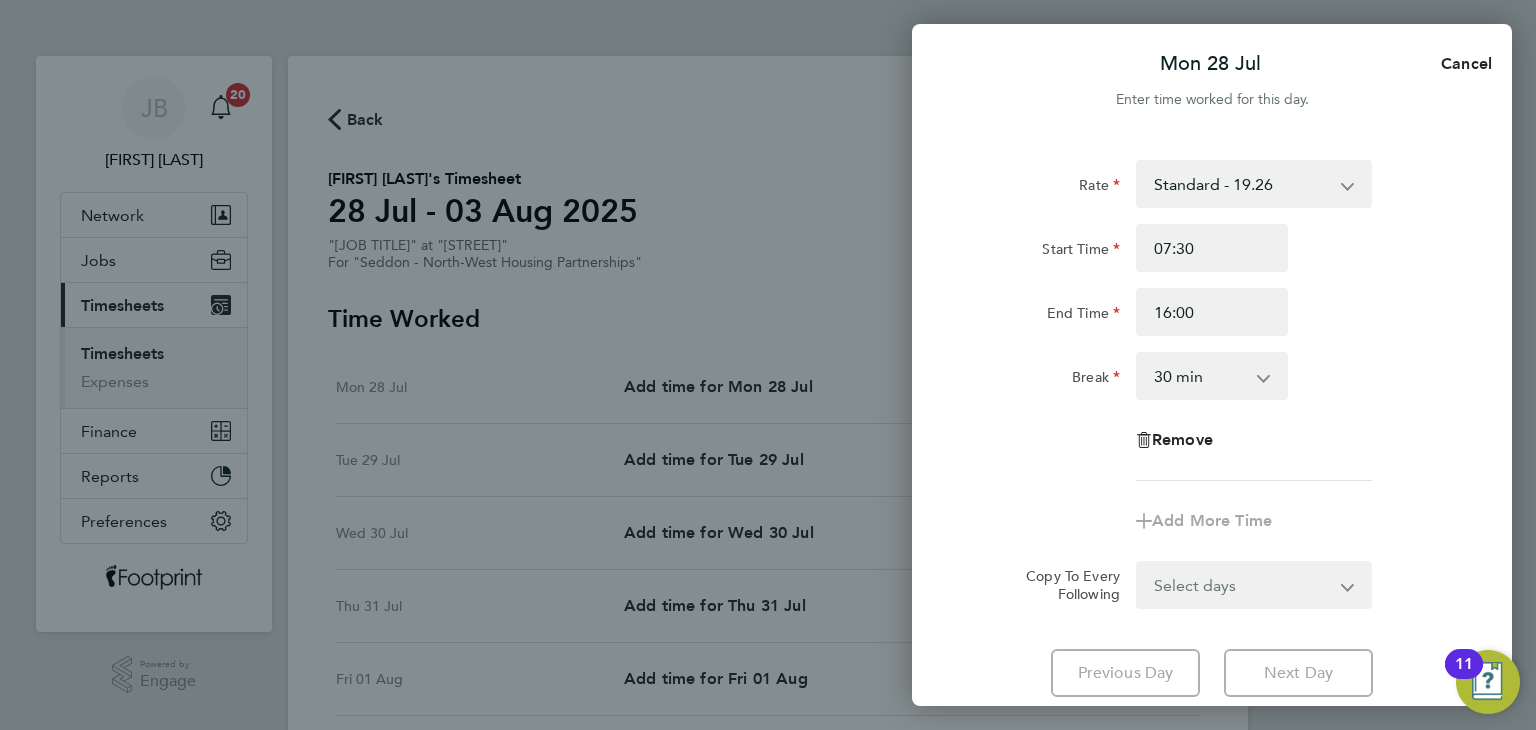 click on "Rate  Standard - 19.26
Start Time 07:30 End Time 16:00 Break  0 min   15 min   30 min   45 min   60 min   75 min   90 min
Remove
Add More Time  Copy To Every Following  Select days   Day   Weekday (Mon-Fri)   Weekend (Sat-Sun)   Tuesday   Wednesday   Thursday   Friday   Saturday   Sunday" 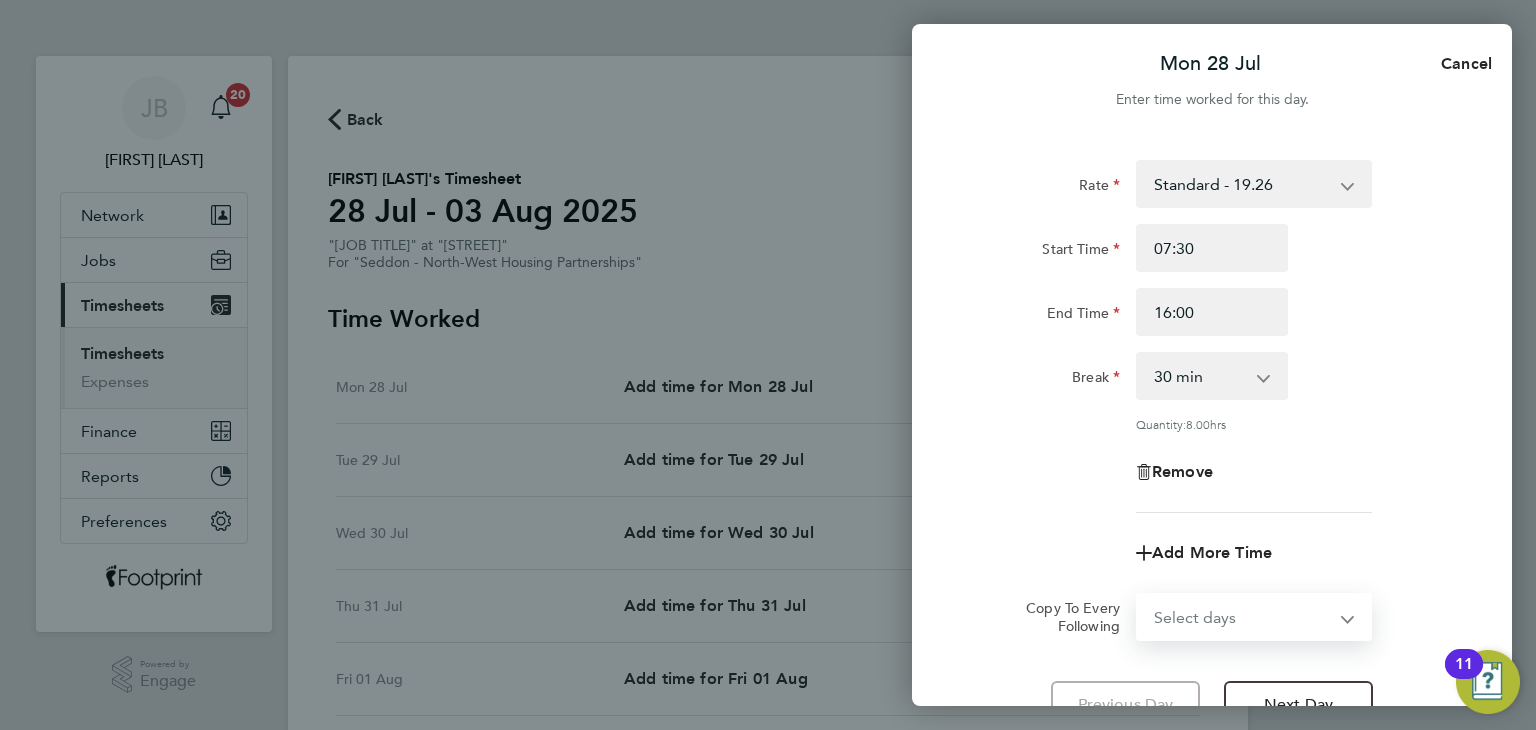 select on "WEEKDAY" 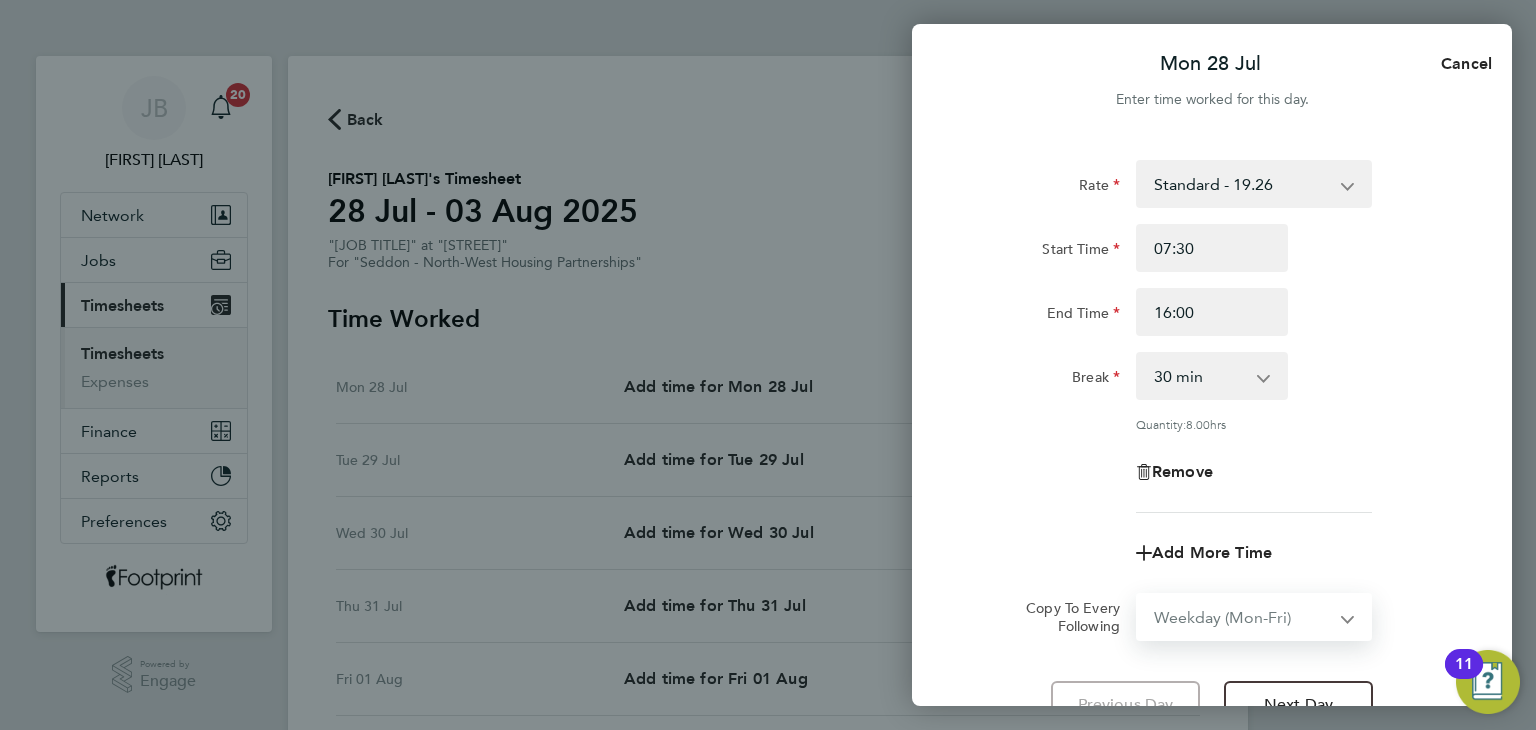 click on "Select days   Day   Weekday (Mon-Fri)   Weekend (Sat-Sun)   Tuesday   Wednesday   Thursday   Friday   Saturday   Sunday" at bounding box center [1243, 617] 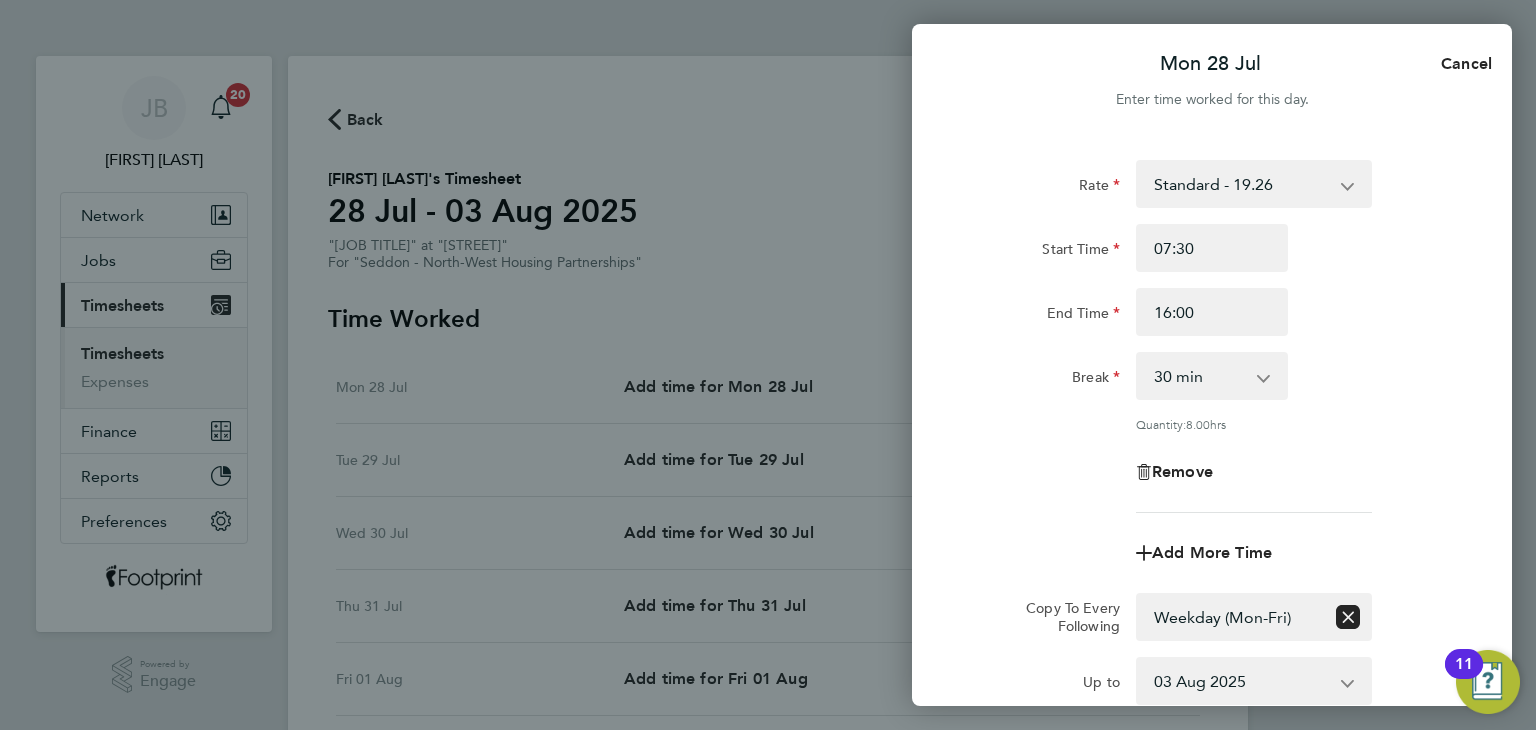 click on "Remove" 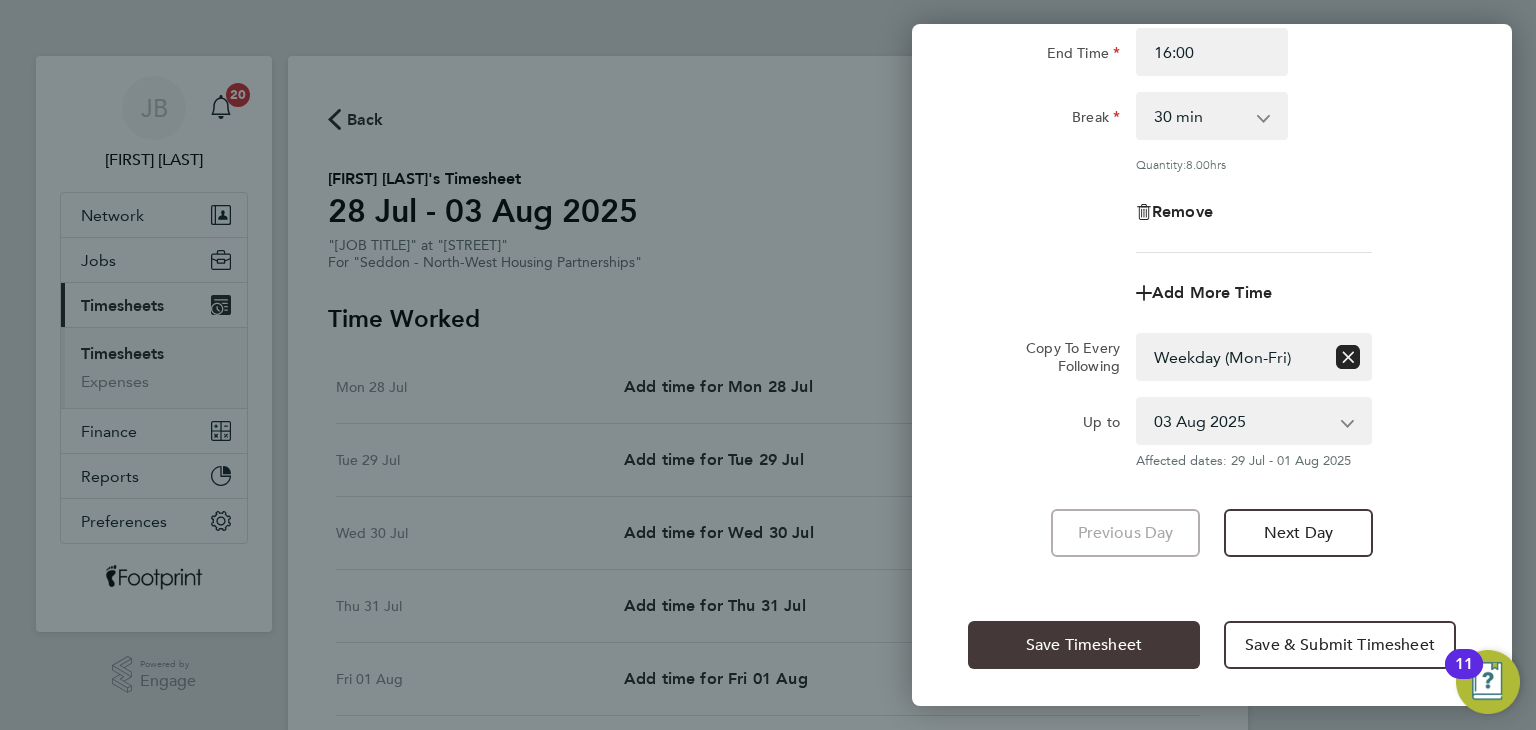 click on "Save Timesheet" 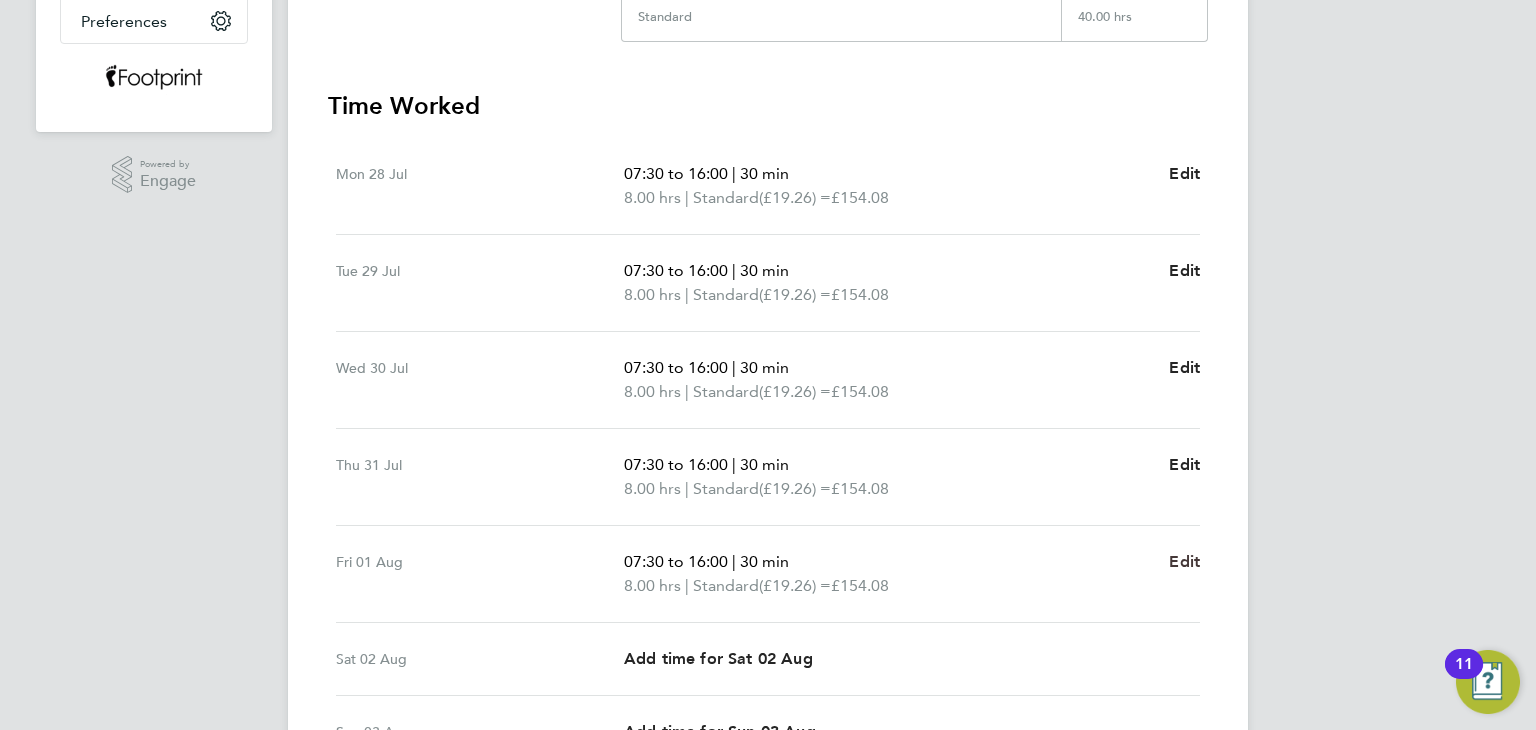 click on "Edit" at bounding box center (1184, 561) 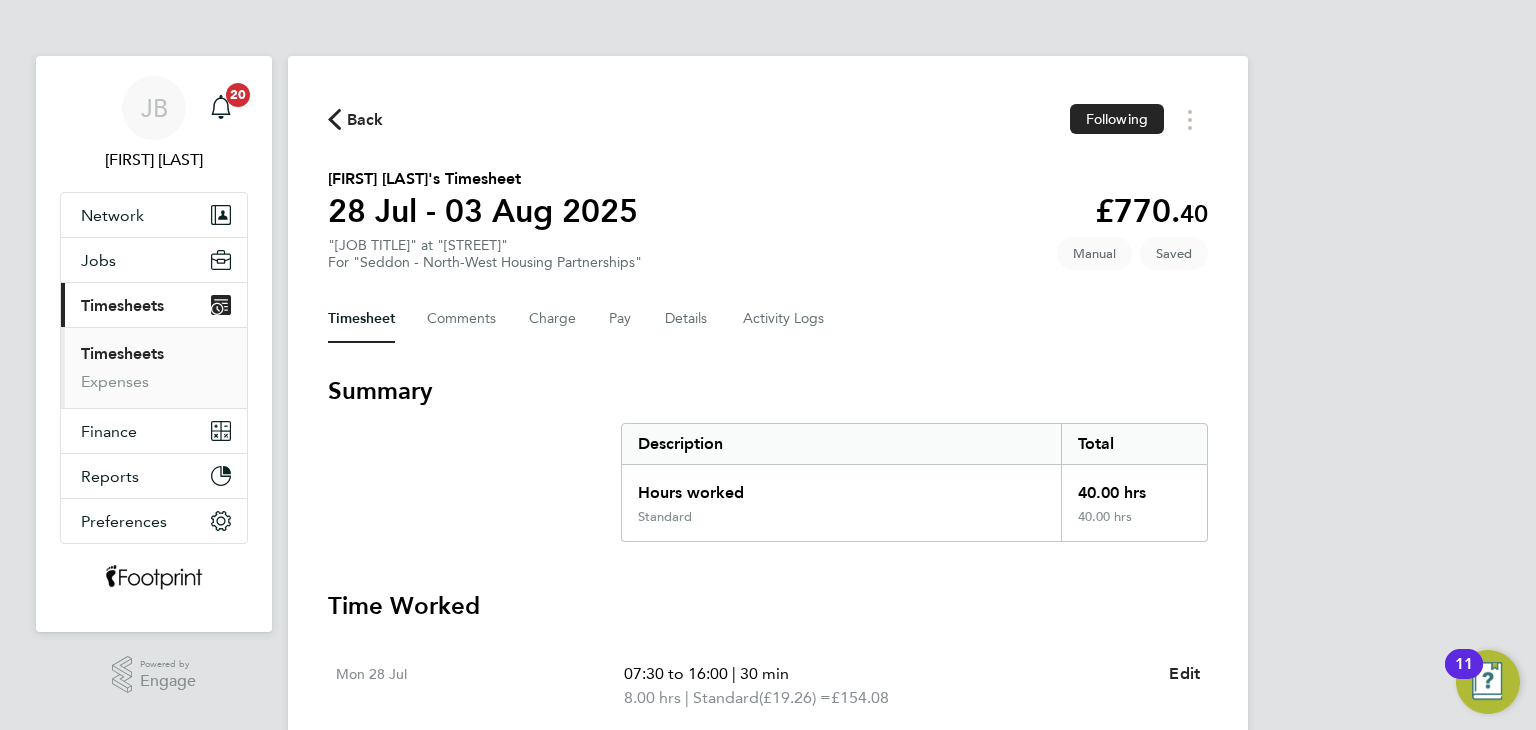select on "30" 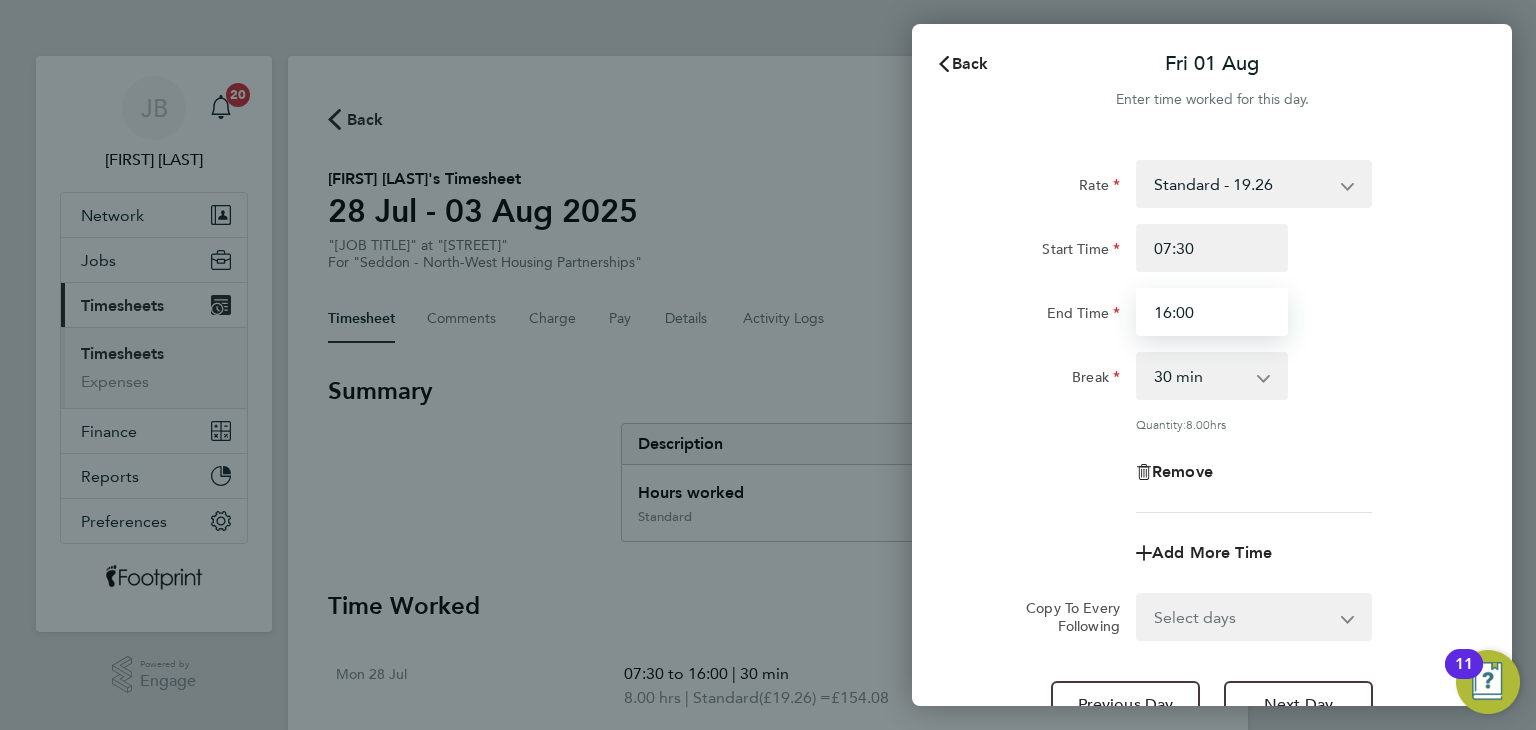 drag, startPoint x: 1237, startPoint y: 314, endPoint x: 1028, endPoint y: 327, distance: 209.40392 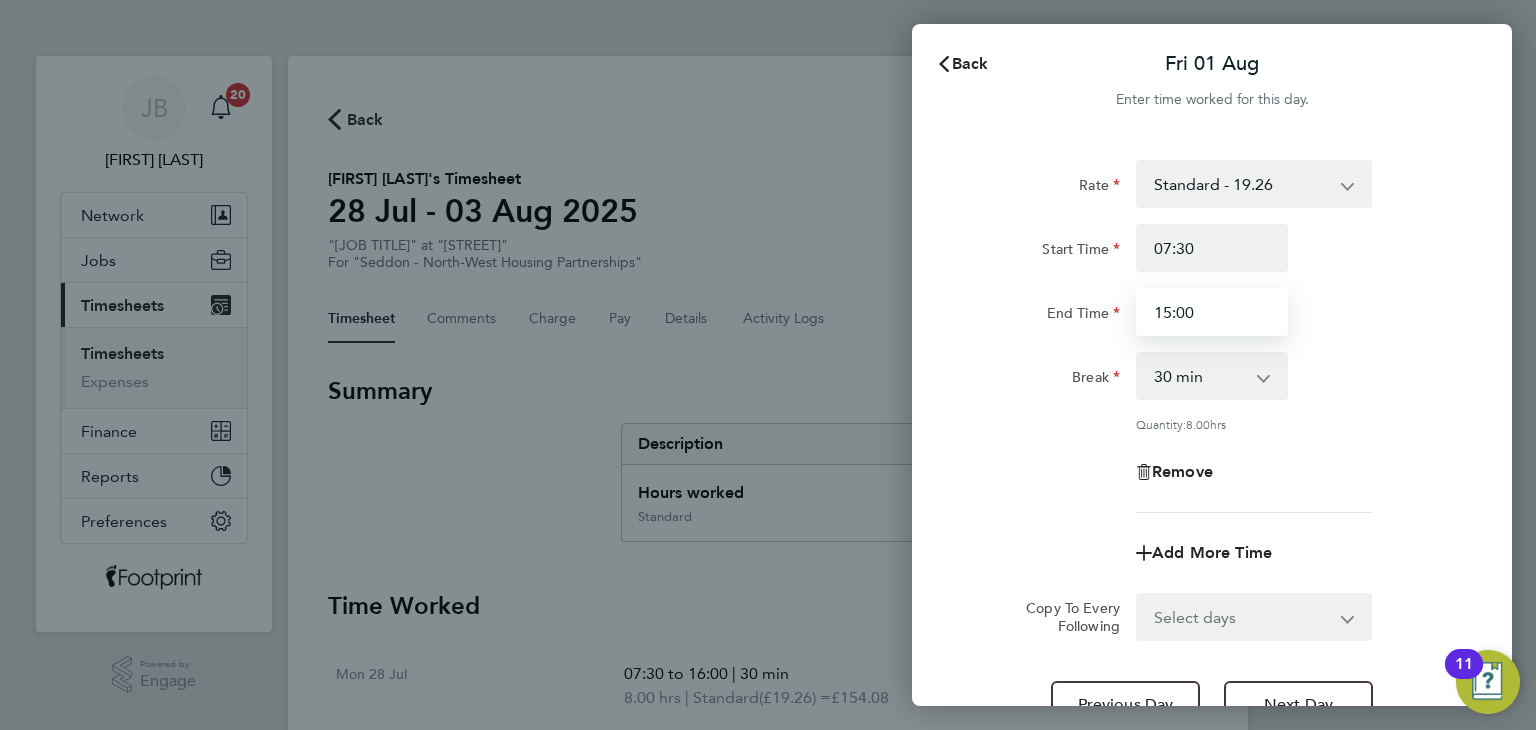 type on "15:00" 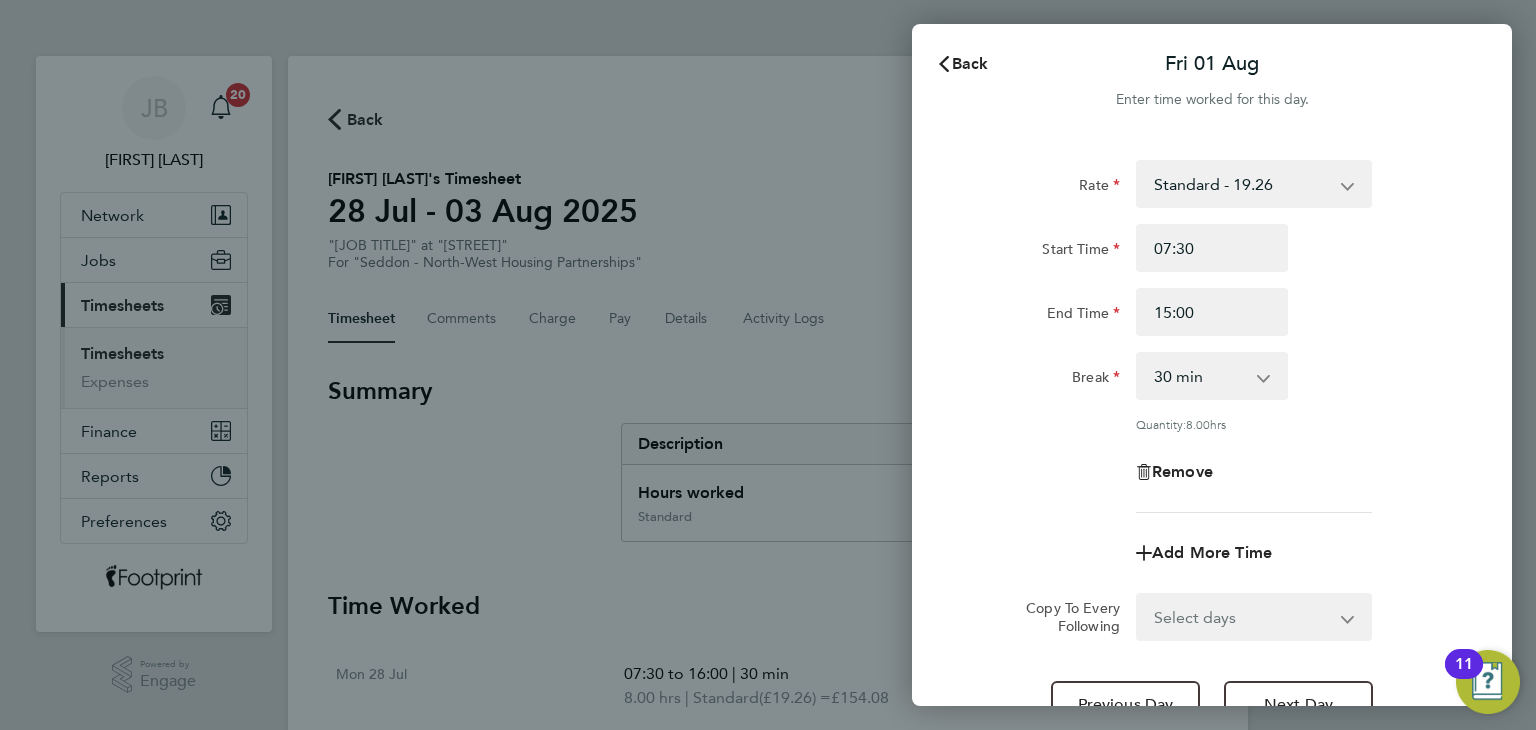 click on "End Time" 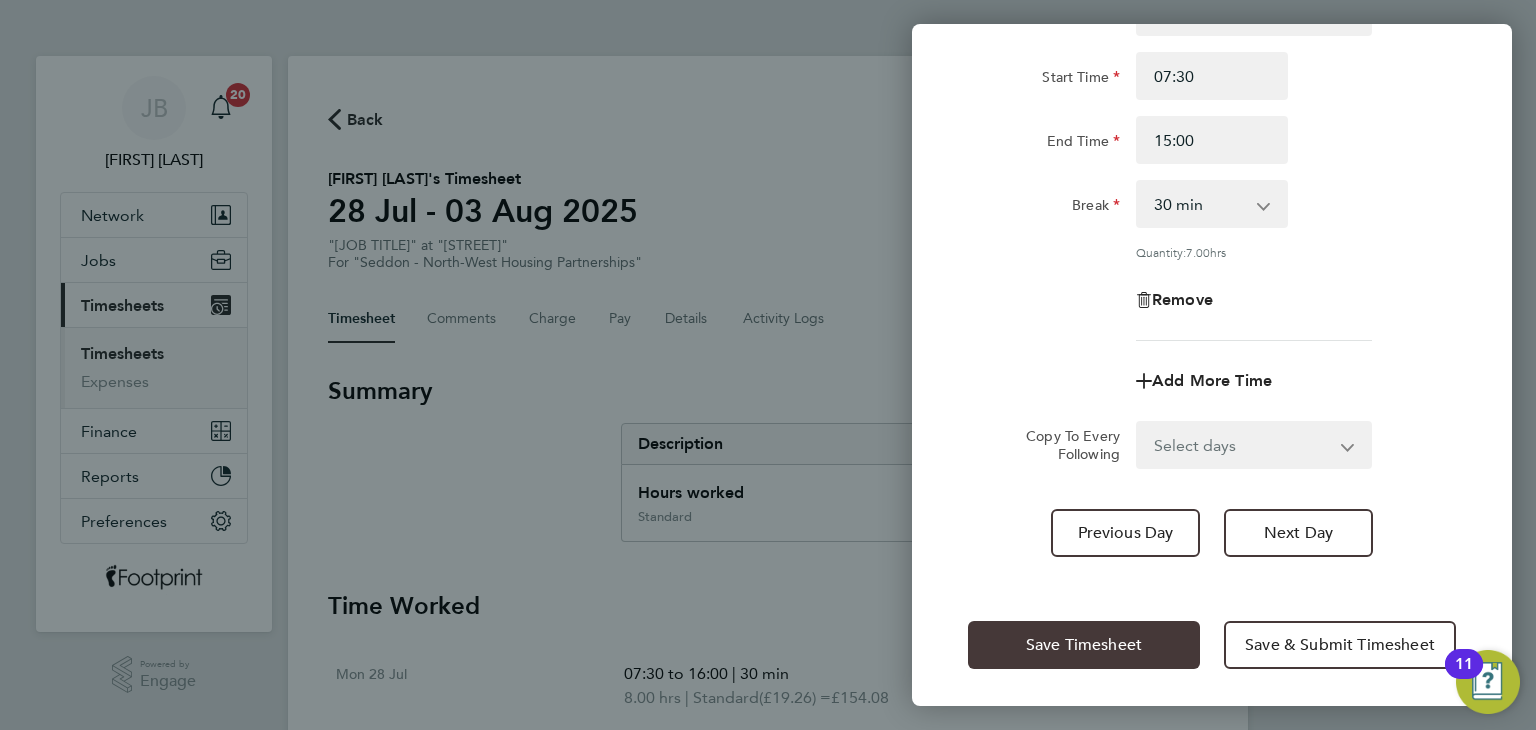 click on "Save Timesheet" 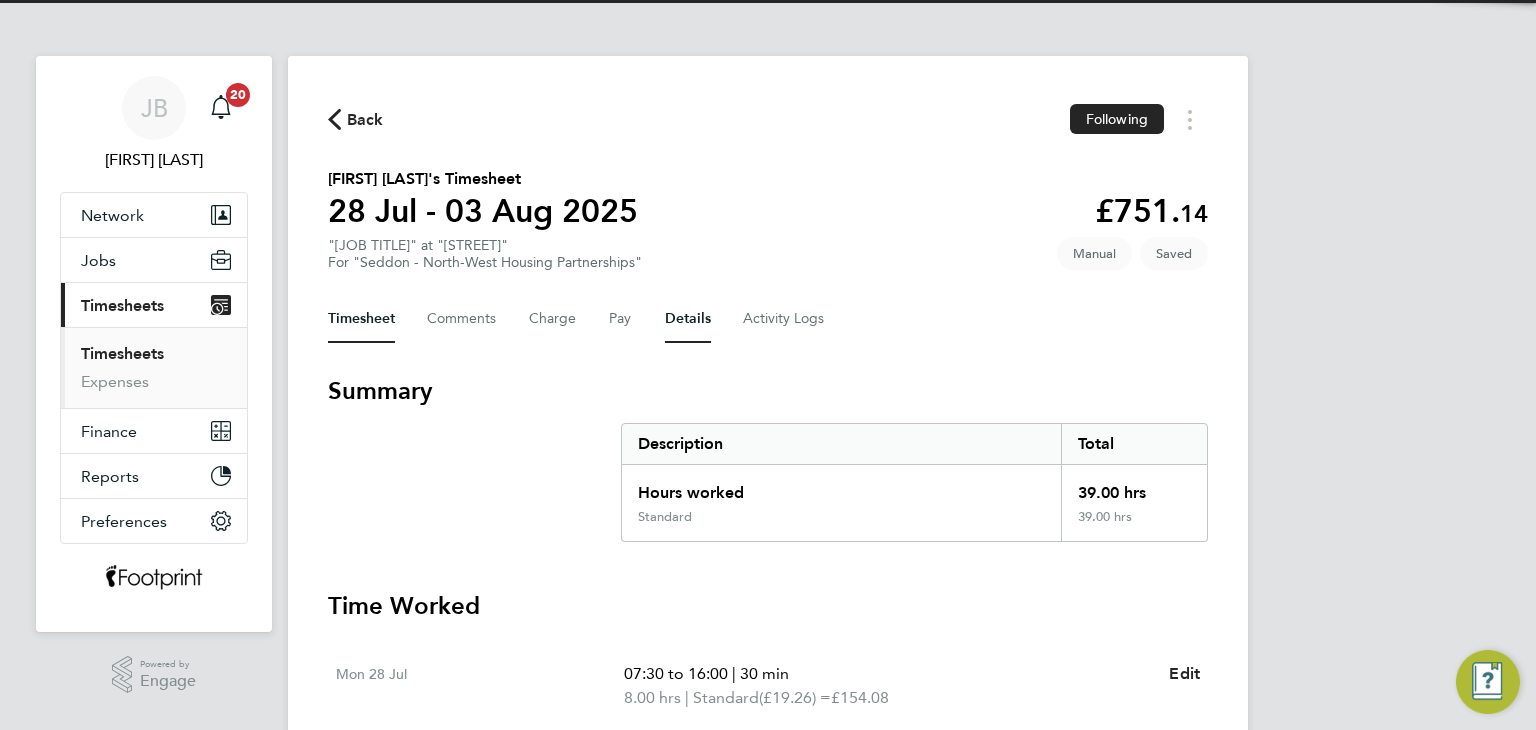 click on "Details" at bounding box center [688, 319] 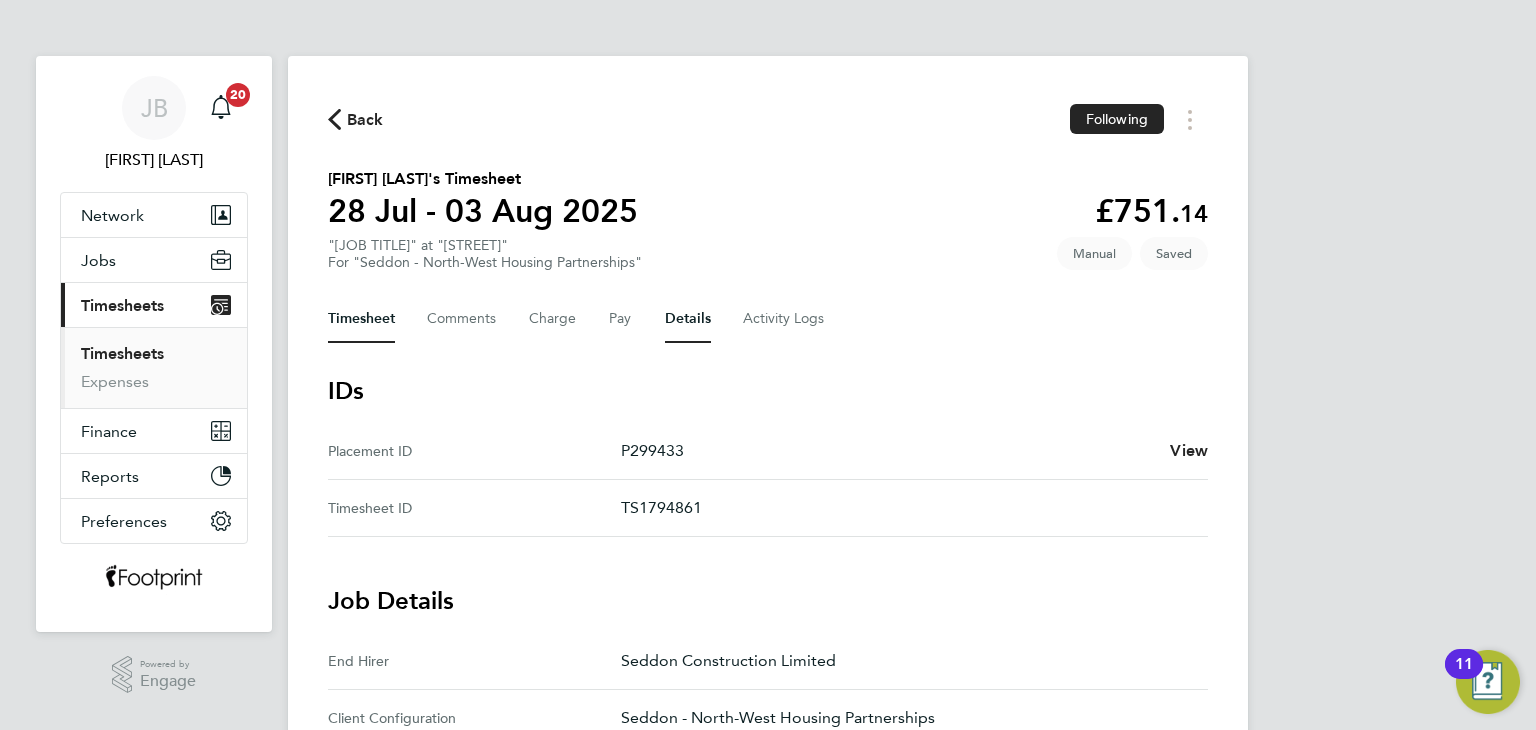 click on "Timesheet" at bounding box center (361, 319) 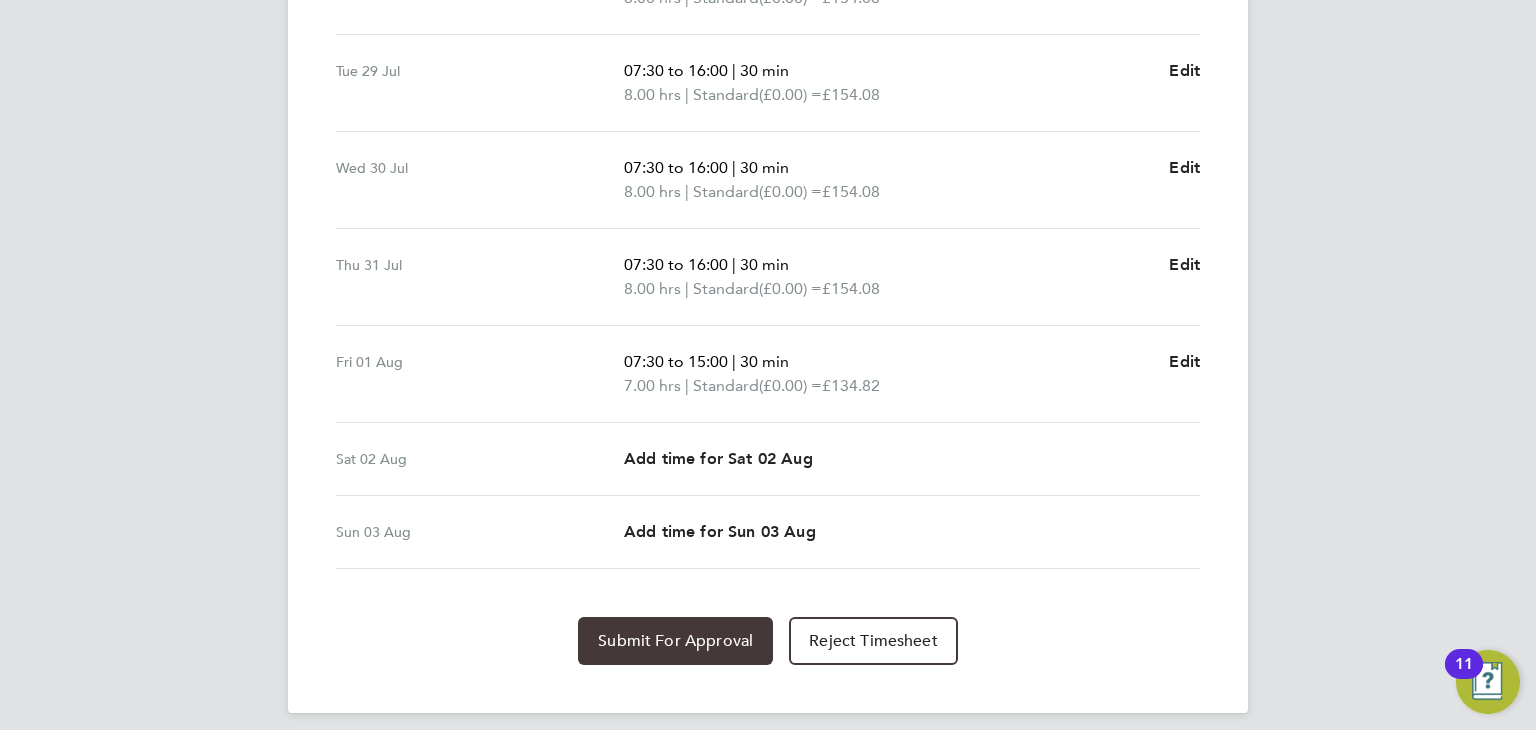 click on "Submit For Approval" 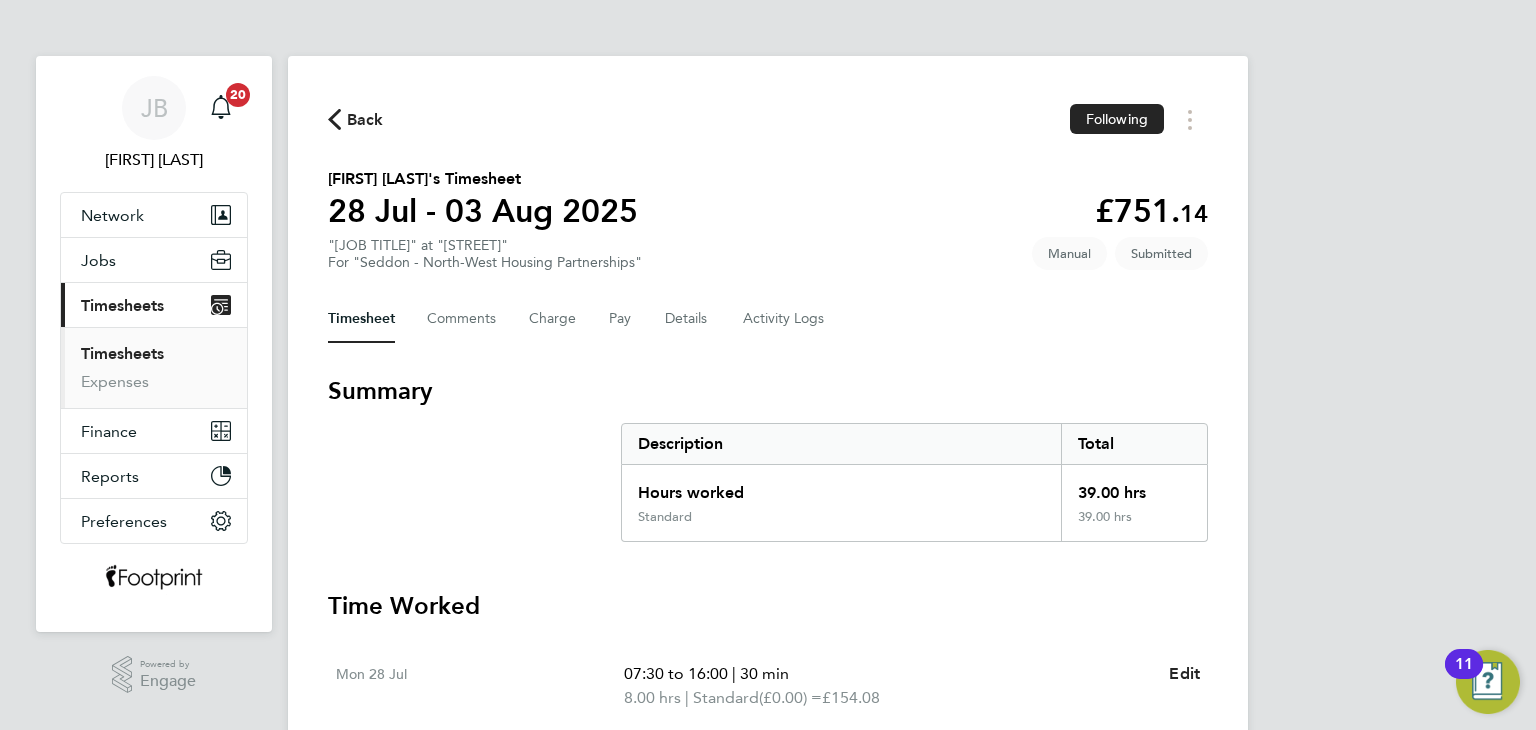 click on "Timesheets" at bounding box center [122, 353] 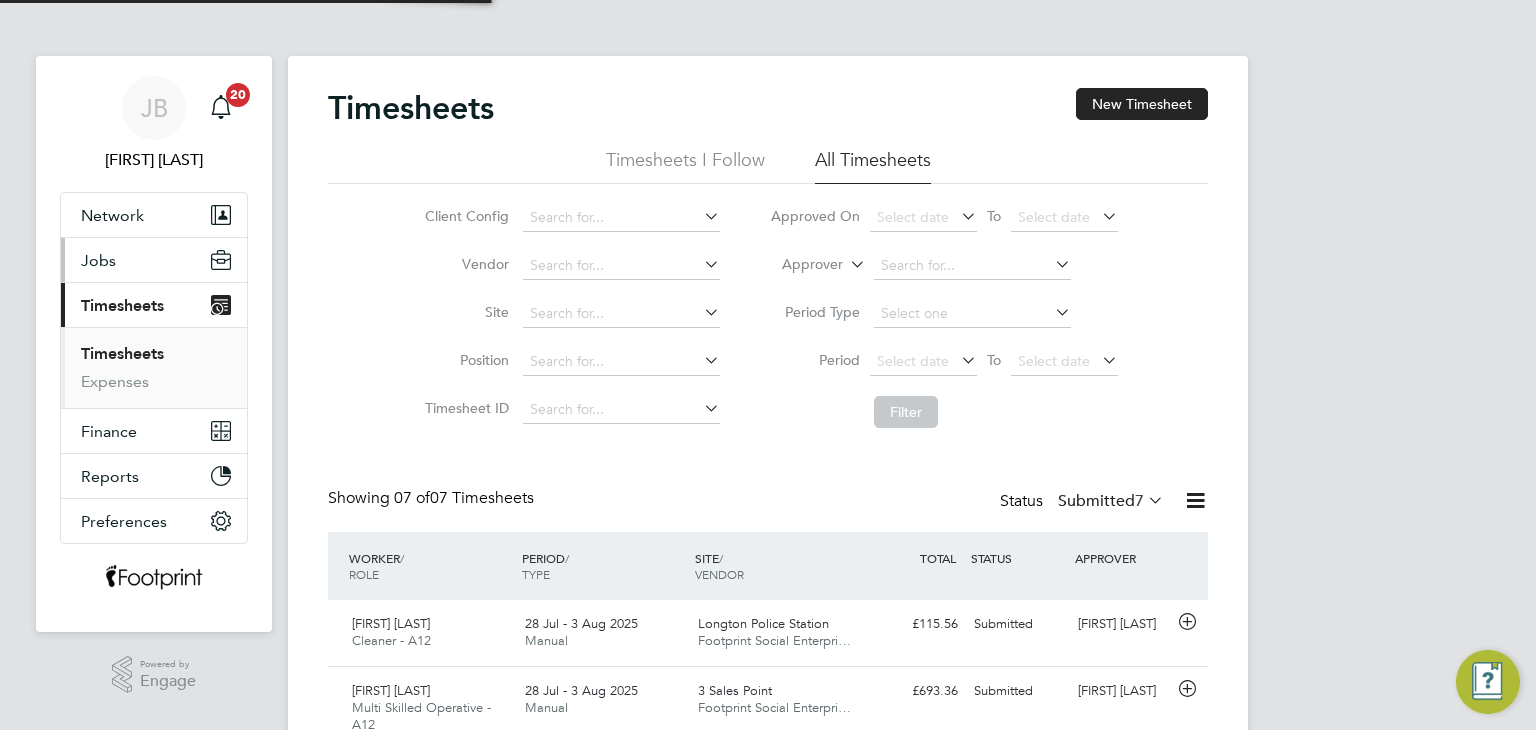 click on "Jobs" at bounding box center [98, 260] 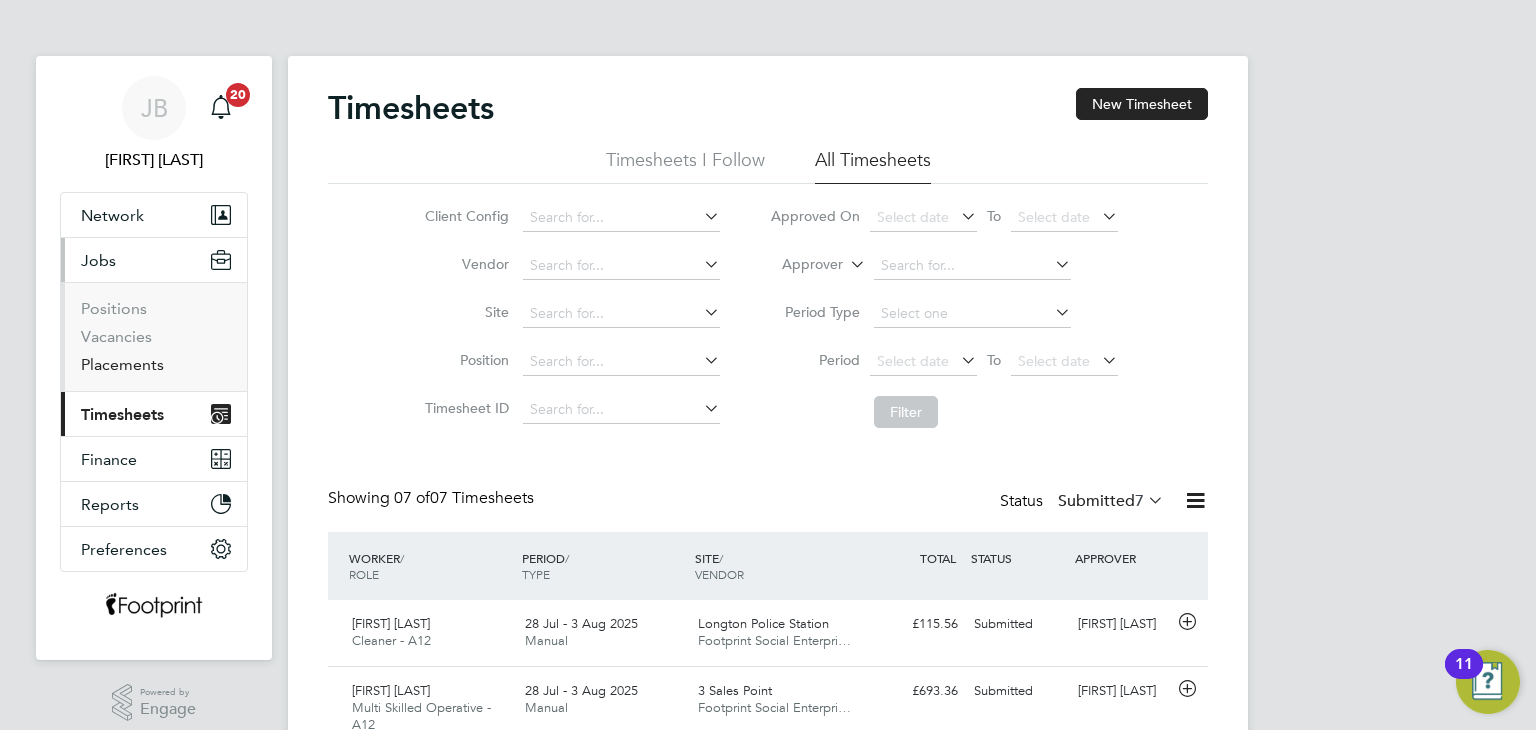 click on "Placements" at bounding box center (122, 364) 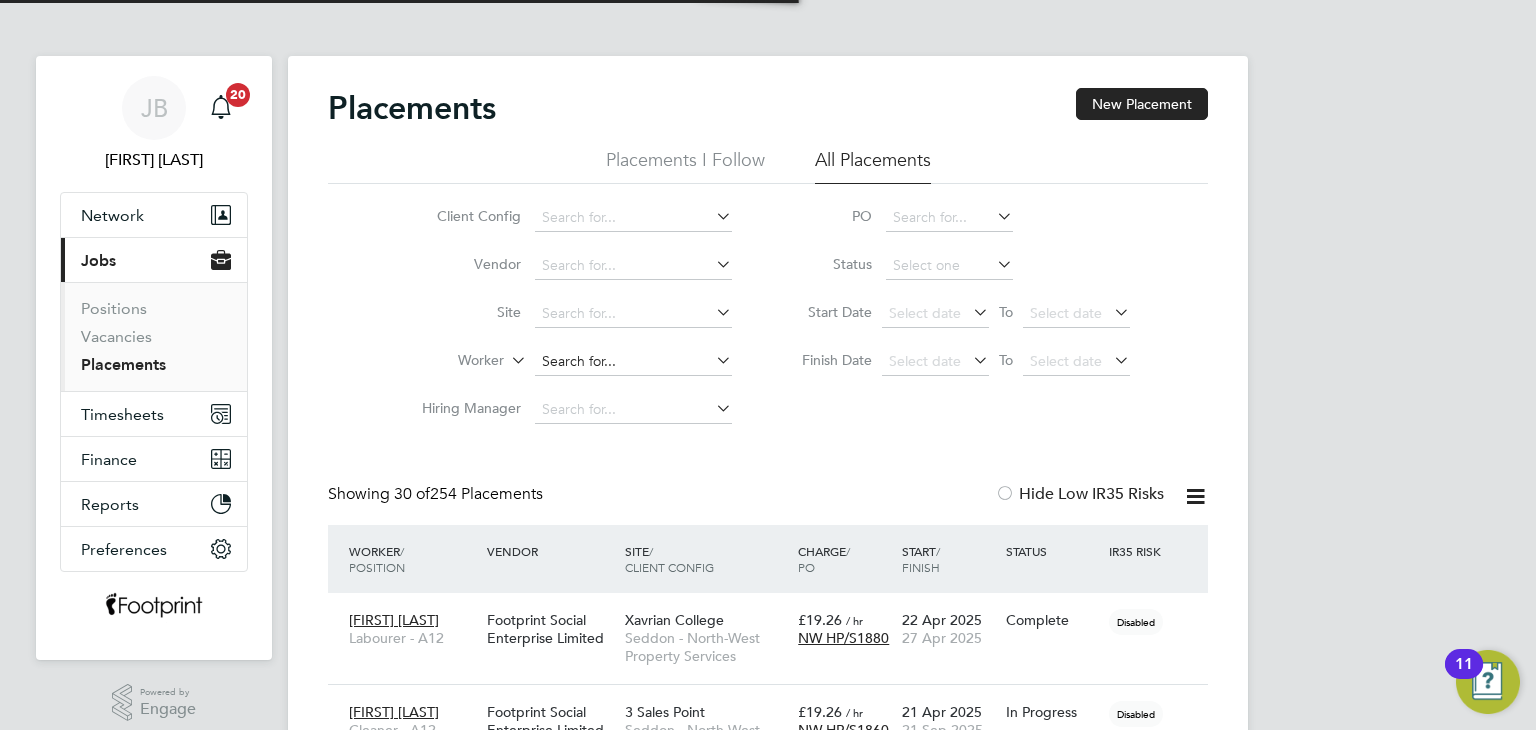 click 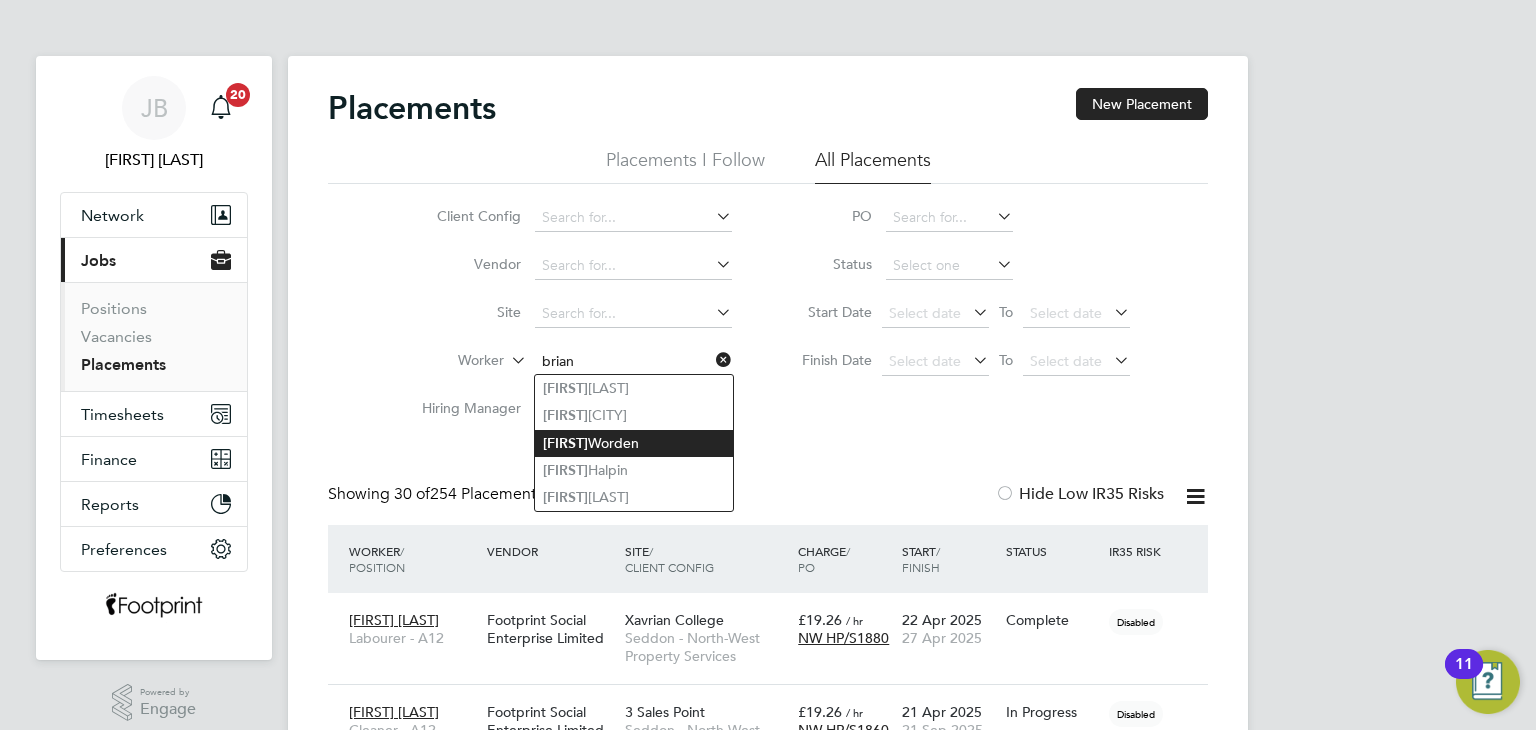 click on "[FIRST]  [LAST]" 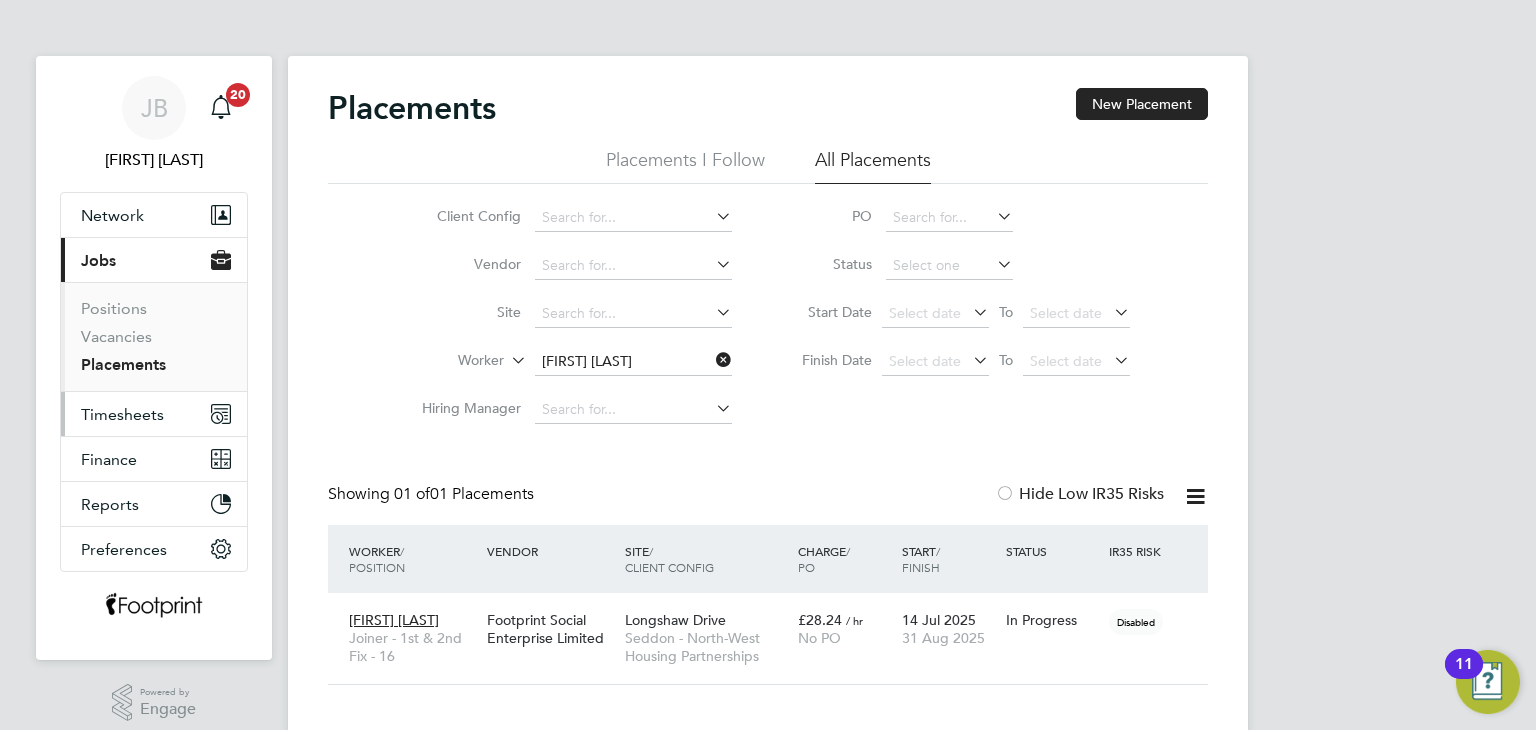 click on "Timesheets" at bounding box center [154, 414] 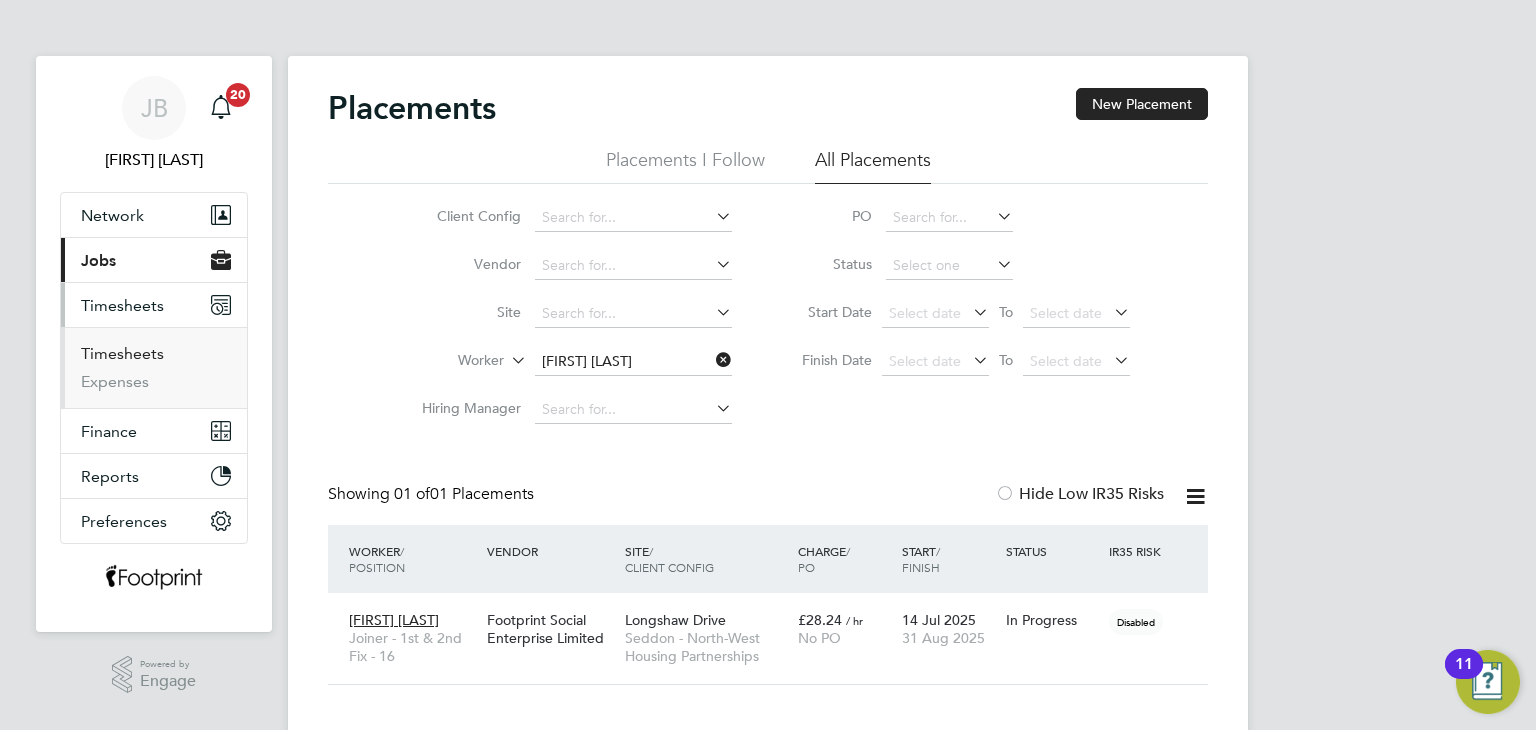 click on "Timesheets" at bounding box center (122, 353) 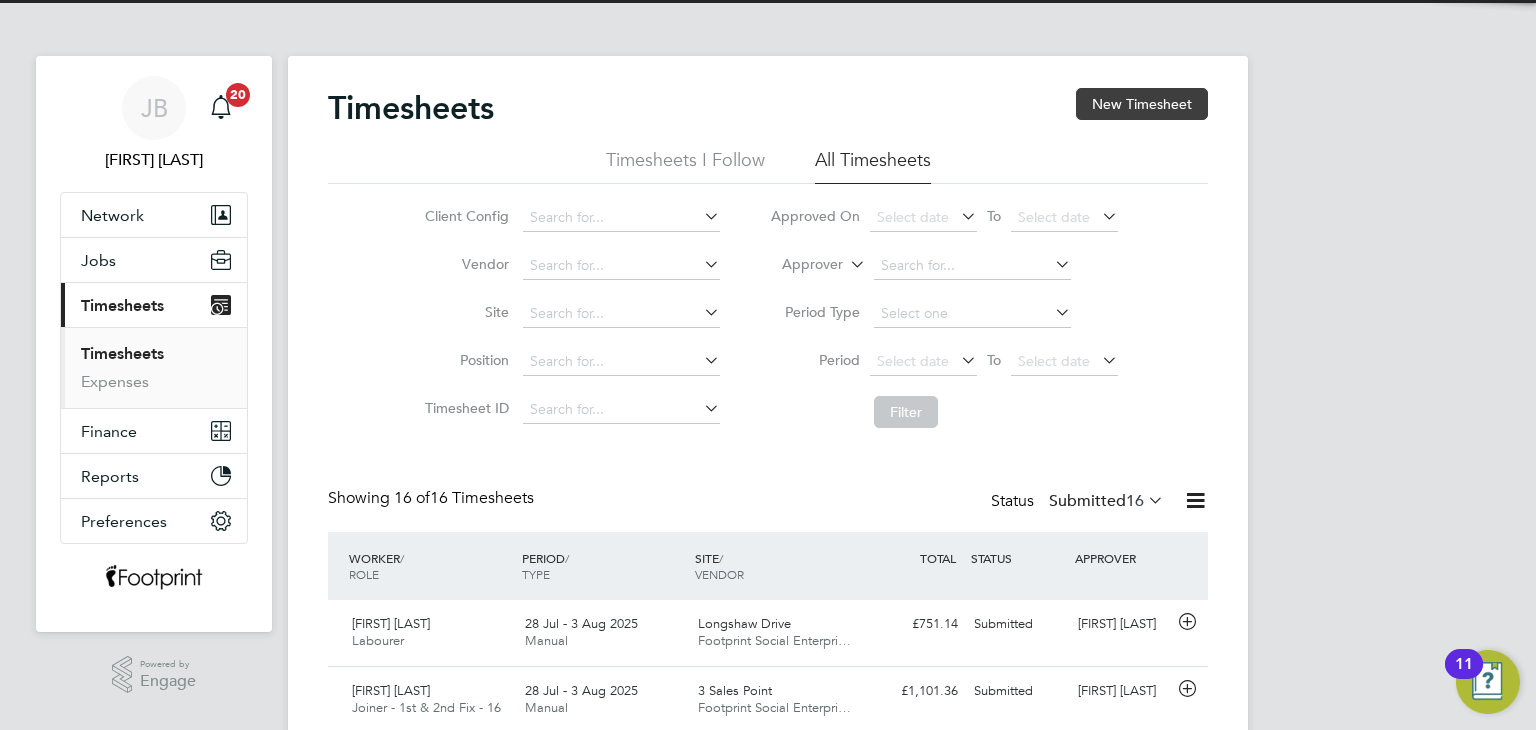 click on "New Timesheet" 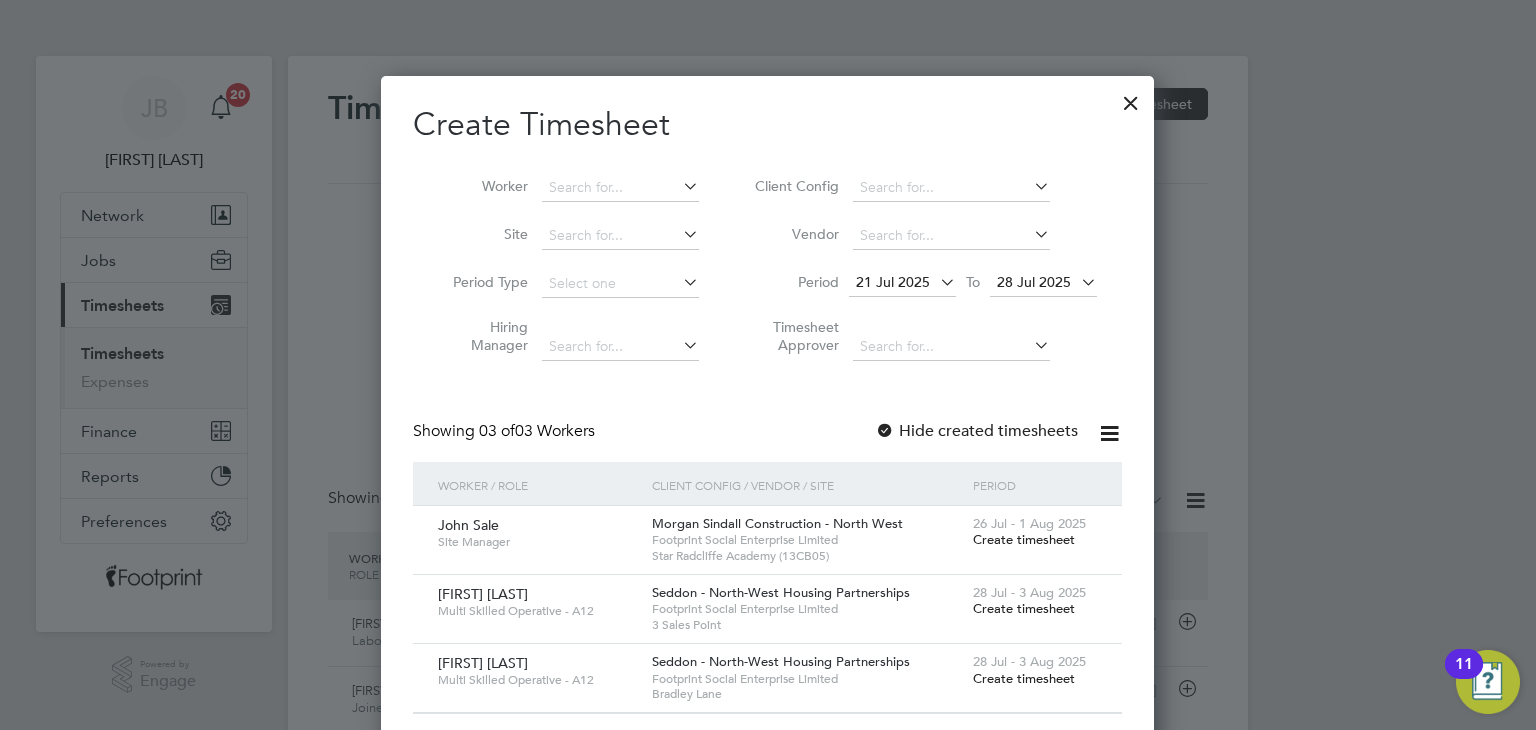 click at bounding box center [1131, 98] 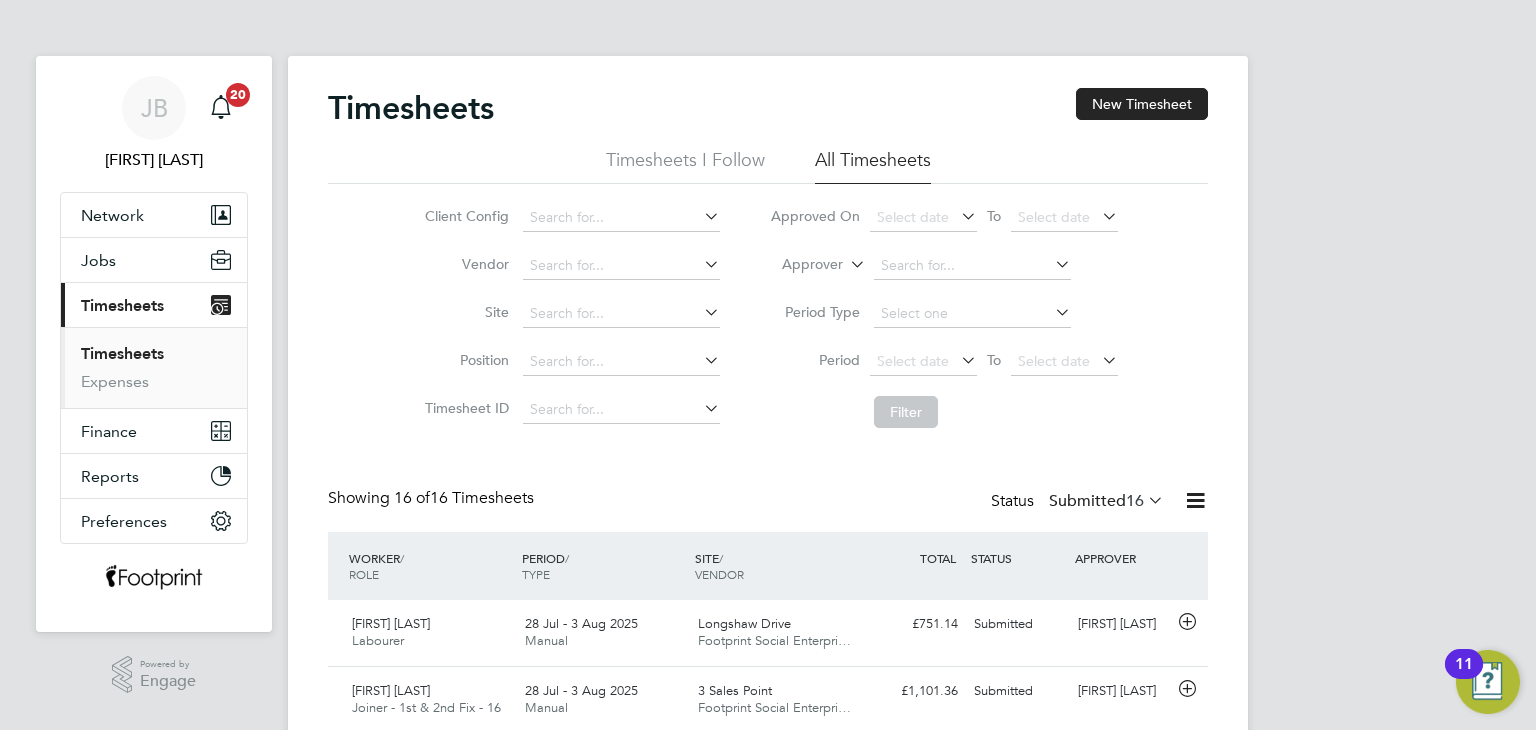 click on "Submitted  16" 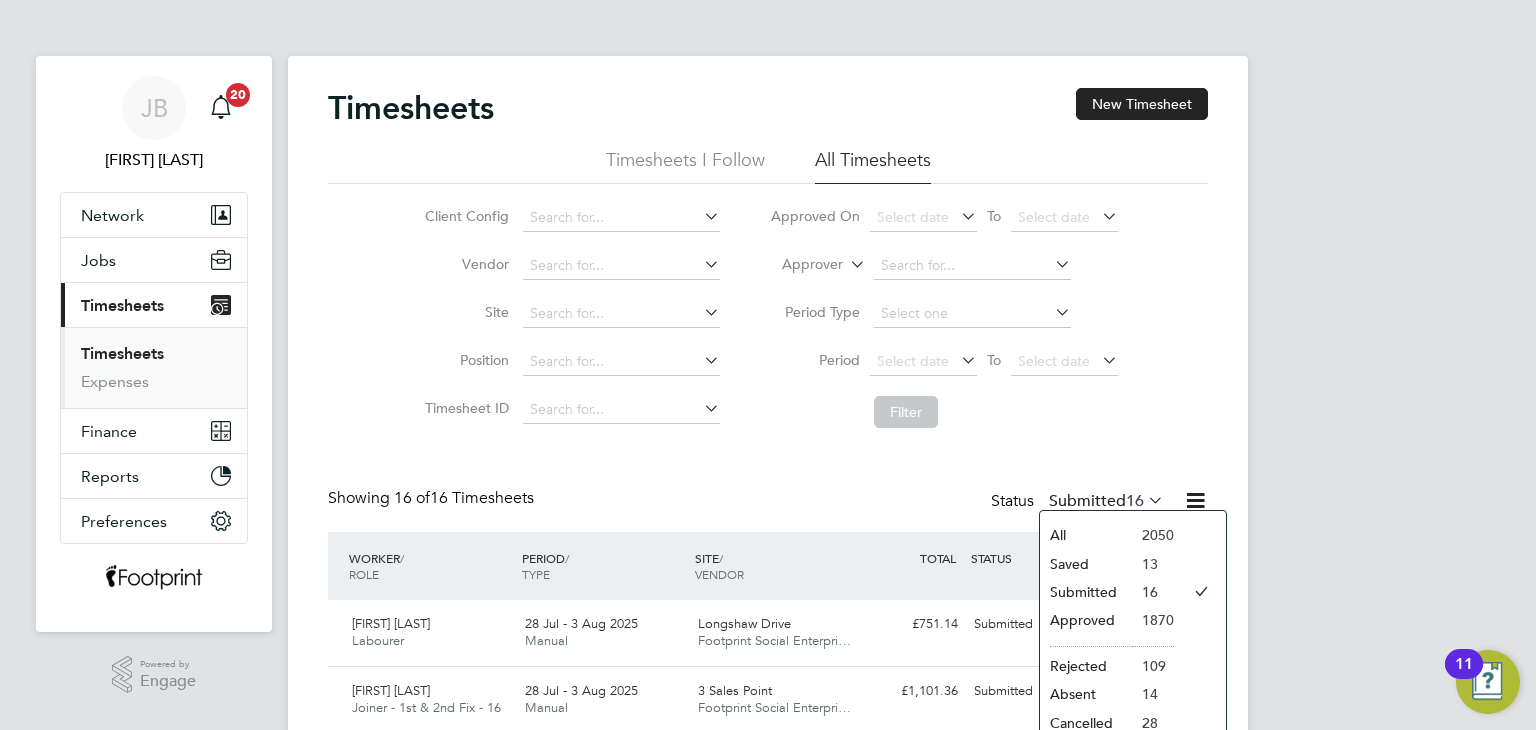click on "Approved" 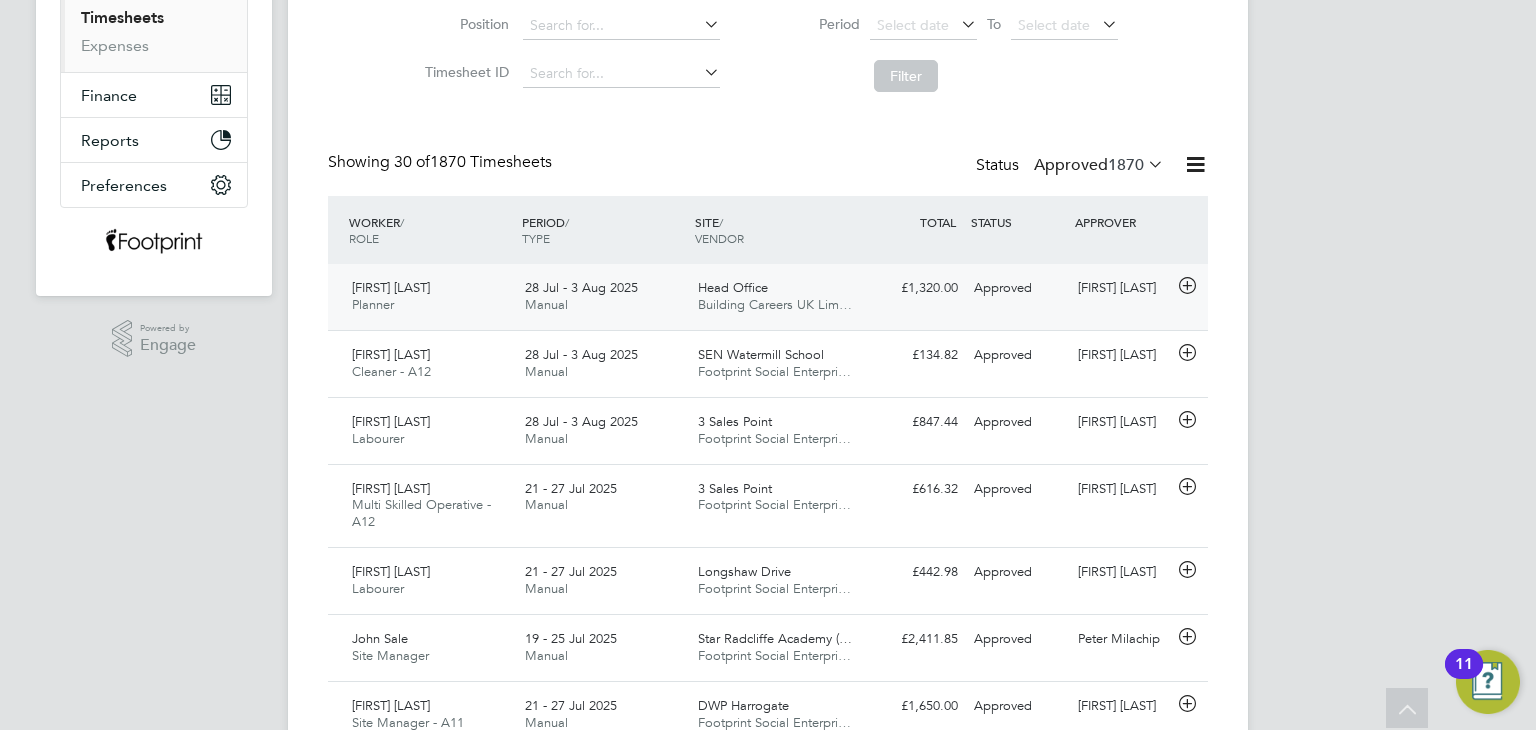 click on "Approved" 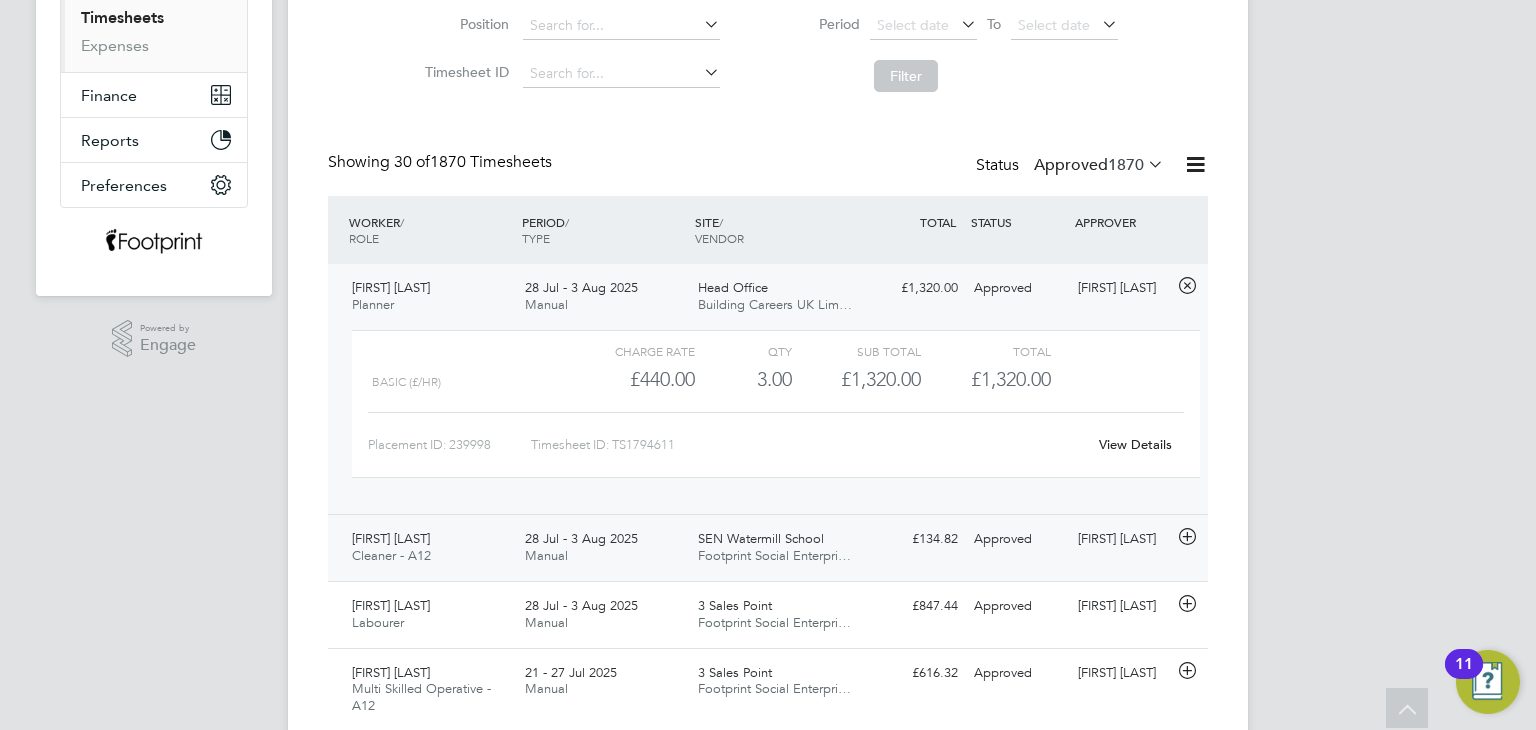 click on "Approved" 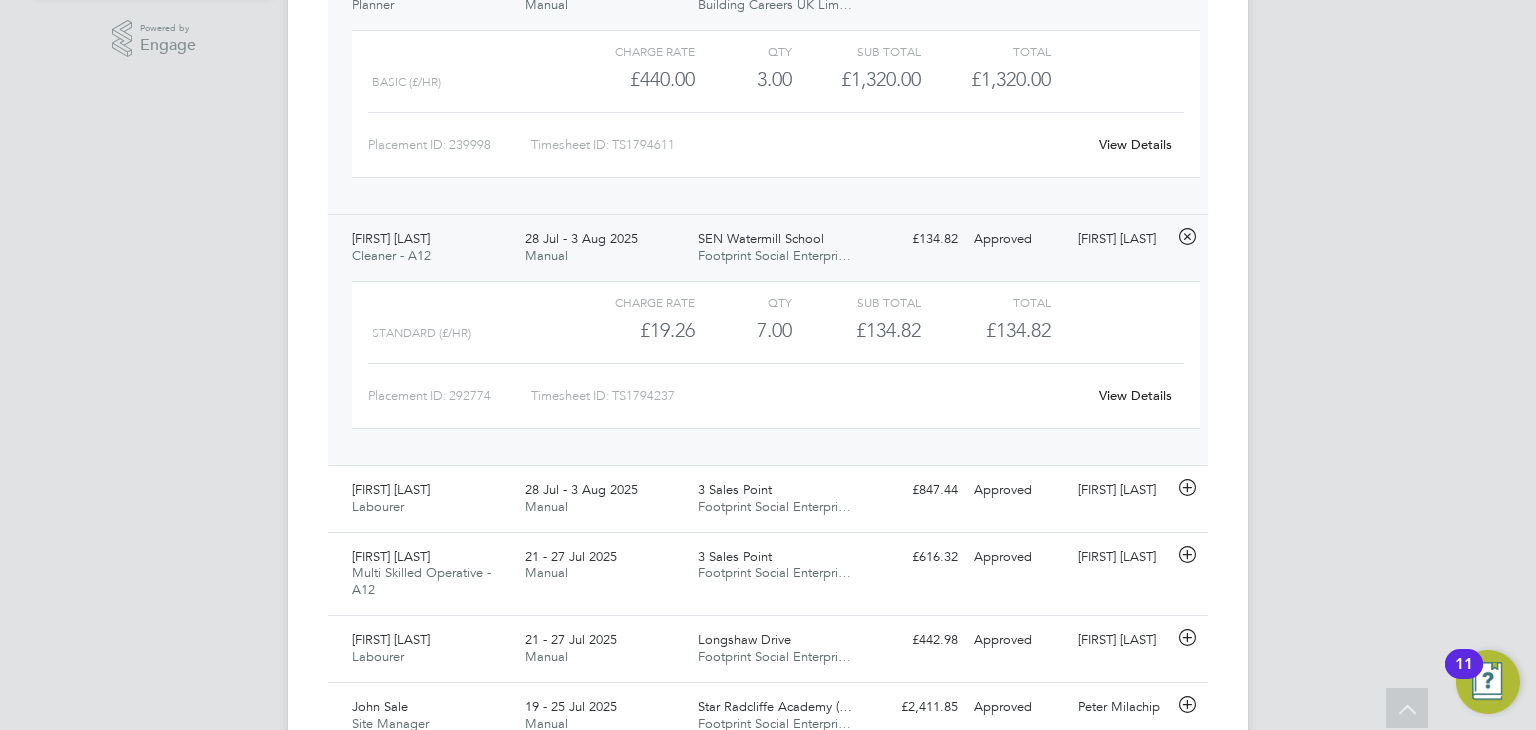 click on "View Details" 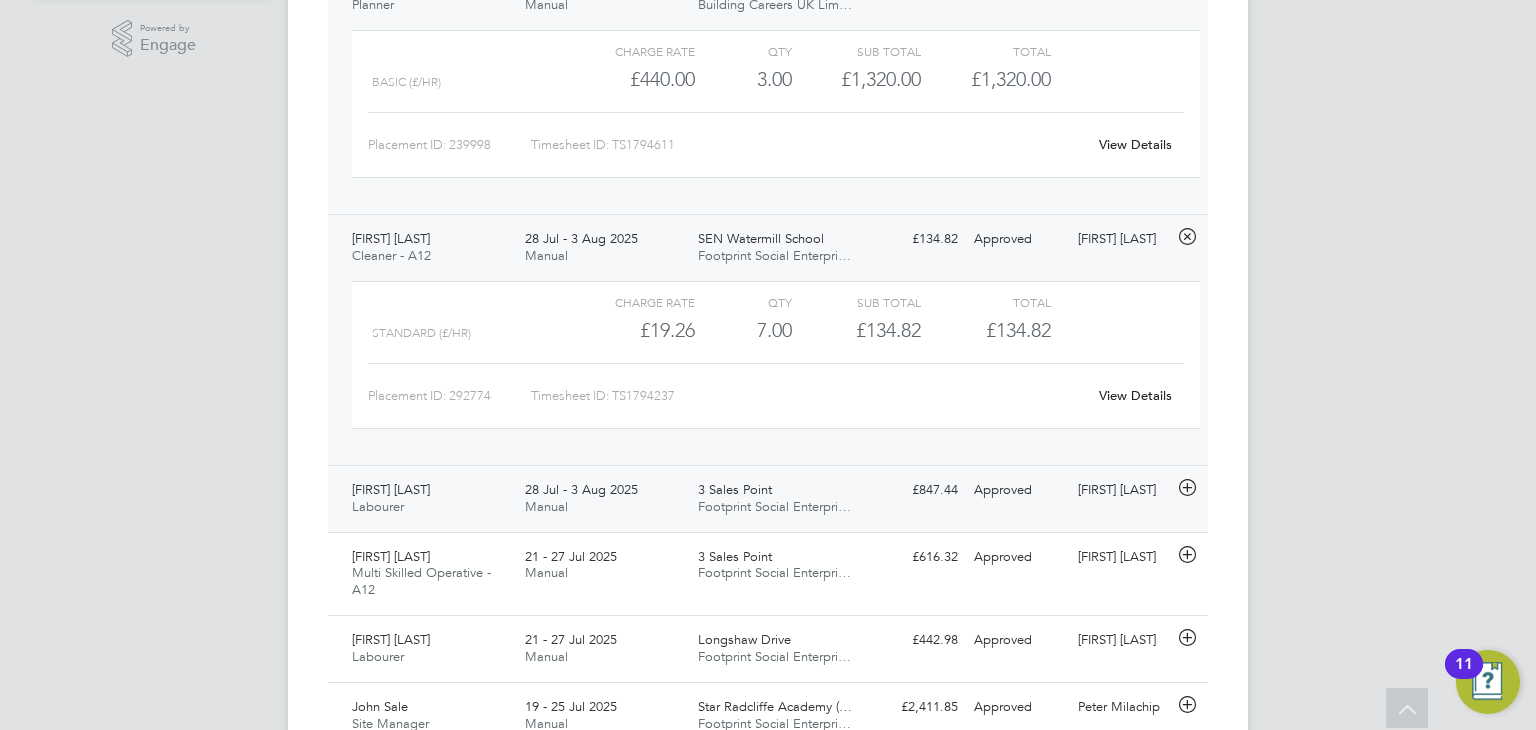 click on "Footprint Social Enterpri…" 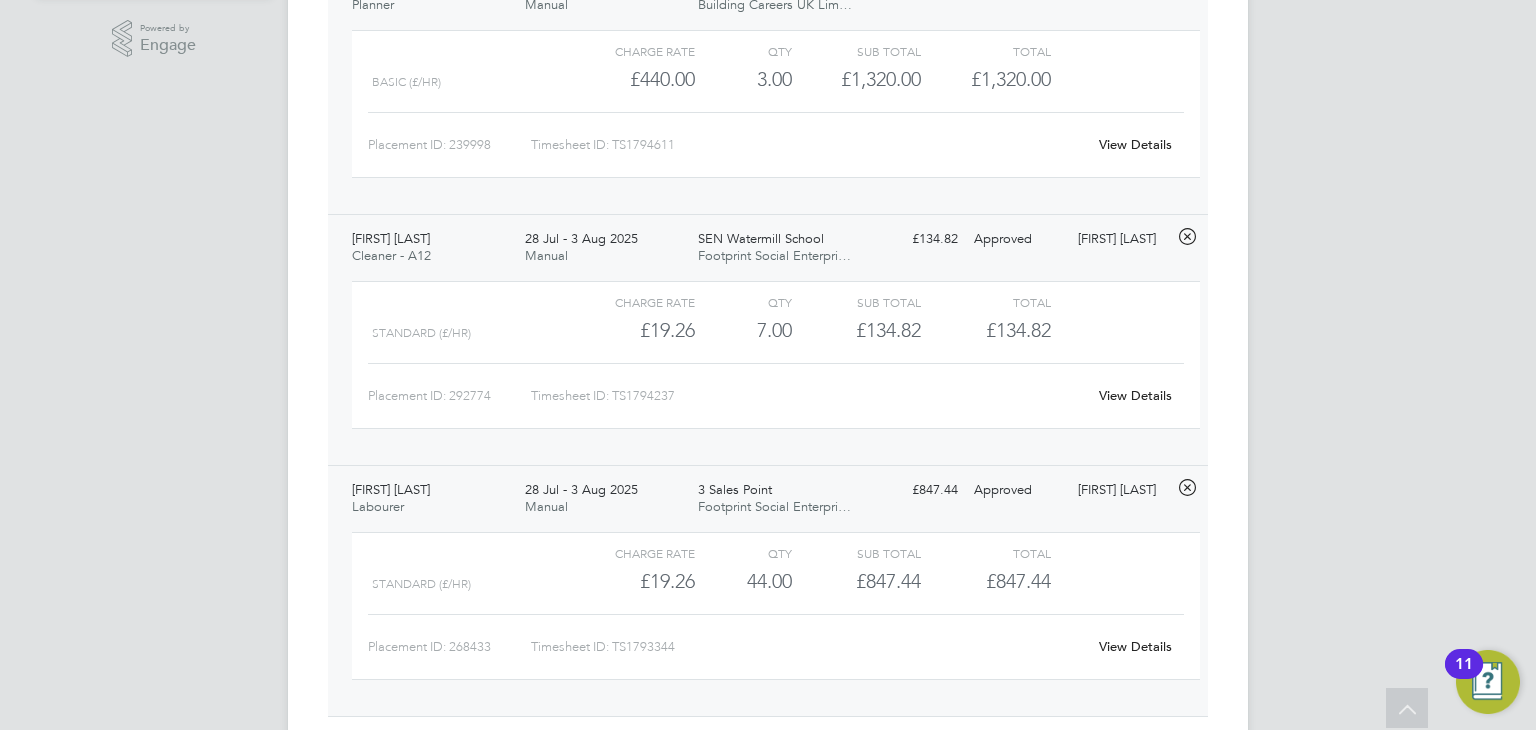 click on "View Details" 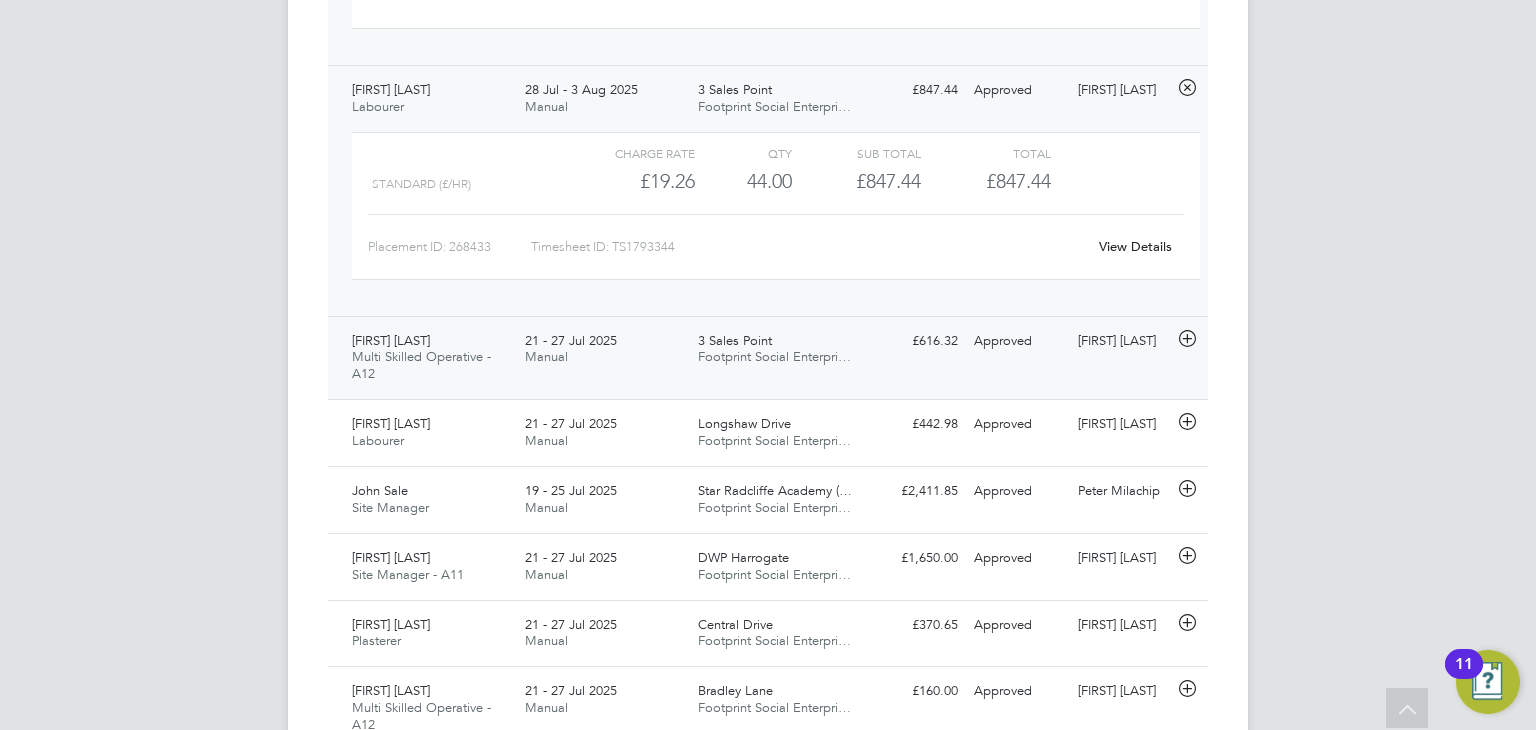 click on "[FIRST] [LAST] Multi Skilled Operative - A12   [DD] - [DD] [MON] [YYYY] [DD] - [DD] [MON] [YYYY] Manual 3 Sales Point Footprint Social Enterpri… £616.32 Approved Approved [FIRST] [LAST]" 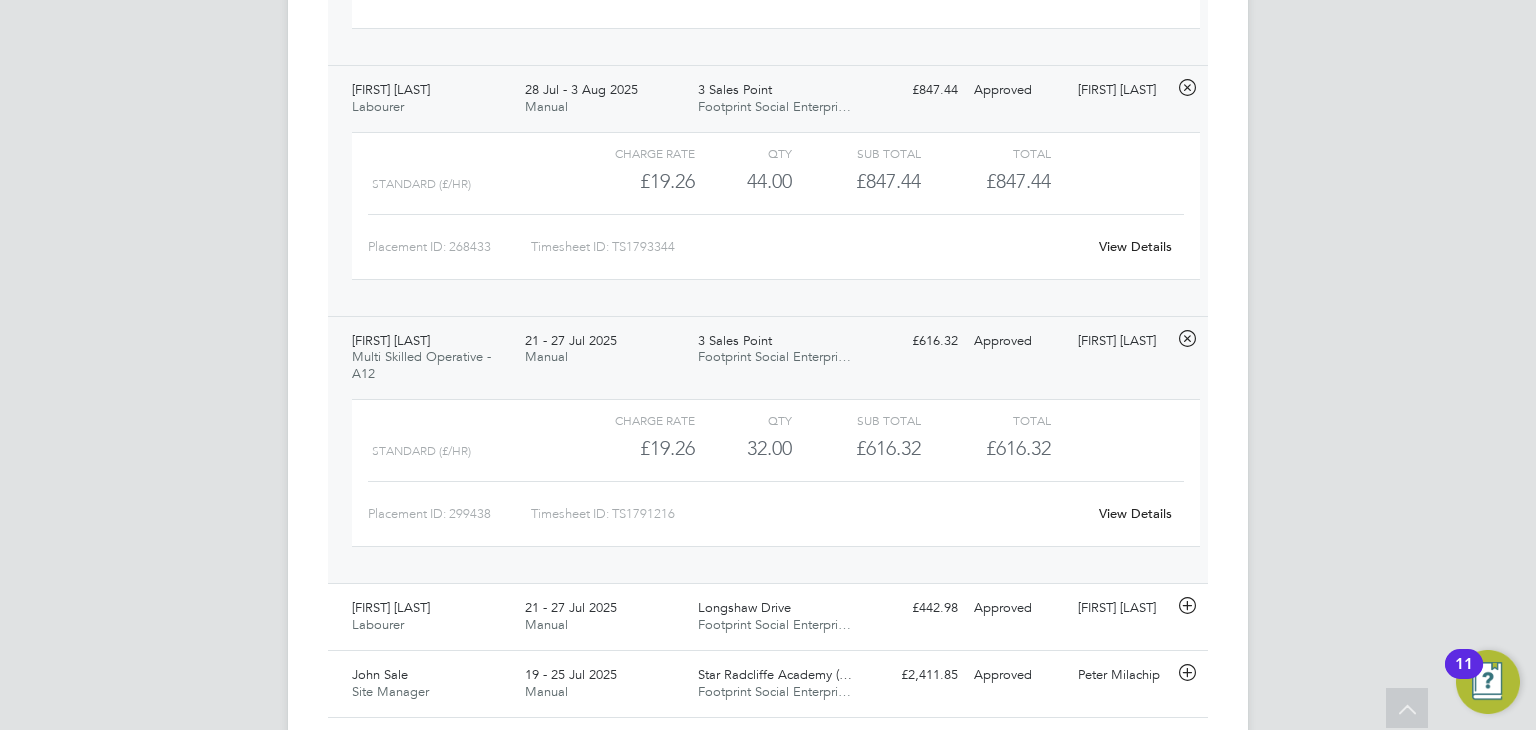 click on "[FIRST] [LAST] Multi Skilled Operative - A12   [DD] - [DD] [MON] [YYYY] [DD] - [DD] [MON] [YYYY] Manual 3 Sales Point Footprint Social Enterpri… £616.32 Approved Approved [FIRST] [LAST]   Charge rate QTY Sub Total Total Standard (£/HR)     £19.26 32 32.00 32 £616.32 £616.32 Placement ID: 299438 Timesheet ID: TS1791216 View Details" 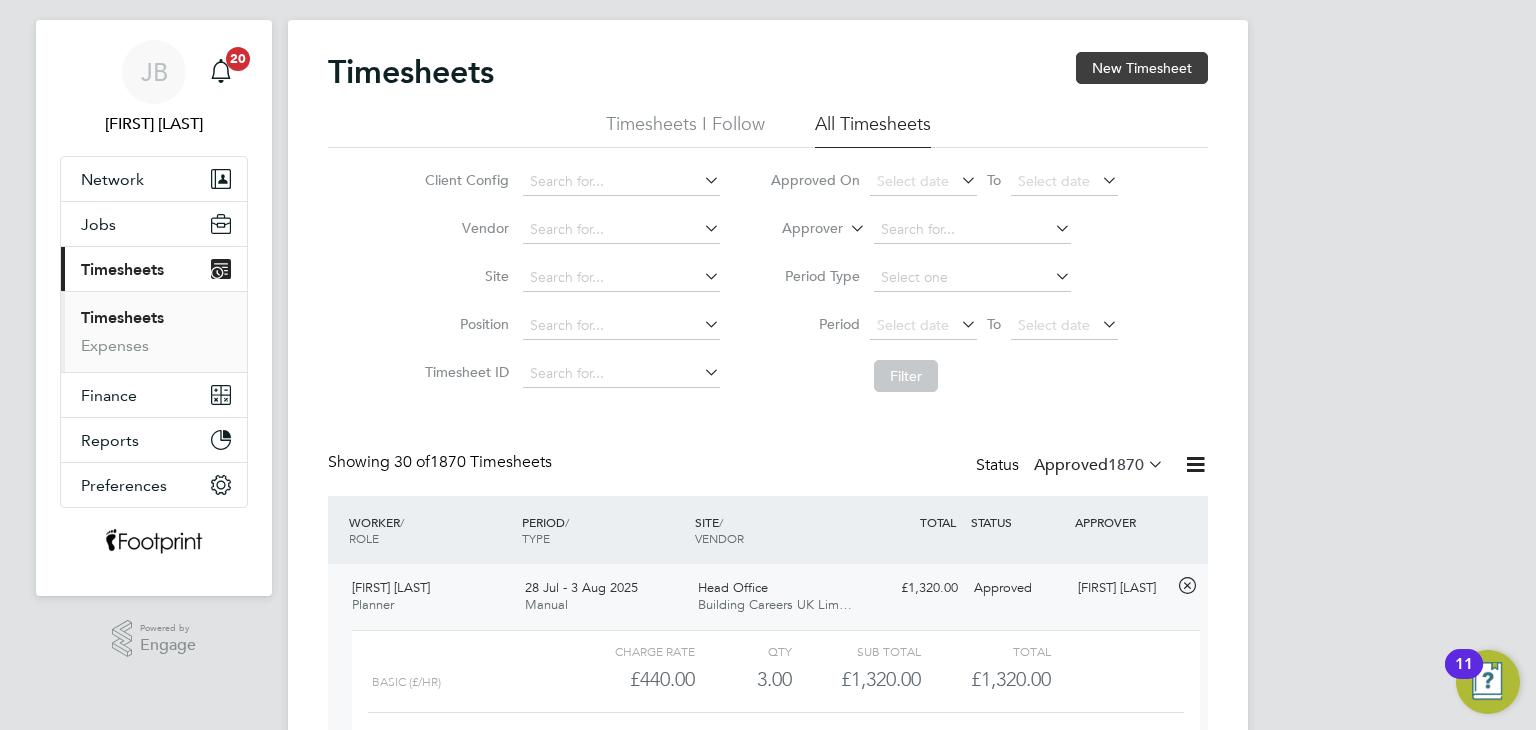 click on "New Timesheet" 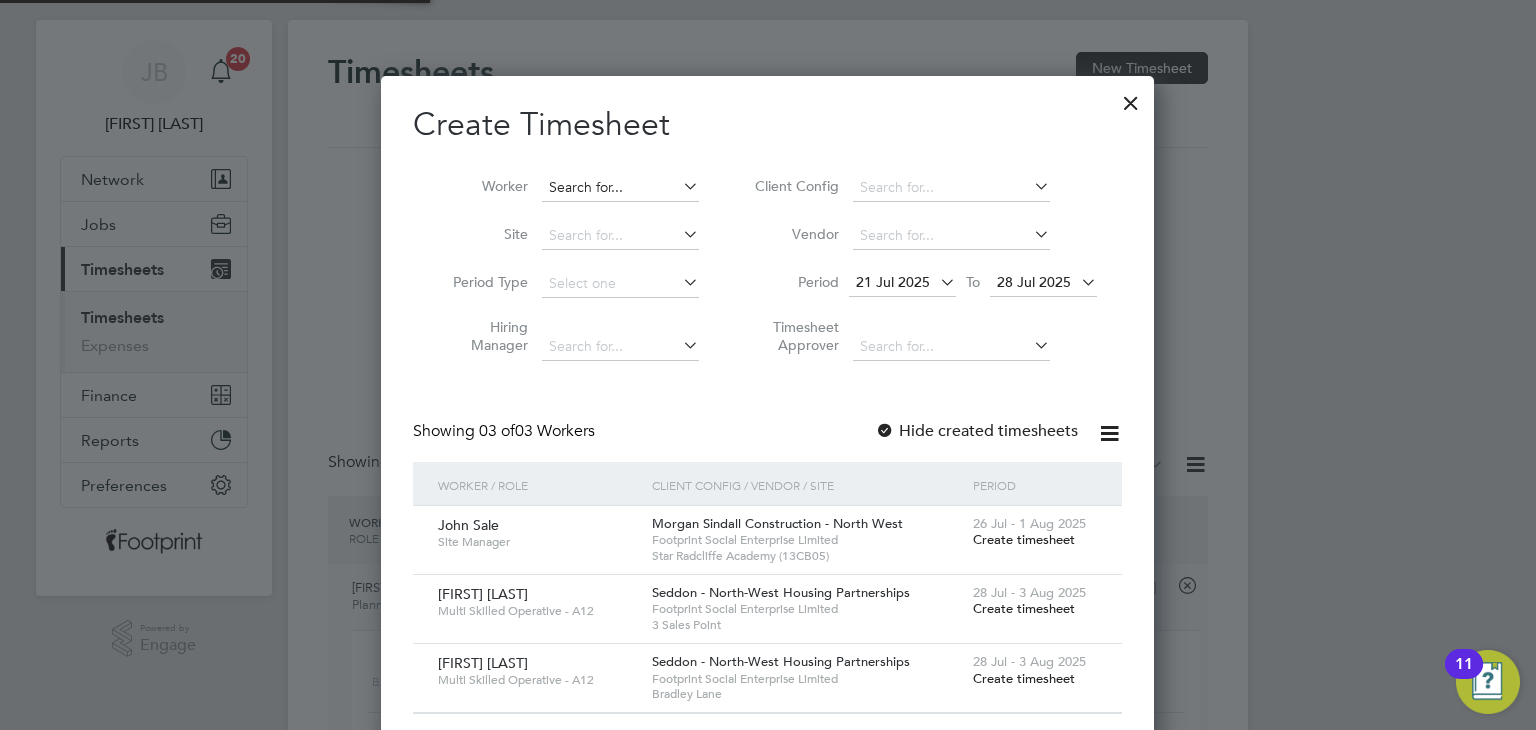 click at bounding box center (620, 188) 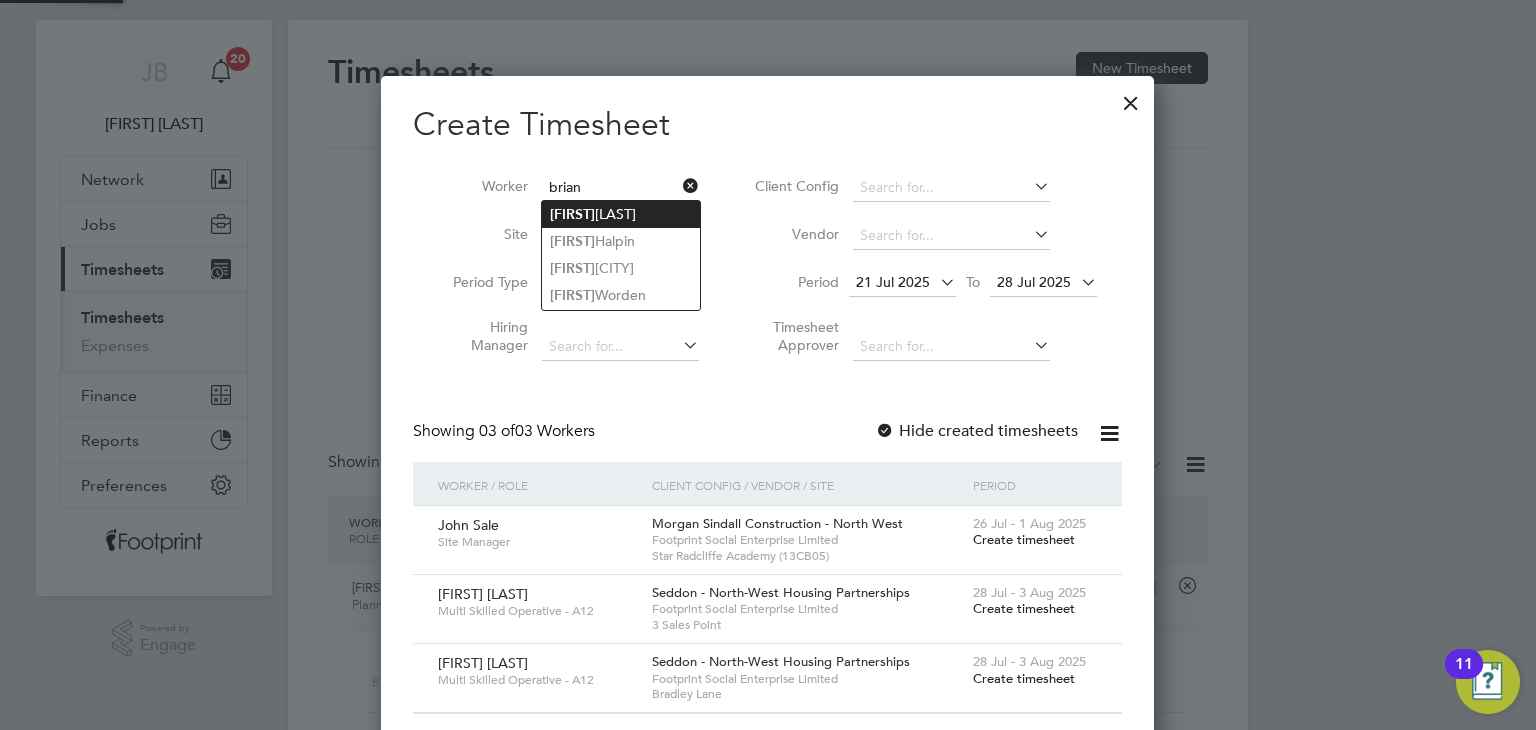 click on "[FIRST]  [LAST]" 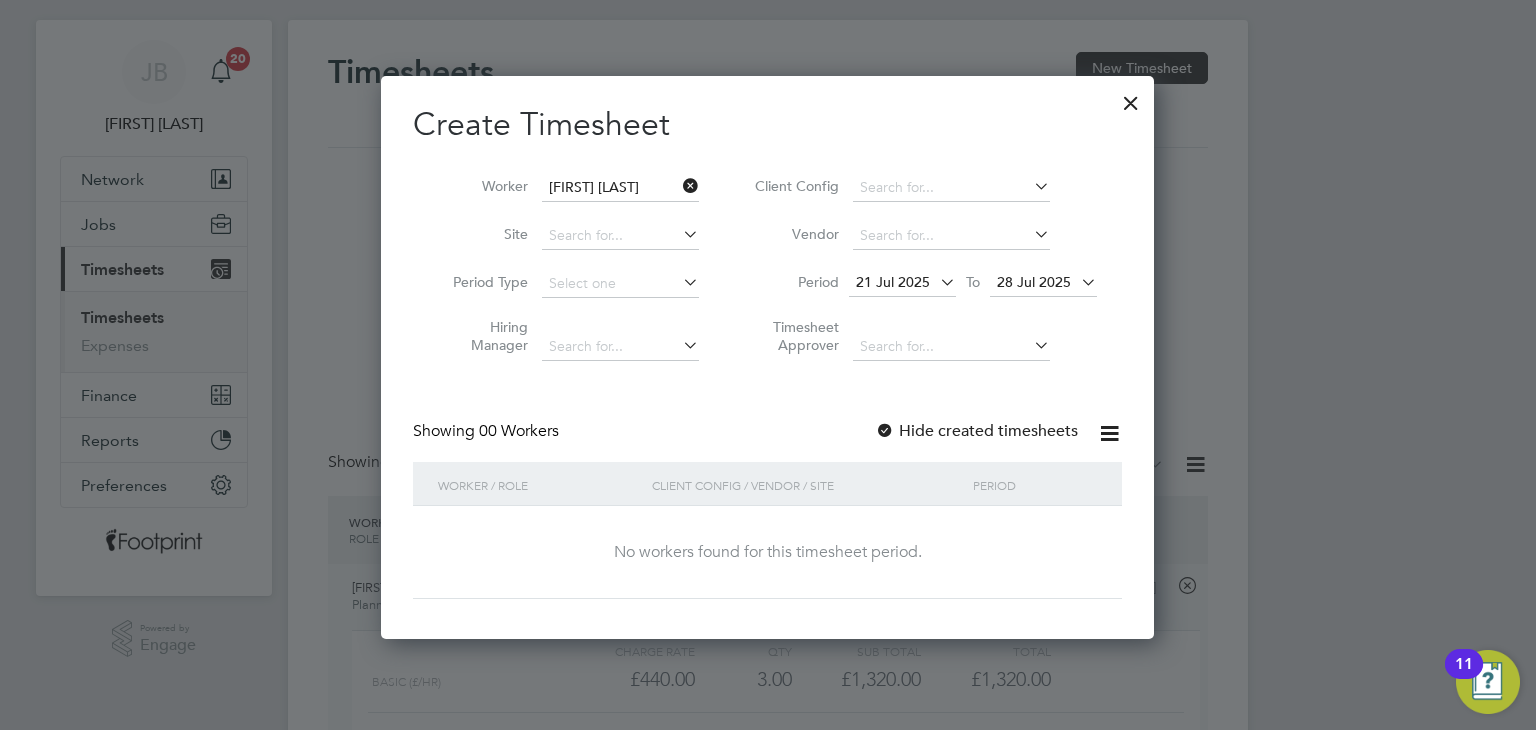 click at bounding box center (885, 432) 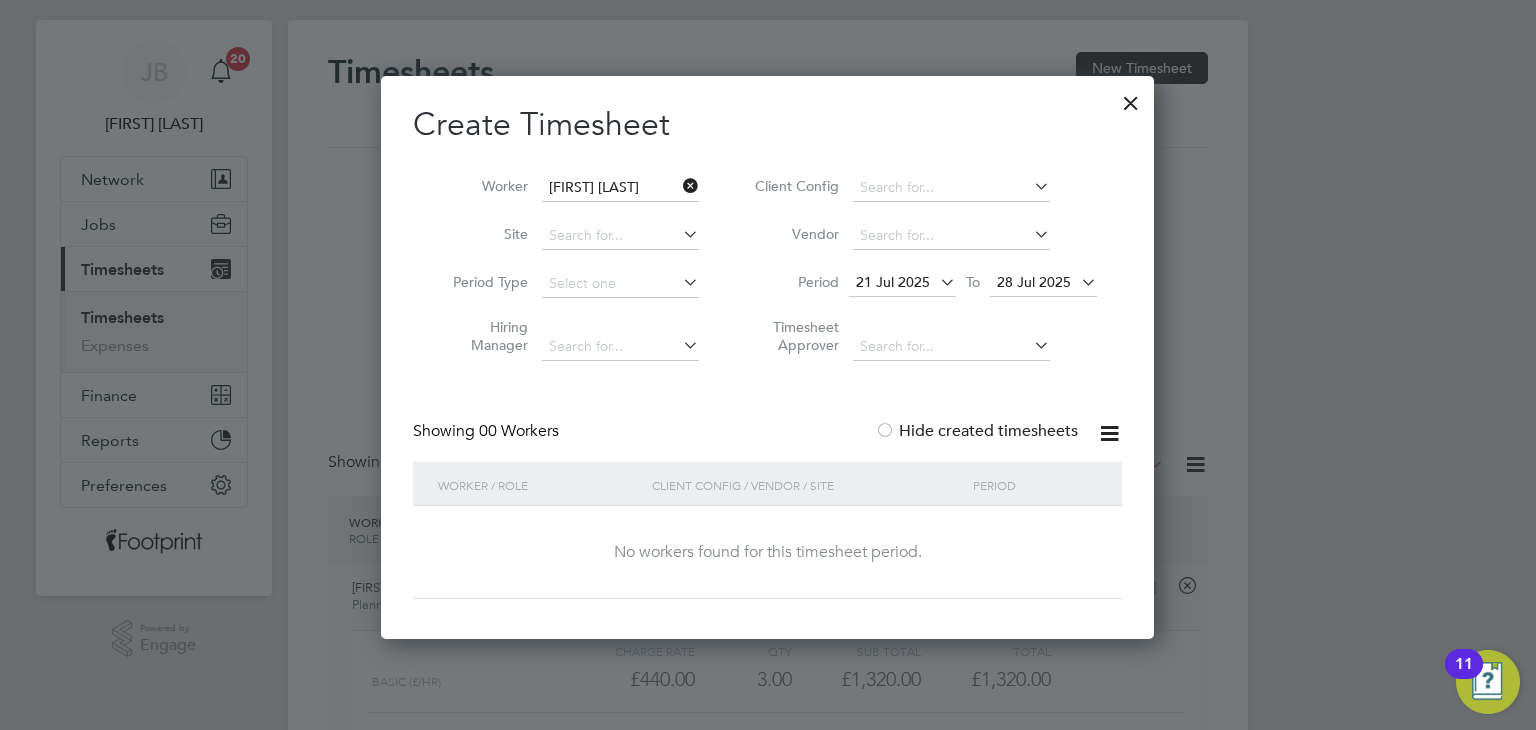 click on "28 Jul 2025" at bounding box center [1034, 282] 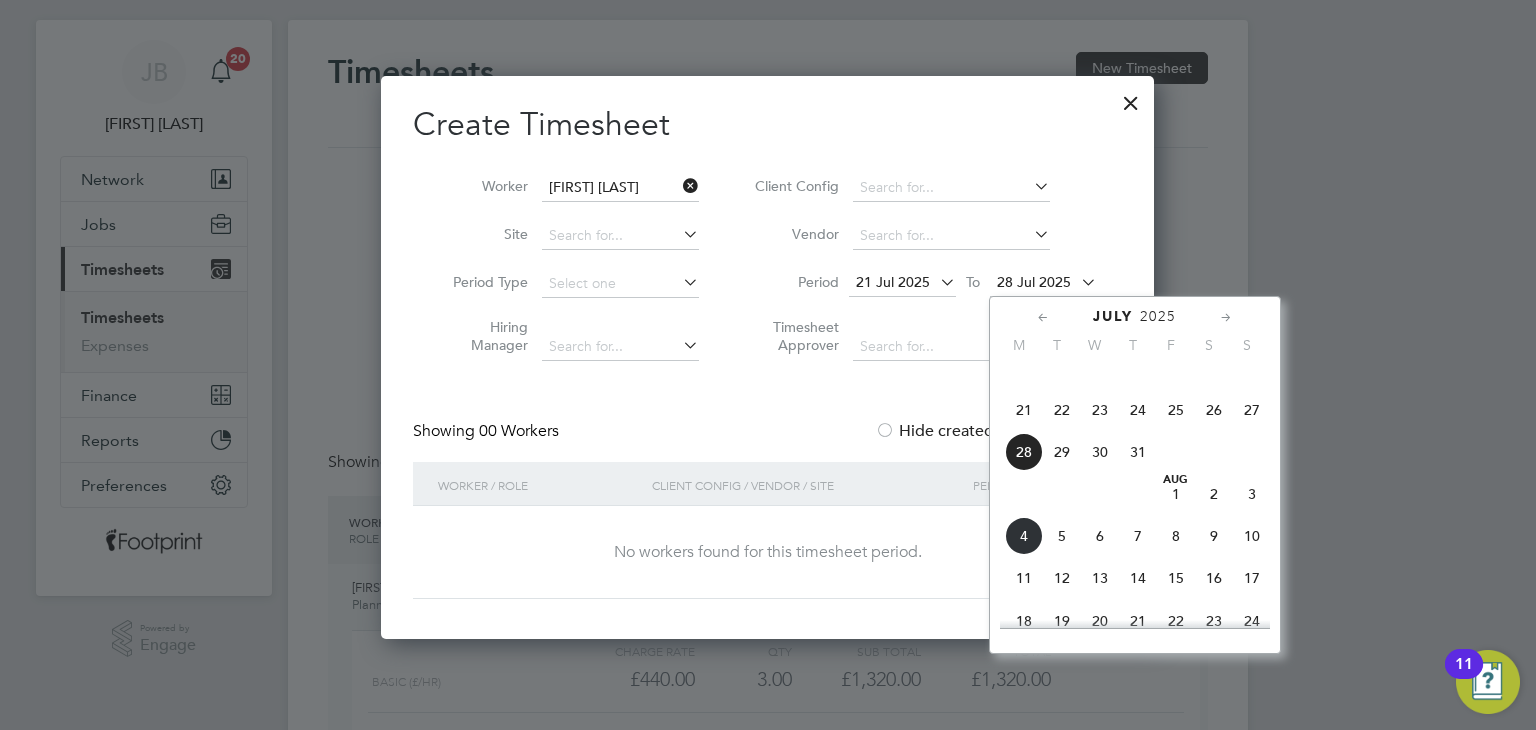 click on "29" 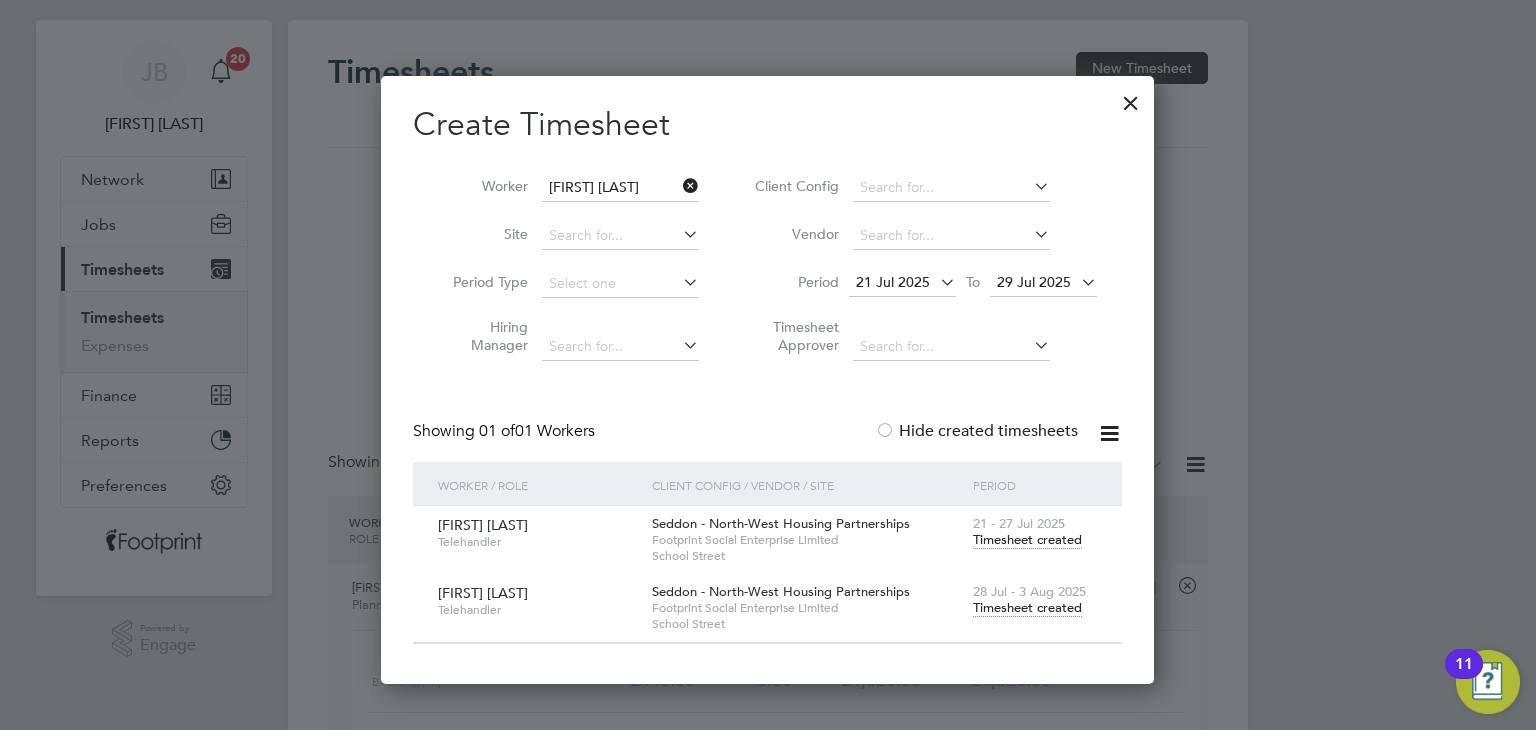 click on "Timesheet created" at bounding box center (1027, 608) 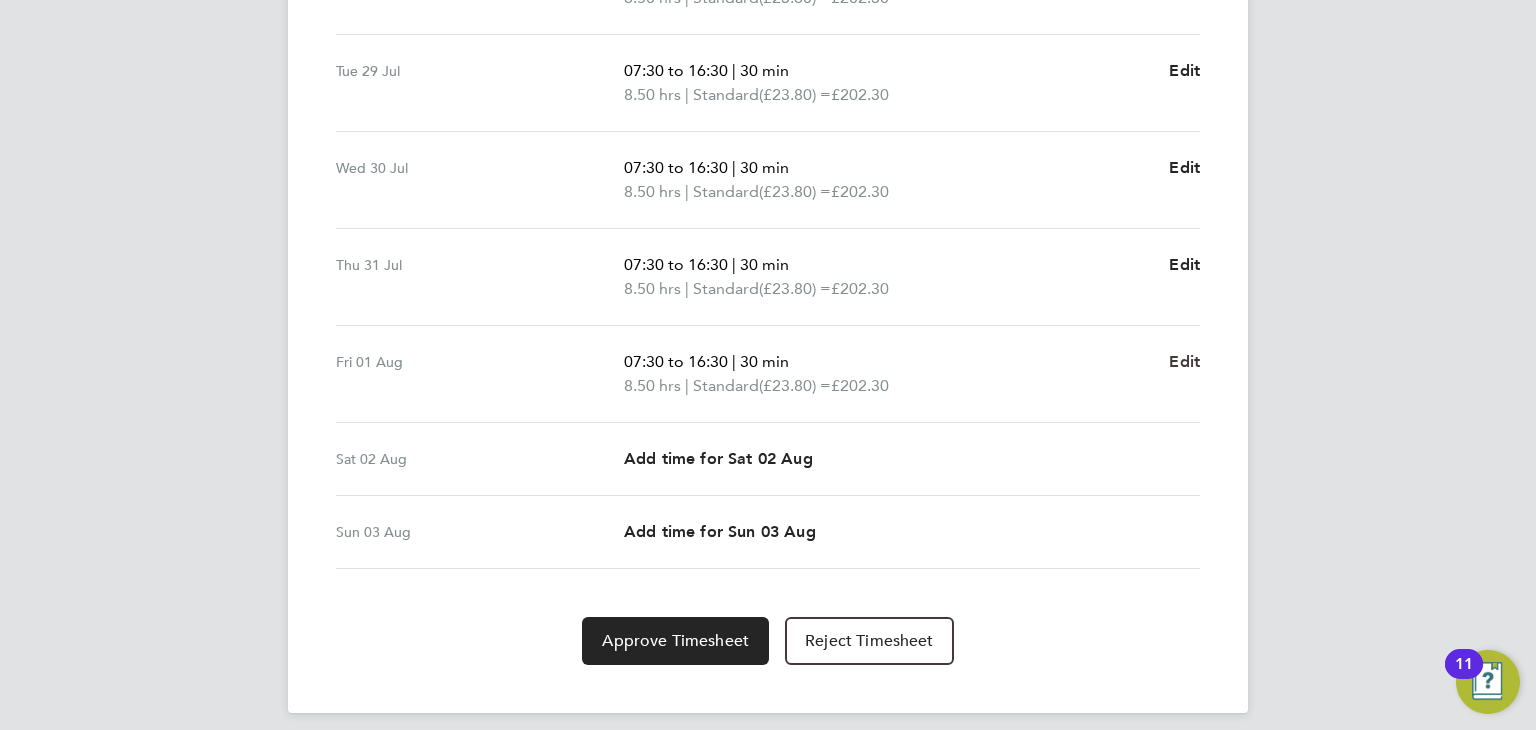 click on "Edit" at bounding box center (1184, 361) 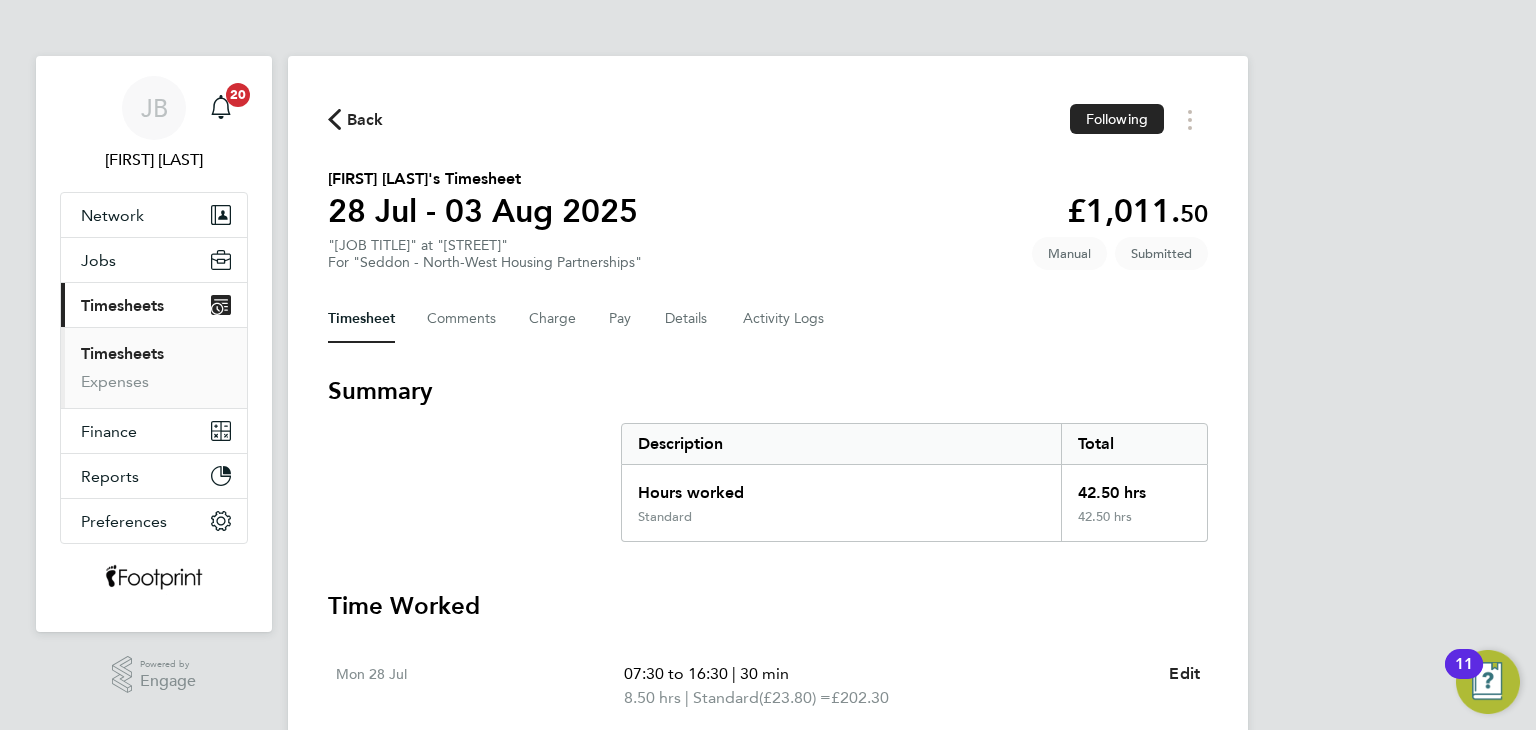 select on "30" 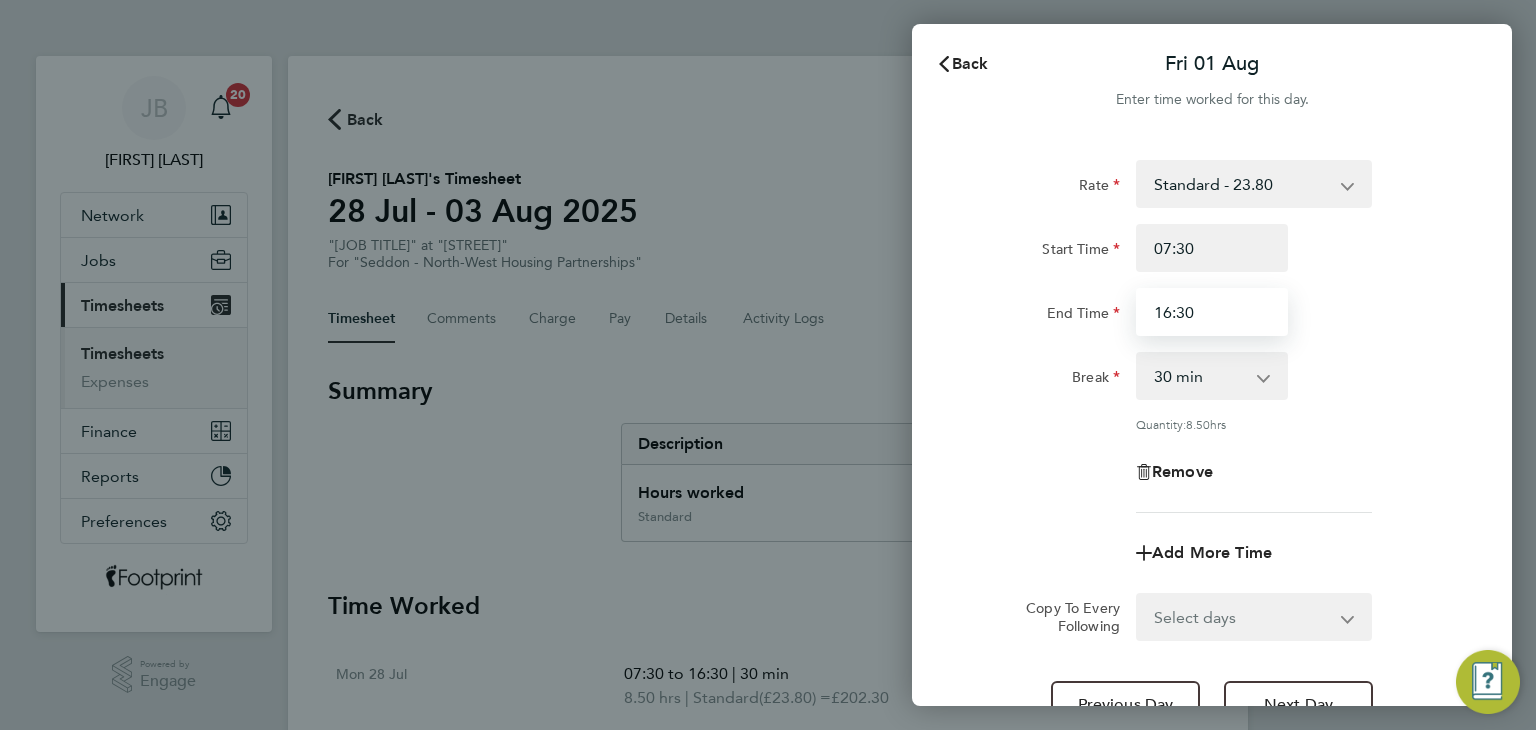 drag, startPoint x: 1201, startPoint y: 314, endPoint x: 1040, endPoint y: 321, distance: 161.1521 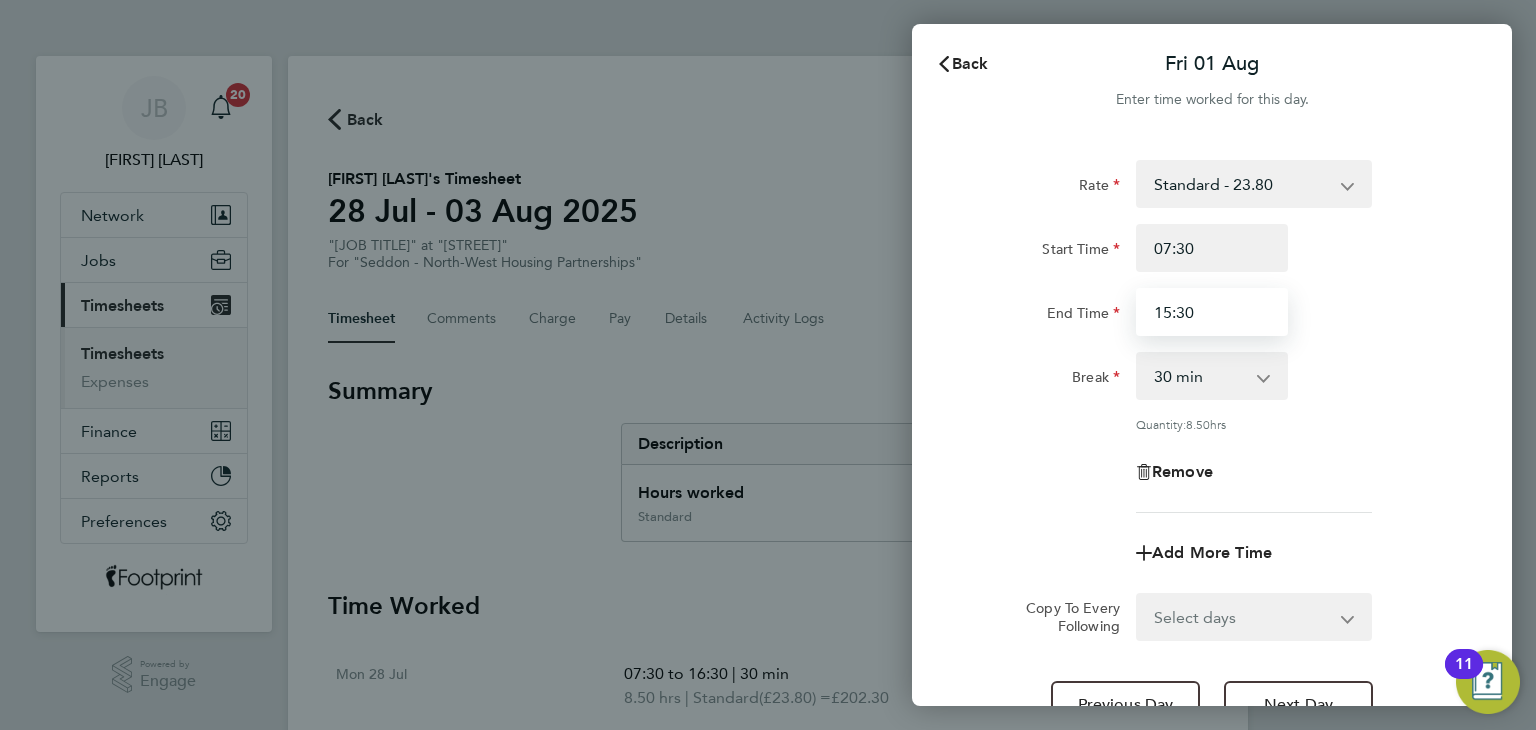 type on "15:30" 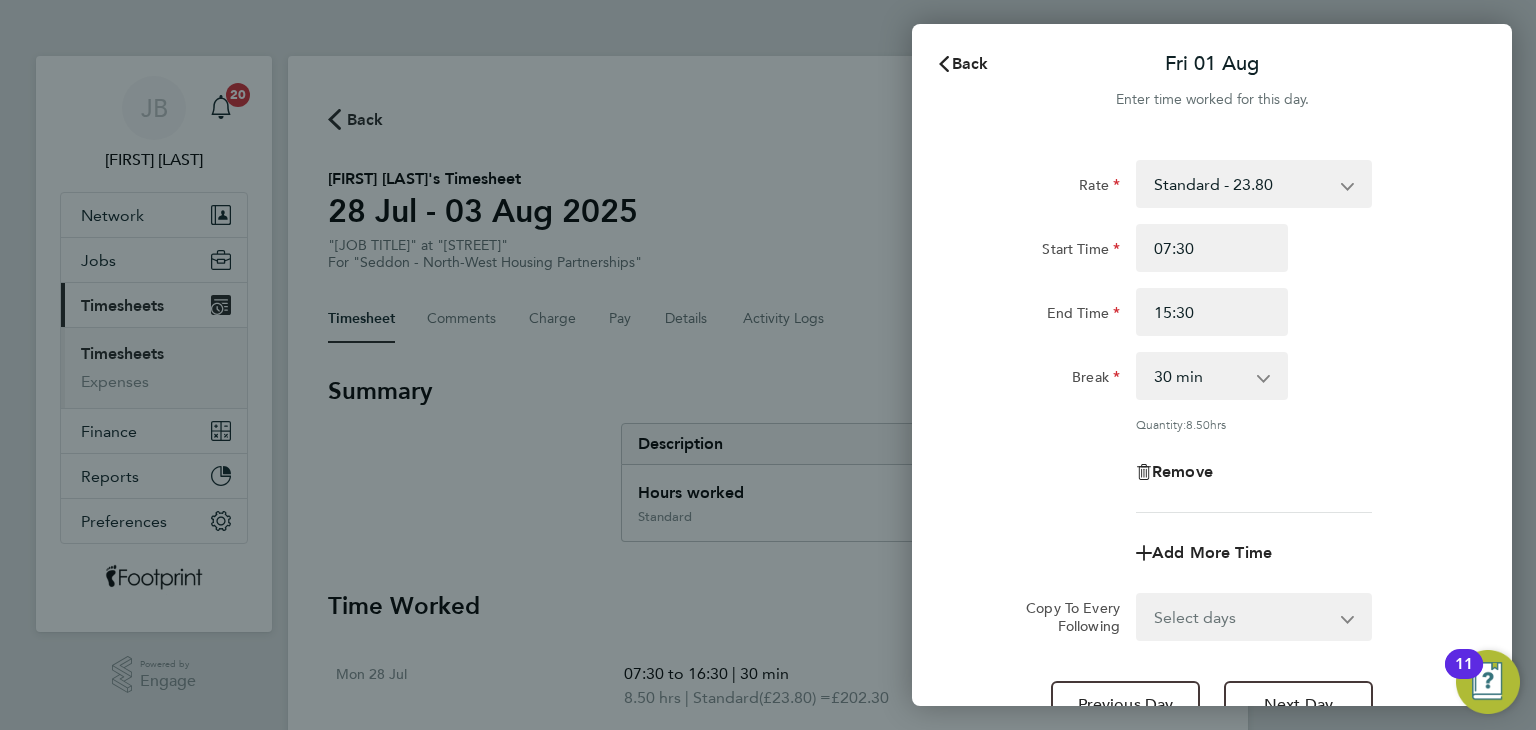 click on "End Time" 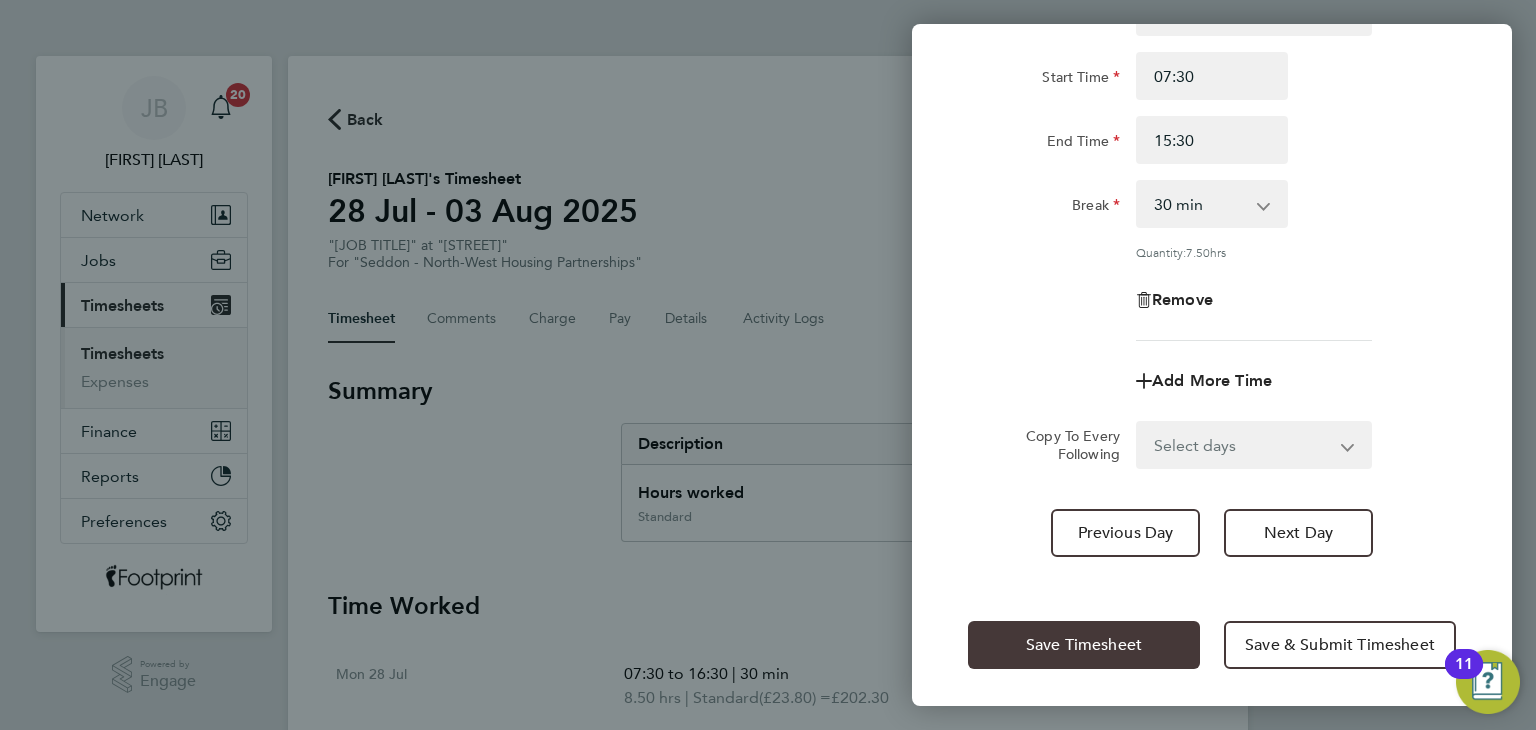 click on "Save Timesheet" 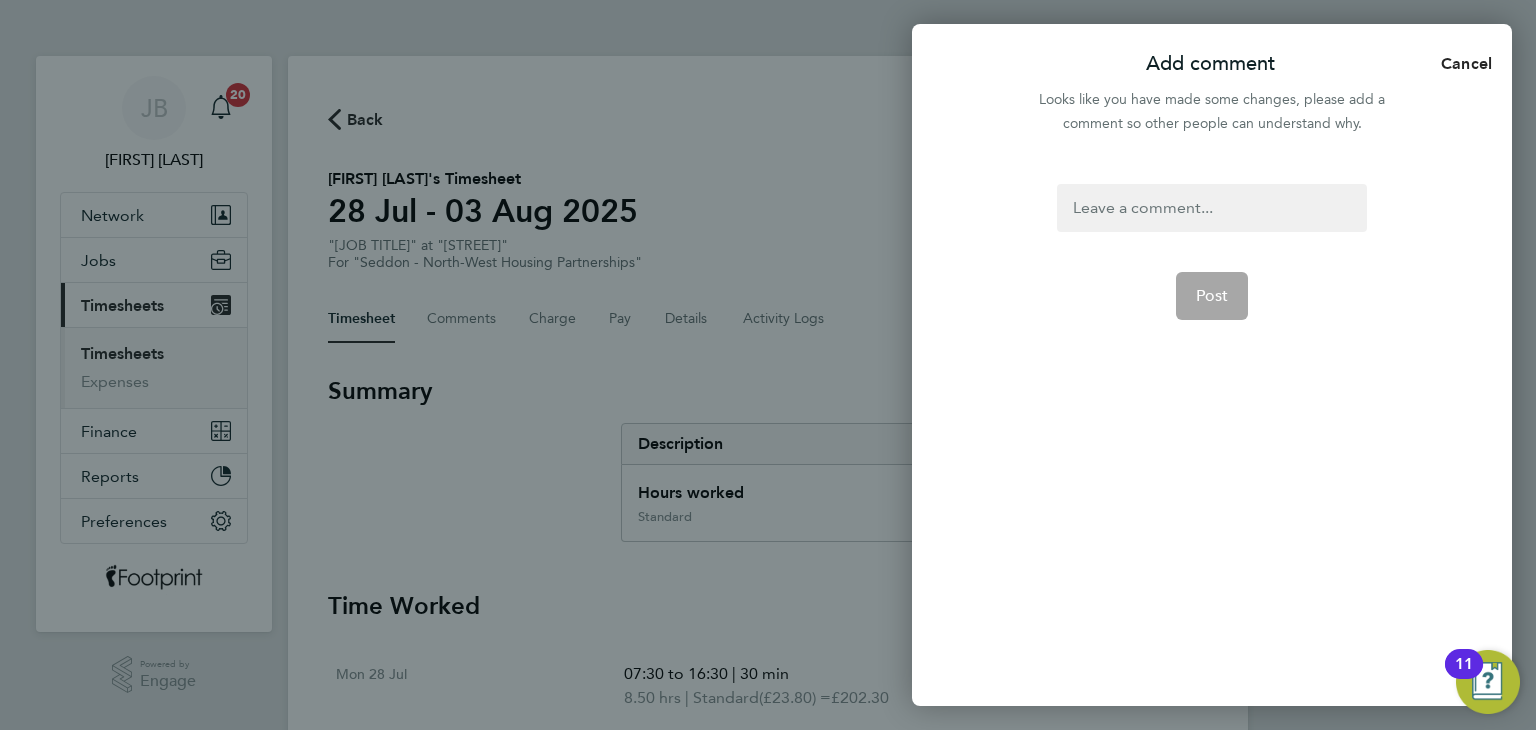 click at bounding box center (1211, 208) 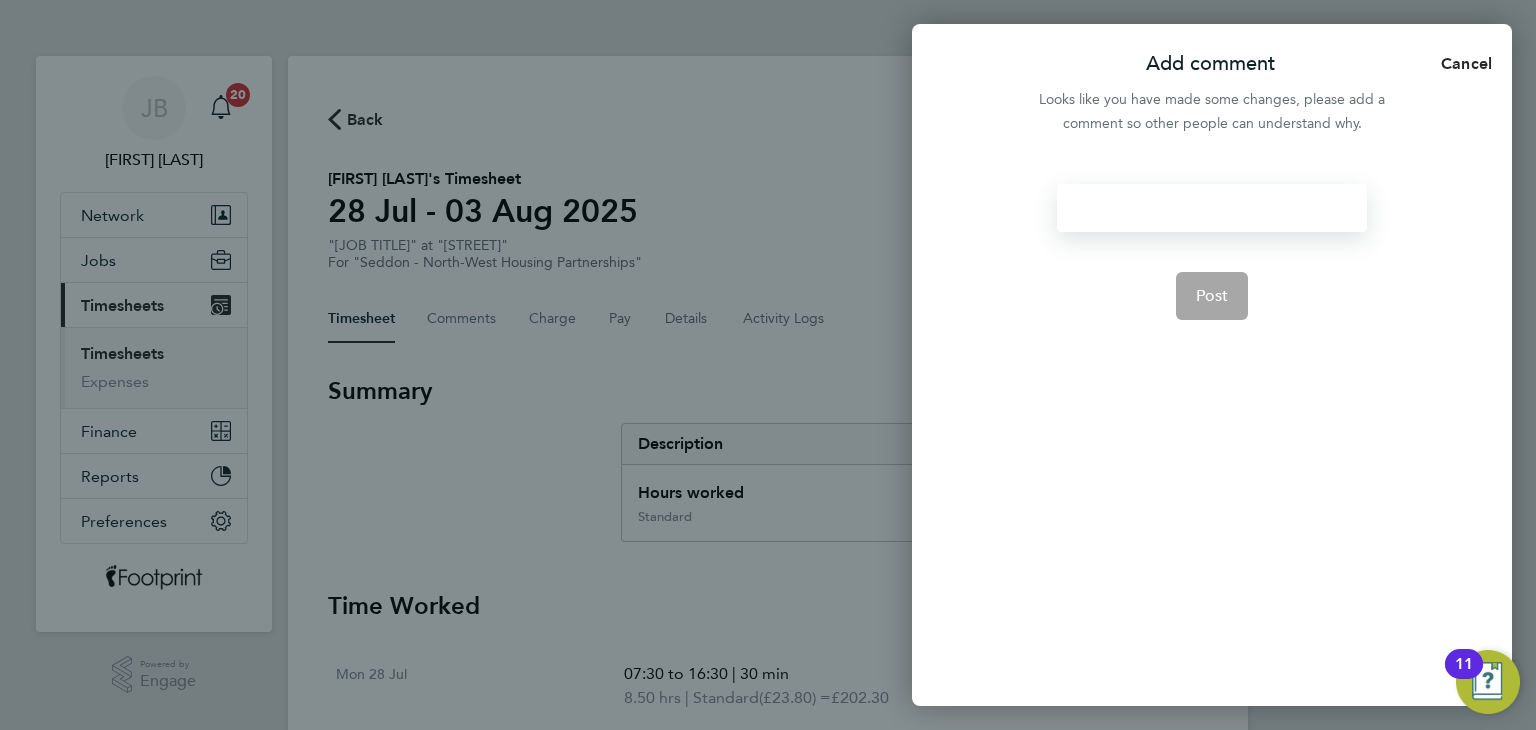 click at bounding box center [1211, 208] 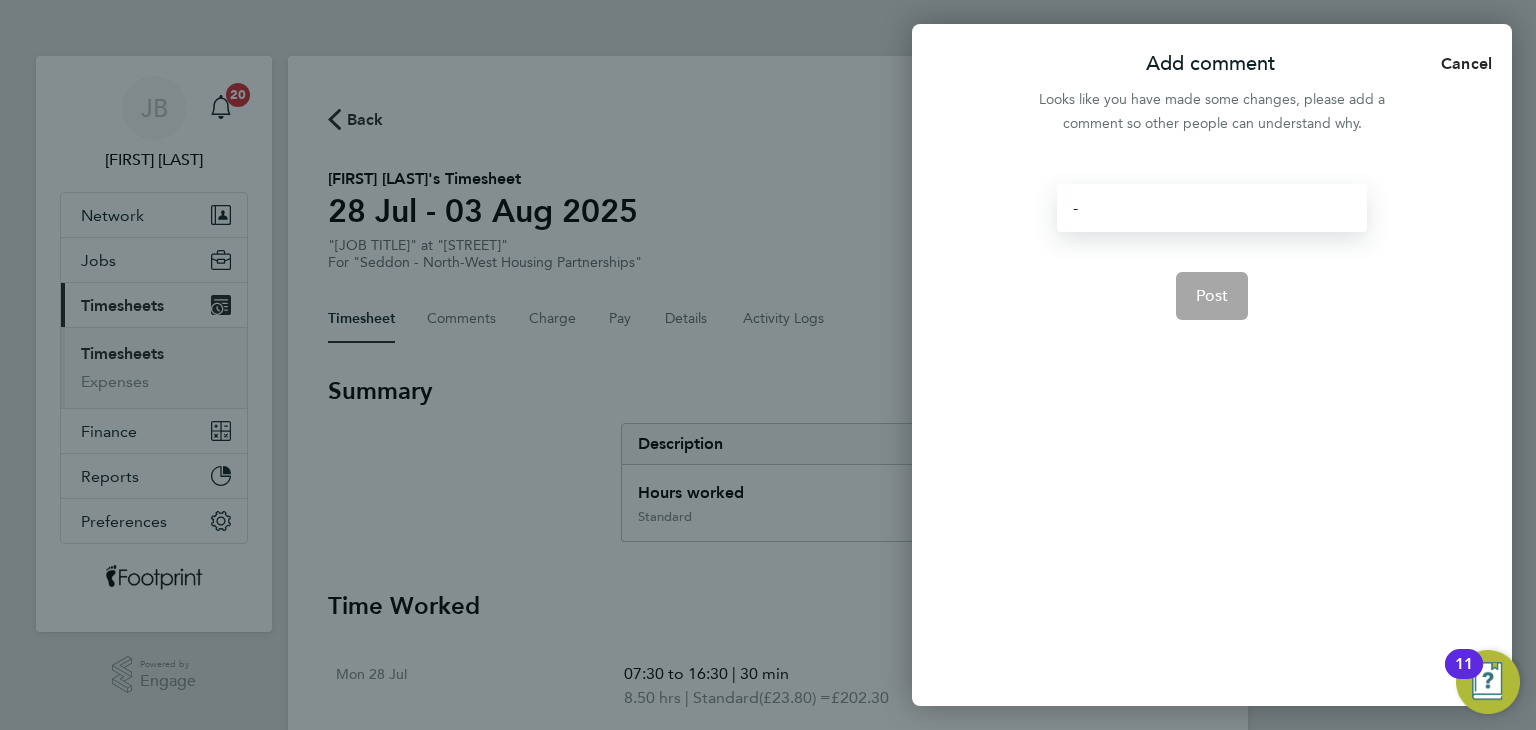 click on "Post" 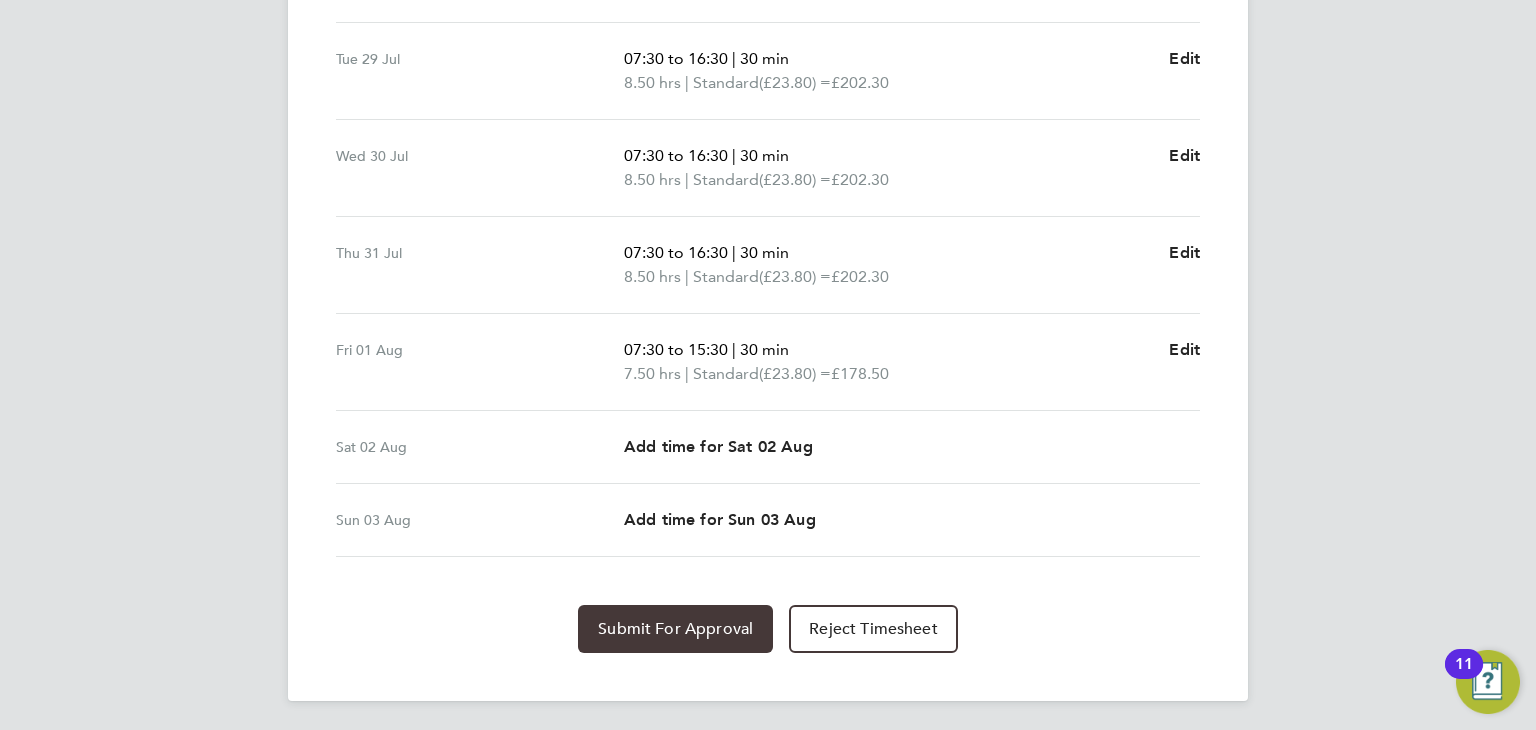 drag, startPoint x: 669, startPoint y: 626, endPoint x: 515, endPoint y: 555, distance: 169.57889 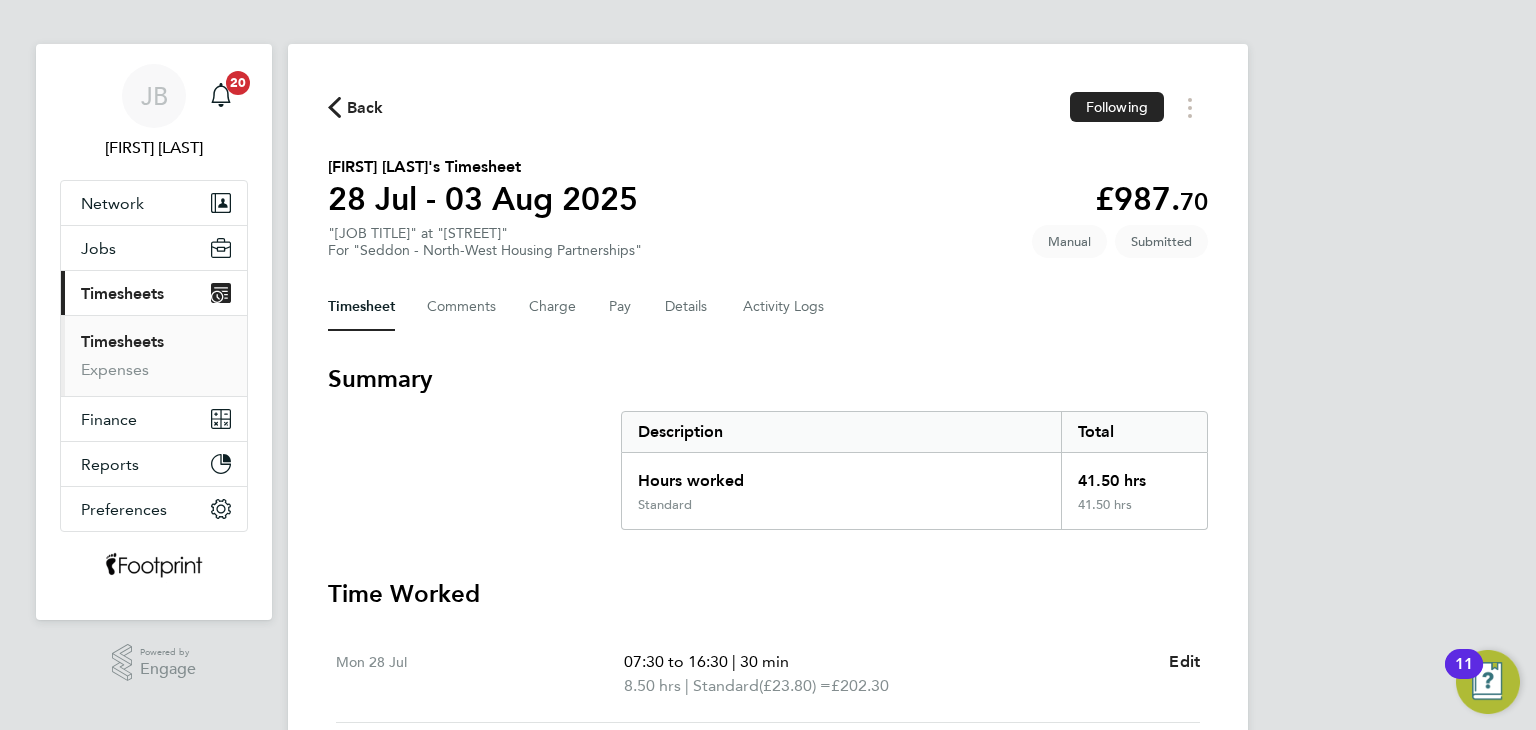 click on "Back" 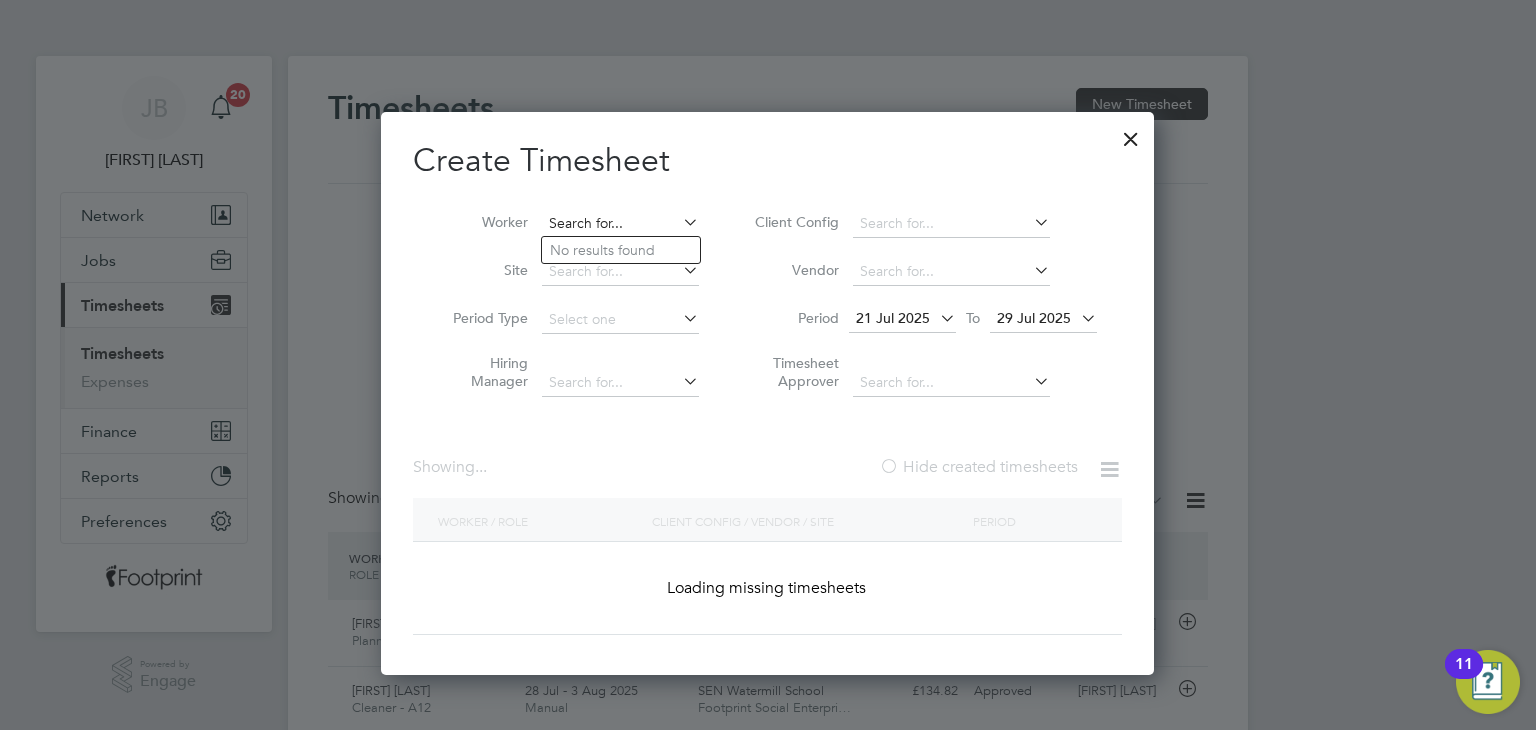click at bounding box center (620, 224) 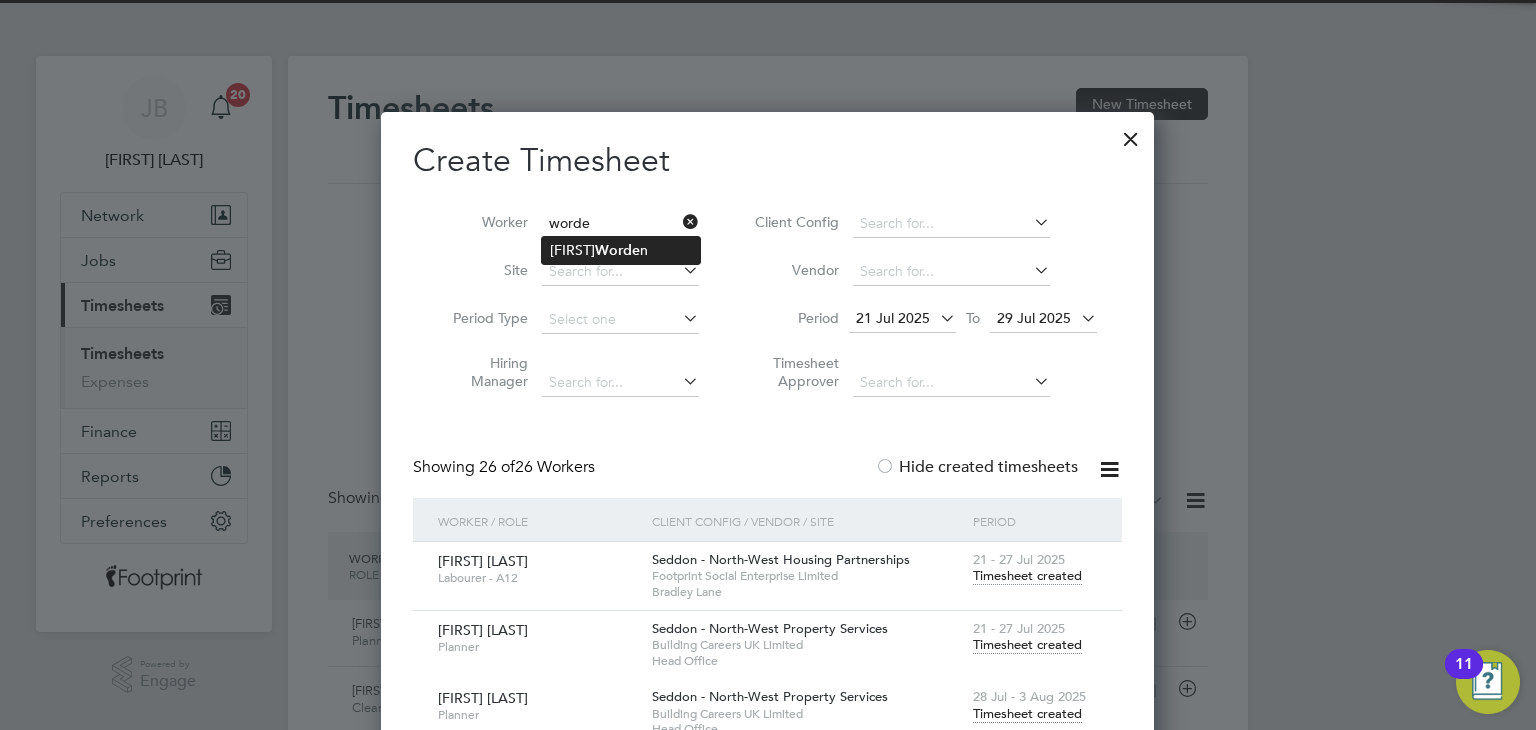 click on "[FIRST]  [LAST]" 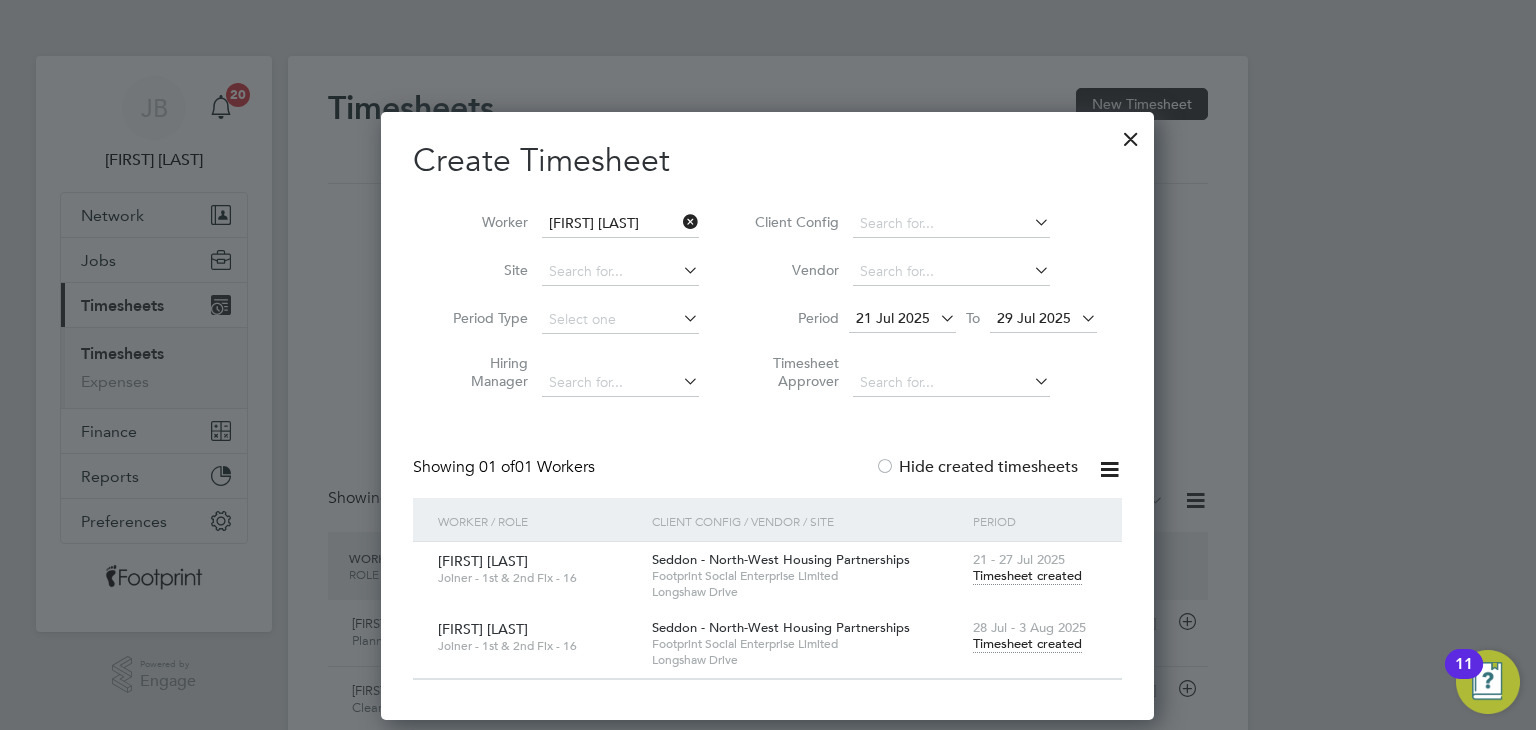 click on "Timesheet created" at bounding box center [1027, 644] 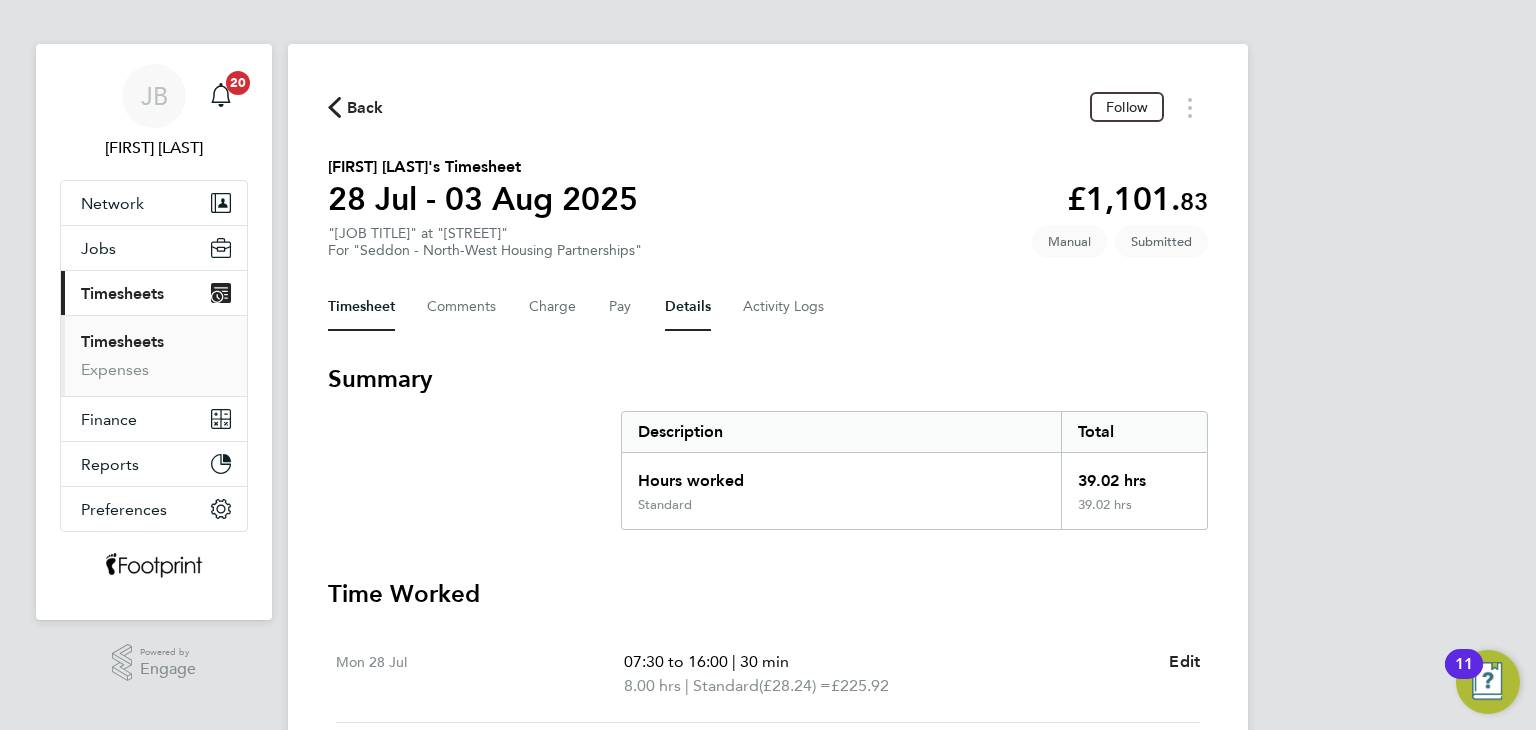 click on "Details" at bounding box center (688, 307) 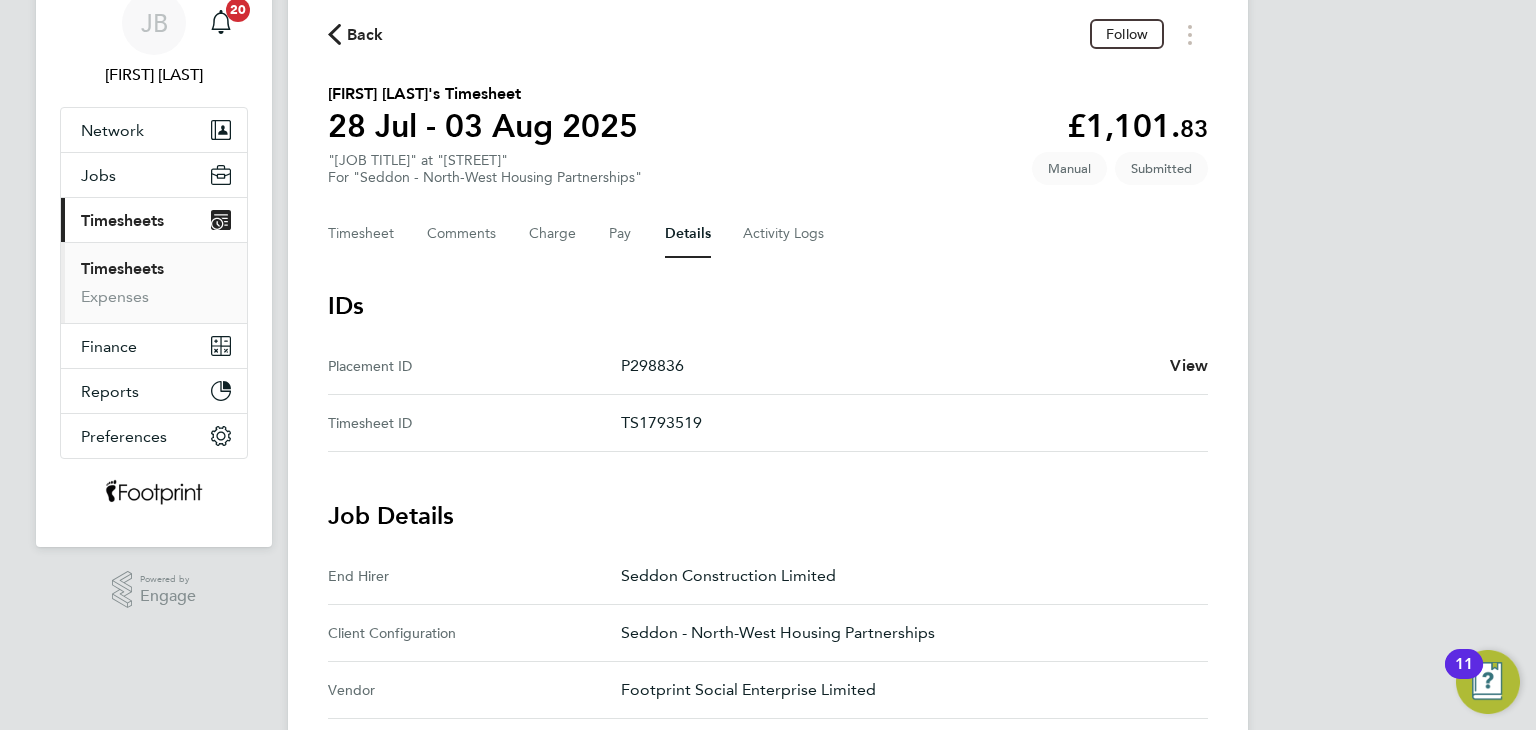 click on "Timesheets" at bounding box center (122, 268) 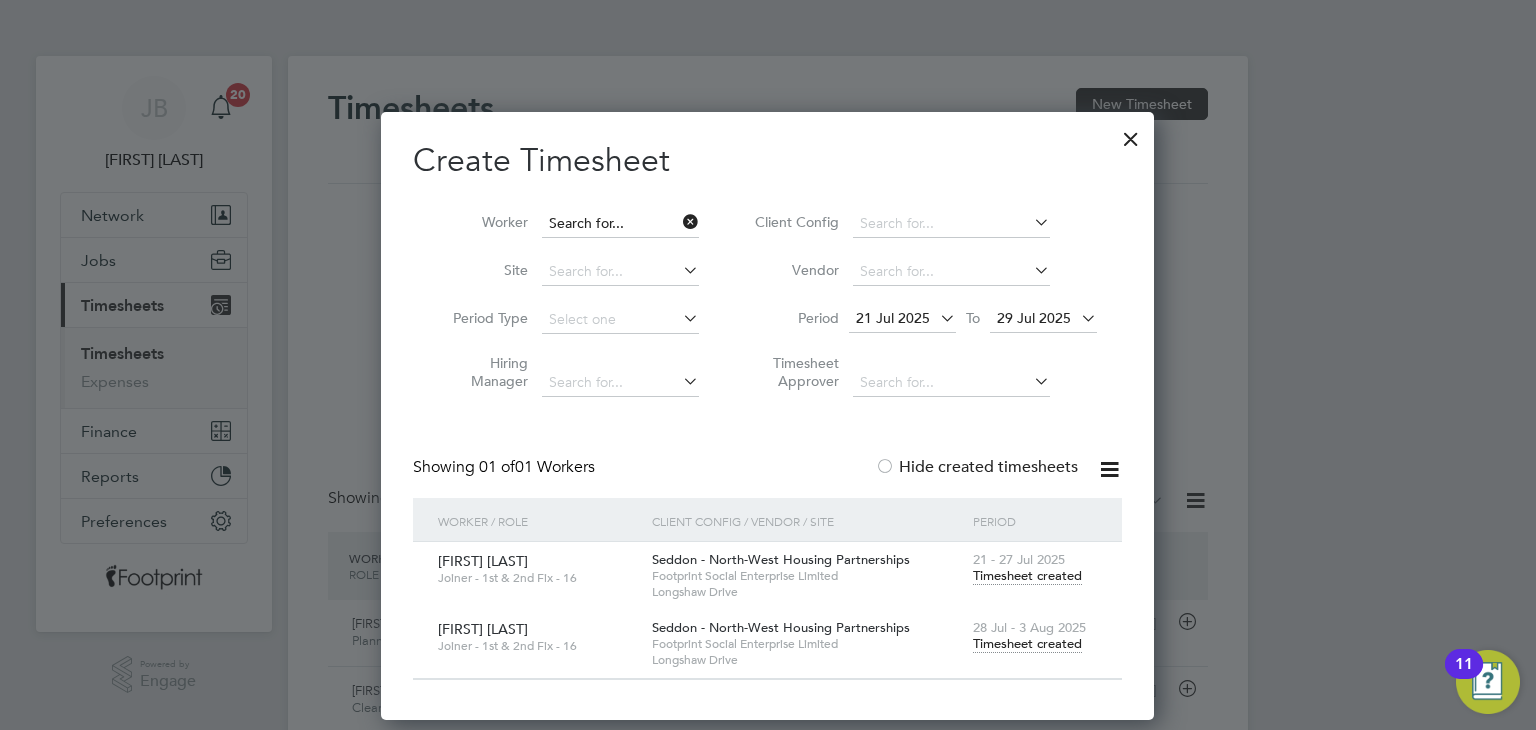 click at bounding box center (620, 224) 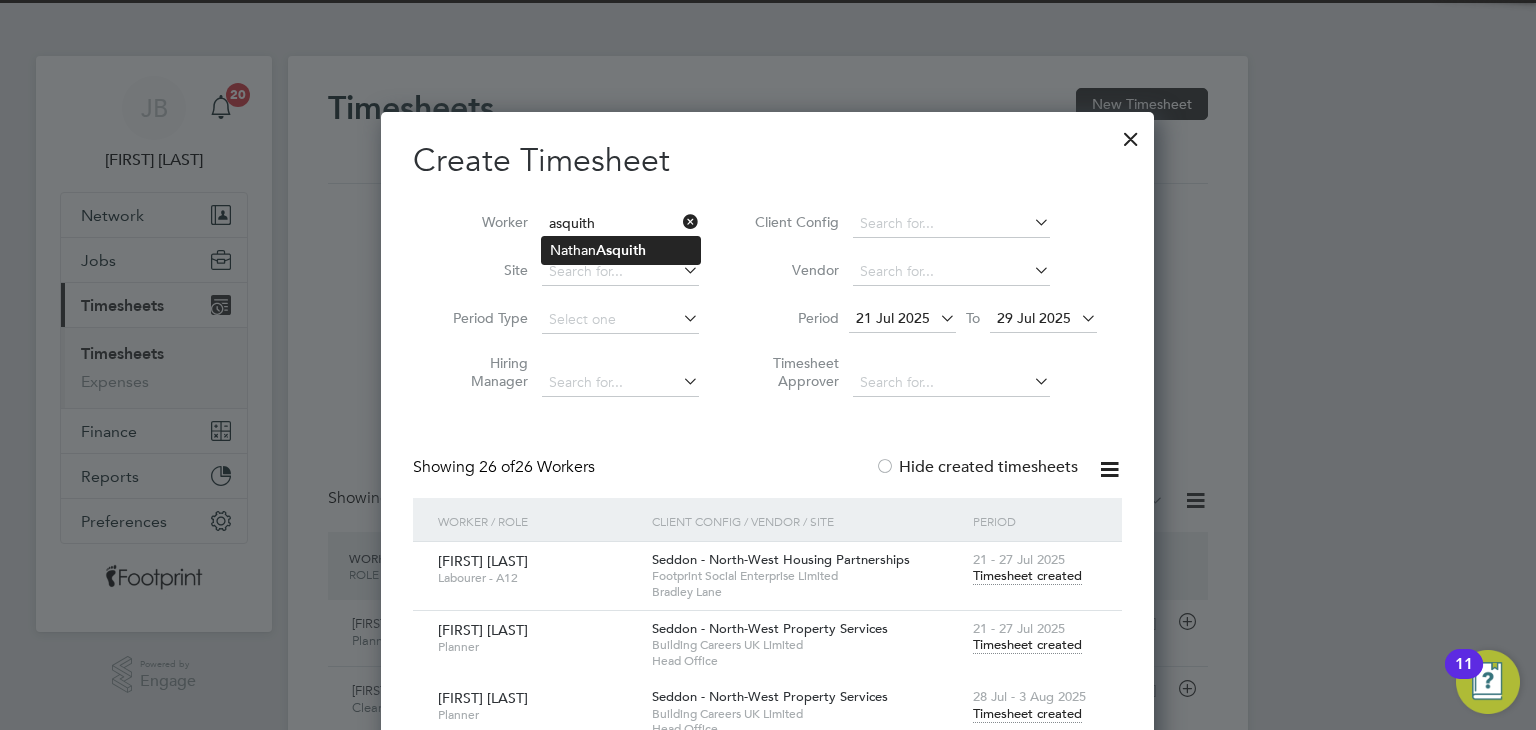 click on "Asquith" 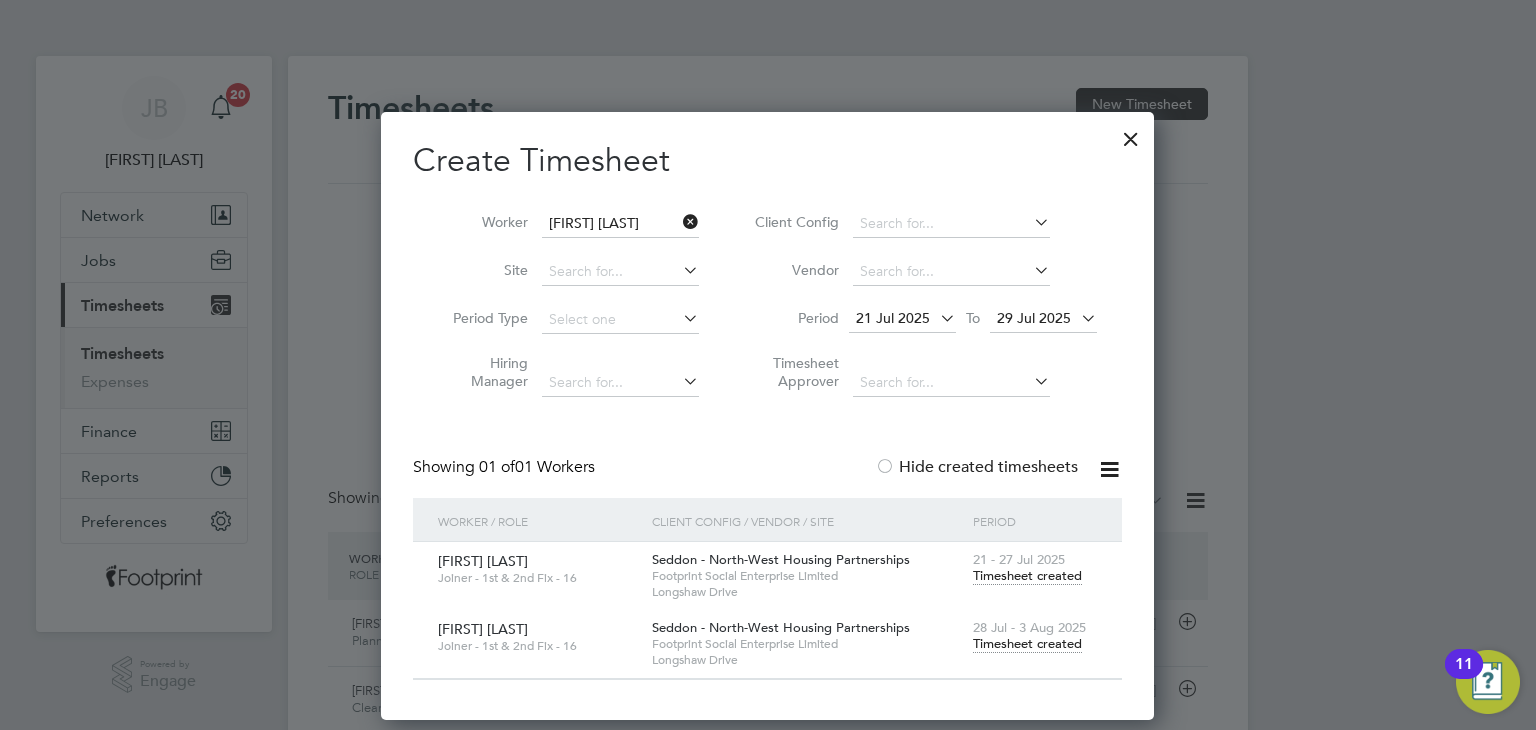click on "Timesheet created" at bounding box center (1027, 644) 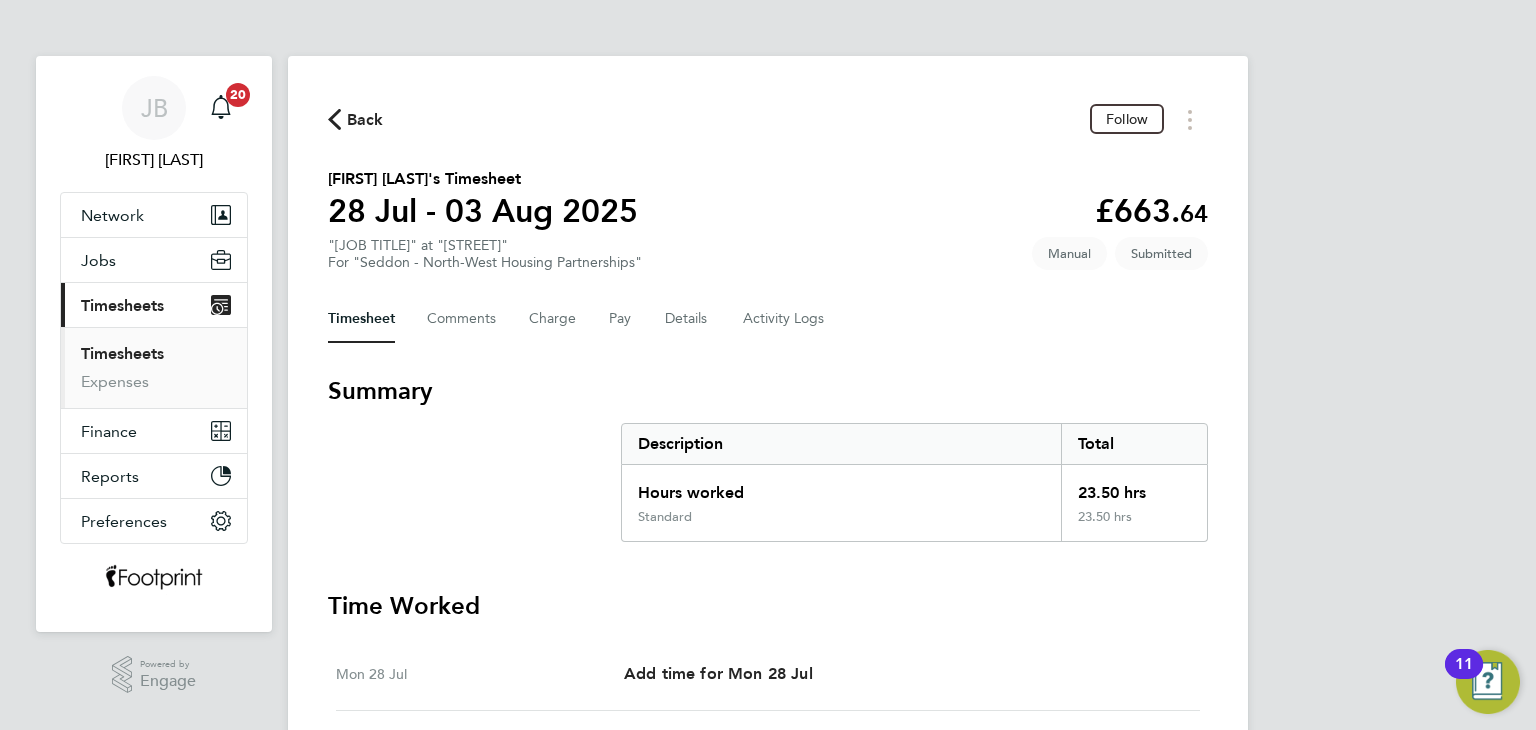 click on "Timesheets" at bounding box center (122, 353) 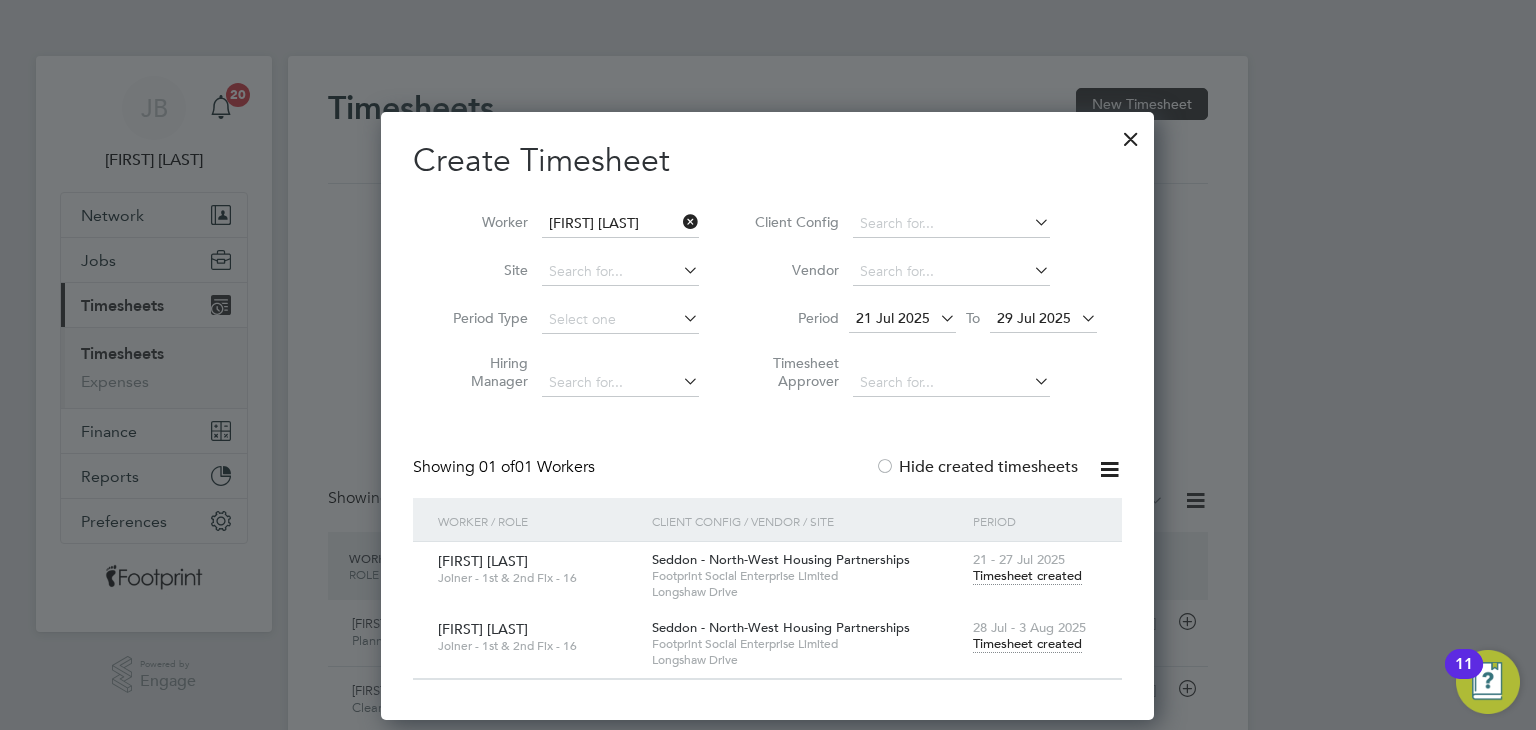 drag, startPoint x: 1137, startPoint y: 147, endPoint x: 232, endPoint y: 0, distance: 916.86096 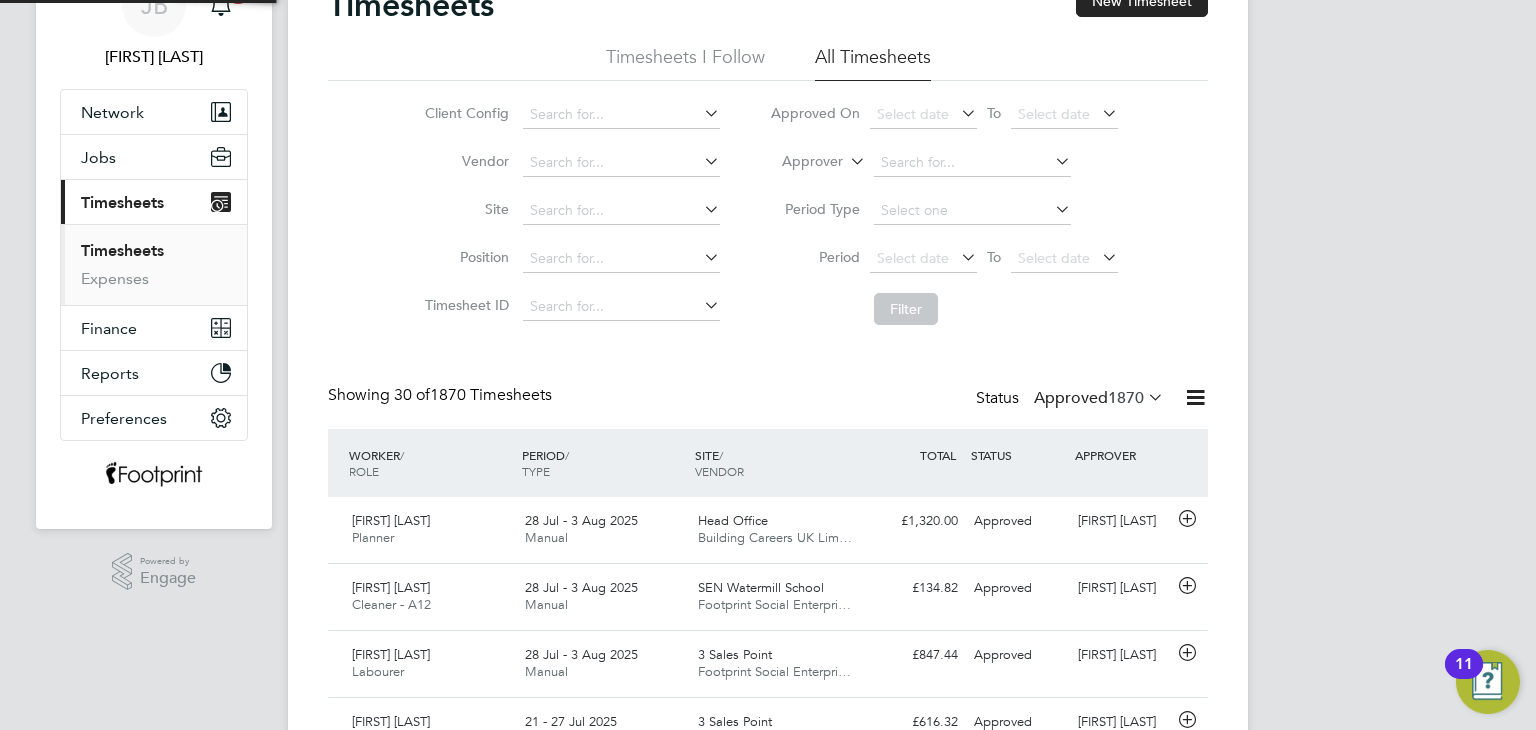 scroll, scrollTop: 136, scrollLeft: 0, axis: vertical 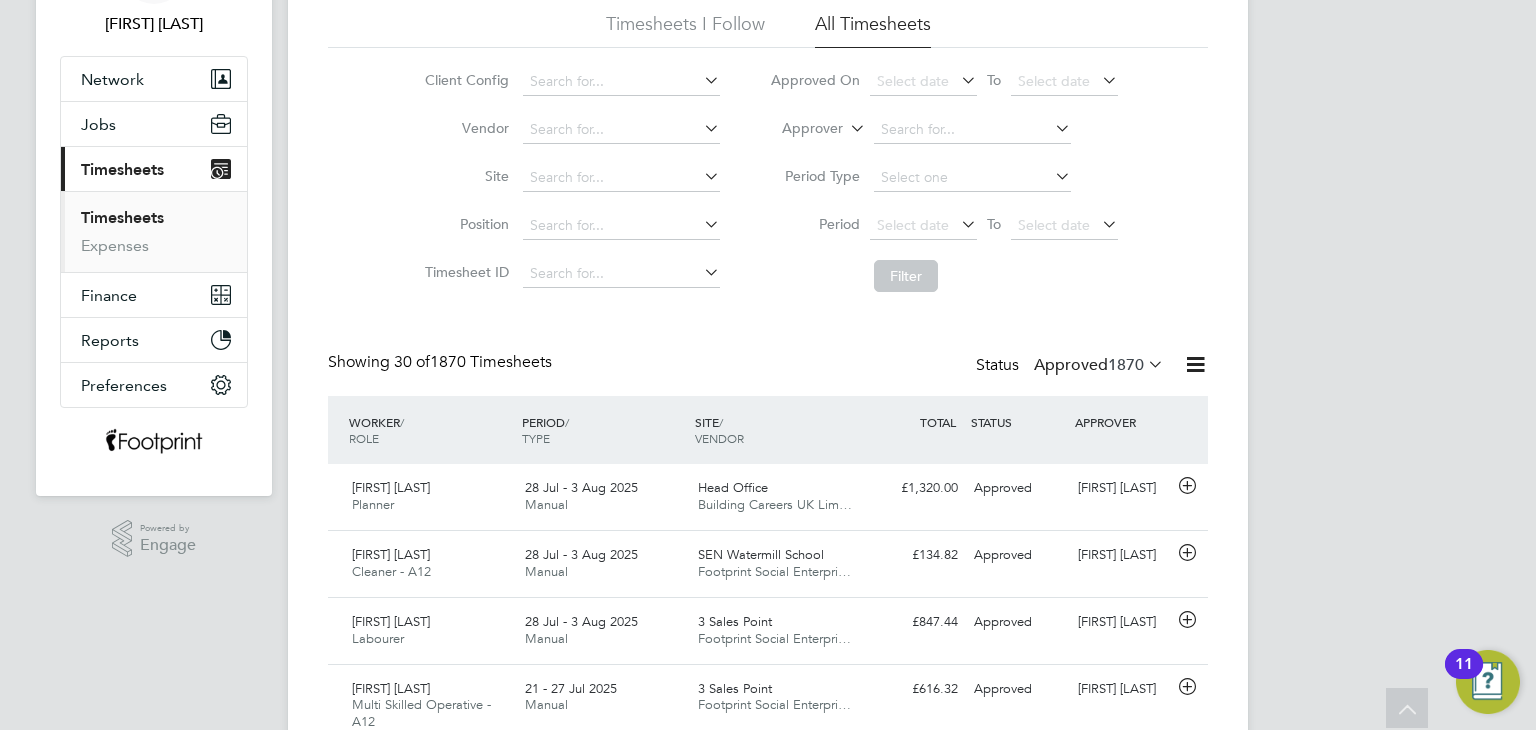 click on "Approved  1870" 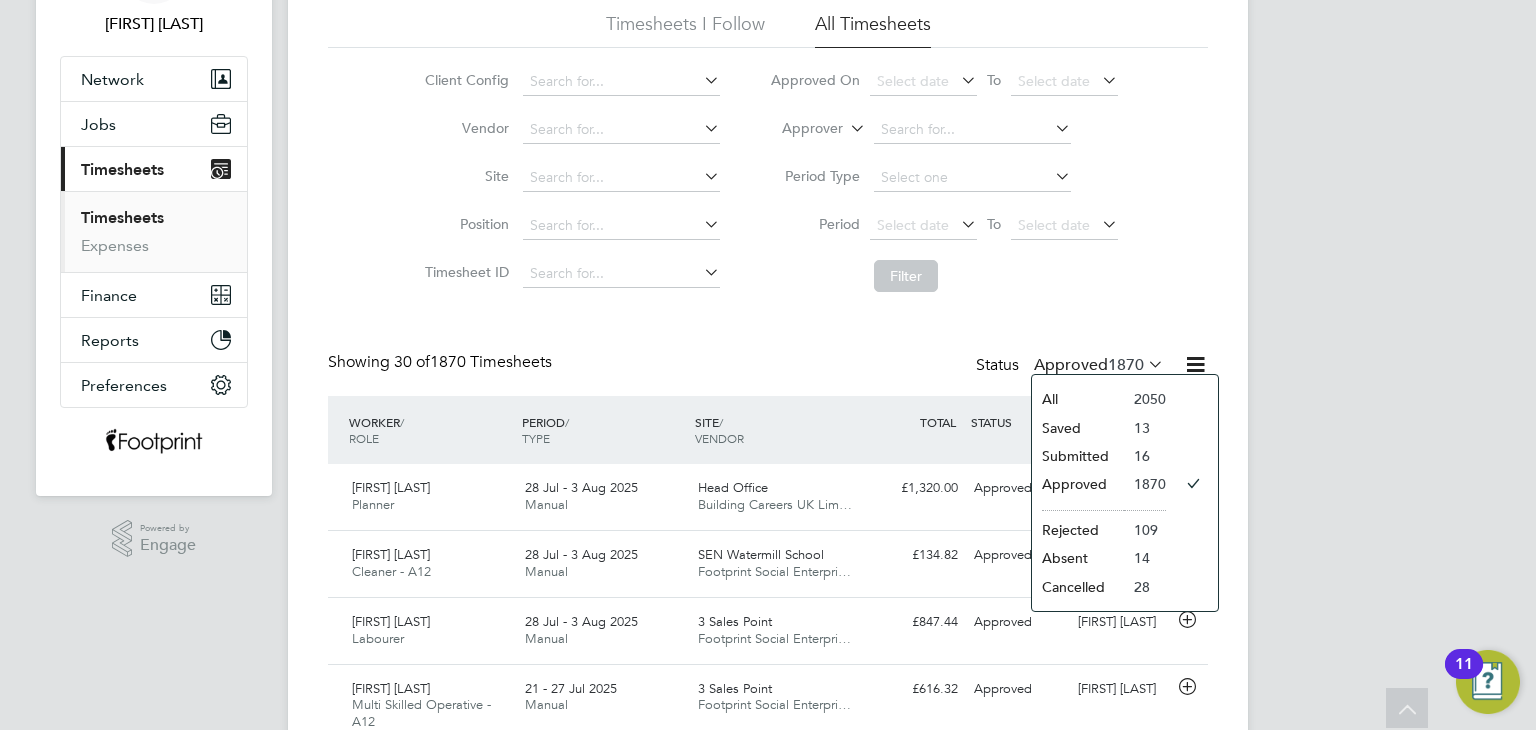 click on "16" 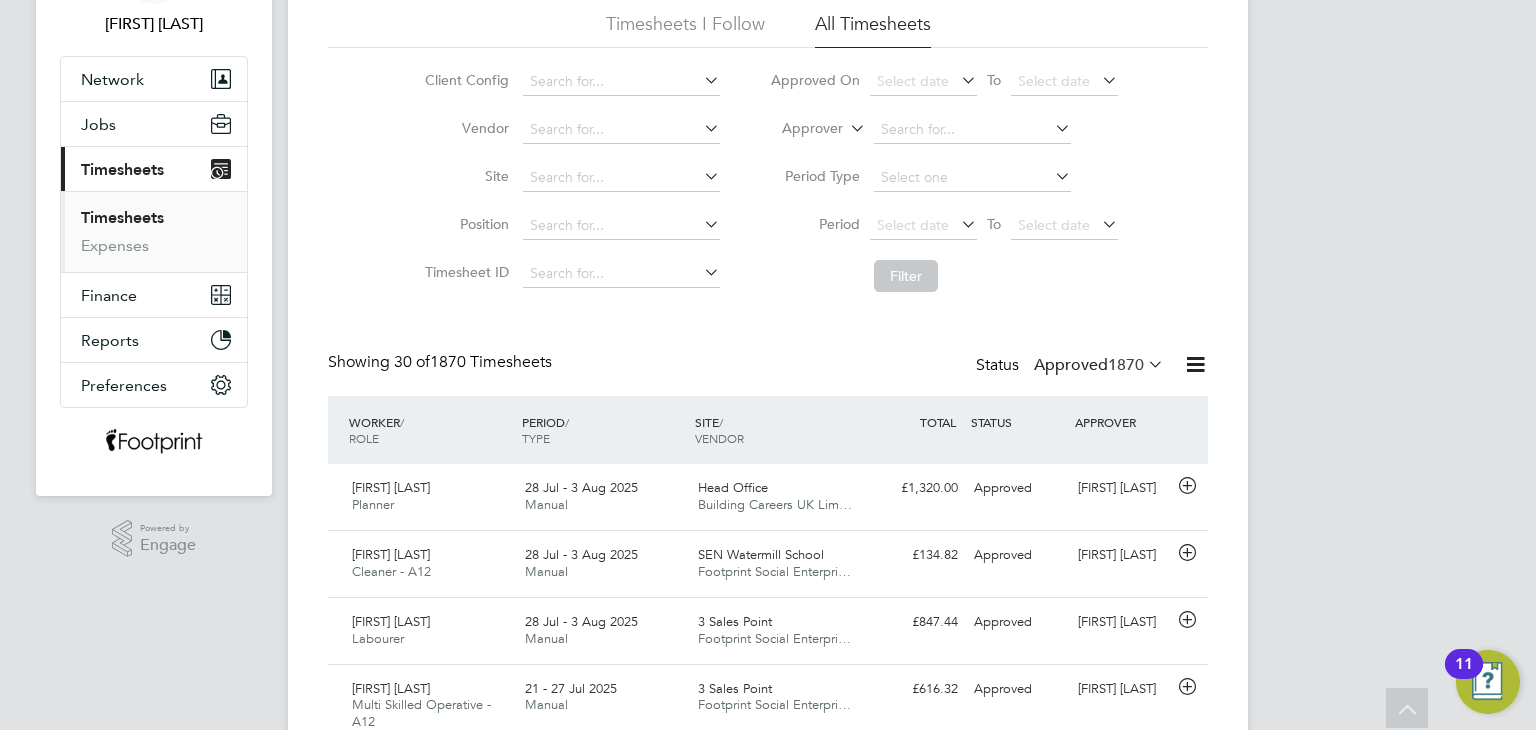 click on "Approved  1870" 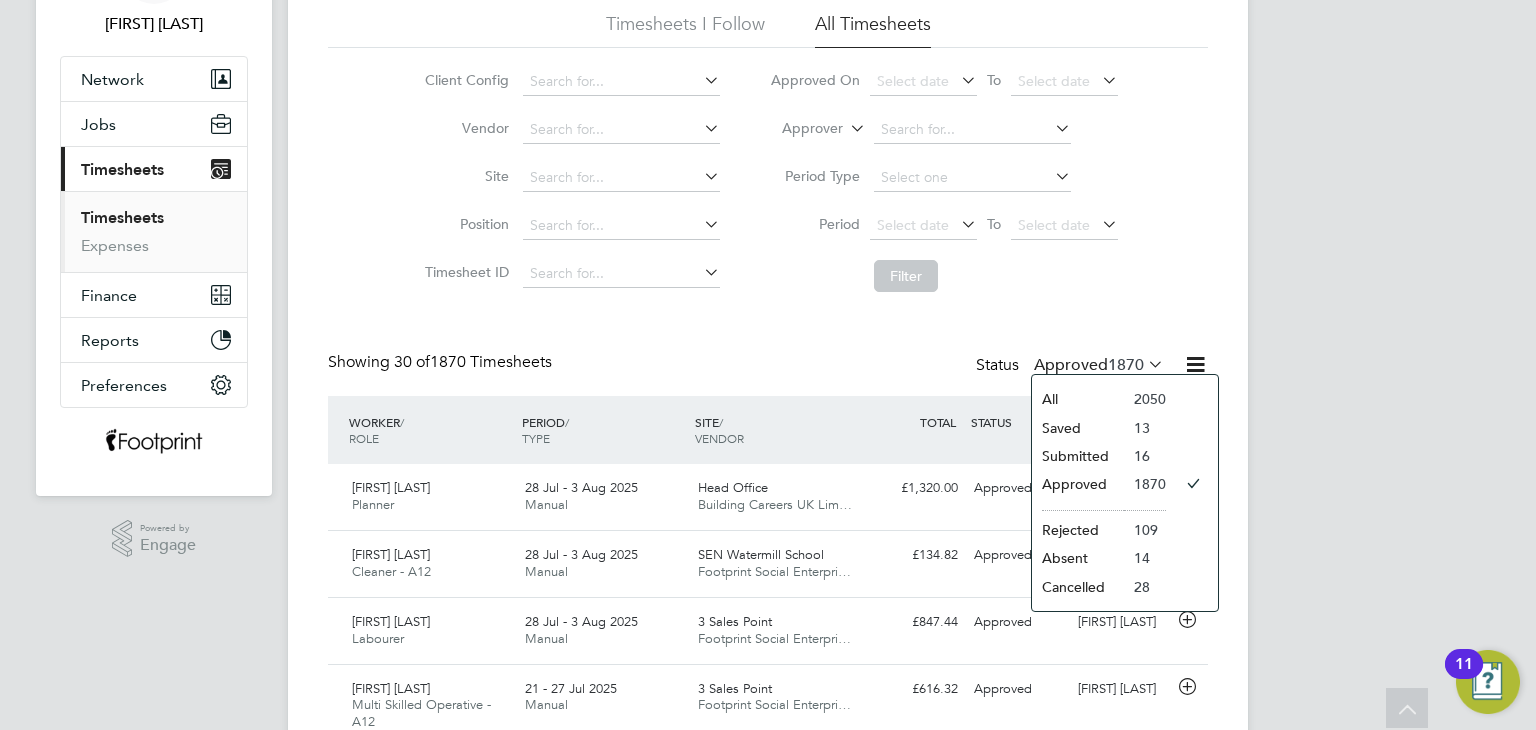 click on "Submitted" 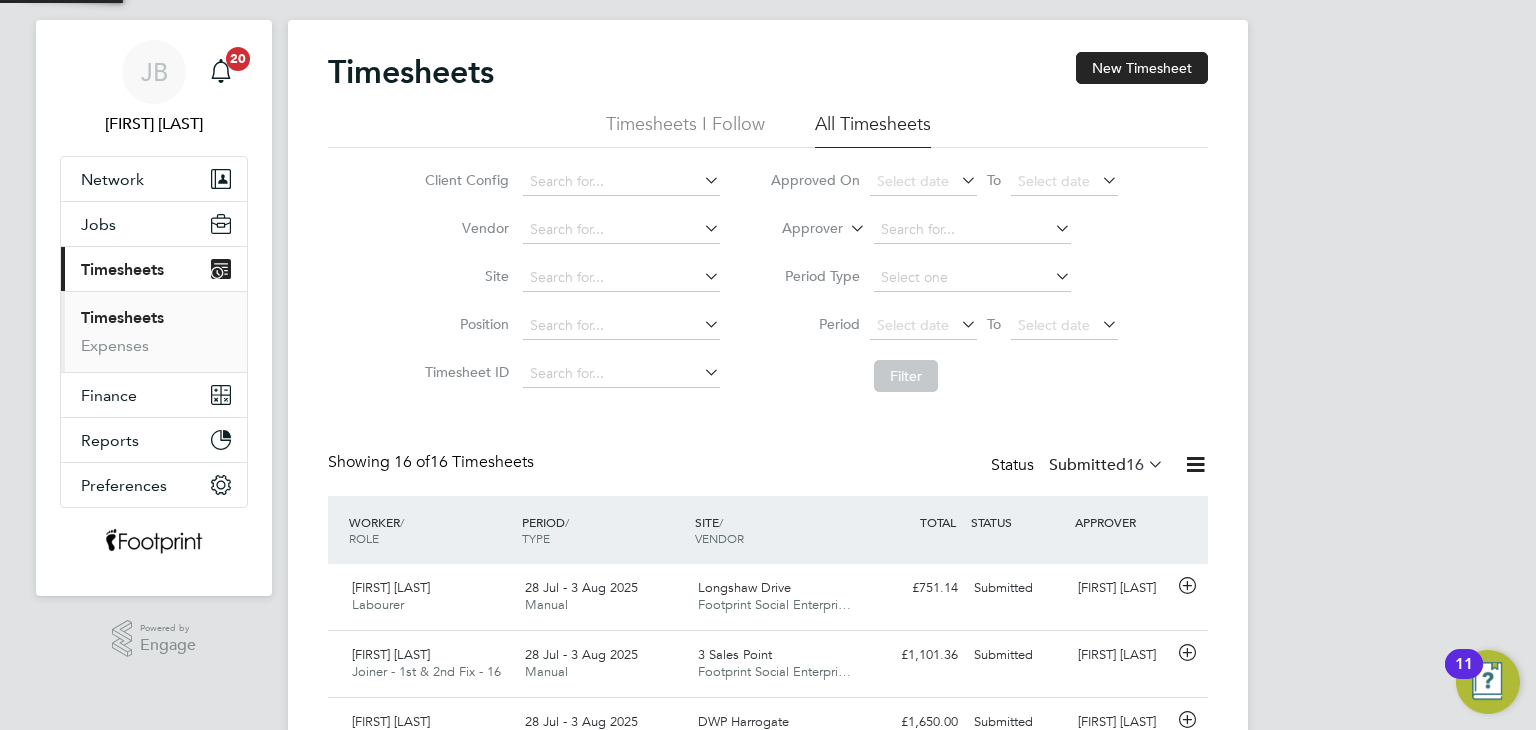 scroll, scrollTop: 136, scrollLeft: 0, axis: vertical 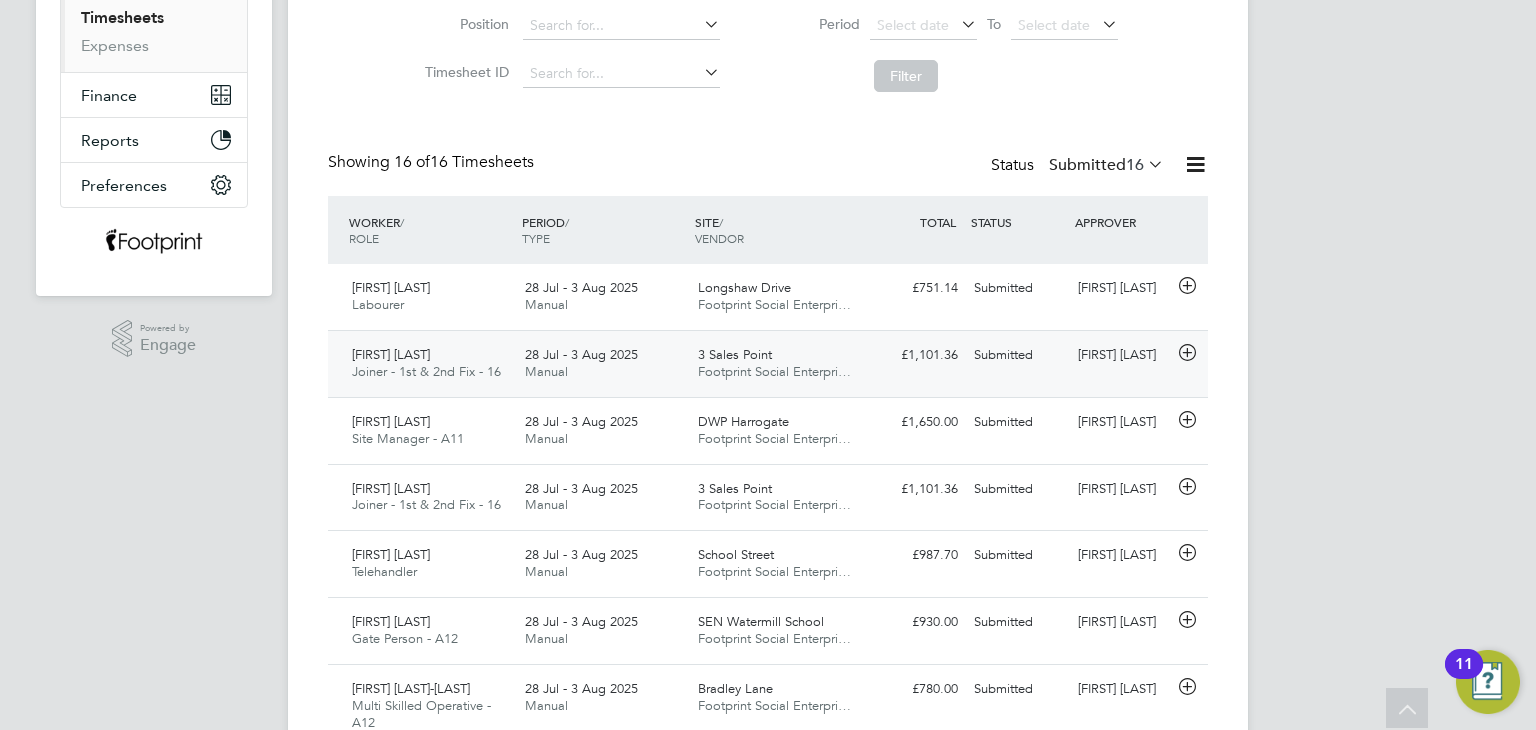 click on "£1,101.36 Submitted" 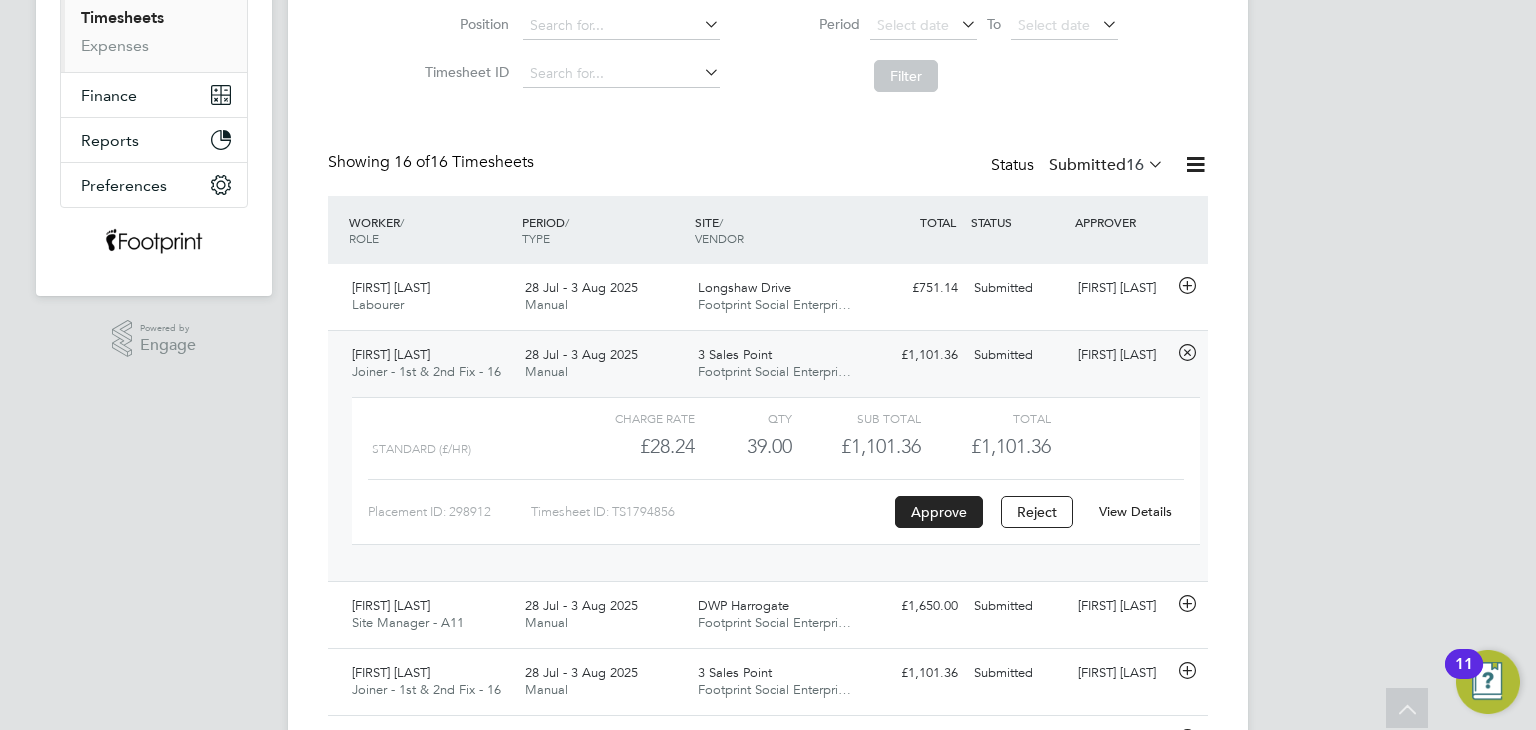click on "£1,101.36 Submitted" 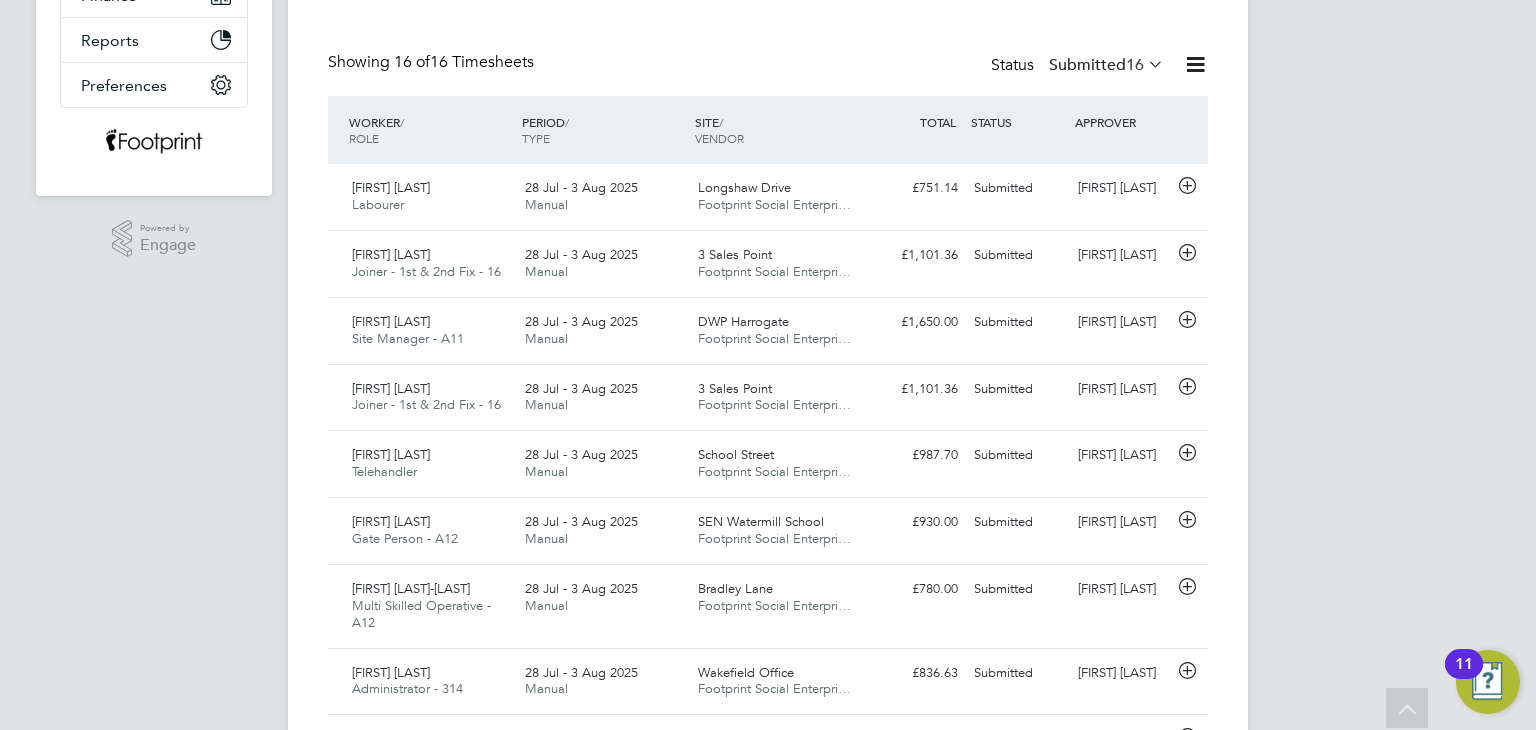 click on "Submitted  16" 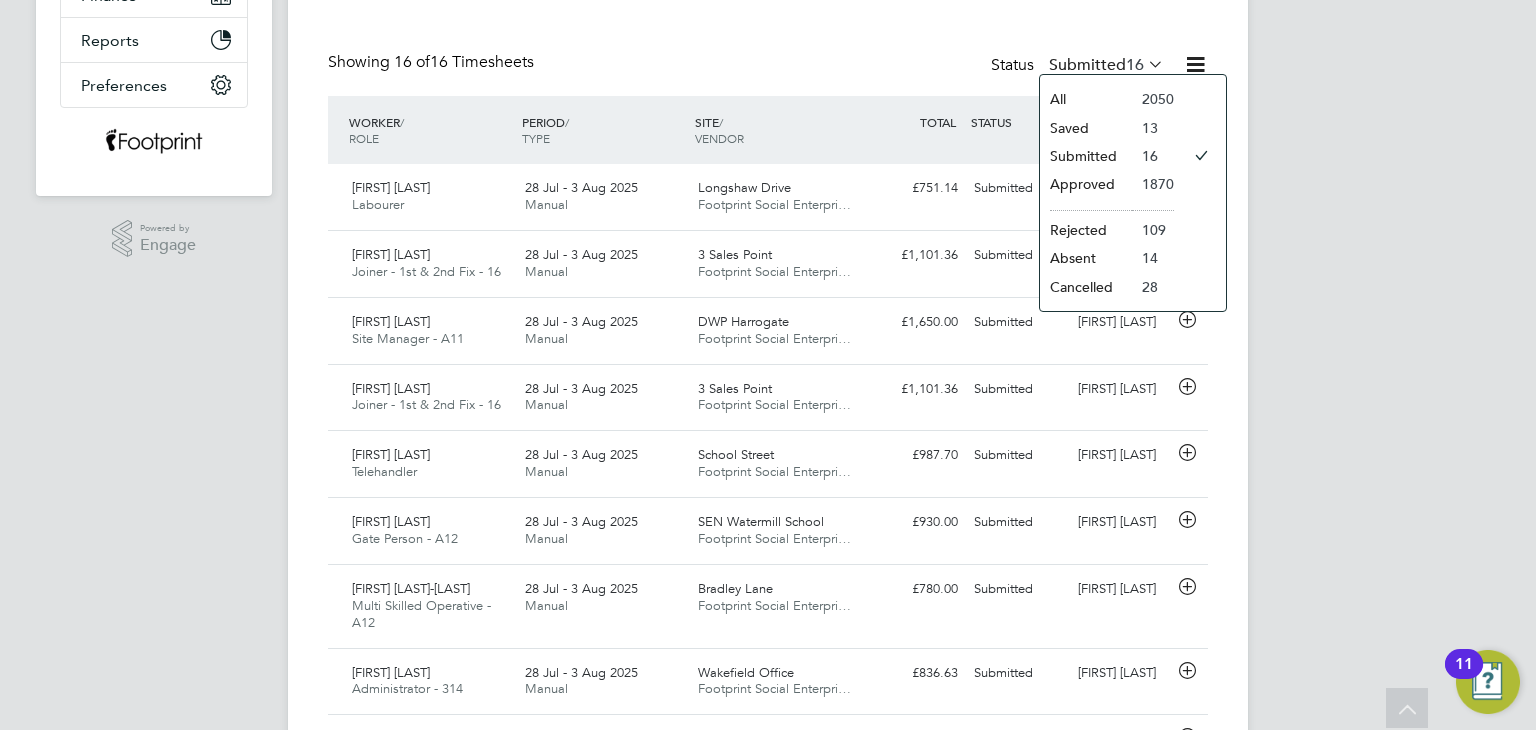 click on "Approved" 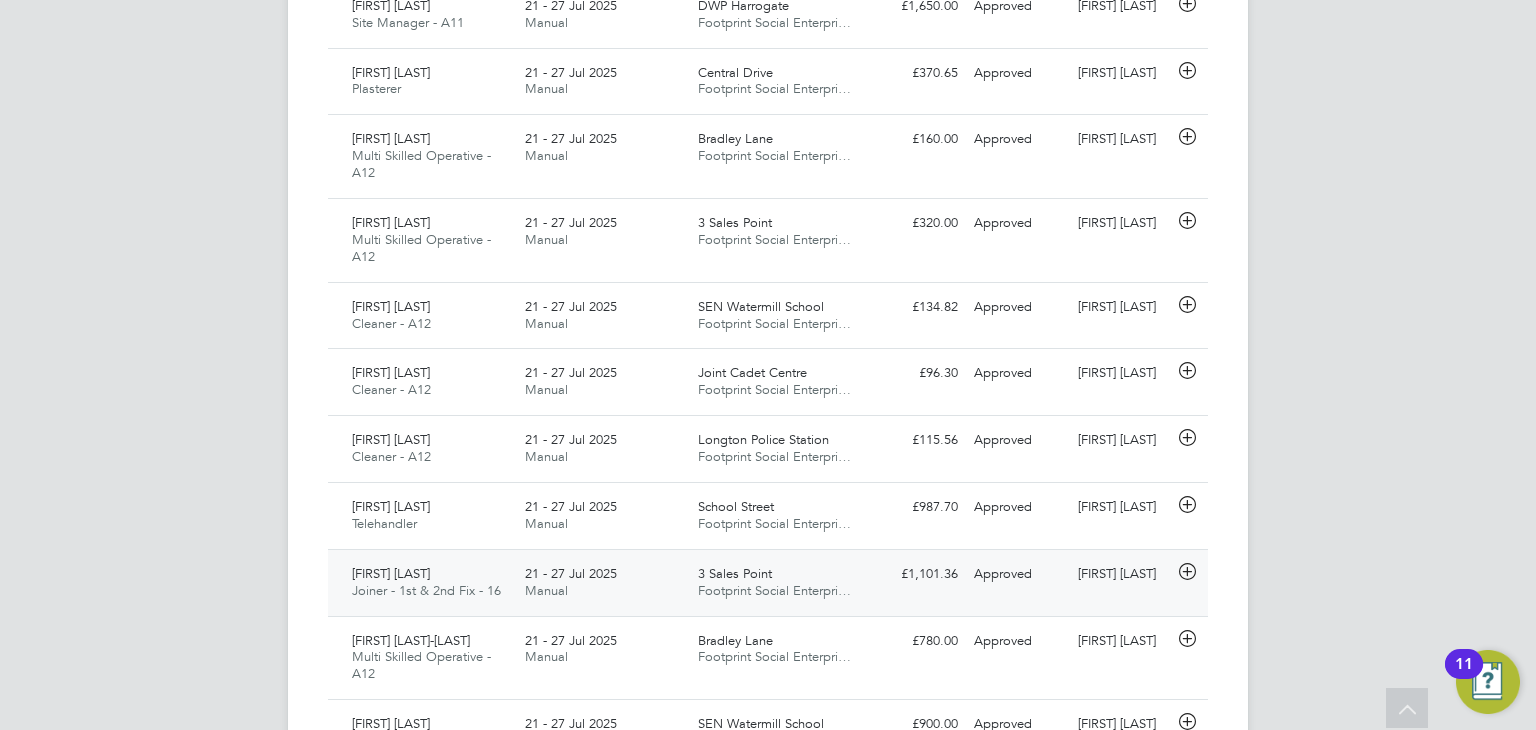 click on "£1,101.36 Approved" 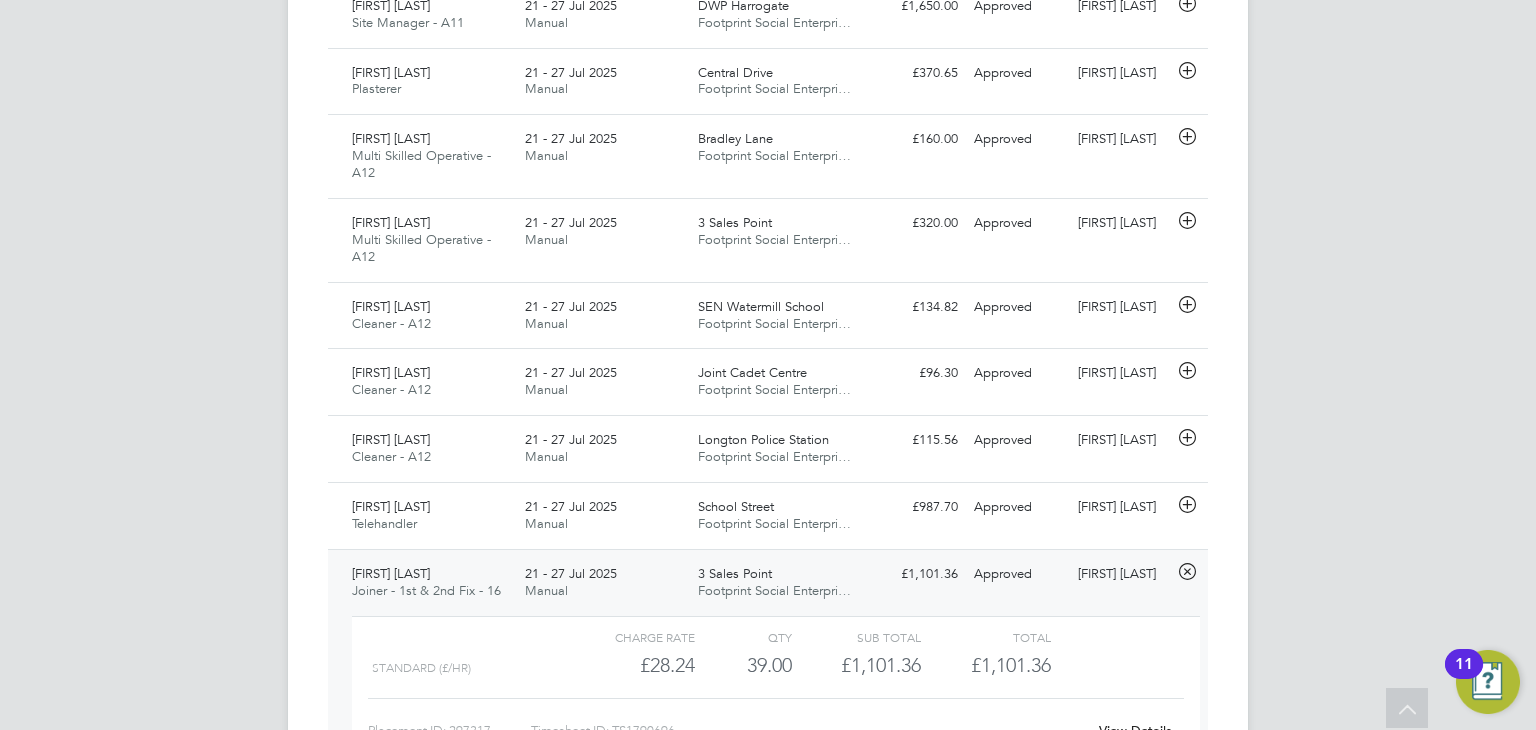 click on "£1,101.36 Approved" 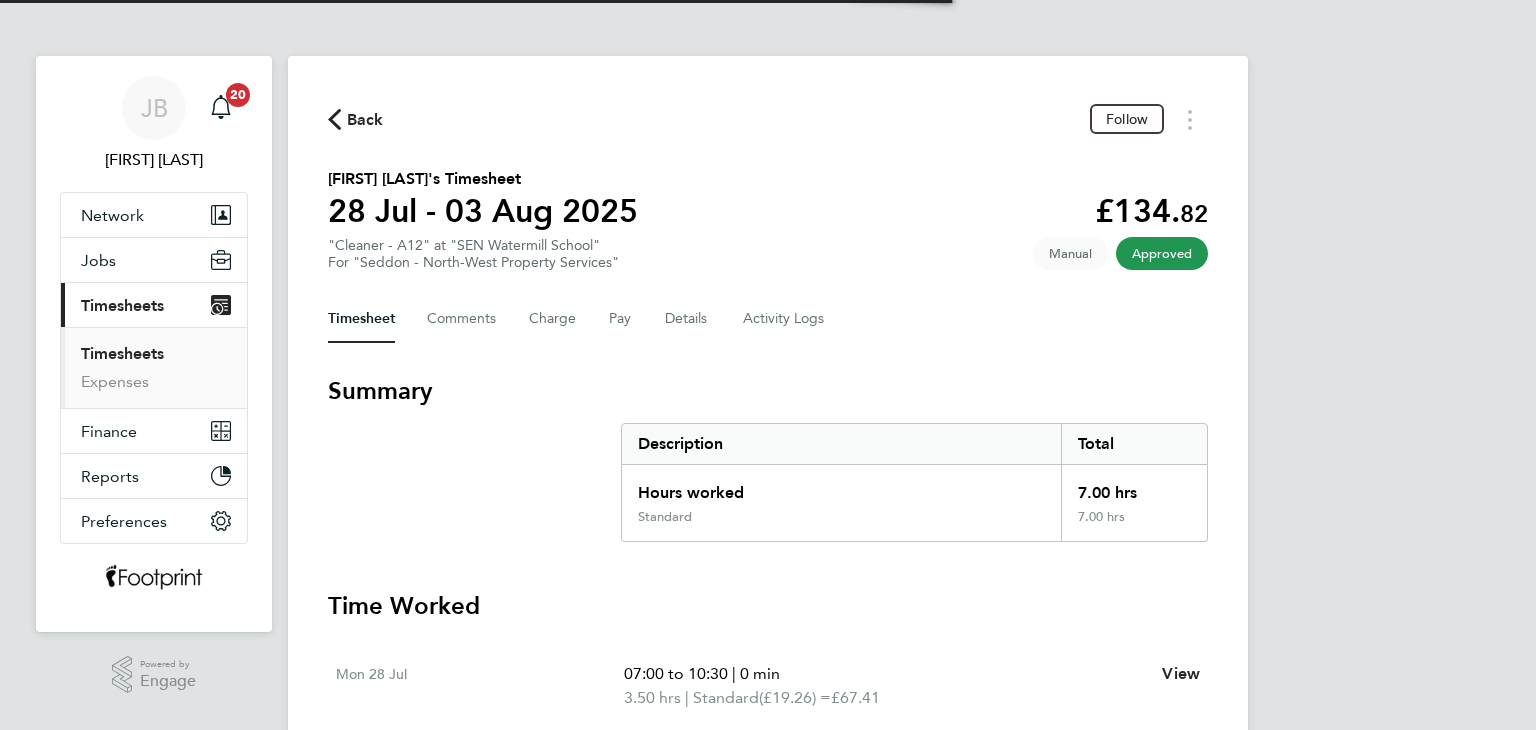 scroll, scrollTop: 0, scrollLeft: 0, axis: both 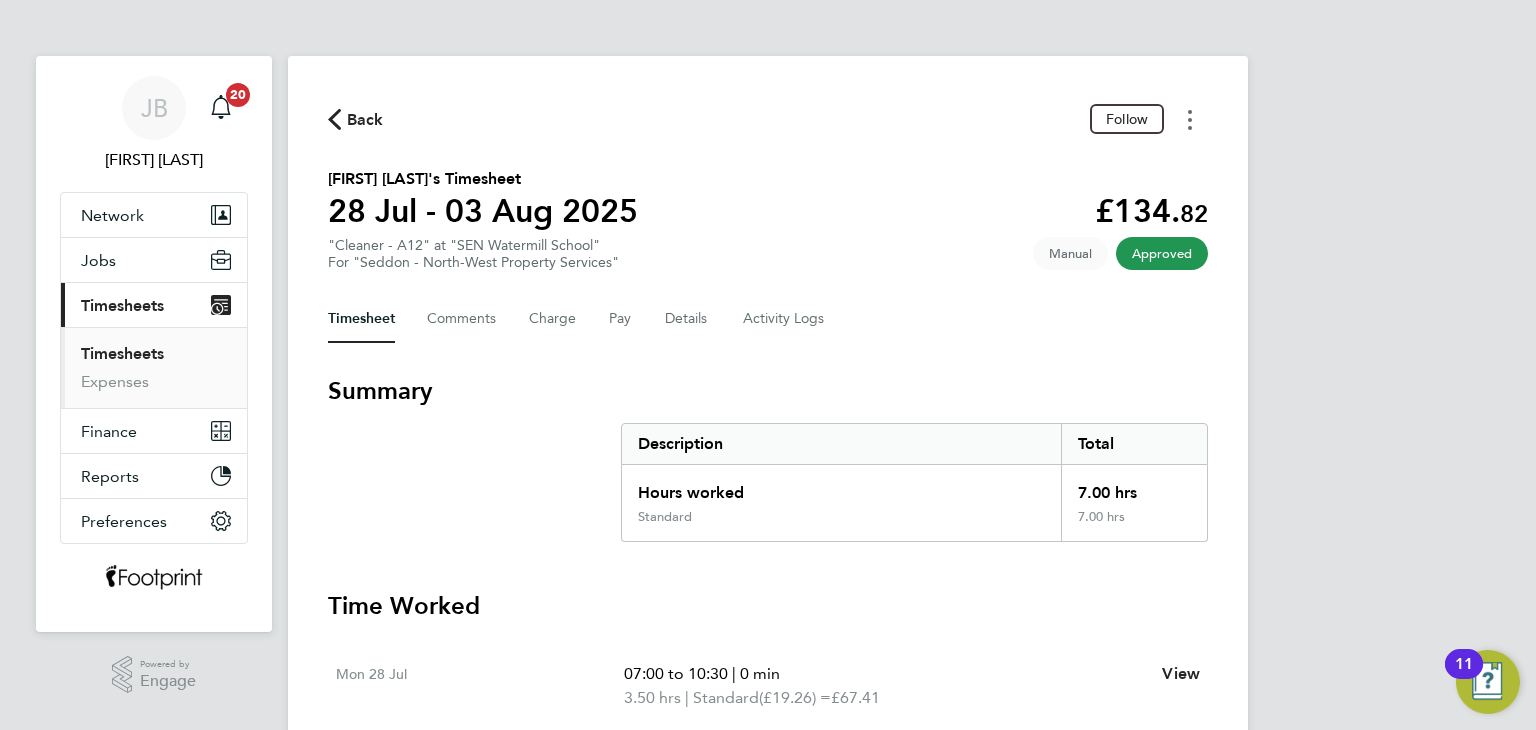click at bounding box center (1190, 119) 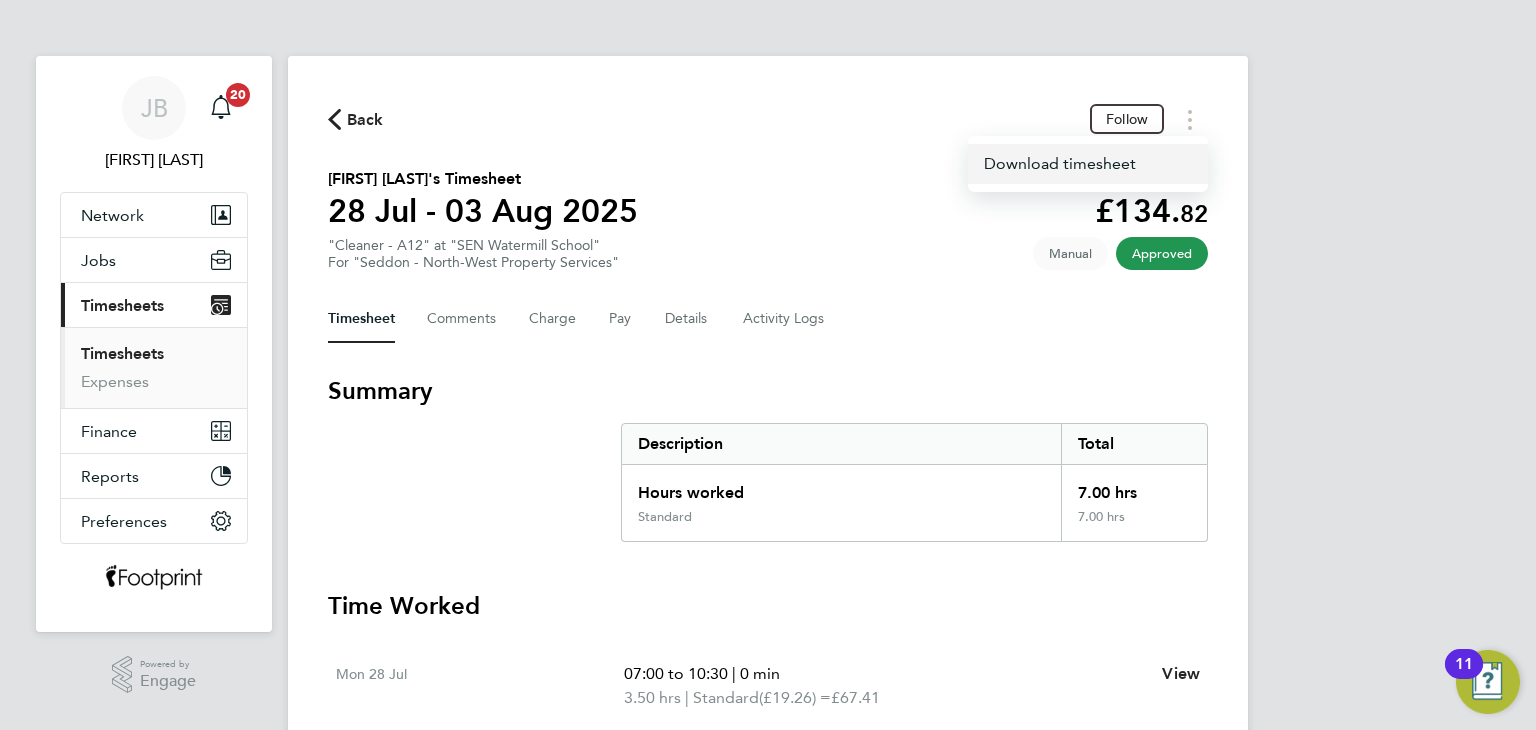 click on "Download timesheet" 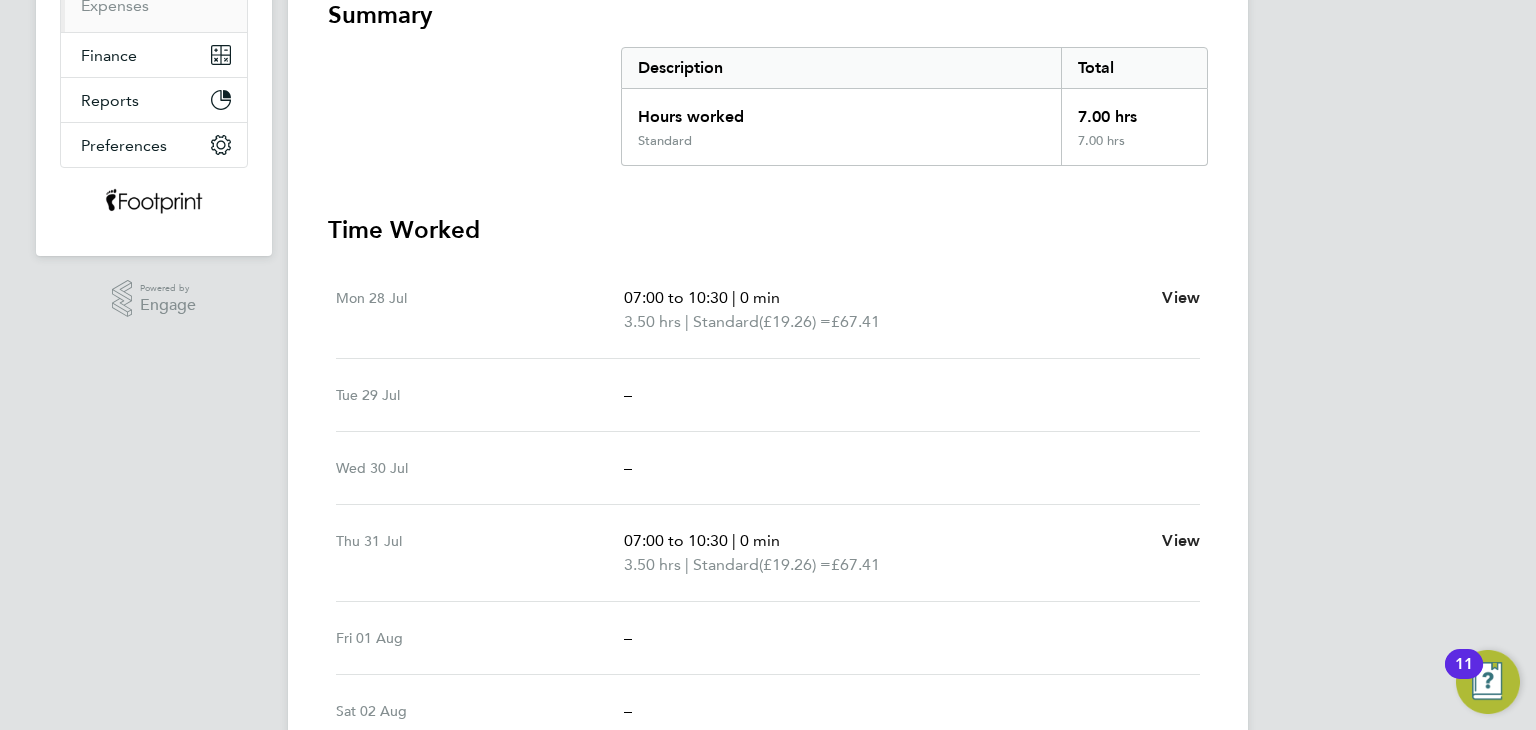 scroll, scrollTop: 400, scrollLeft: 0, axis: vertical 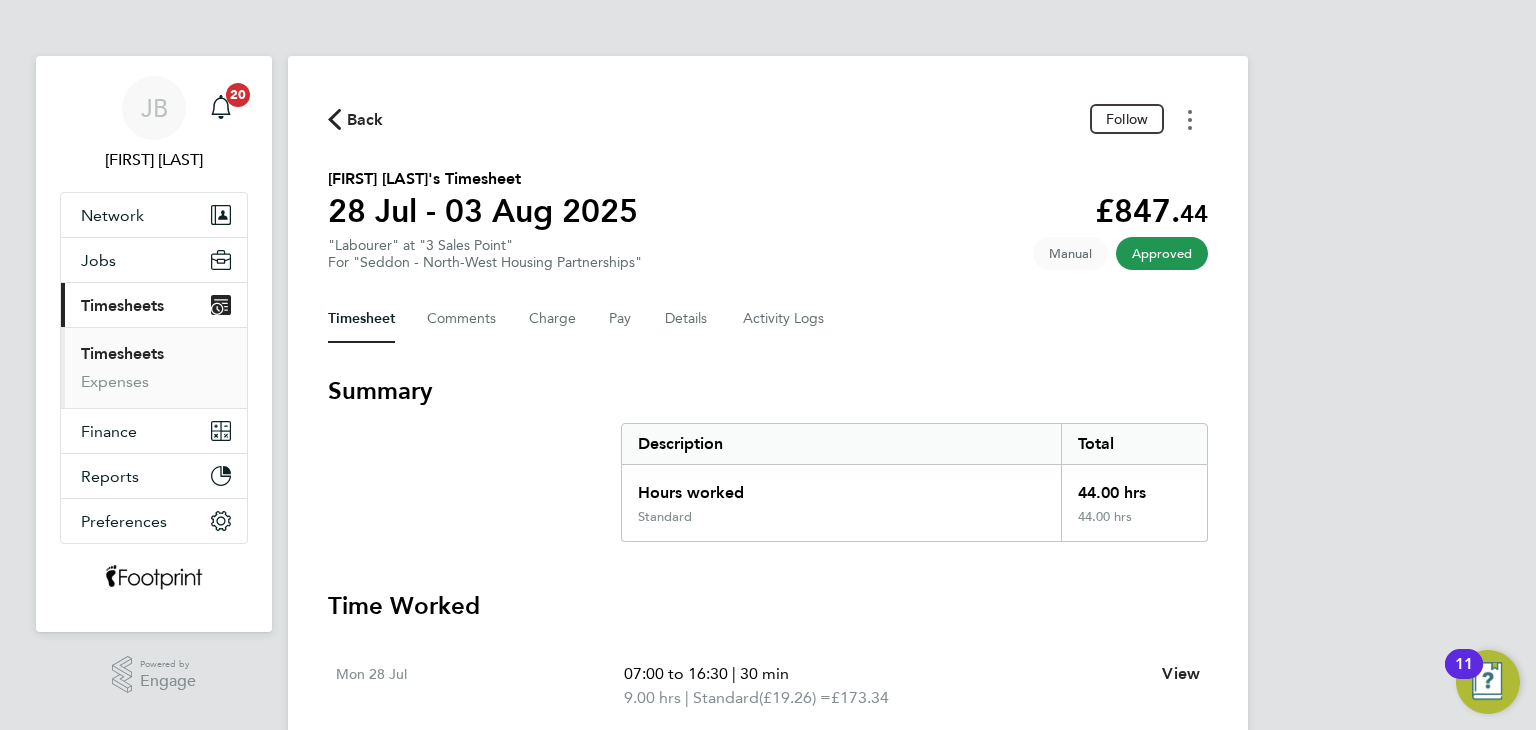click at bounding box center [1190, 119] 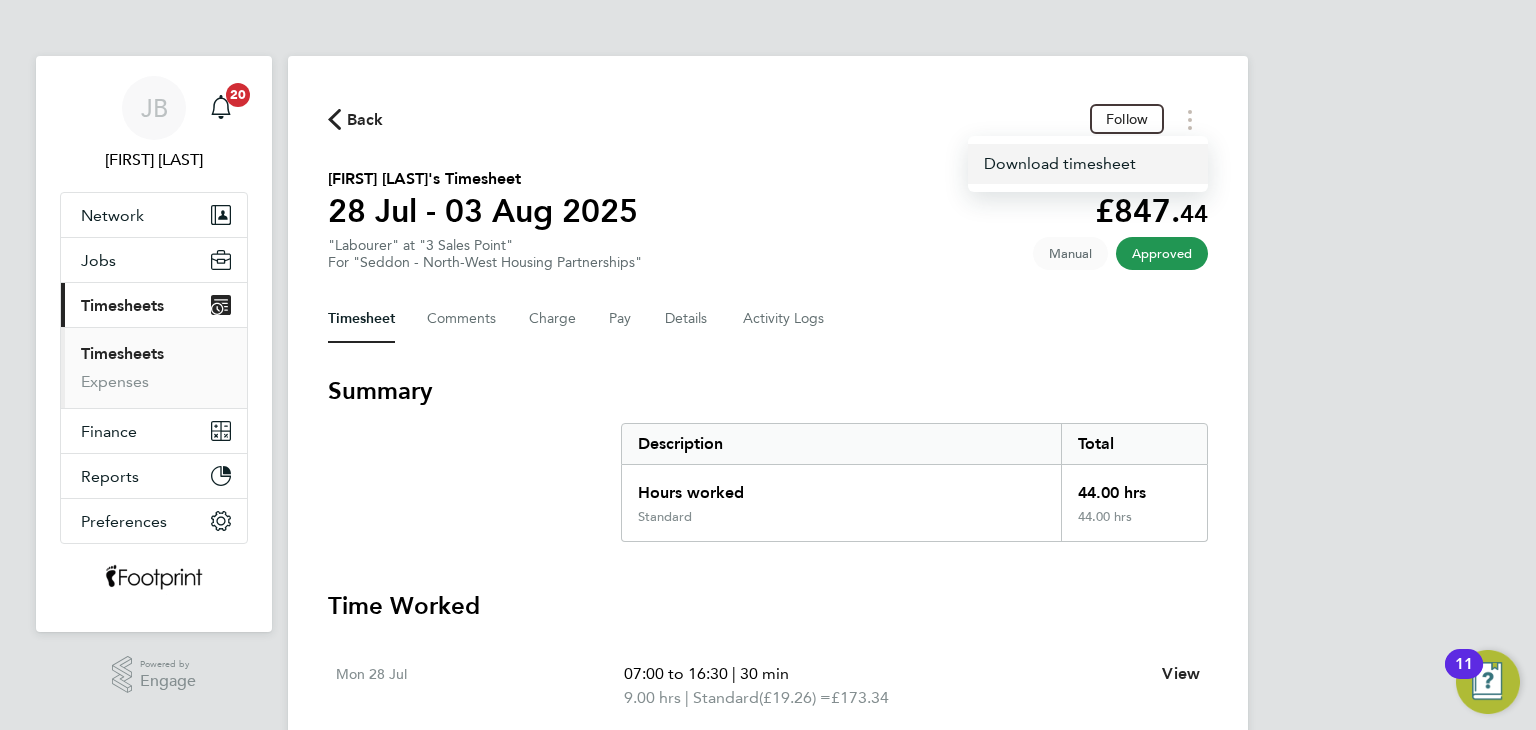 click on "Download timesheet" 